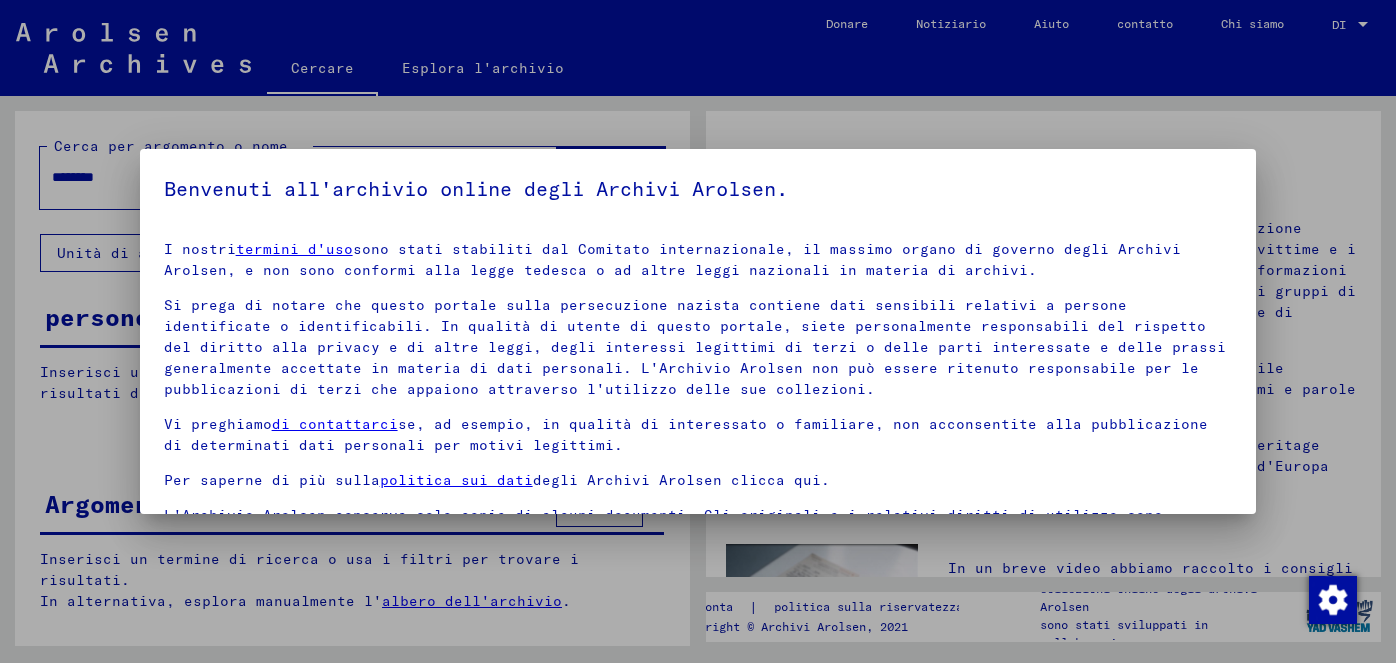 scroll, scrollTop: 0, scrollLeft: 0, axis: both 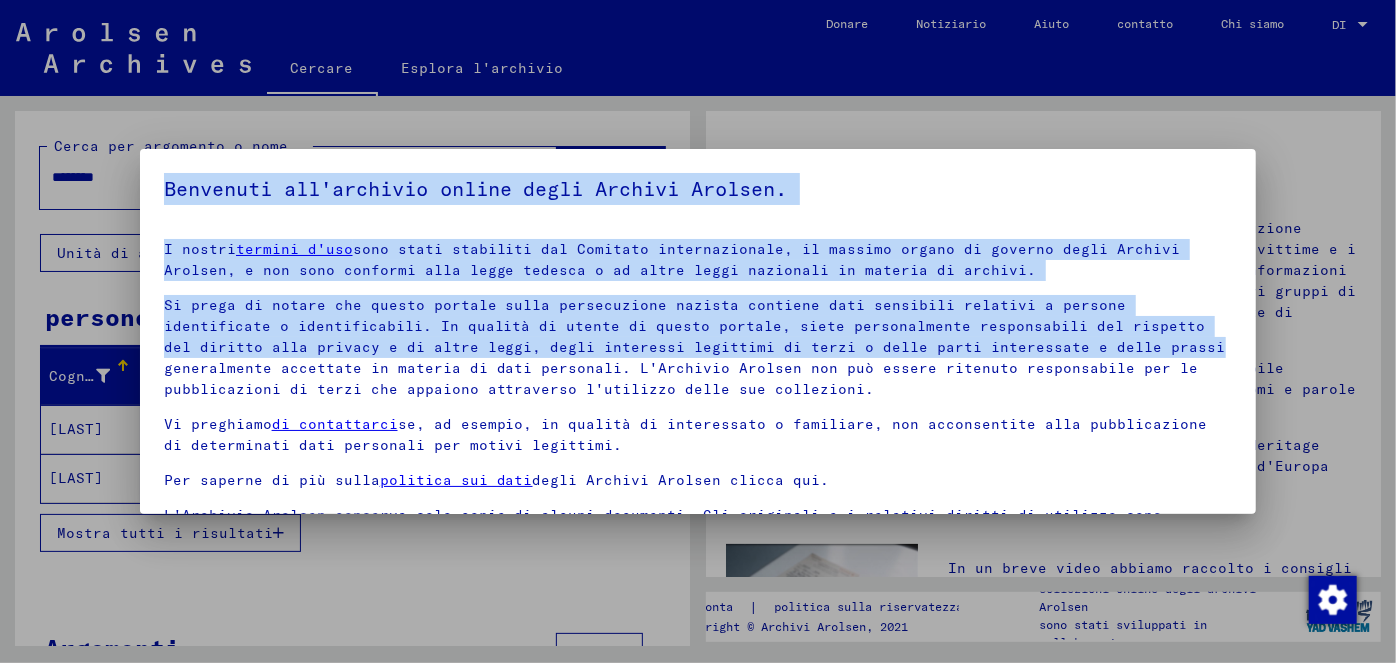 drag, startPoint x: 1256, startPoint y: 267, endPoint x: 1230, endPoint y: 335, distance: 72.8011 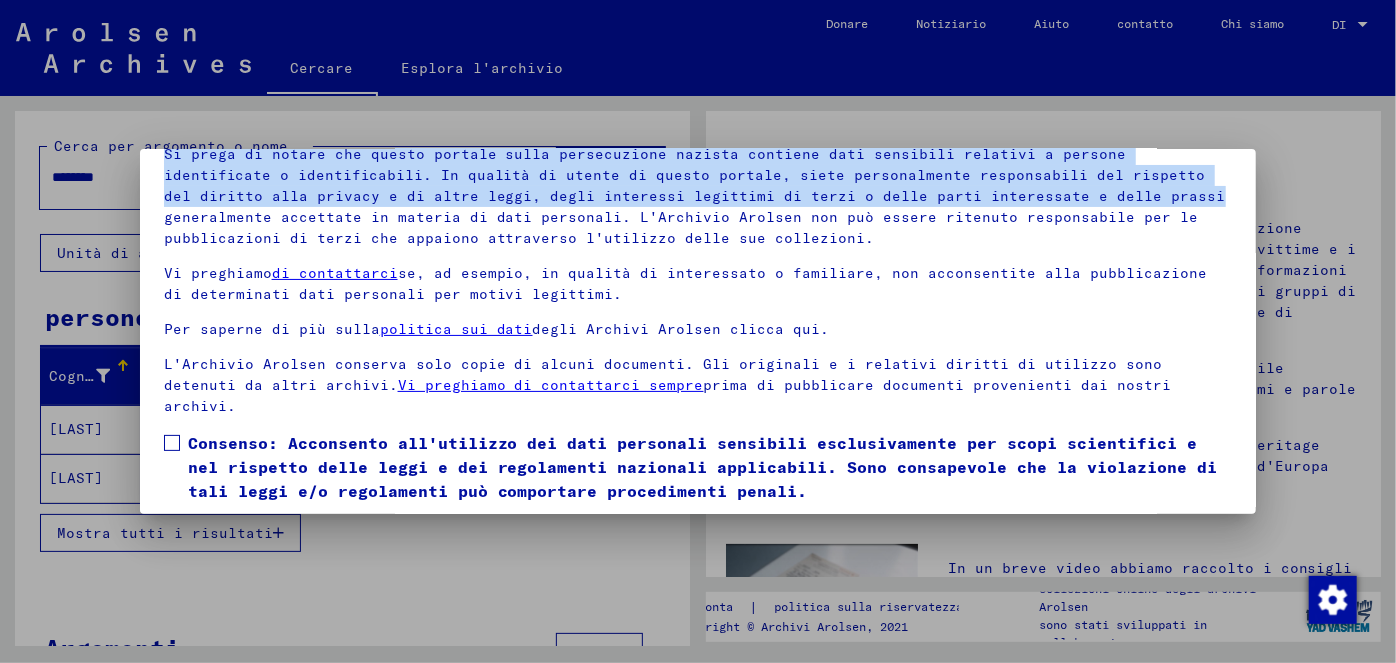 scroll, scrollTop: 165, scrollLeft: 0, axis: vertical 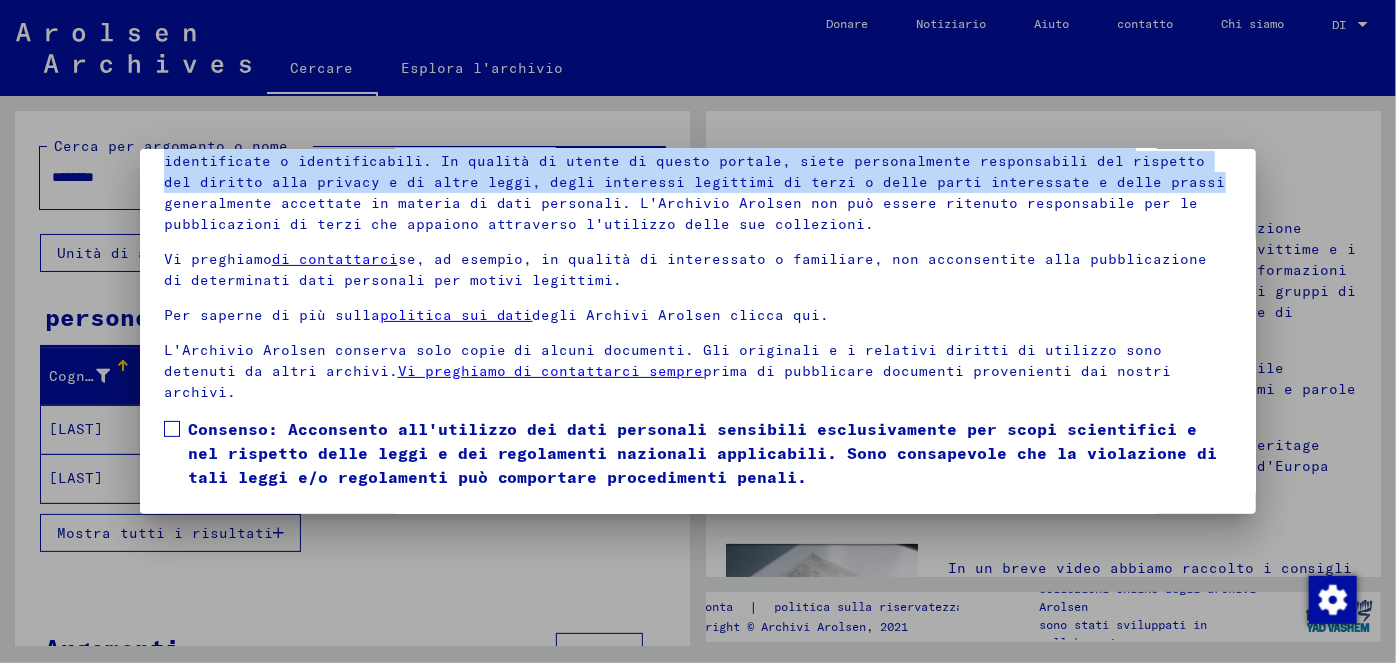 click at bounding box center (172, 429) 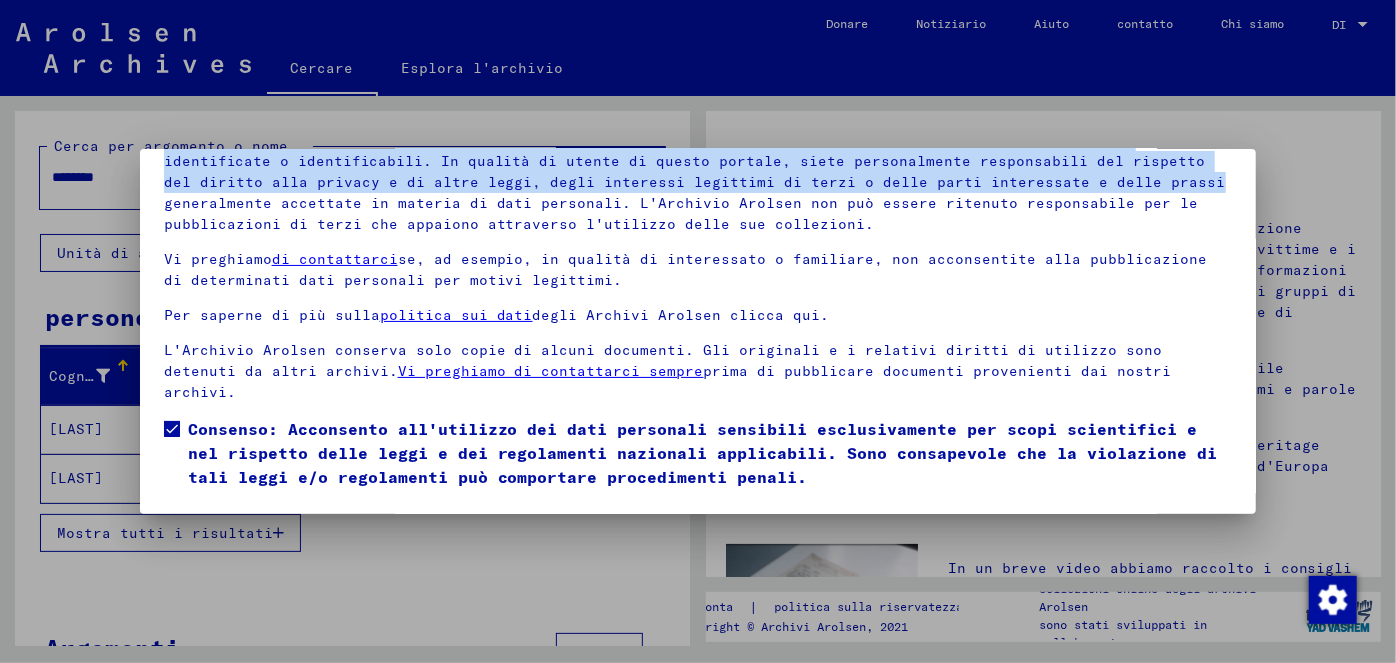 scroll, scrollTop: 45, scrollLeft: 0, axis: vertical 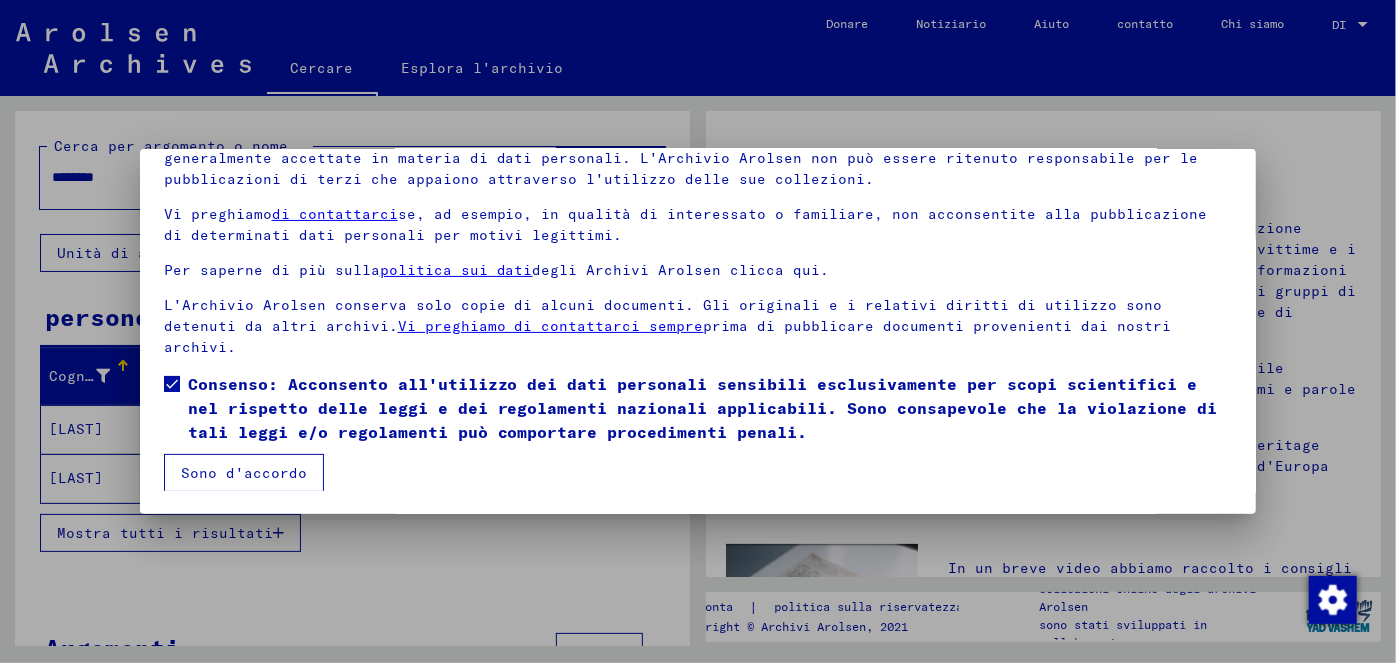 click on "Sono d'accordo" at bounding box center (244, 473) 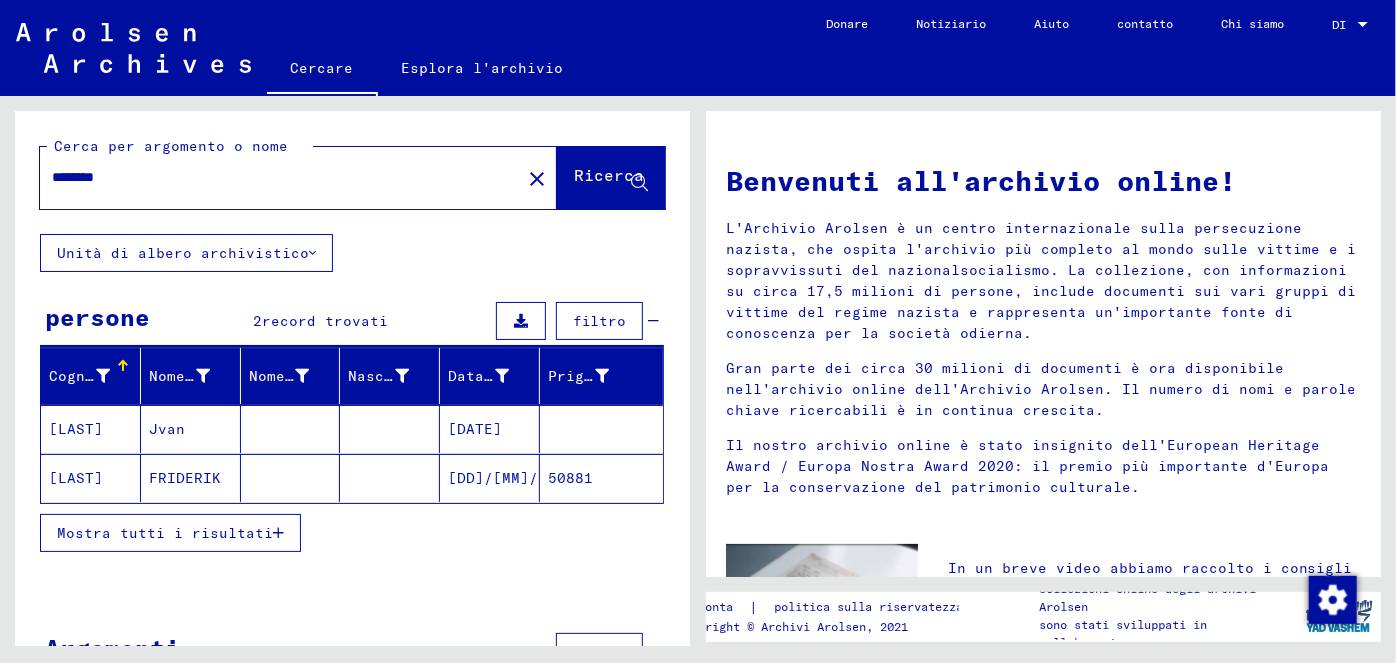 click on "[DD]/[MM]/[YYYY]" 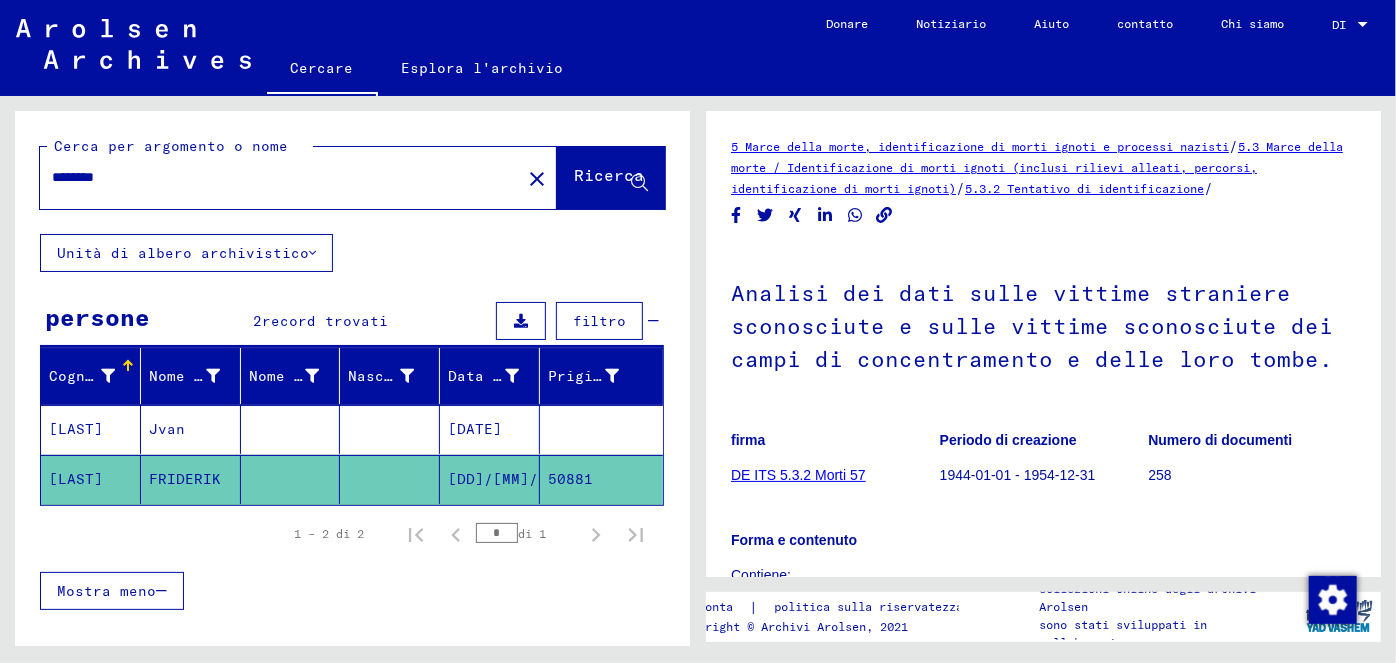 scroll, scrollTop: 0, scrollLeft: 0, axis: both 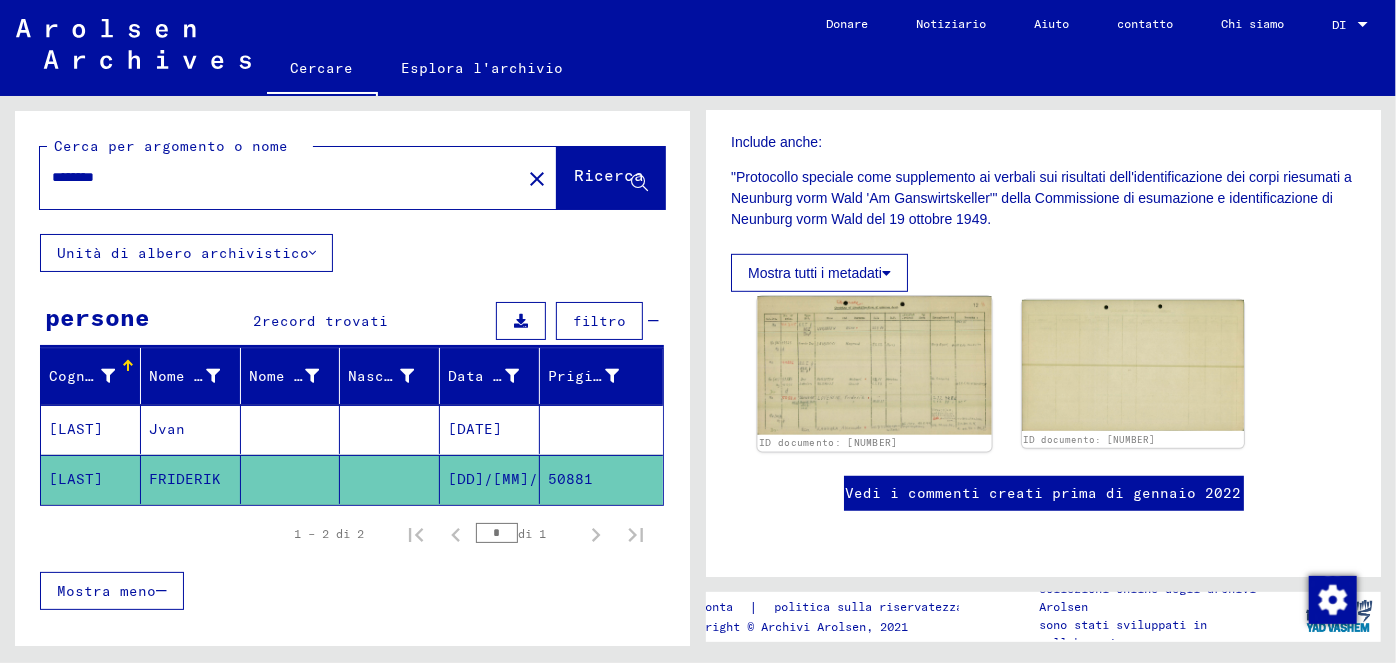 click 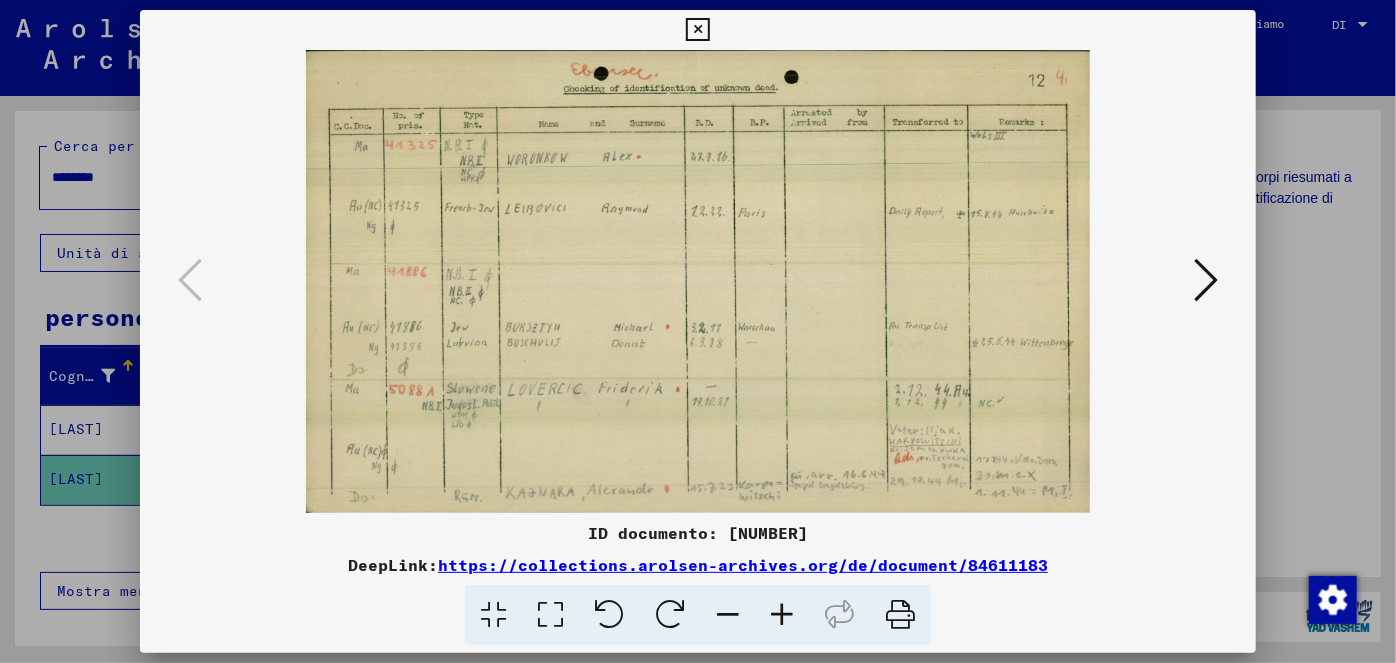 click at bounding box center (782, 615) 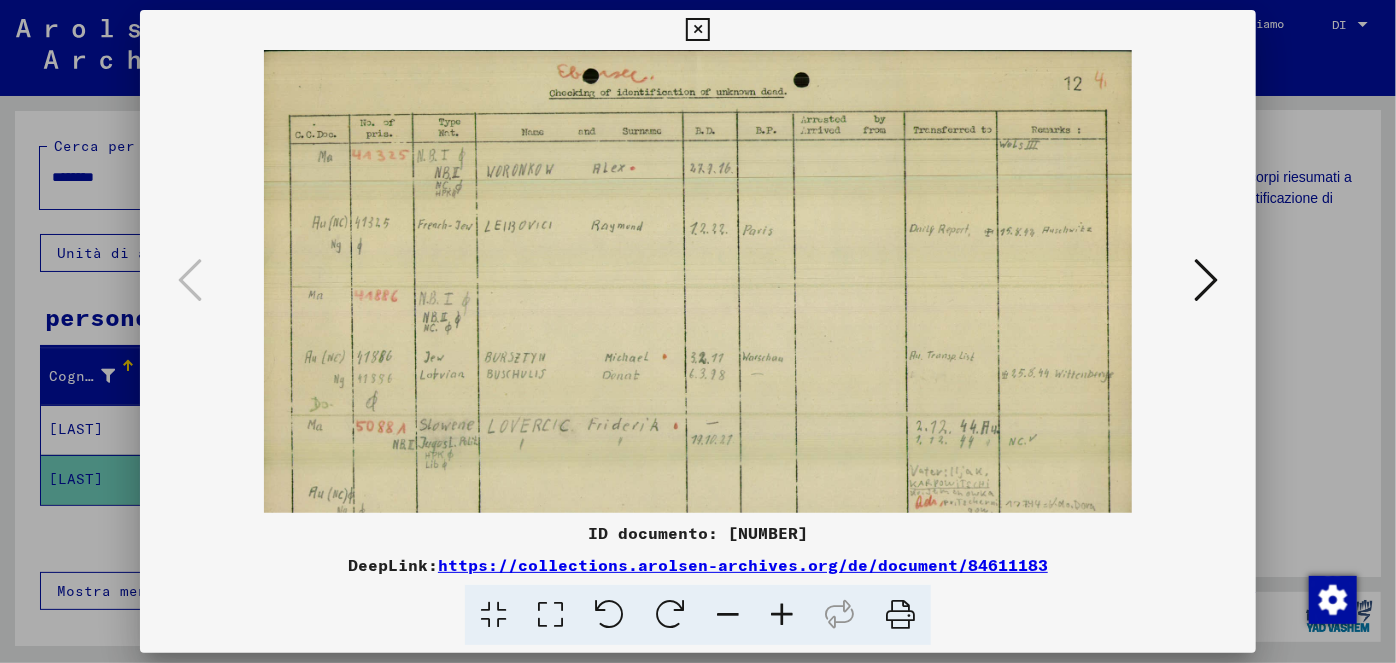 click at bounding box center (782, 615) 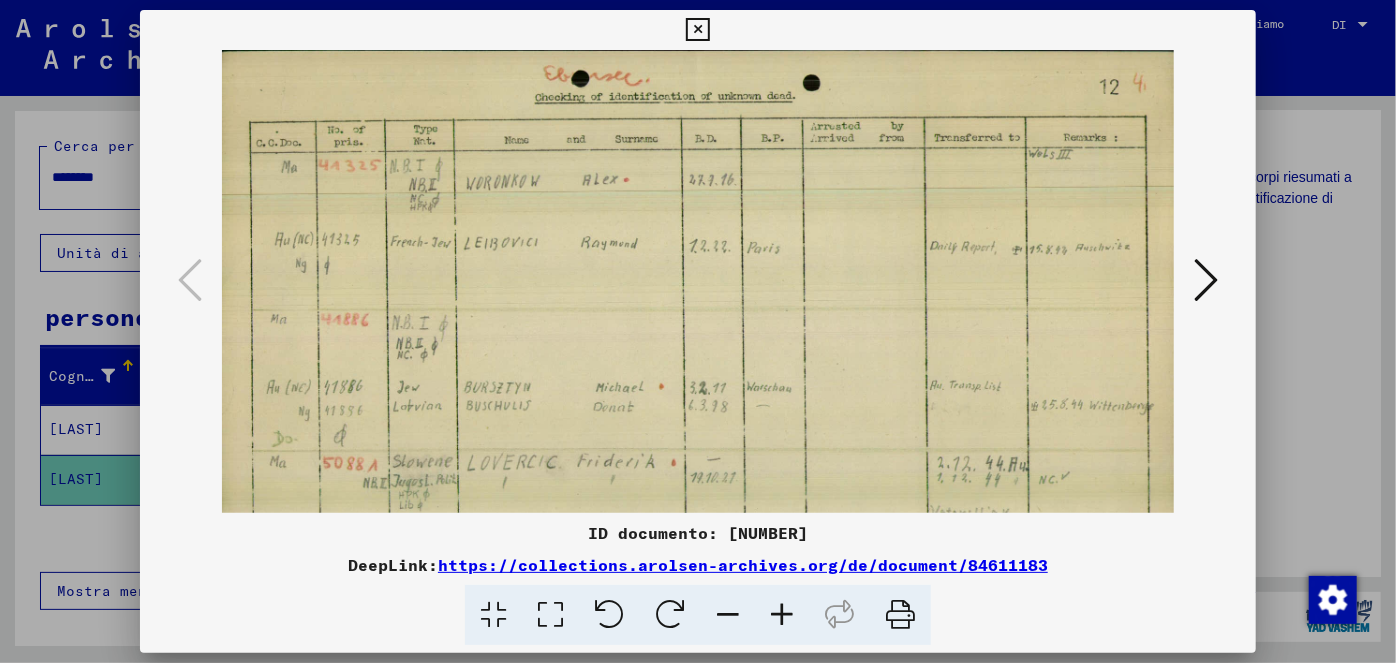 click at bounding box center [782, 615] 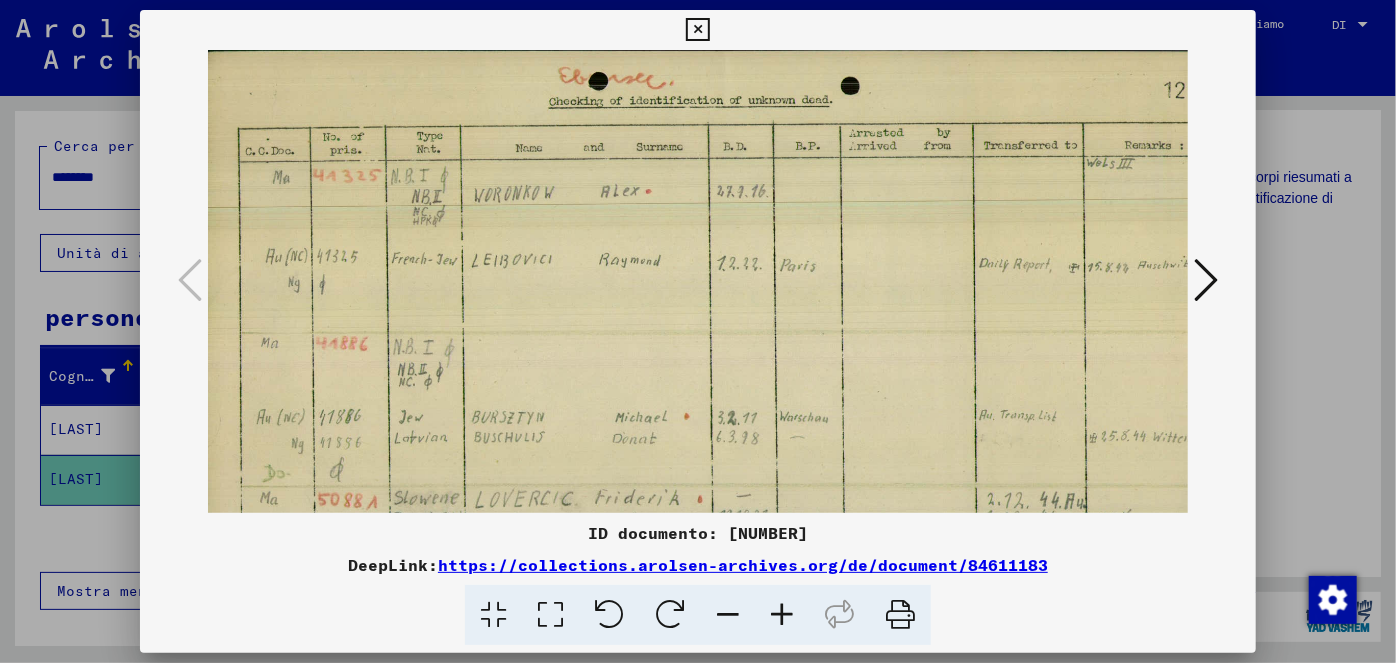 click at bounding box center [782, 615] 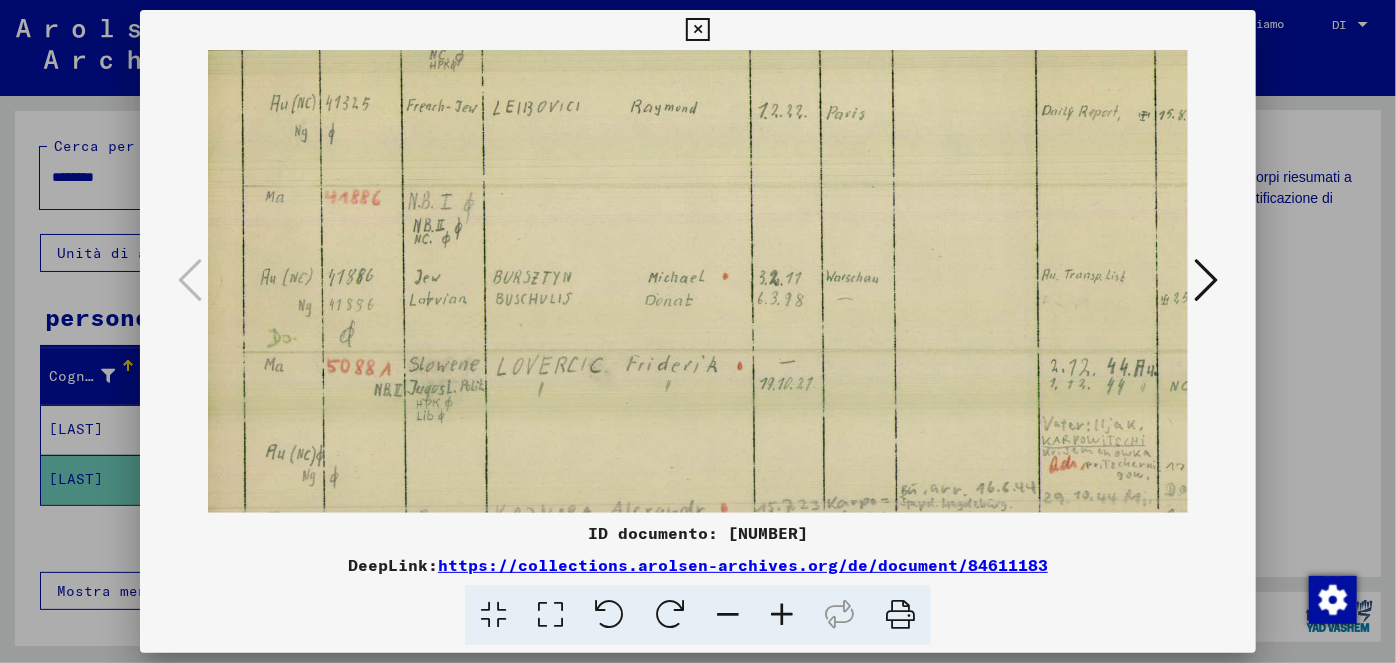 scroll, scrollTop: 173, scrollLeft: 0, axis: vertical 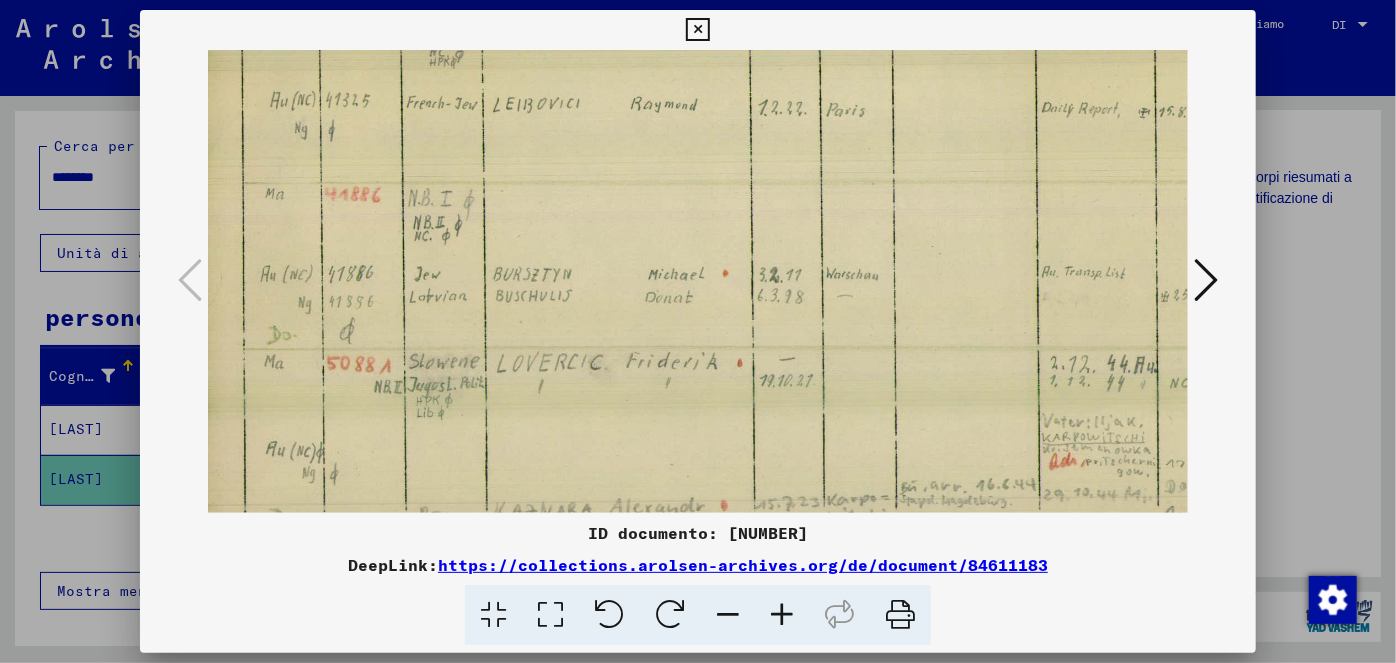 drag, startPoint x: 715, startPoint y: 403, endPoint x: 743, endPoint y: 222, distance: 183.15294 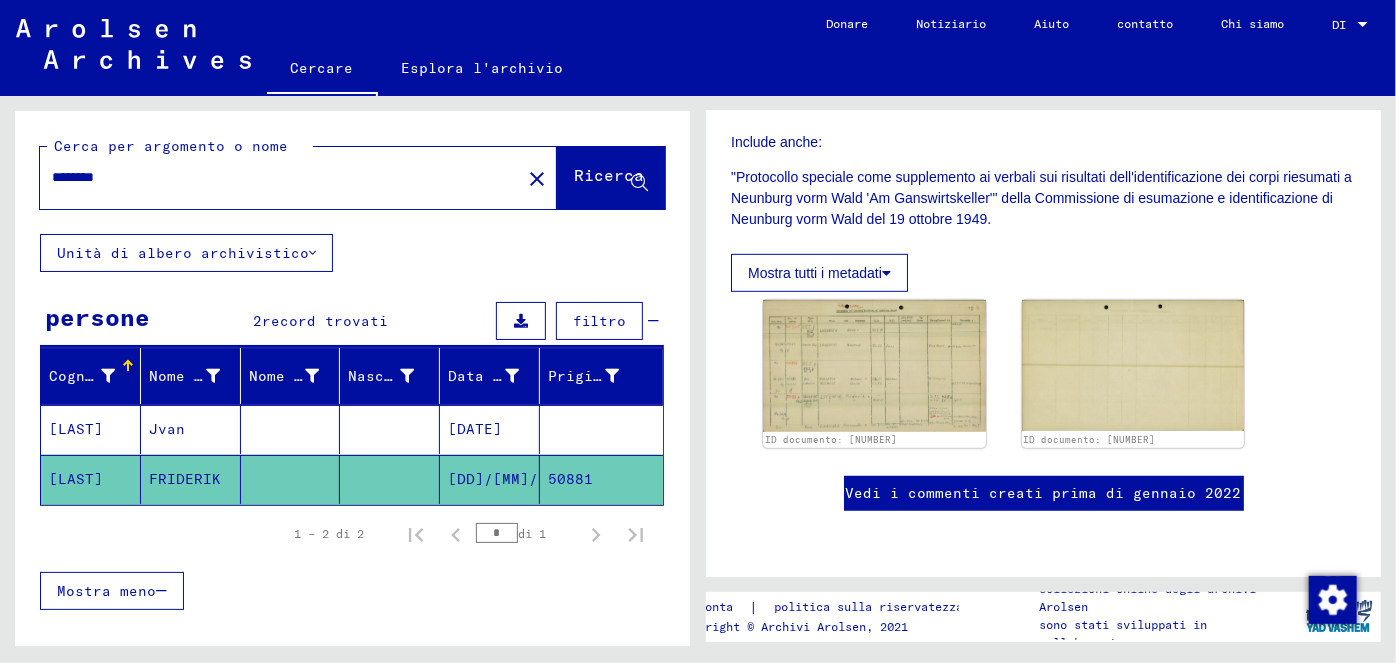 click on "********" at bounding box center [274, 177] 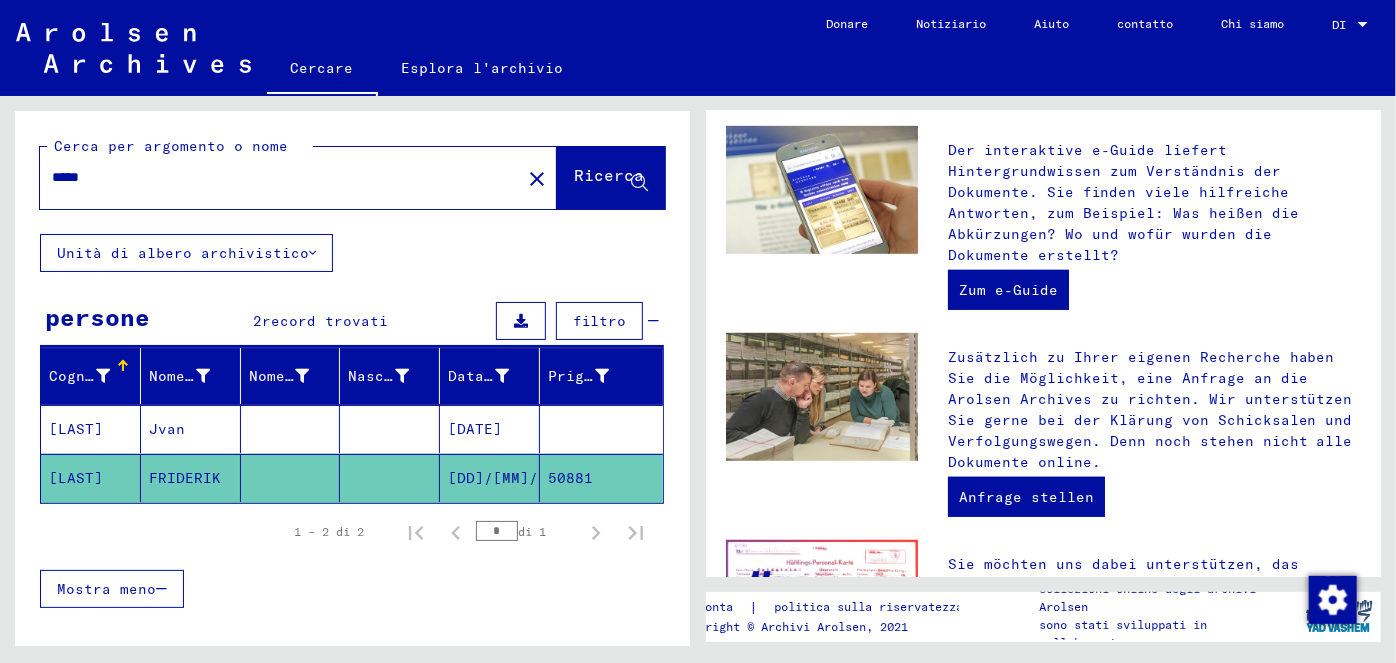 scroll, scrollTop: 0, scrollLeft: 0, axis: both 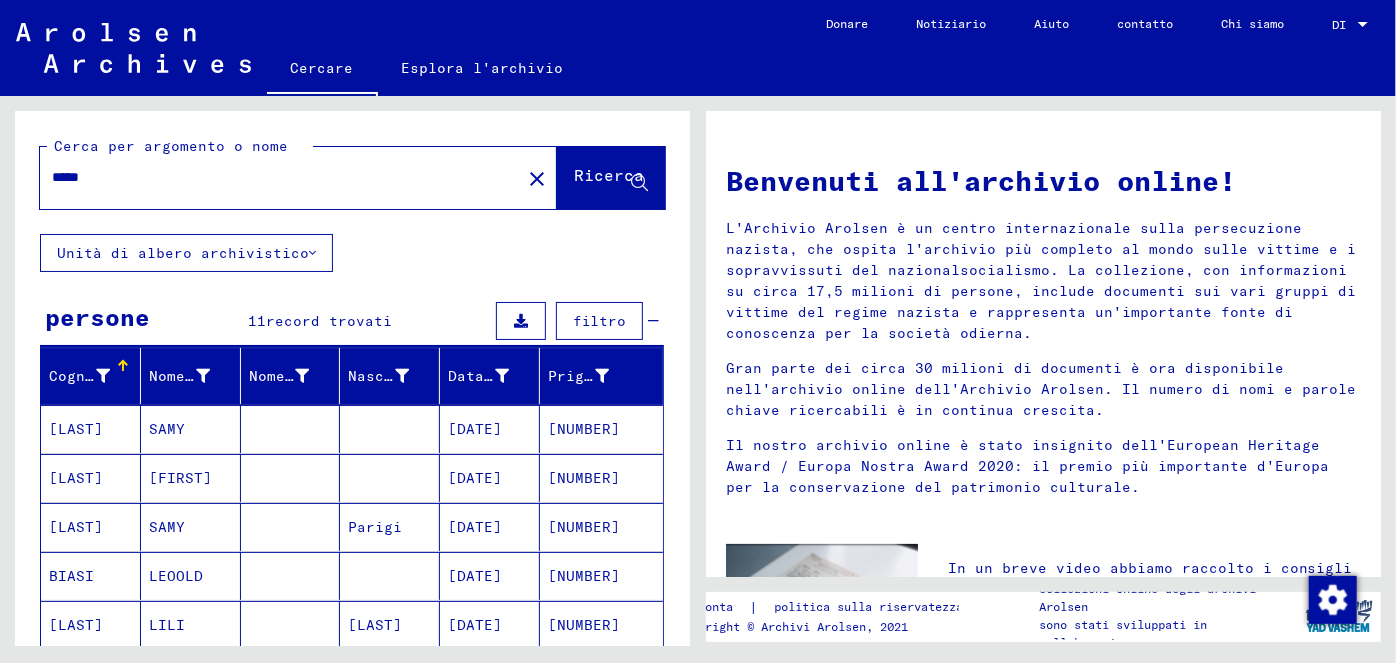 click on "[DATE]" at bounding box center (475, 625) 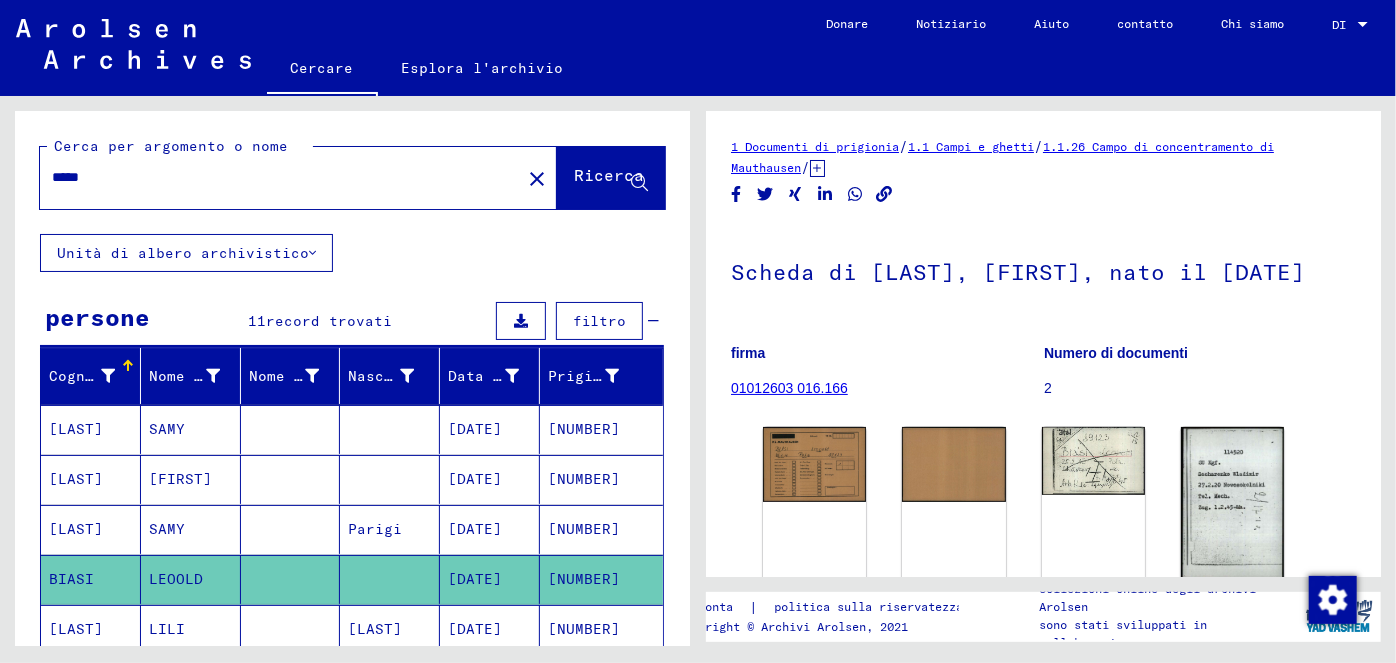 scroll, scrollTop: 0, scrollLeft: 0, axis: both 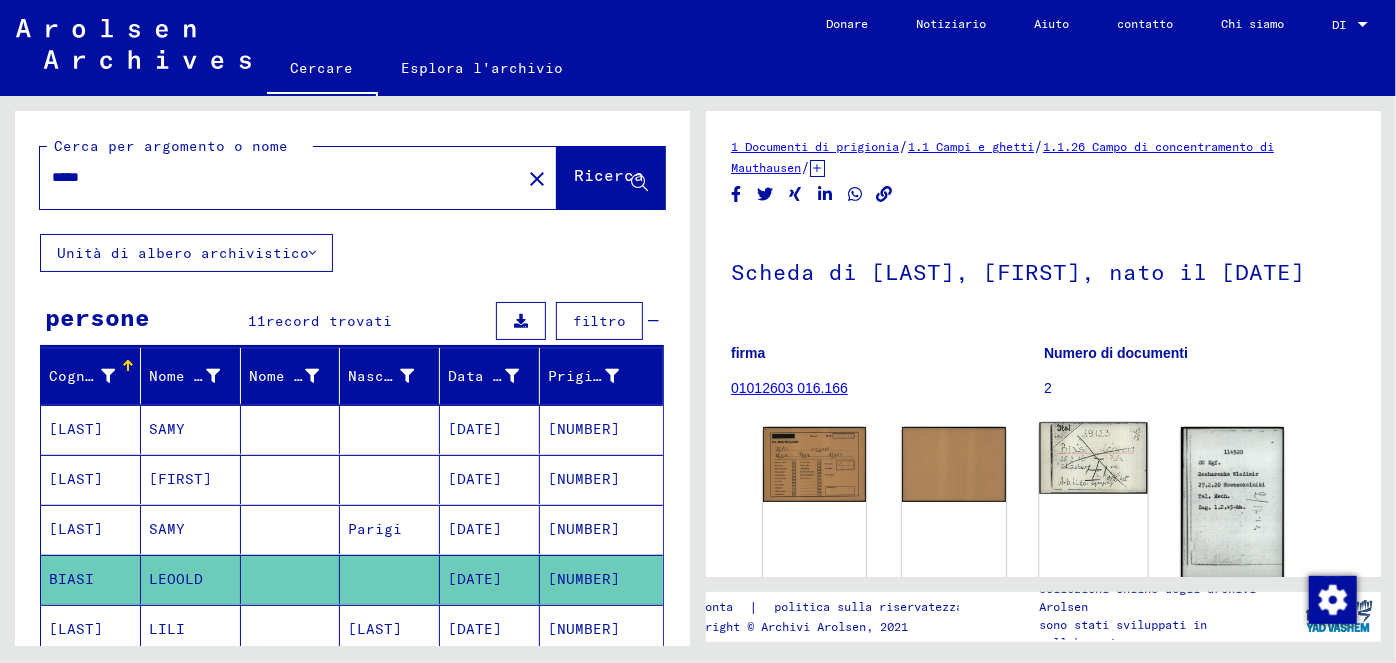 click 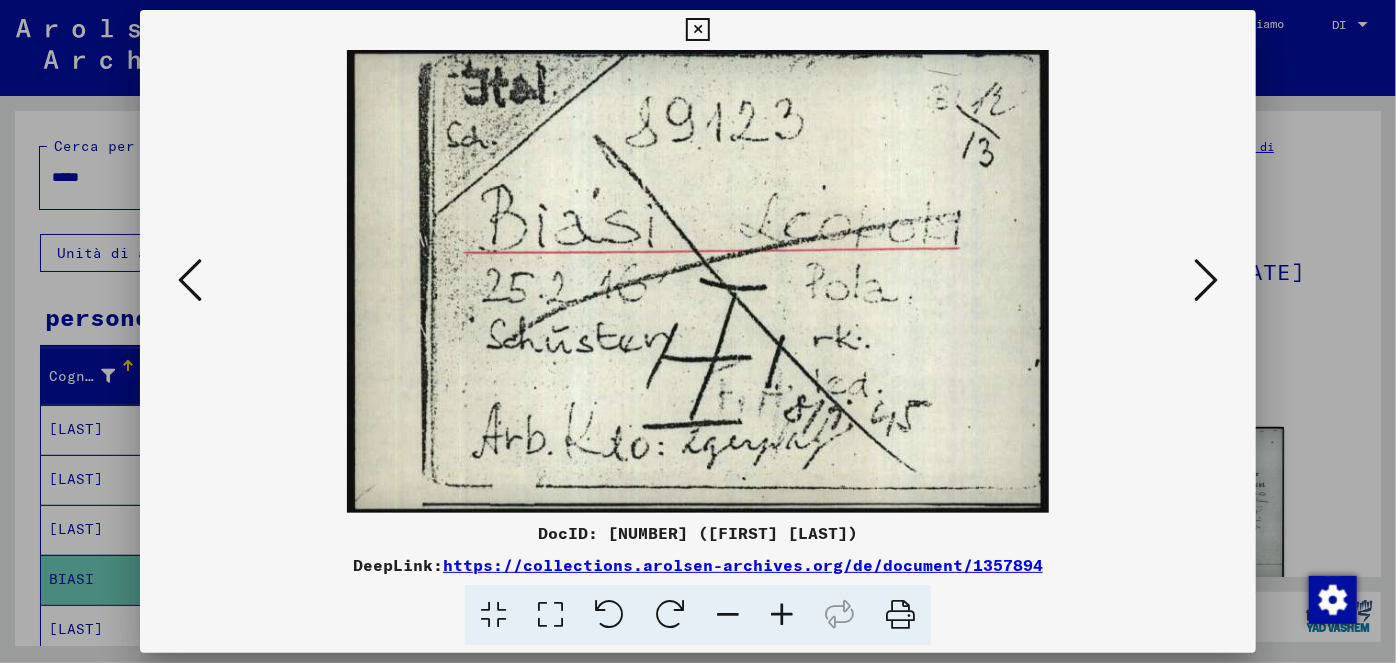 click at bounding box center (1206, 280) 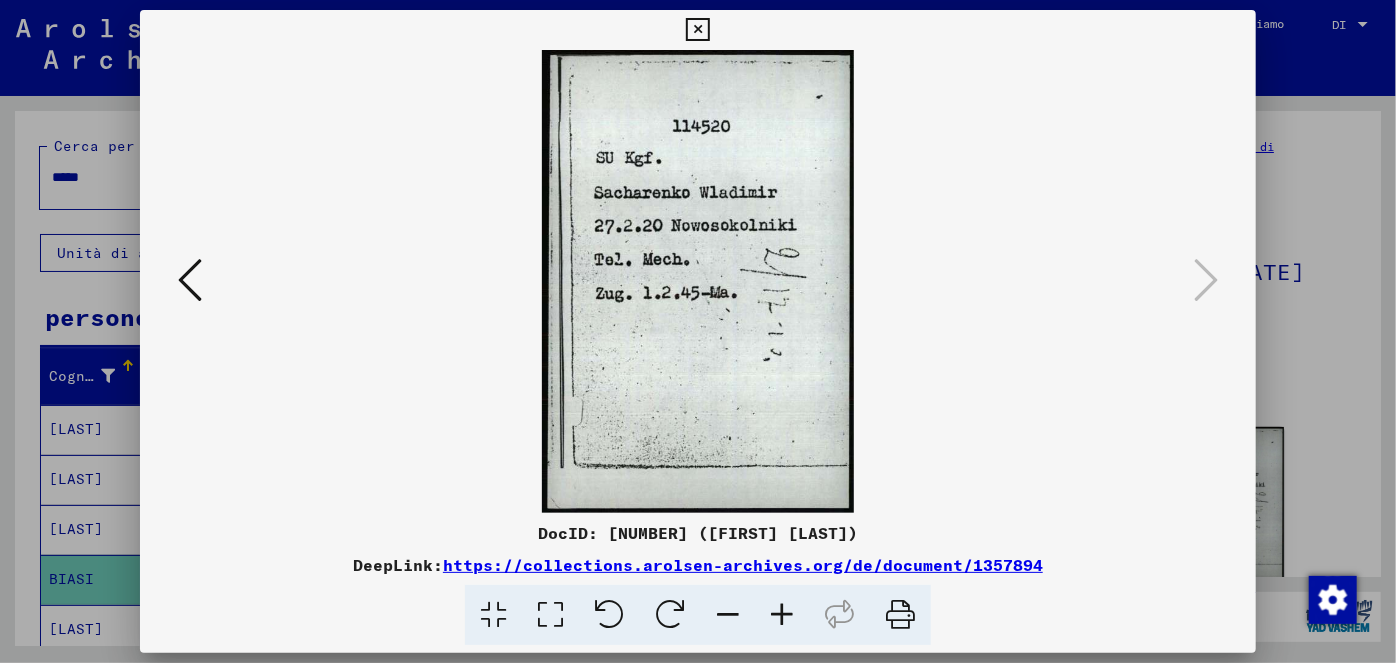 click at bounding box center [697, 30] 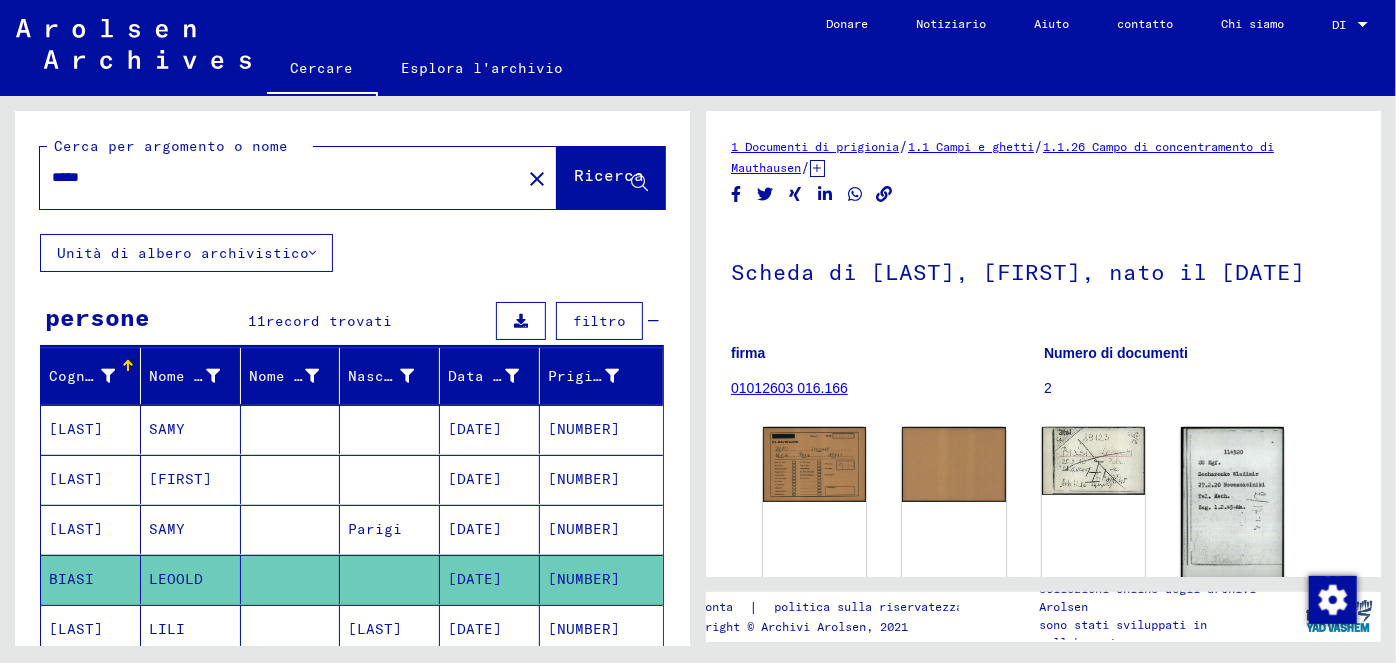 drag, startPoint x: 112, startPoint y: 177, endPoint x: 45, endPoint y: 171, distance: 67.26812 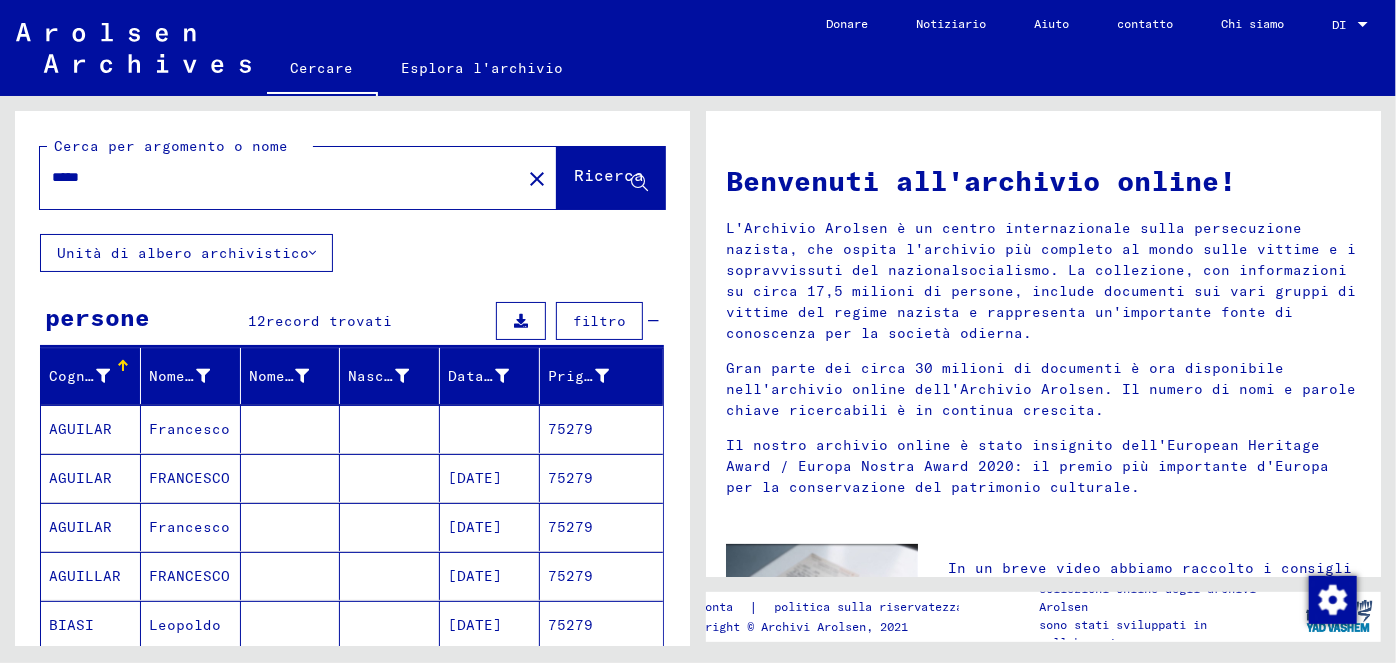 click on "[DATE]" 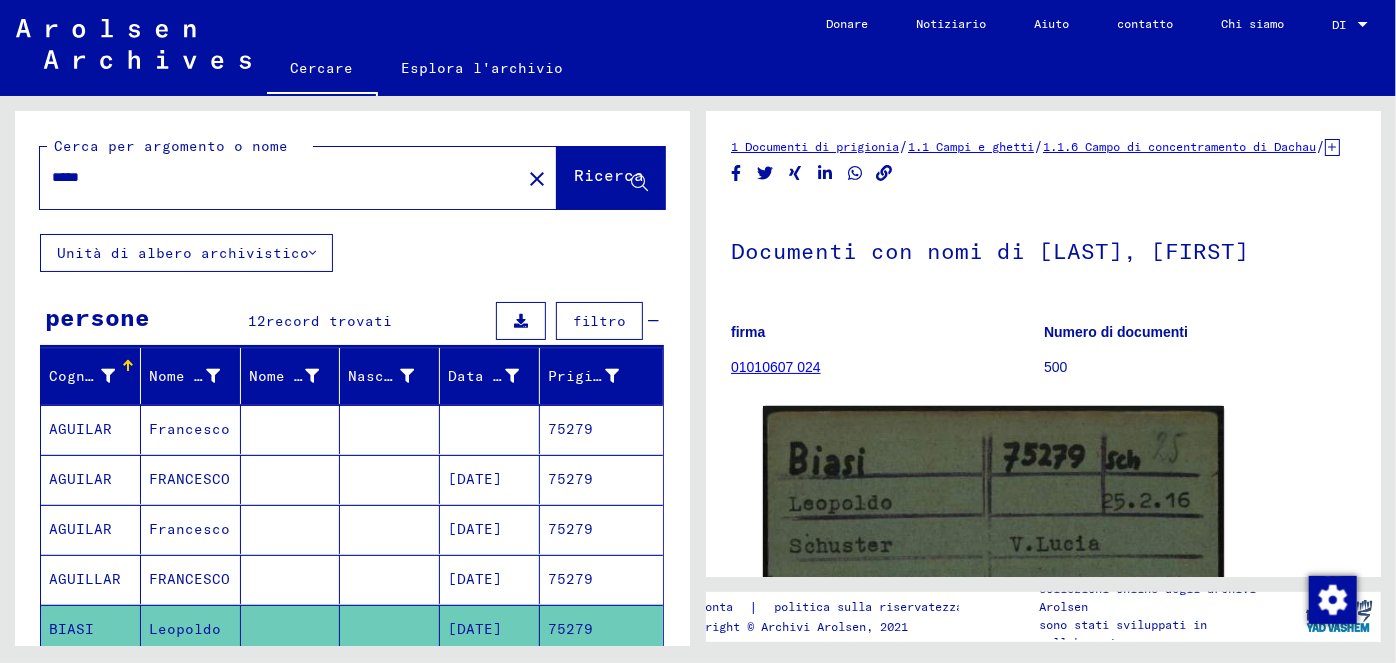 scroll, scrollTop: 0, scrollLeft: 0, axis: both 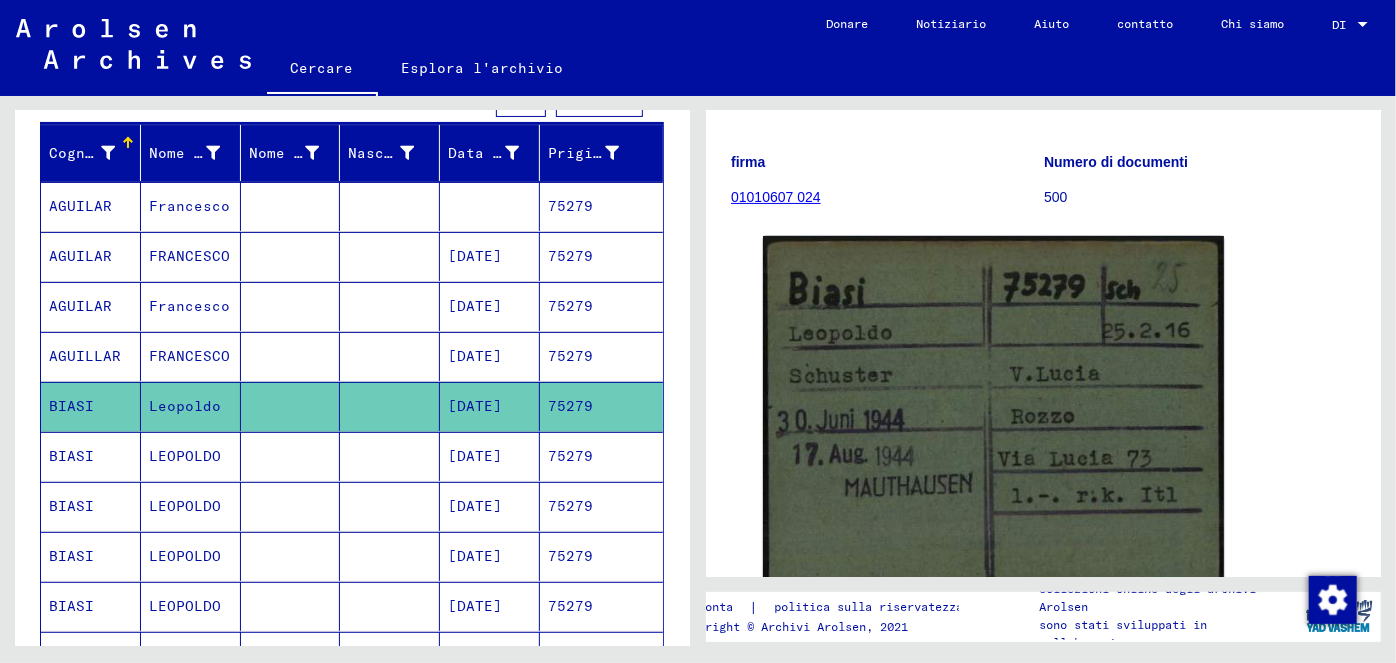 click on "[DATE]" at bounding box center [475, 506] 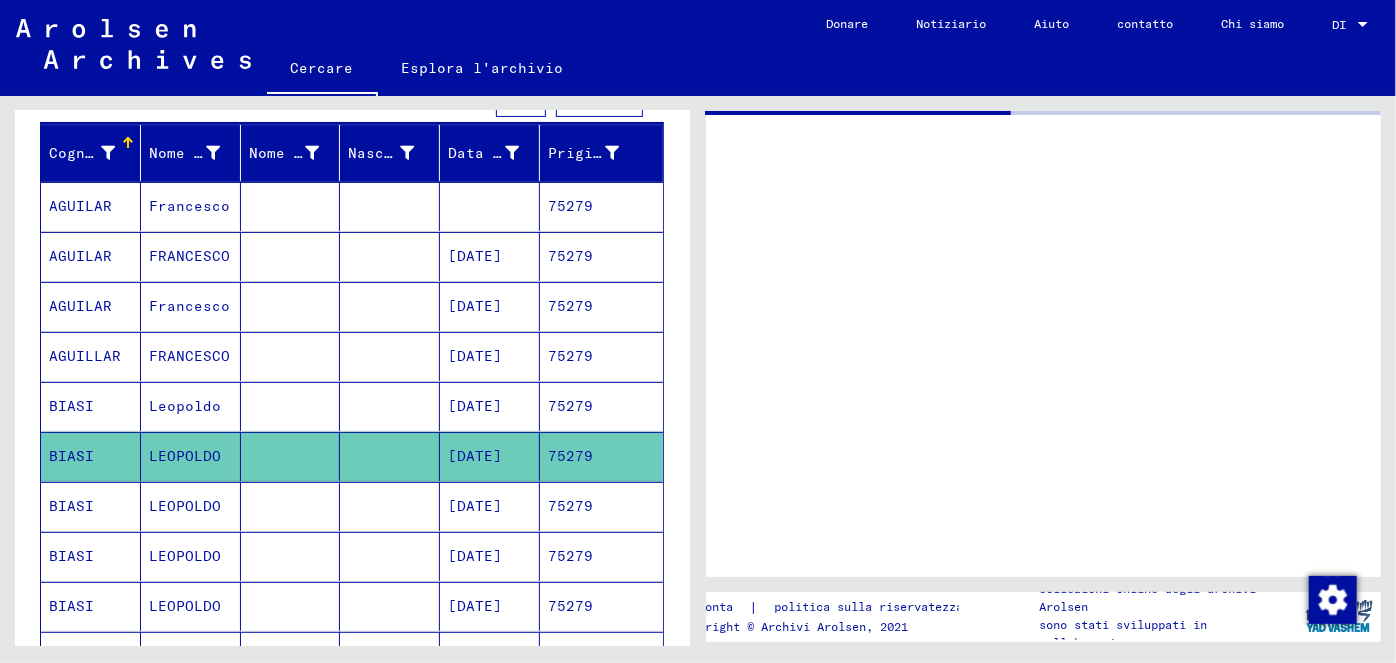 scroll, scrollTop: 0, scrollLeft: 0, axis: both 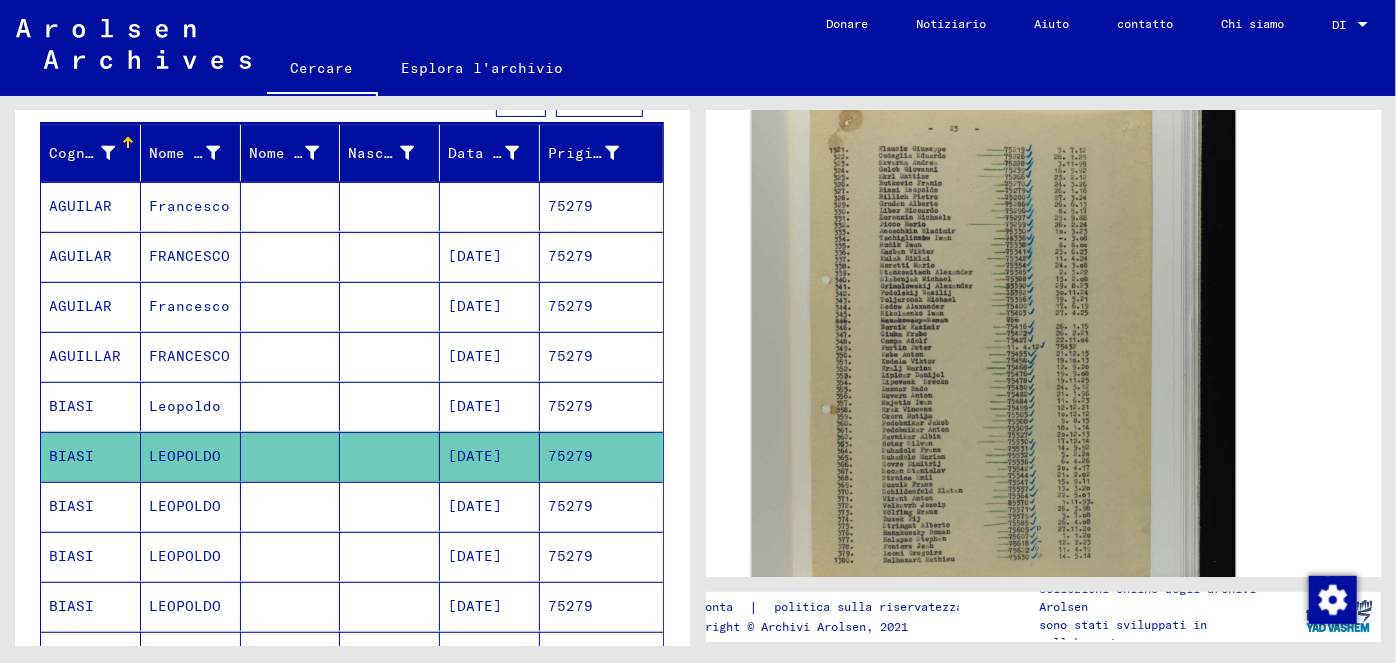 click 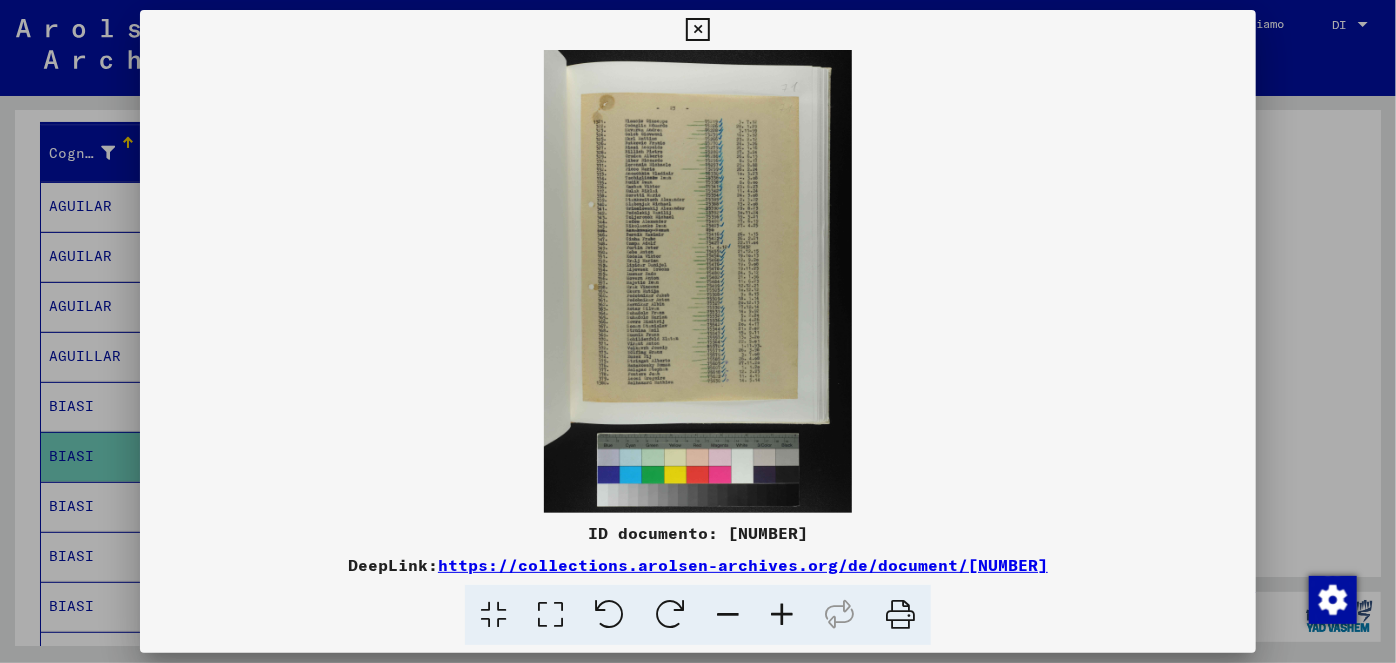 click at bounding box center (782, 615) 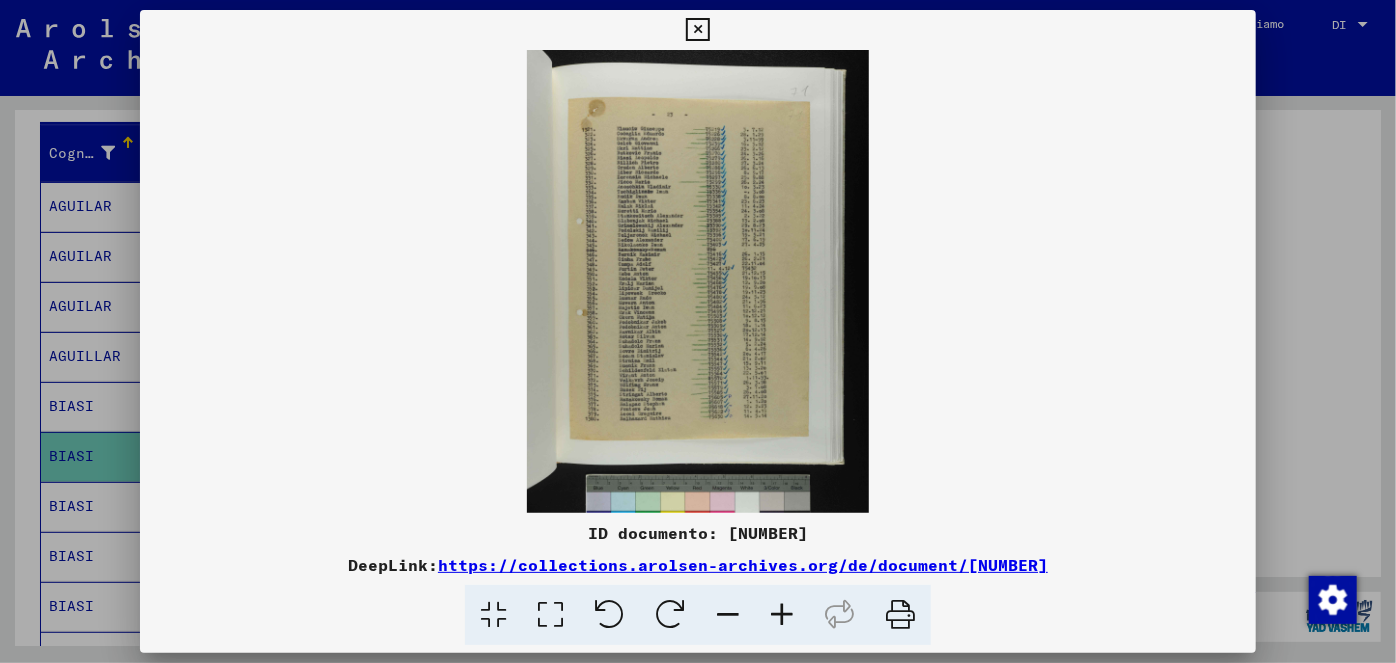 click at bounding box center [782, 615] 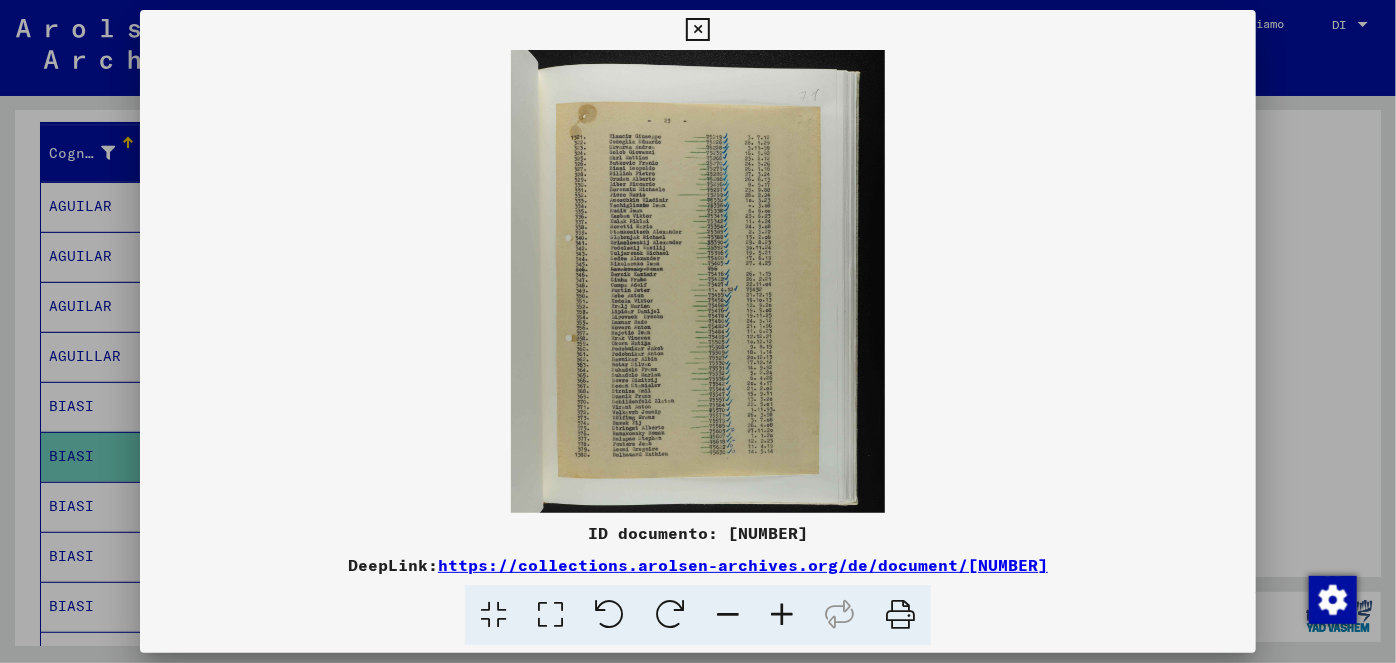click at bounding box center [782, 615] 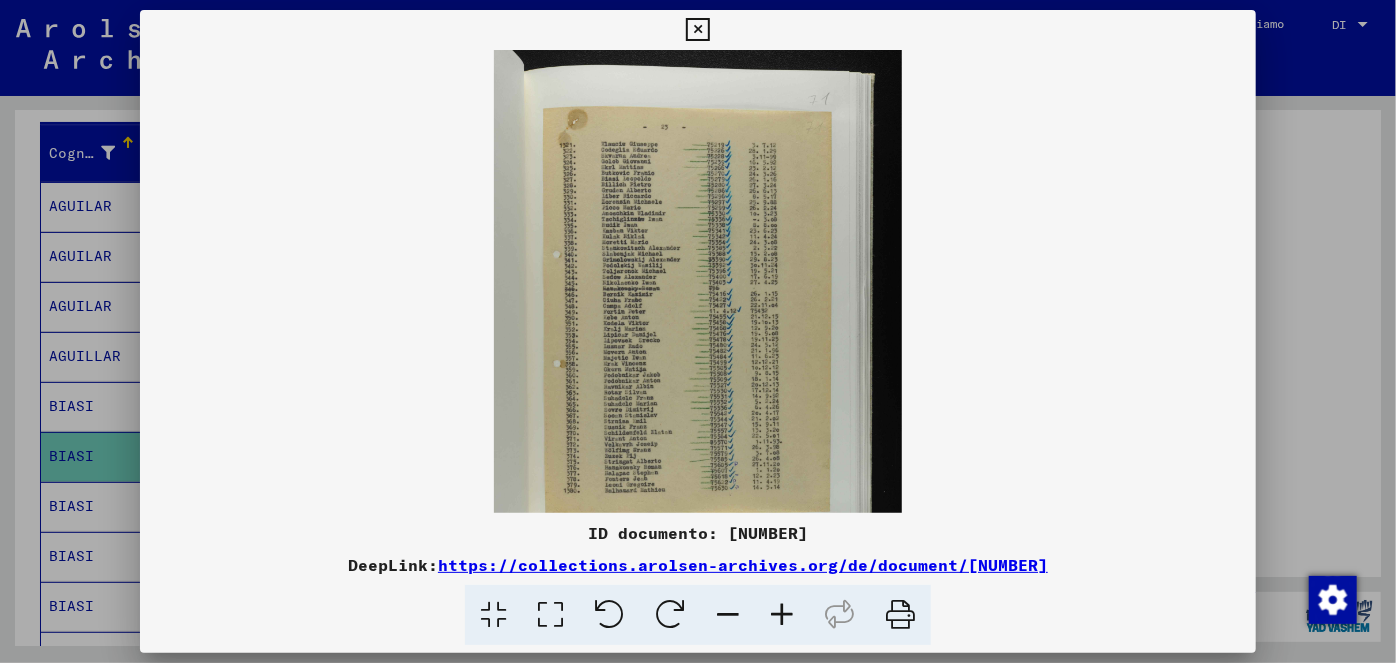 click at bounding box center [782, 615] 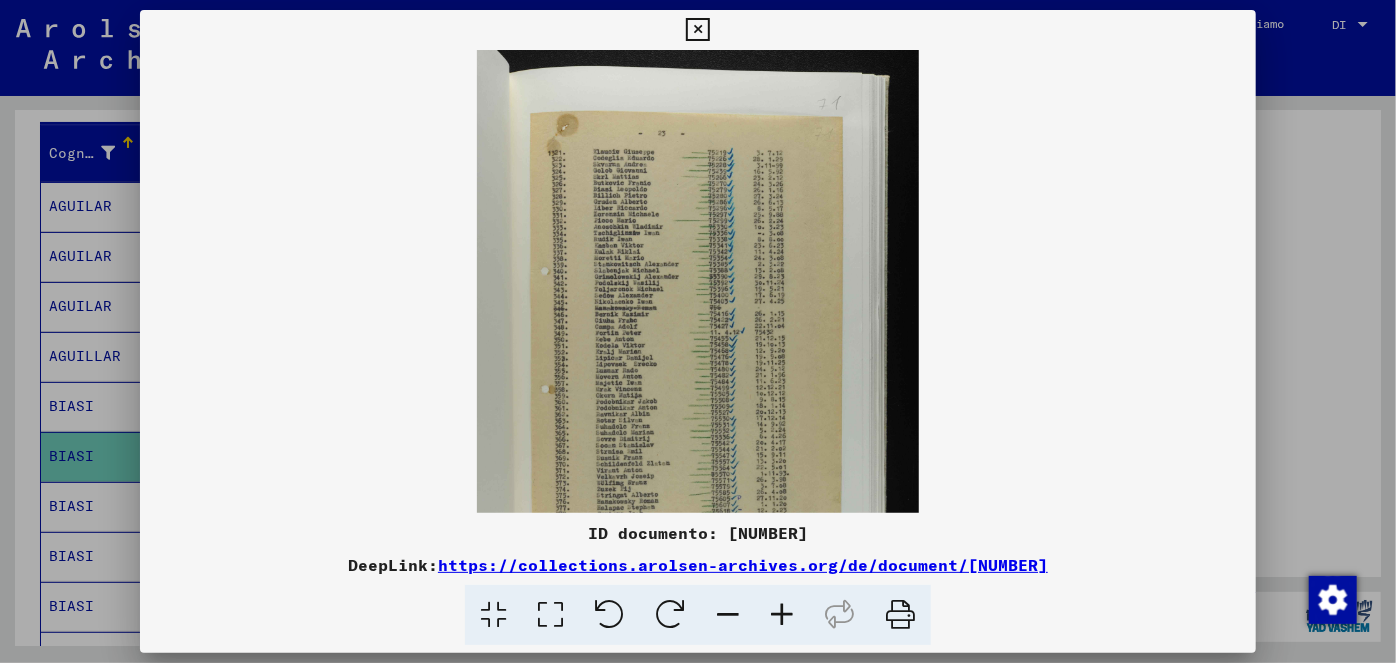 click at bounding box center [782, 615] 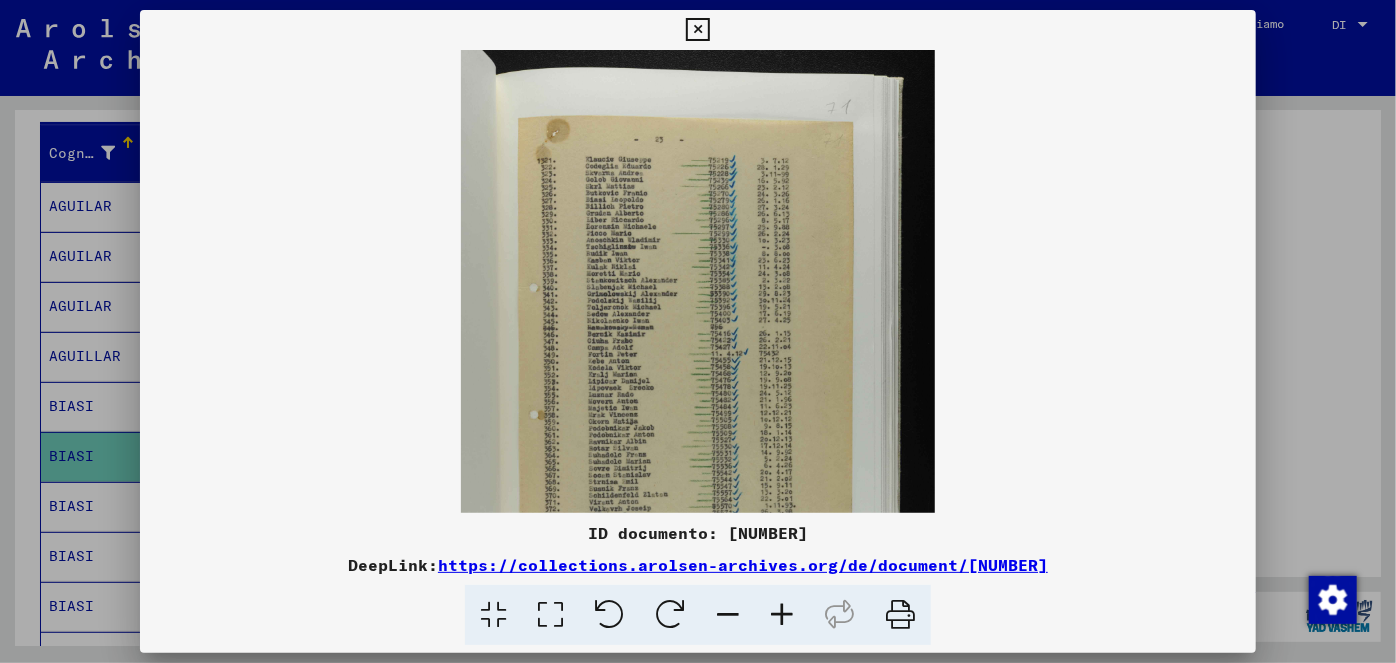 click at bounding box center [782, 615] 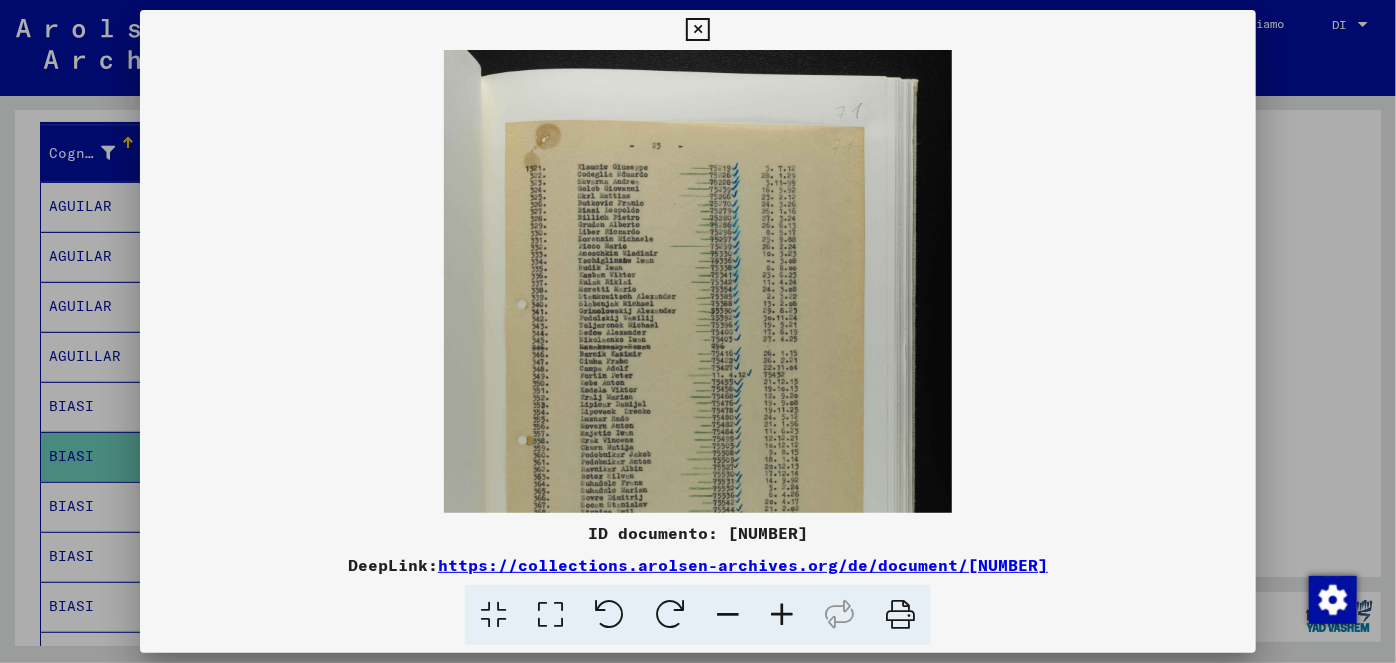 click at bounding box center [782, 615] 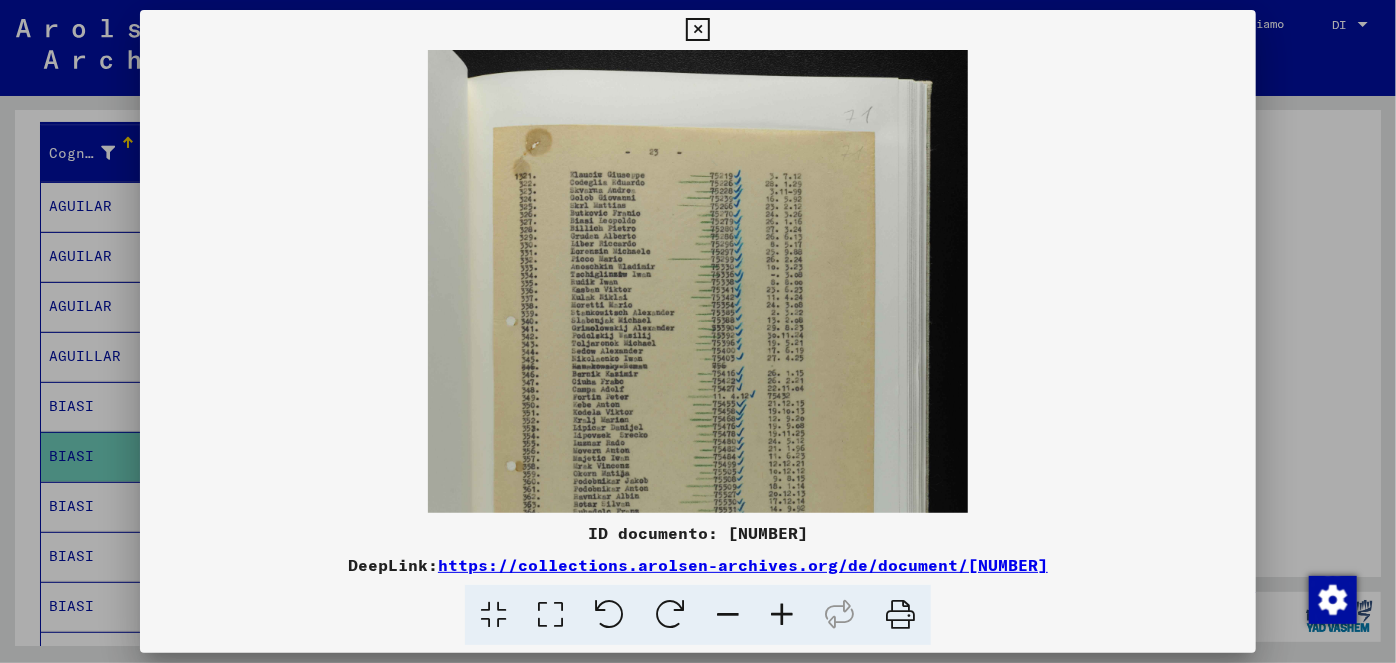 click at bounding box center (782, 615) 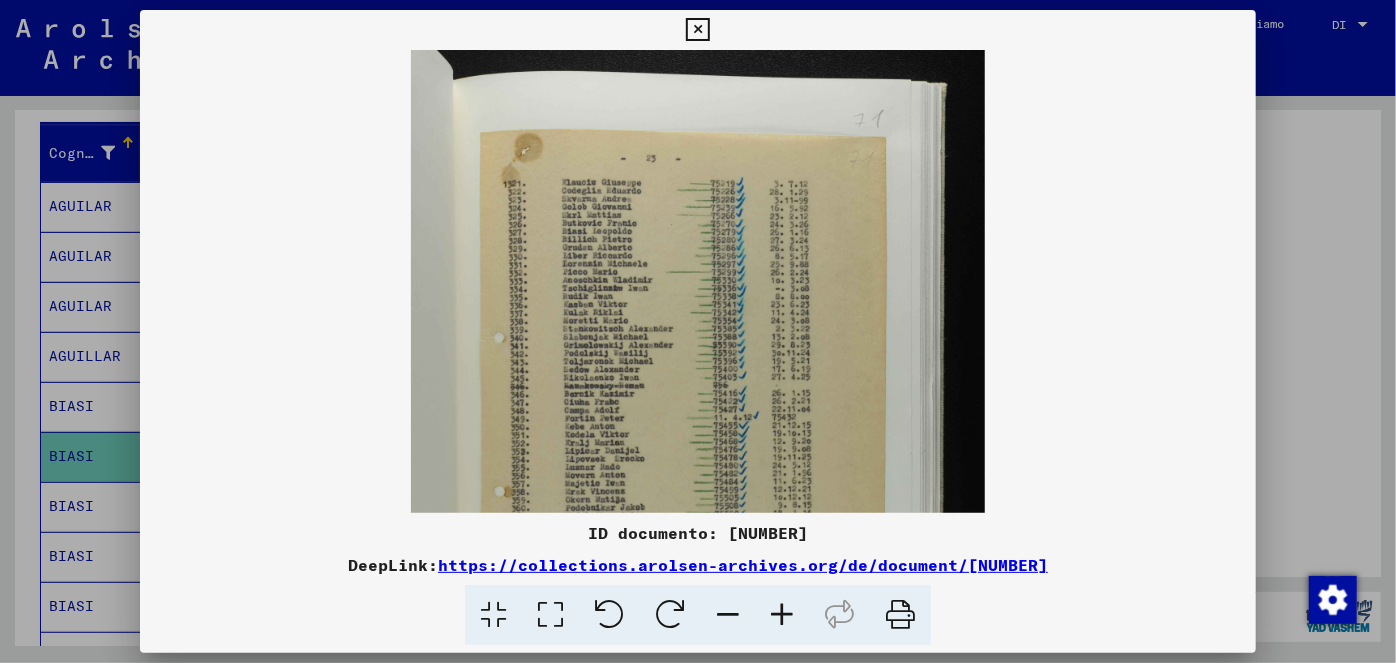 click at bounding box center (782, 615) 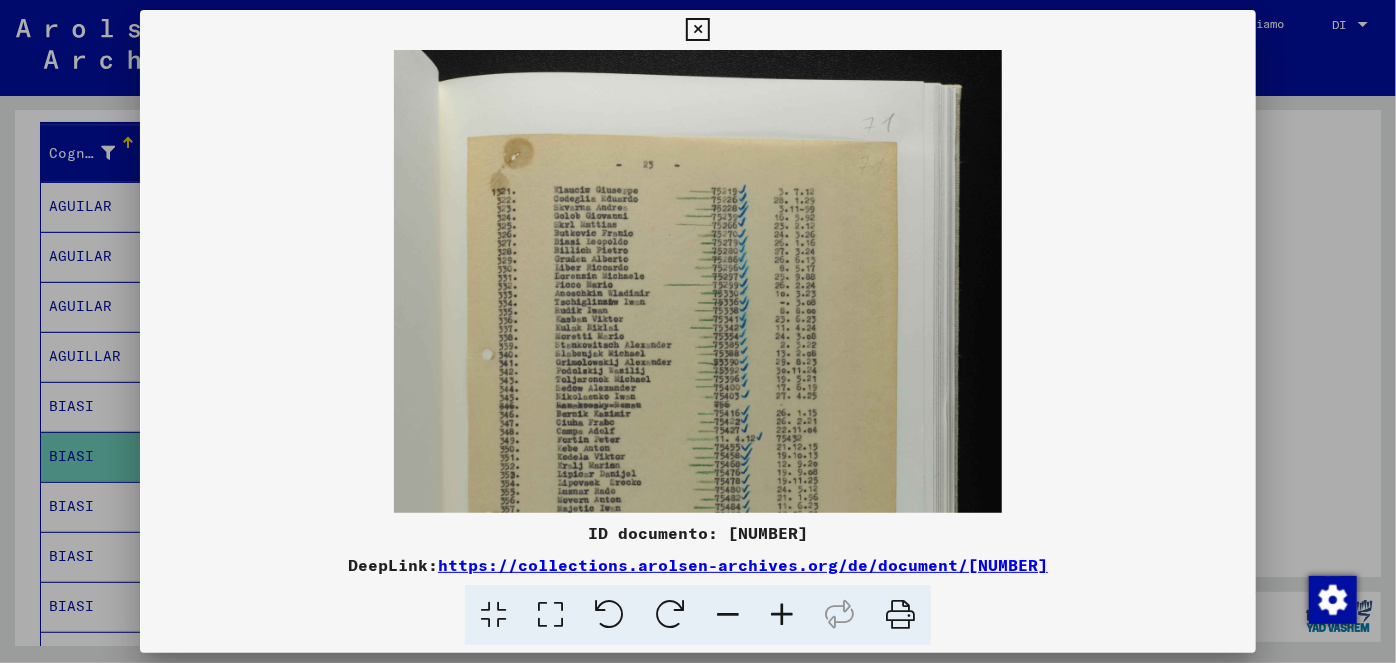 click at bounding box center (782, 615) 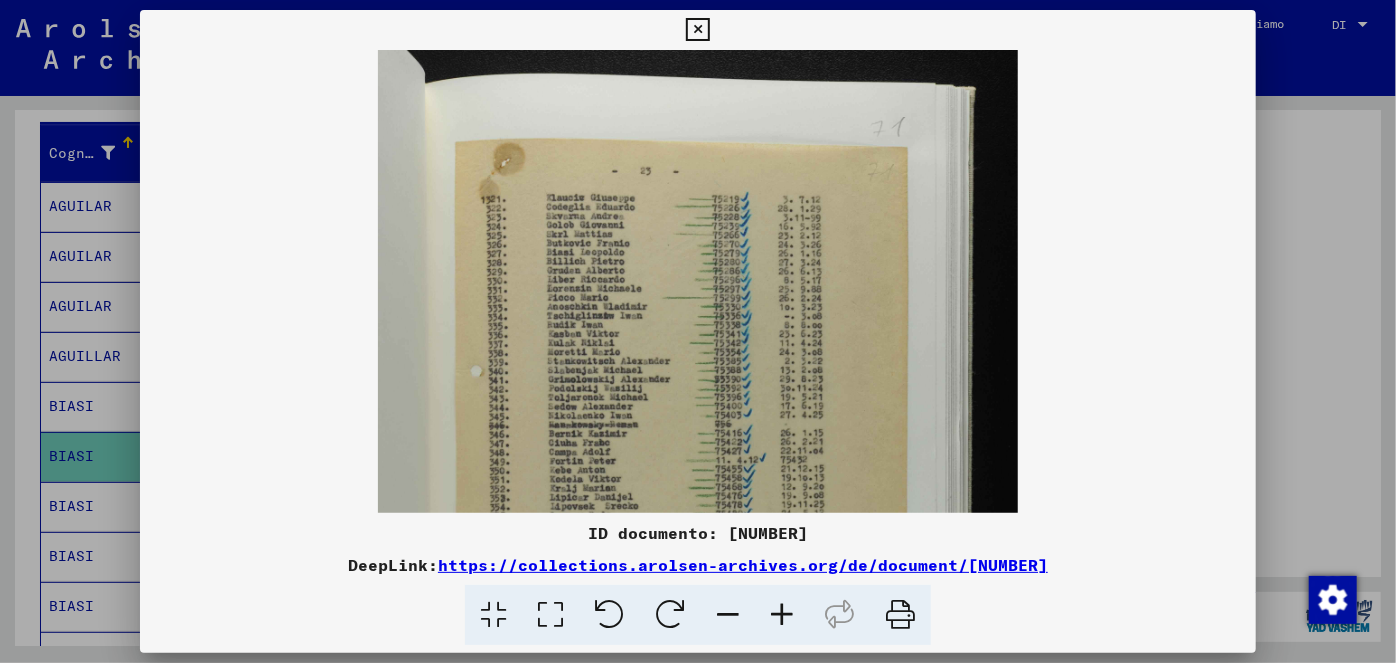 click at bounding box center [782, 615] 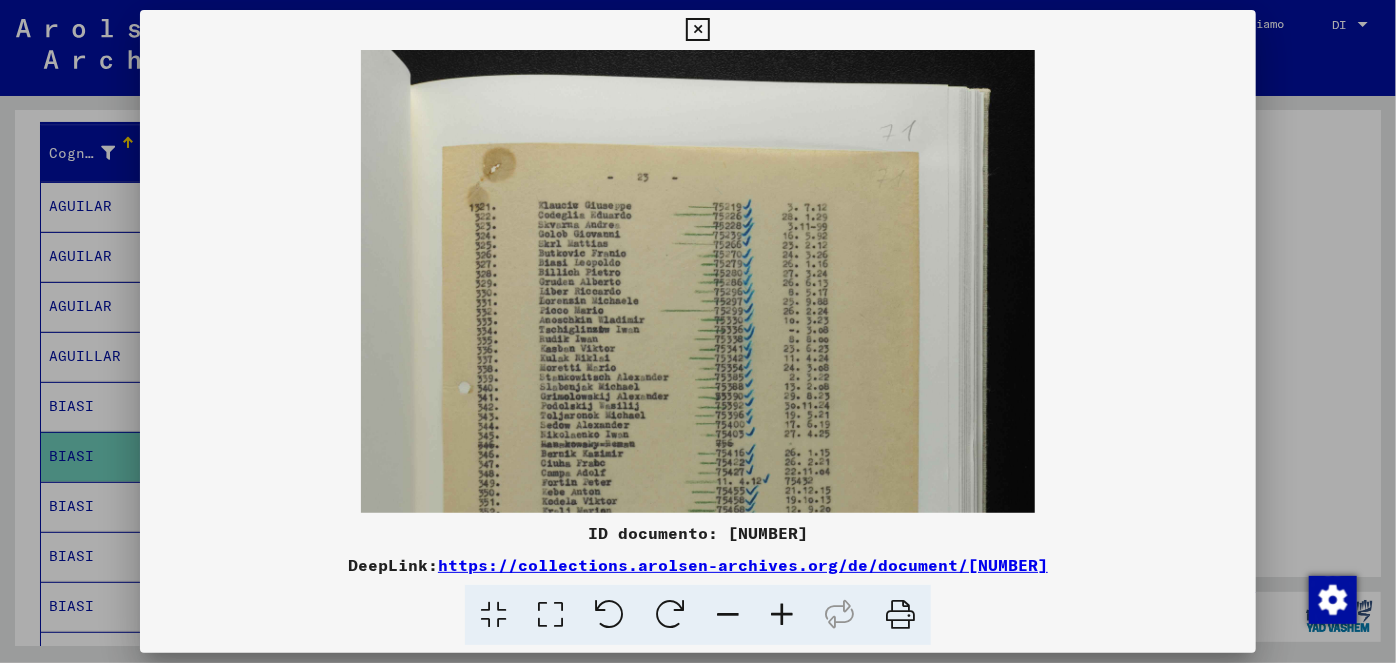click at bounding box center [782, 615] 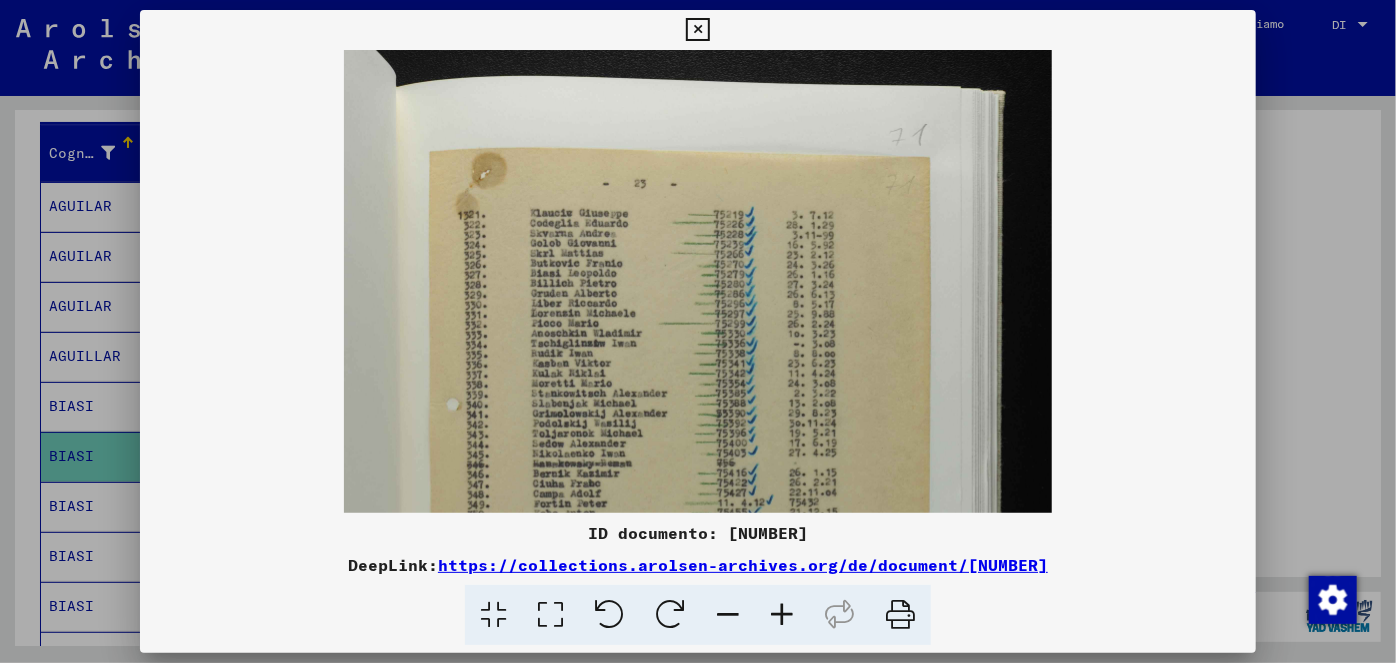 click at bounding box center (782, 615) 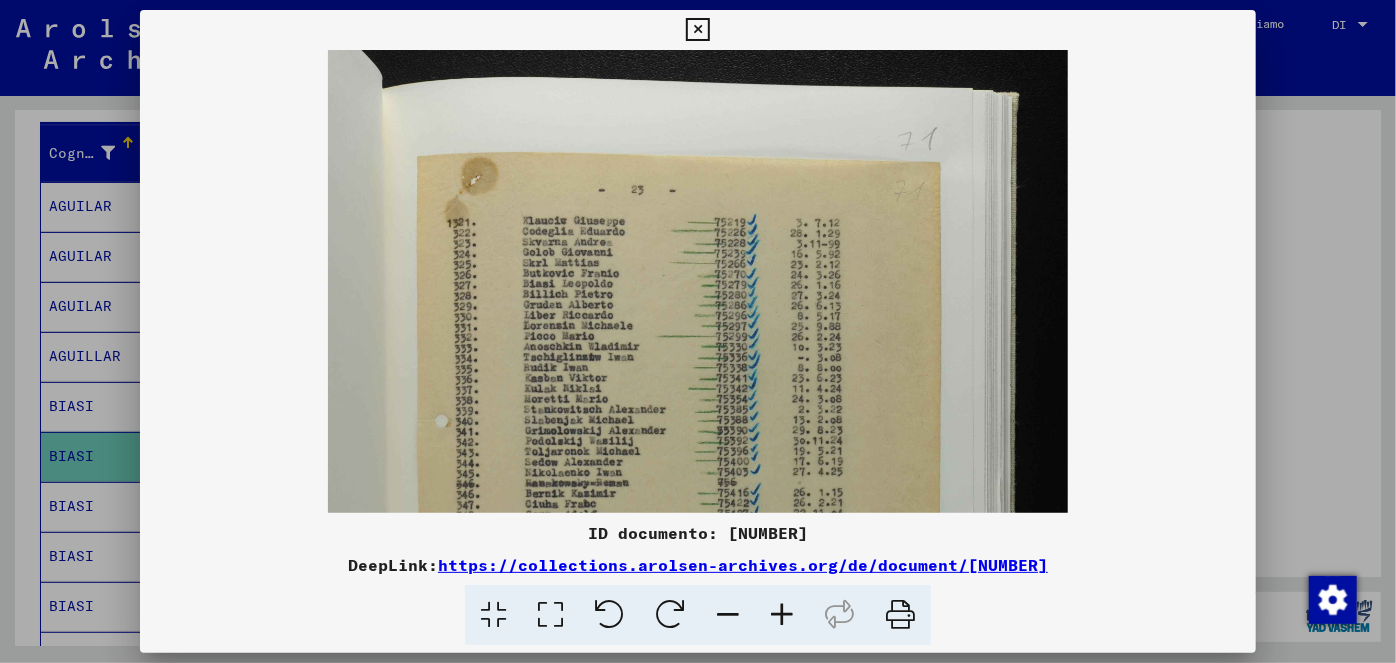 click at bounding box center (782, 615) 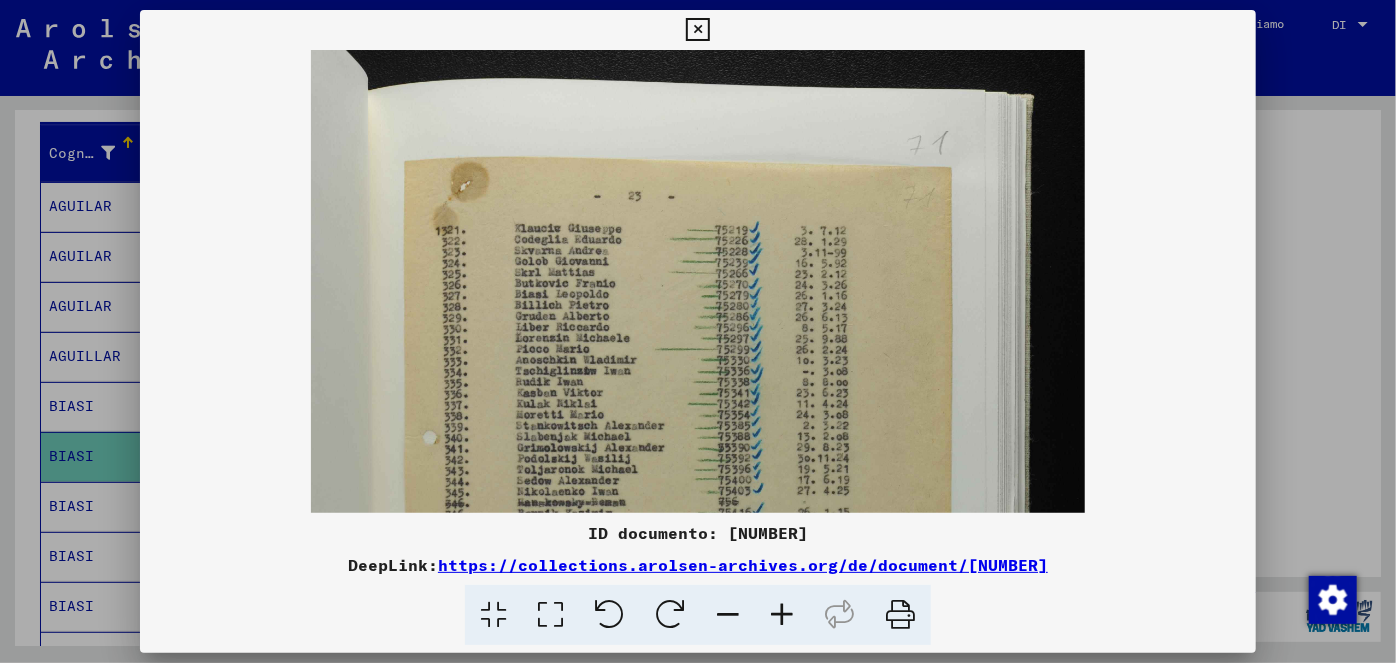 click at bounding box center [782, 615] 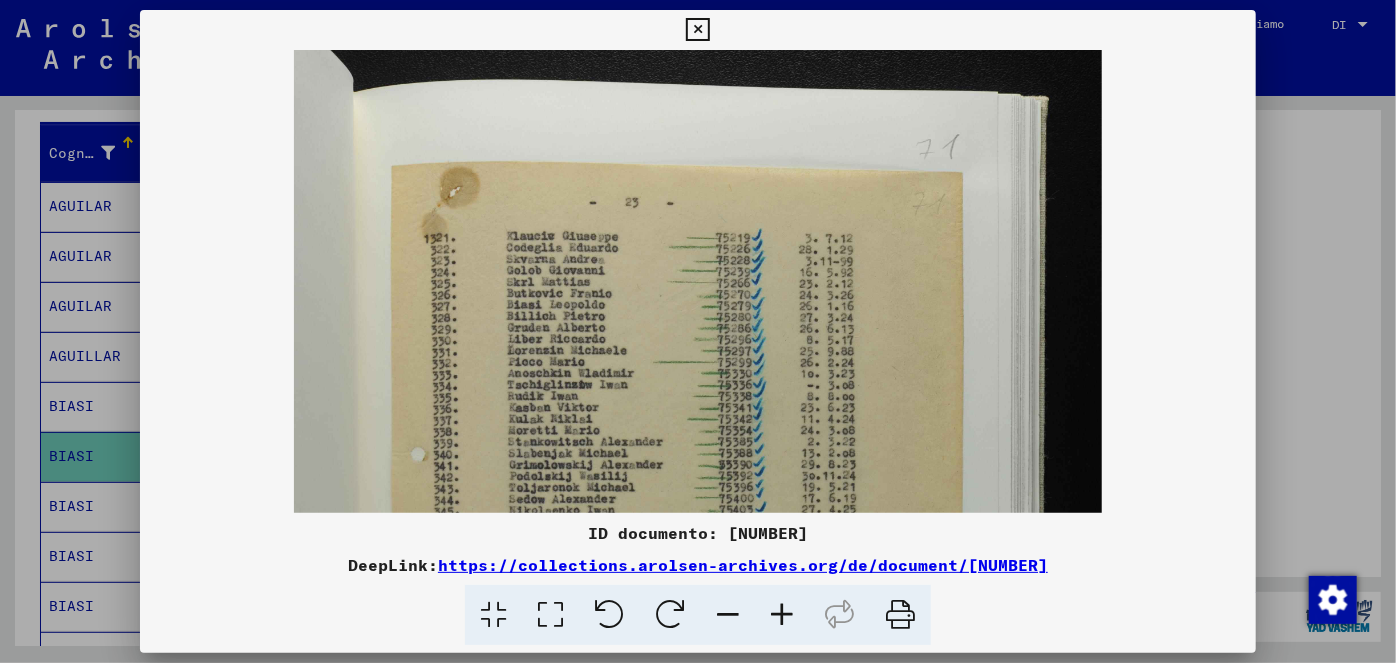 click at bounding box center (782, 615) 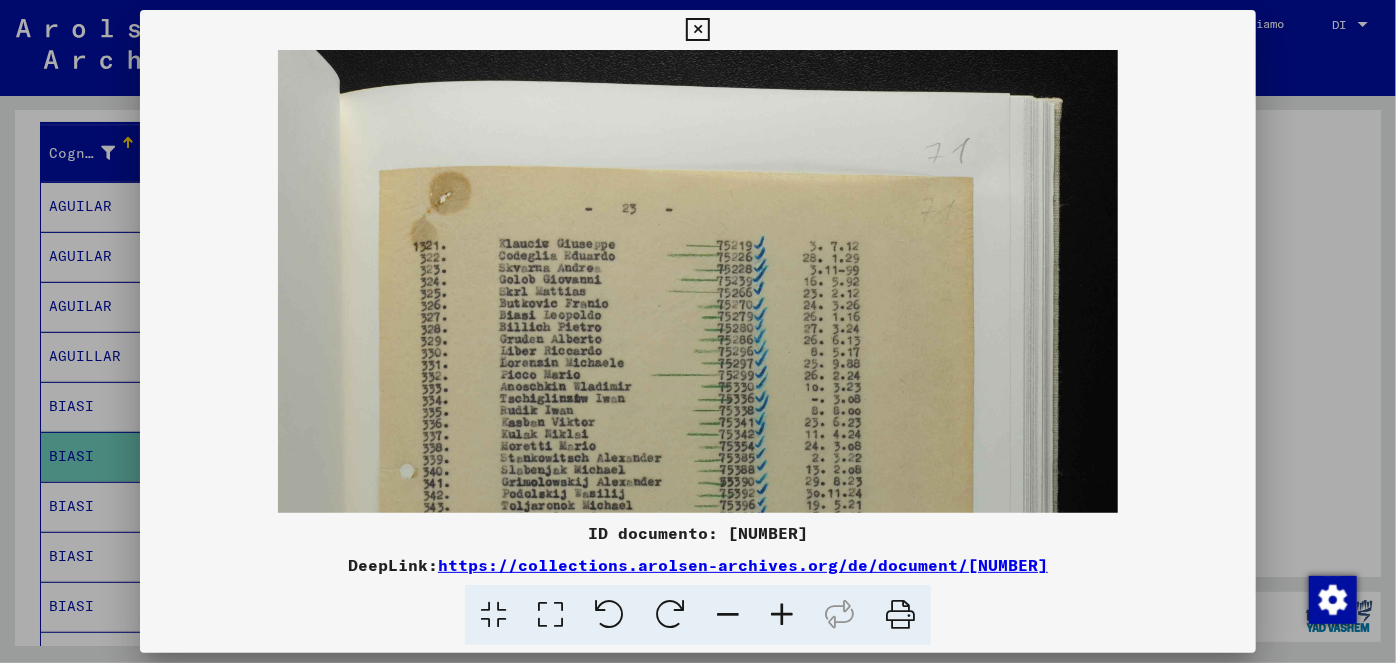 click at bounding box center [782, 615] 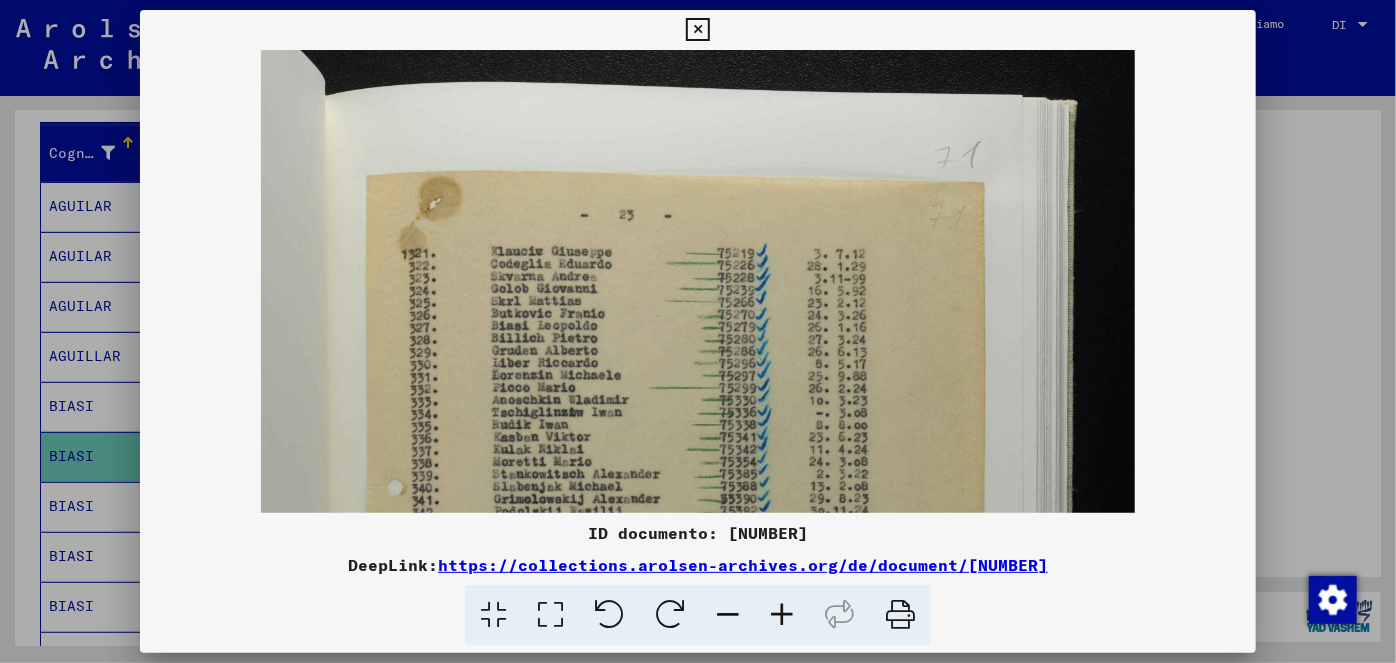 click at bounding box center [782, 615] 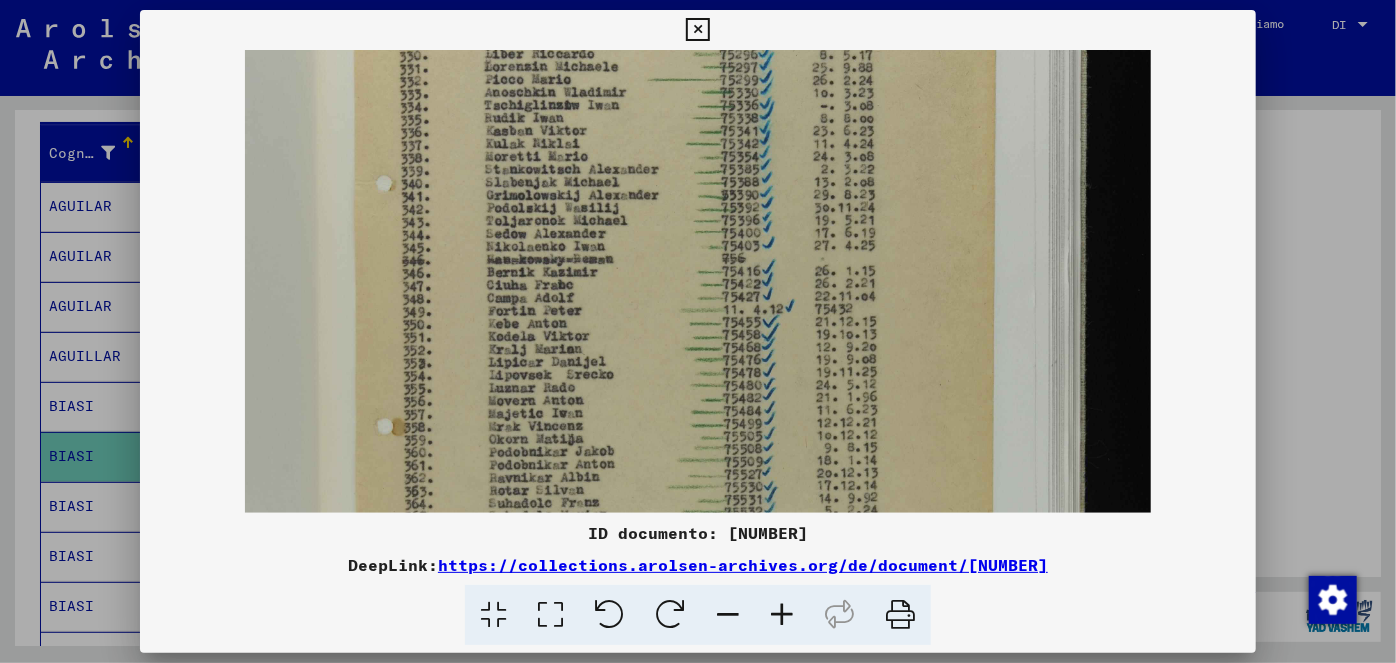 scroll, scrollTop: 338, scrollLeft: 0, axis: vertical 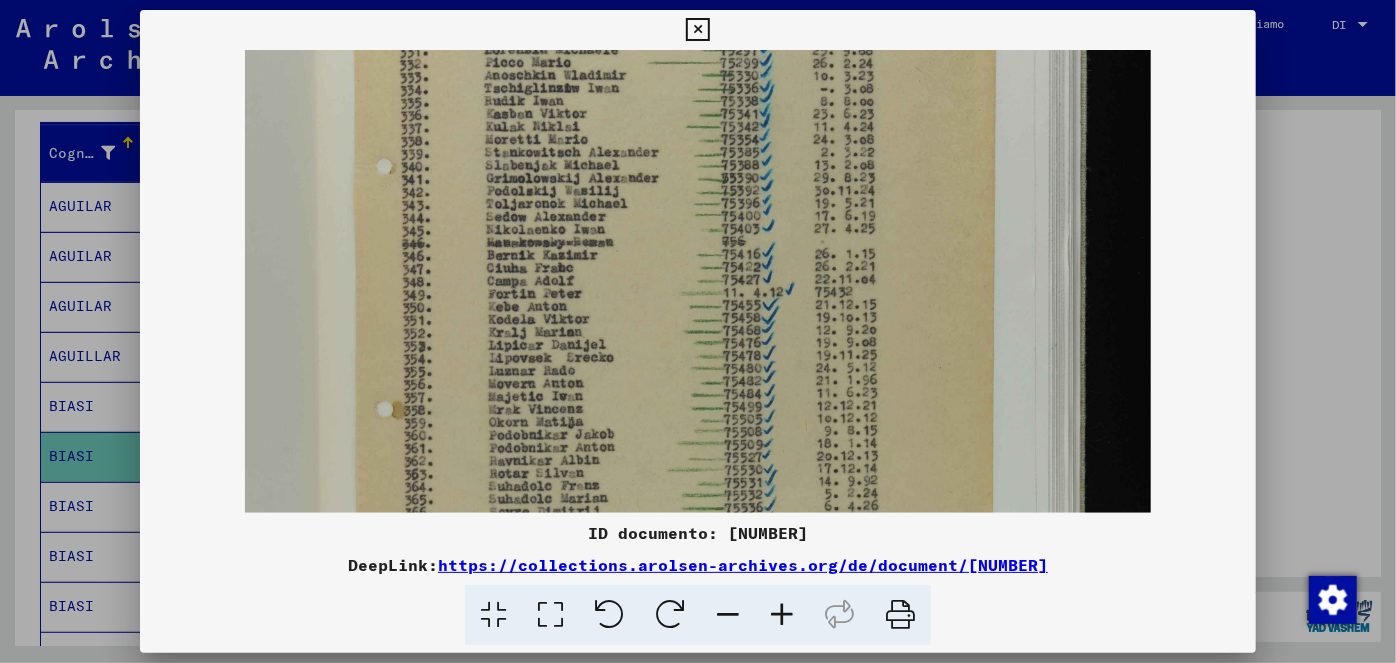 drag, startPoint x: 740, startPoint y: 404, endPoint x: 816, endPoint y: 75, distance: 337.66403 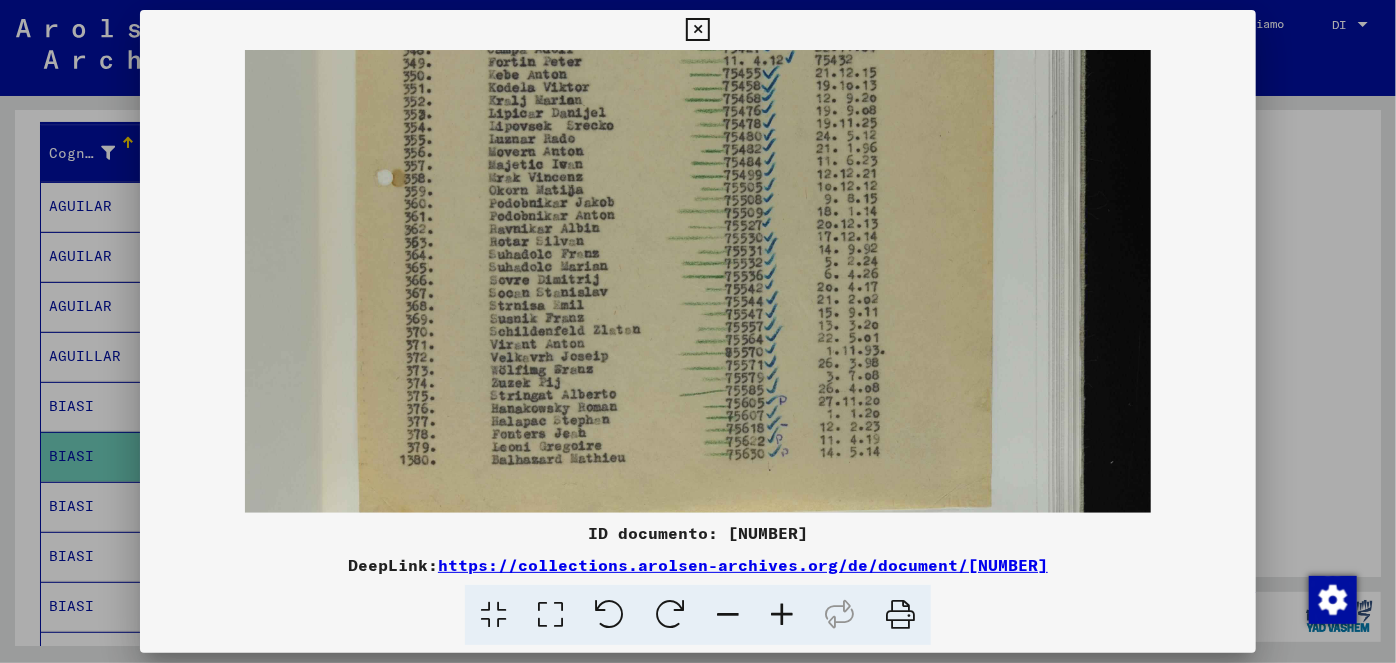 scroll, scrollTop: 571, scrollLeft: 0, axis: vertical 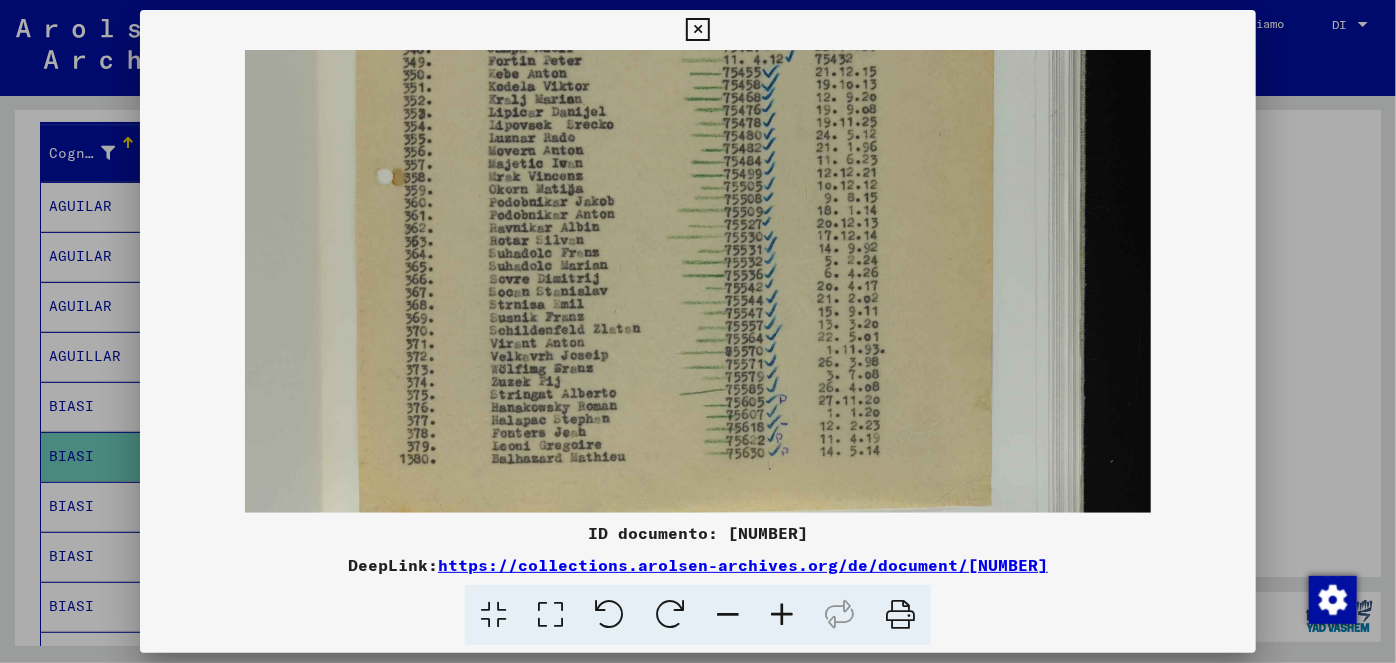 drag, startPoint x: 718, startPoint y: 320, endPoint x: 795, endPoint y: 91, distance: 241.59885 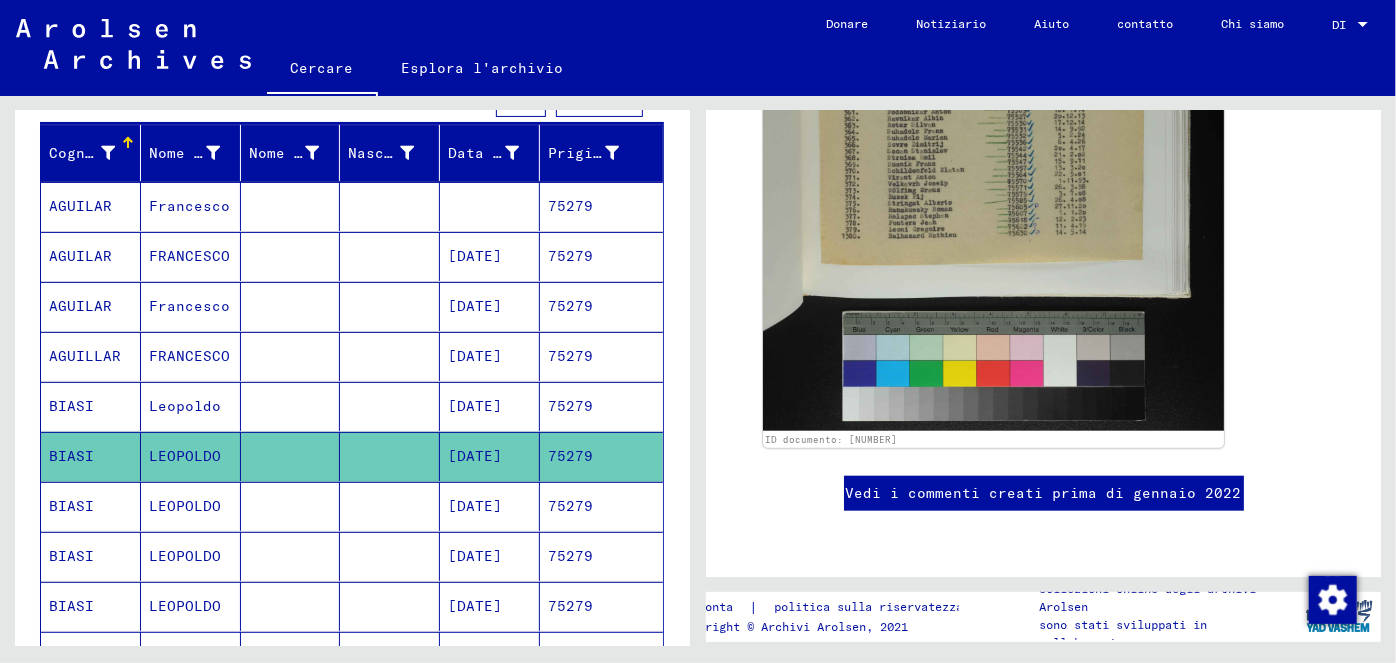 scroll, scrollTop: 1048, scrollLeft: 0, axis: vertical 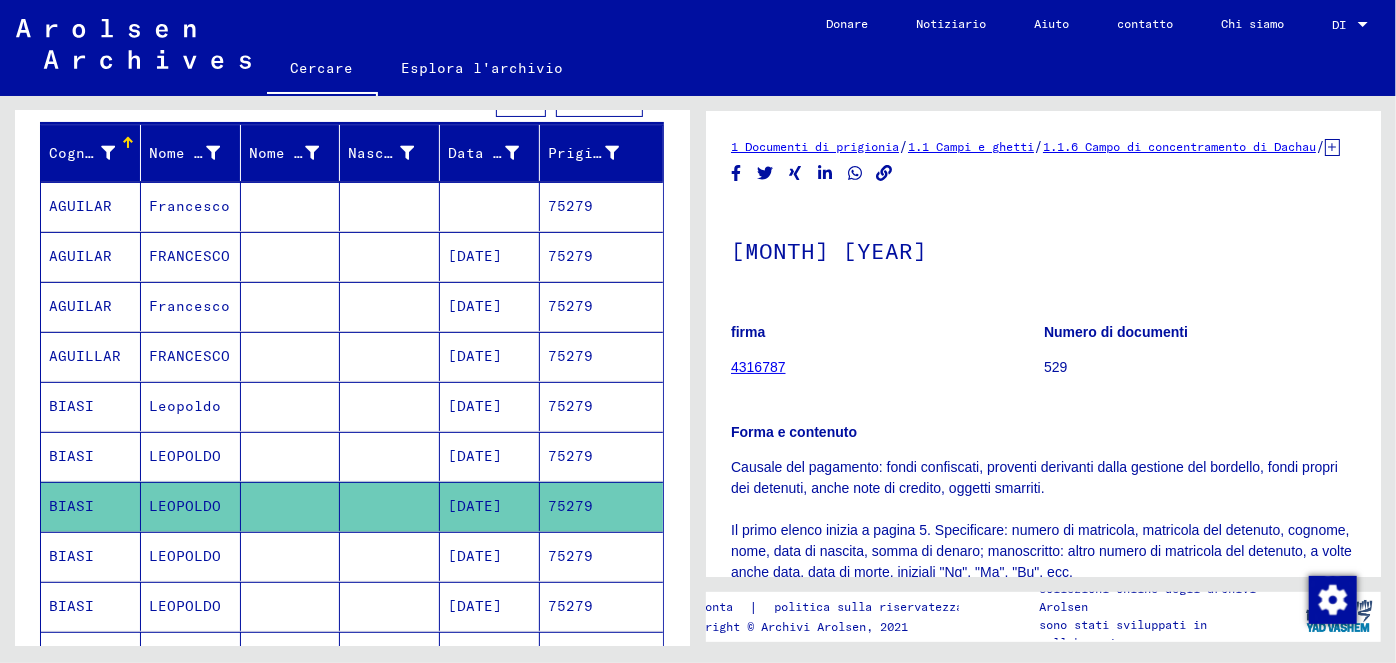 click on "[DATE]" at bounding box center (475, 606) 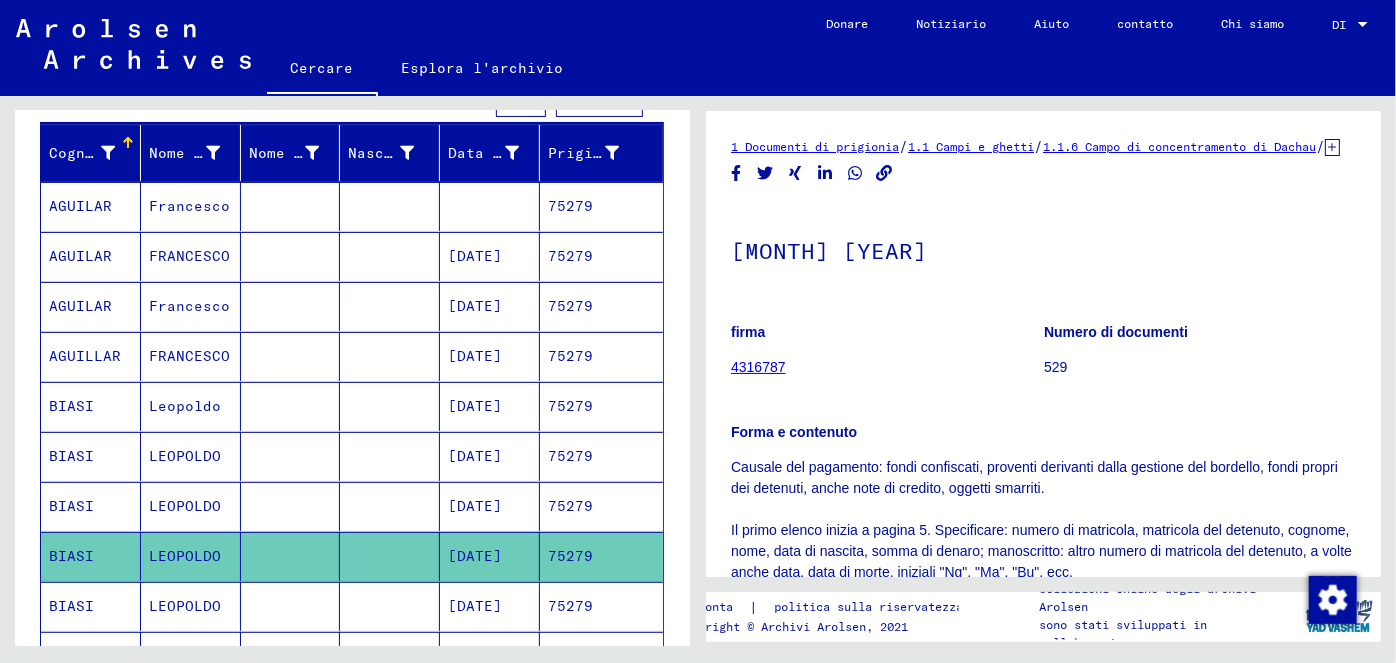 scroll, scrollTop: 0, scrollLeft: 0, axis: both 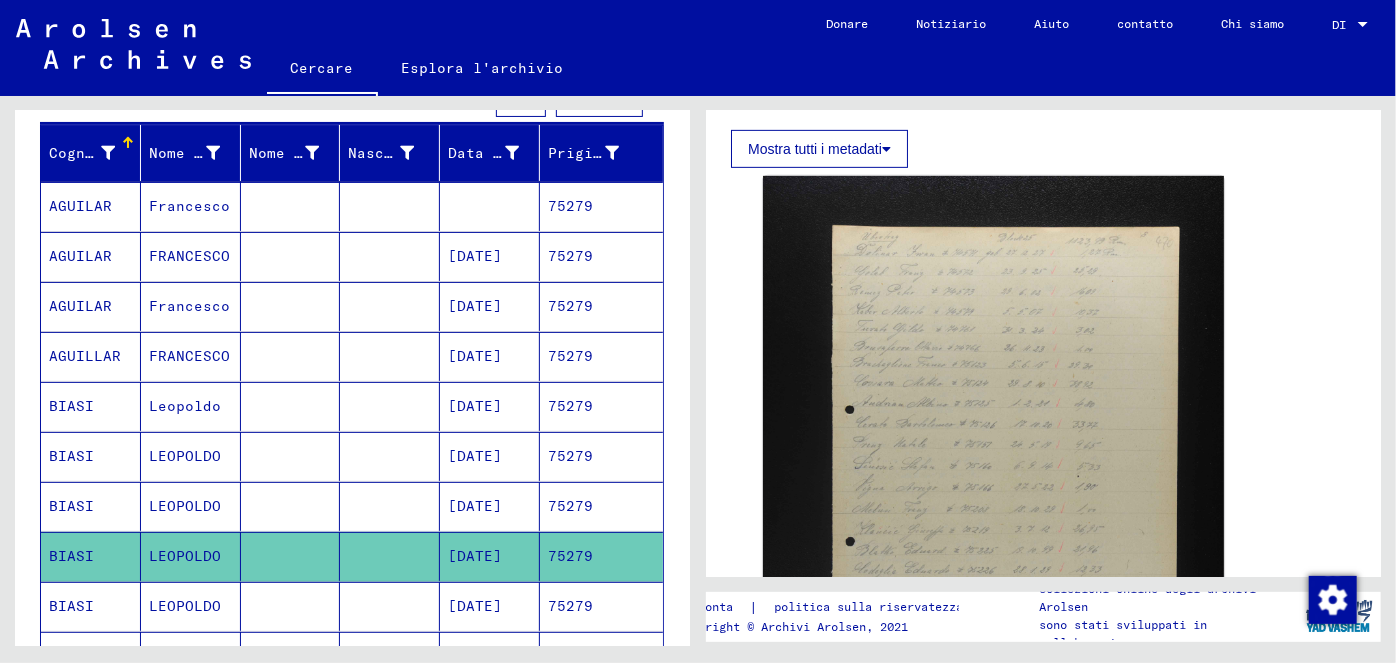 click on "[DATE]" at bounding box center (475, 656) 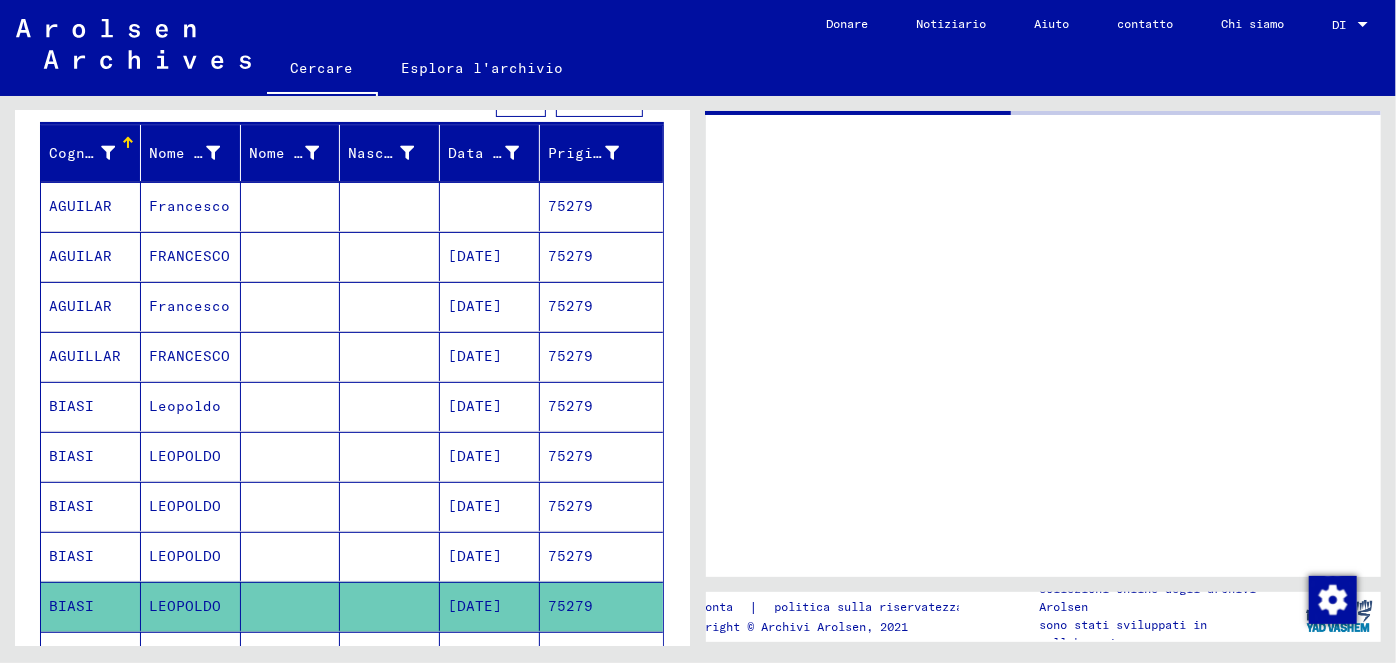 scroll, scrollTop: 0, scrollLeft: 0, axis: both 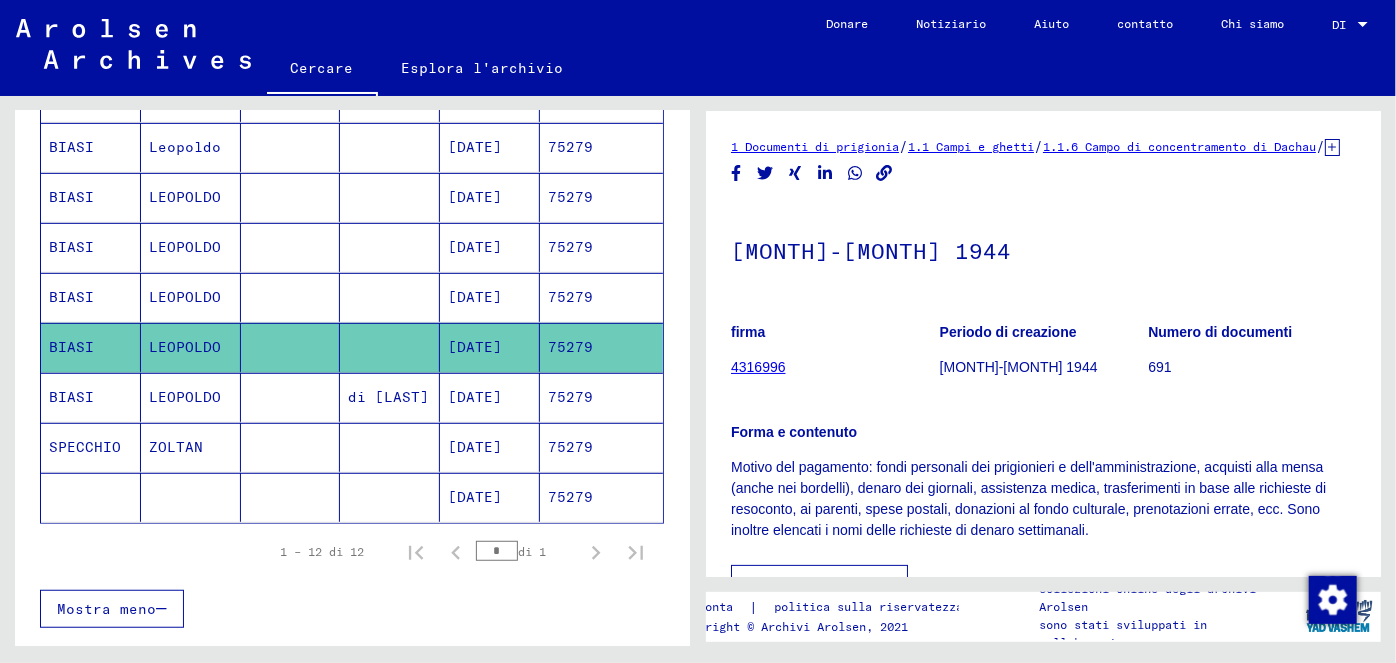 click on "[DATE]" at bounding box center (475, 447) 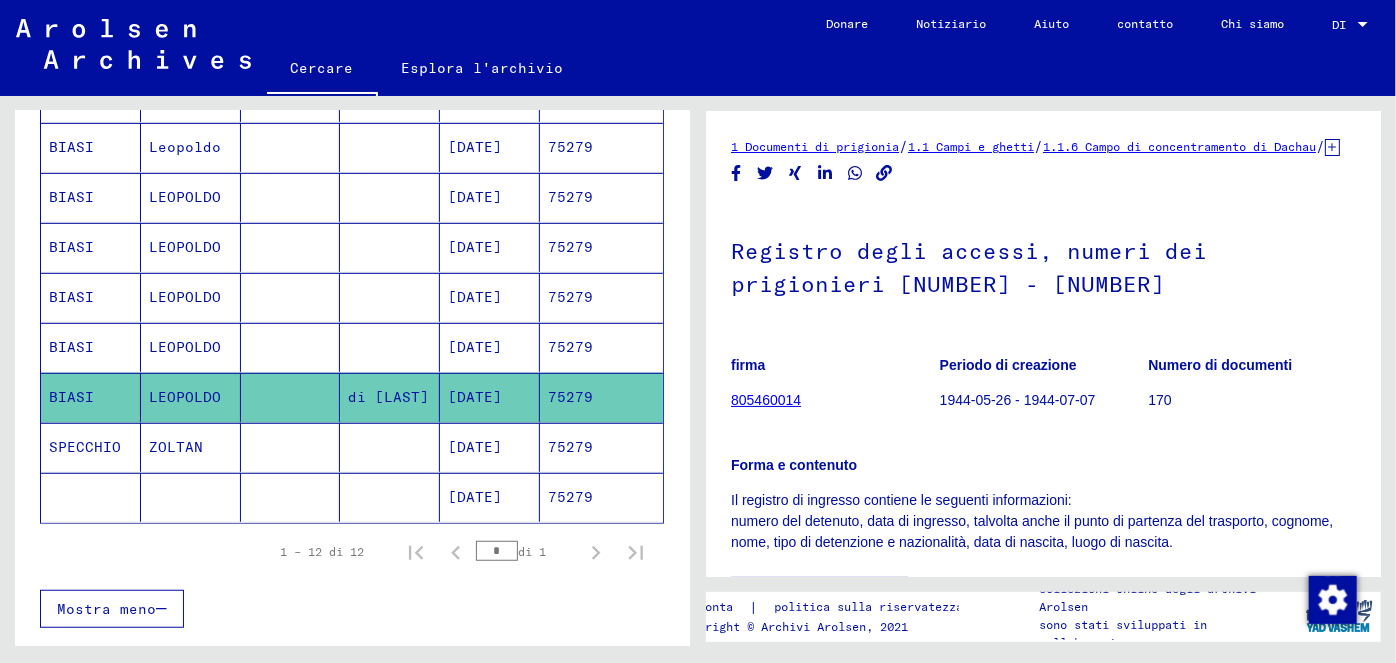 scroll, scrollTop: 0, scrollLeft: 0, axis: both 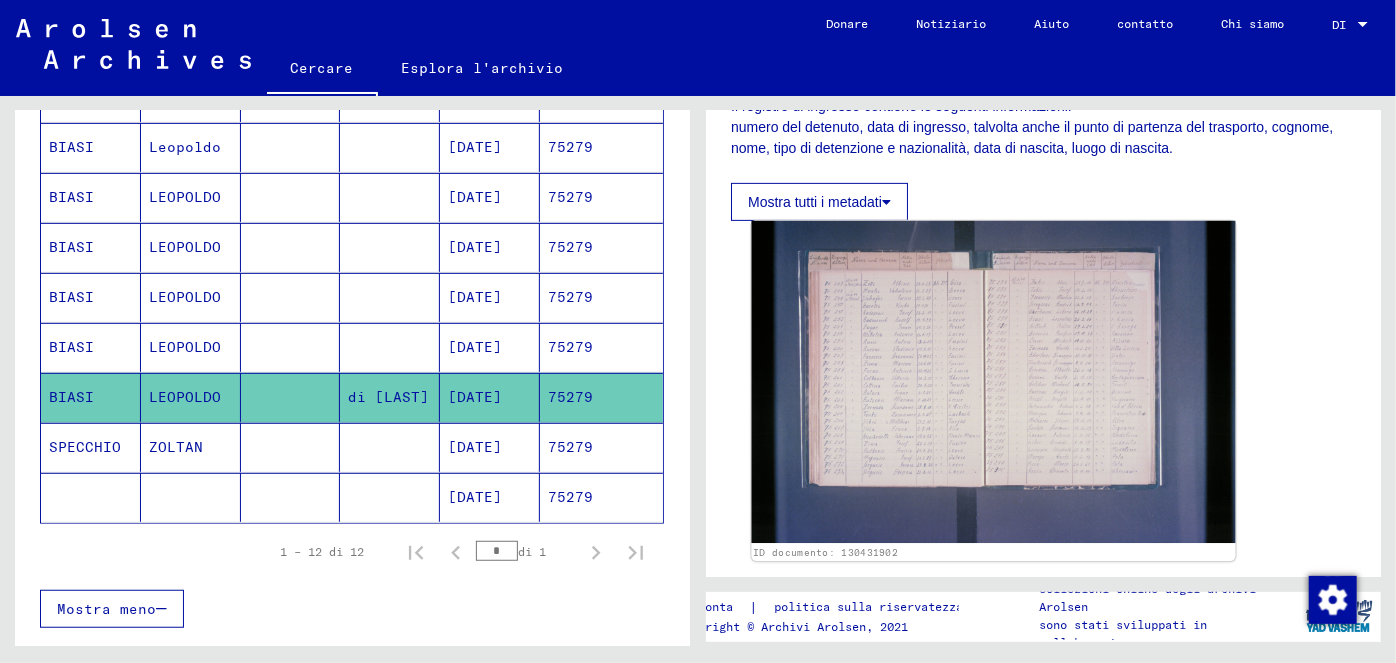 click 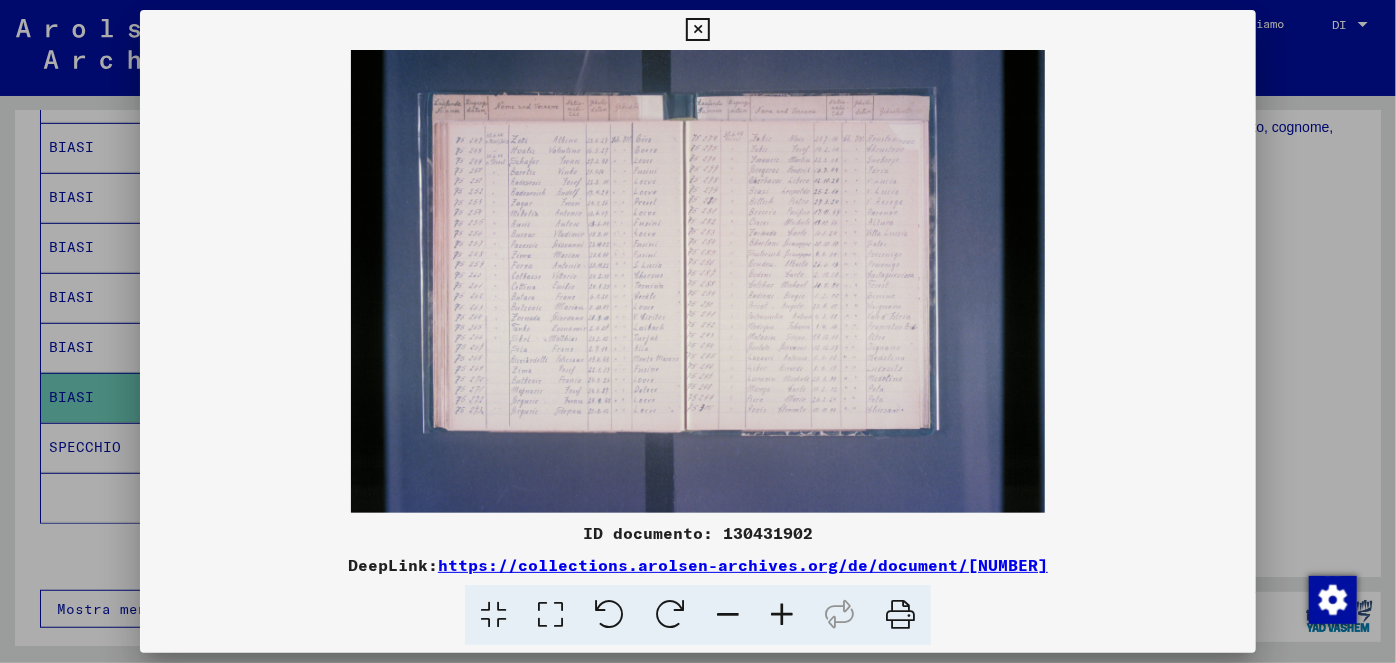 click at bounding box center (782, 615) 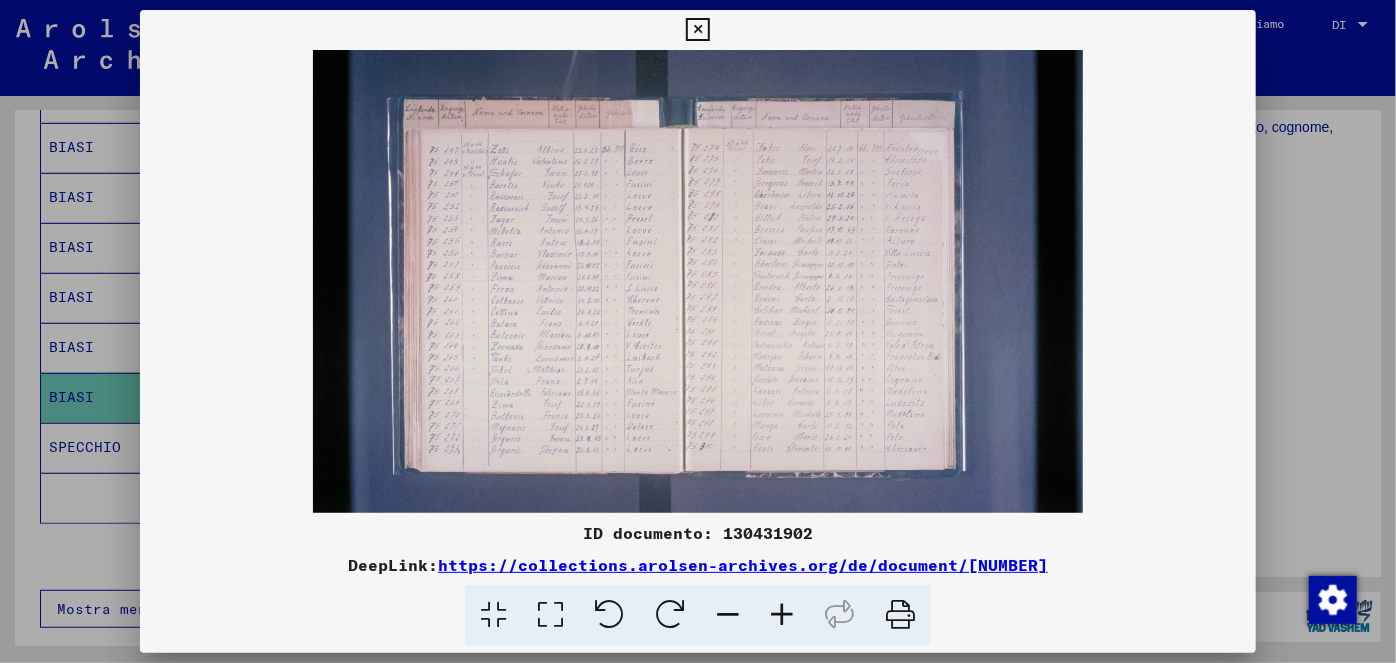 click at bounding box center [782, 615] 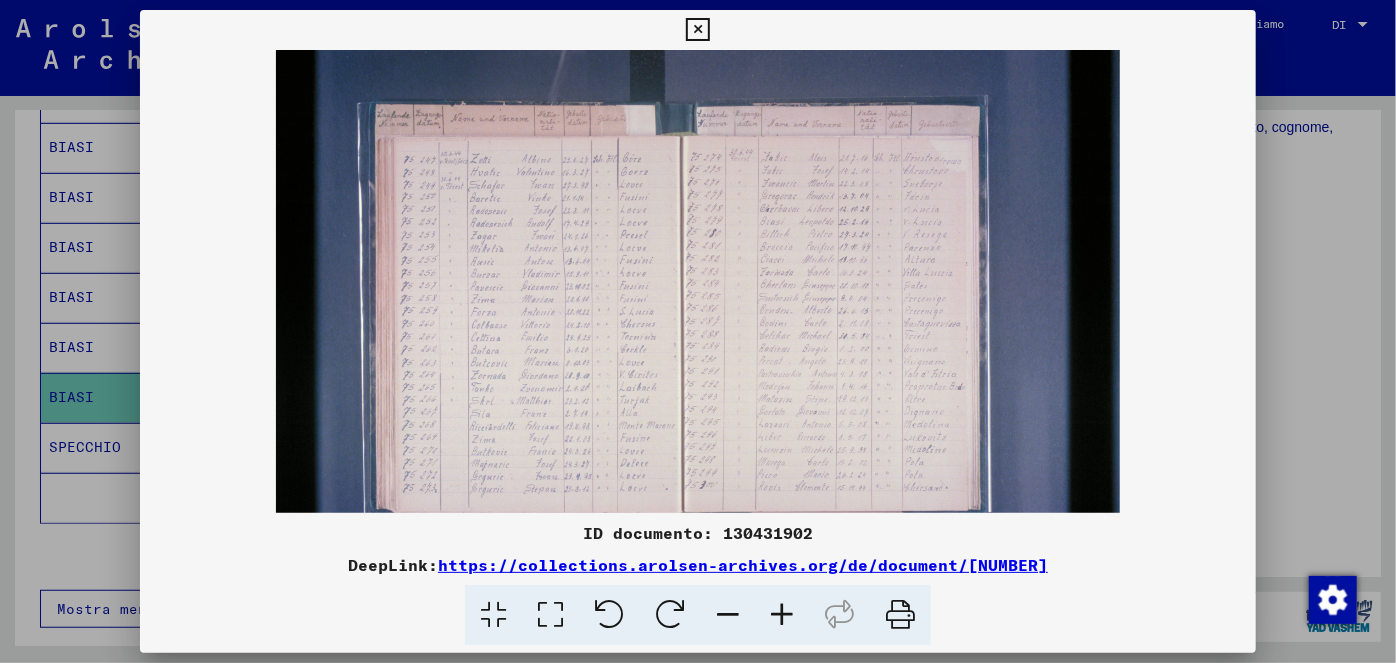 click at bounding box center [782, 615] 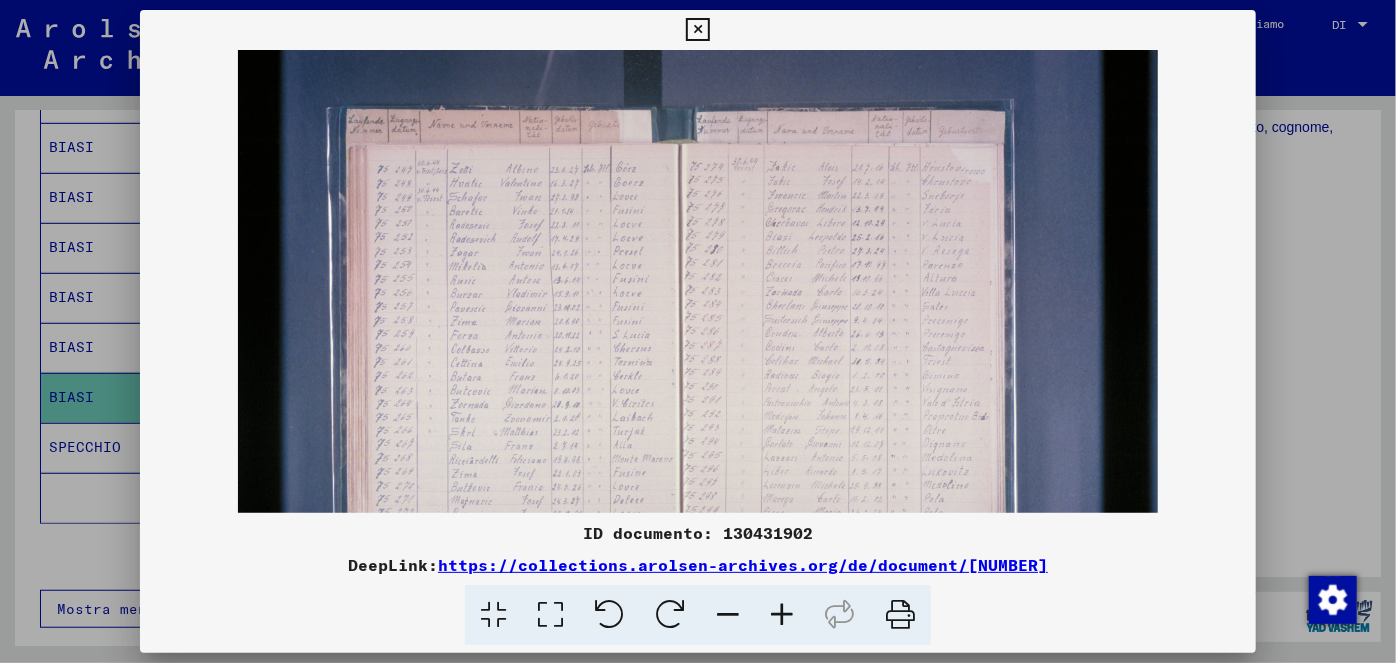 click at bounding box center [782, 615] 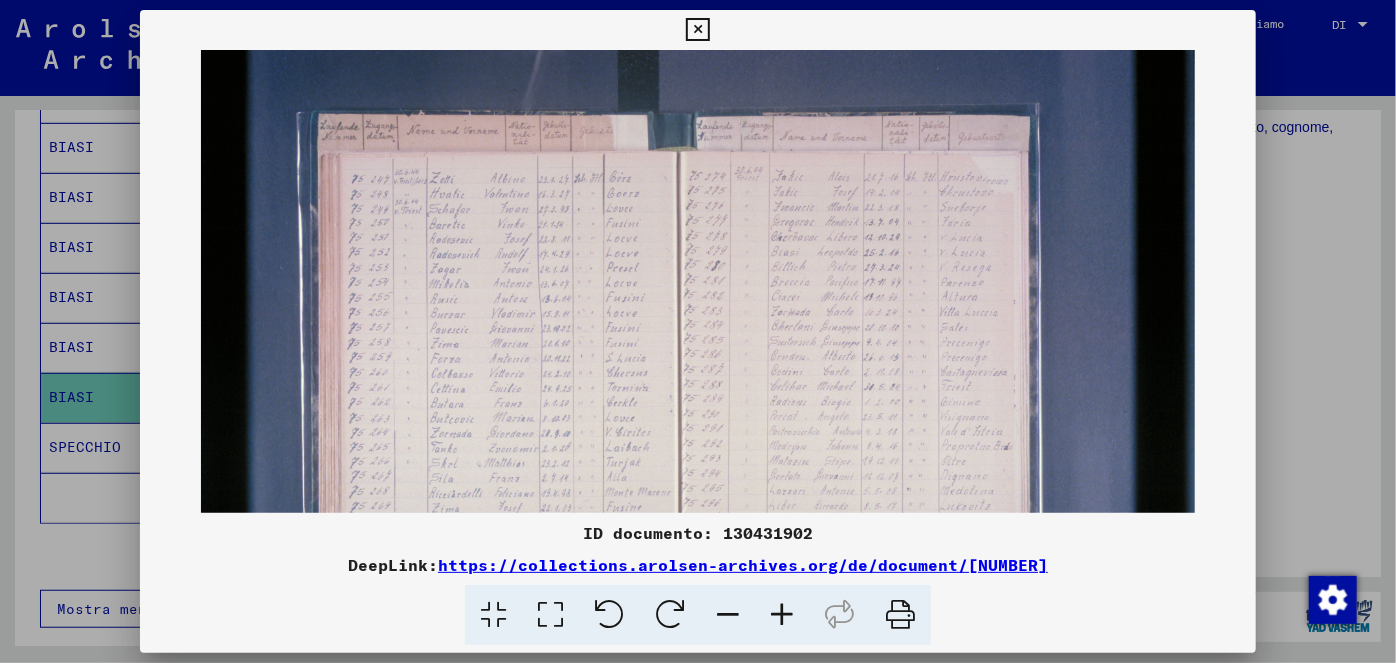 click at bounding box center (782, 615) 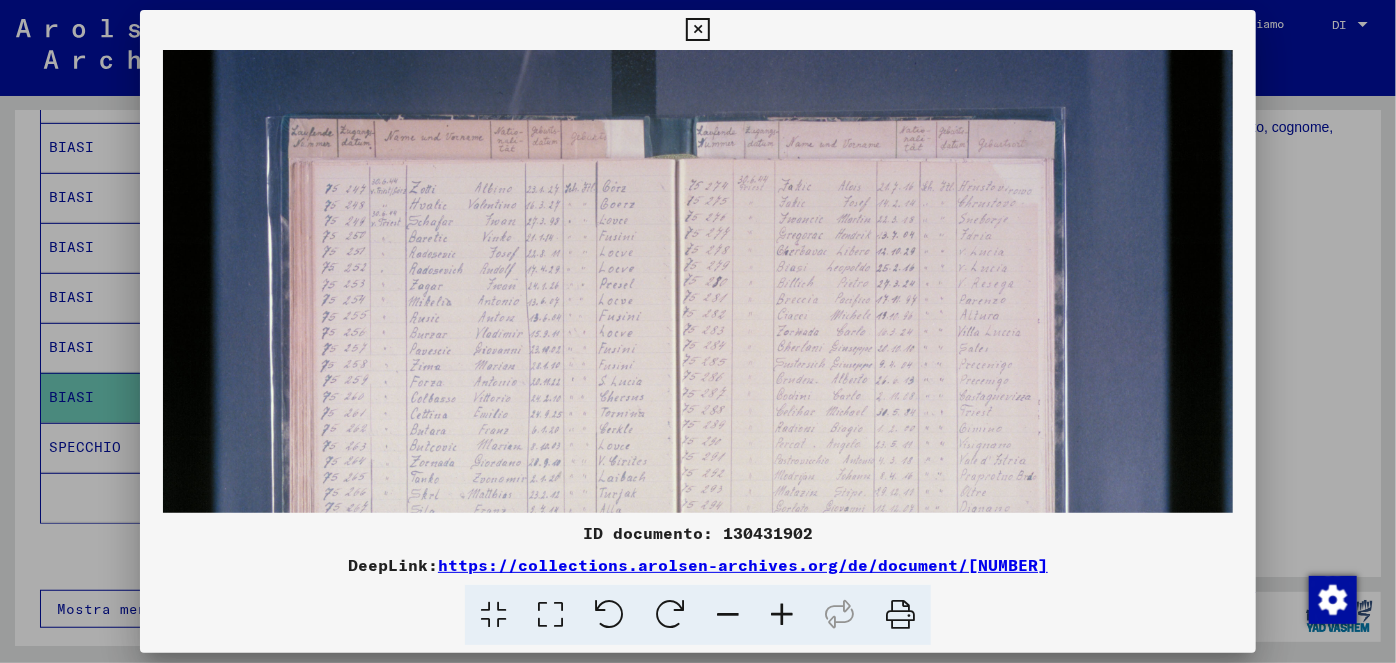 click at bounding box center (782, 615) 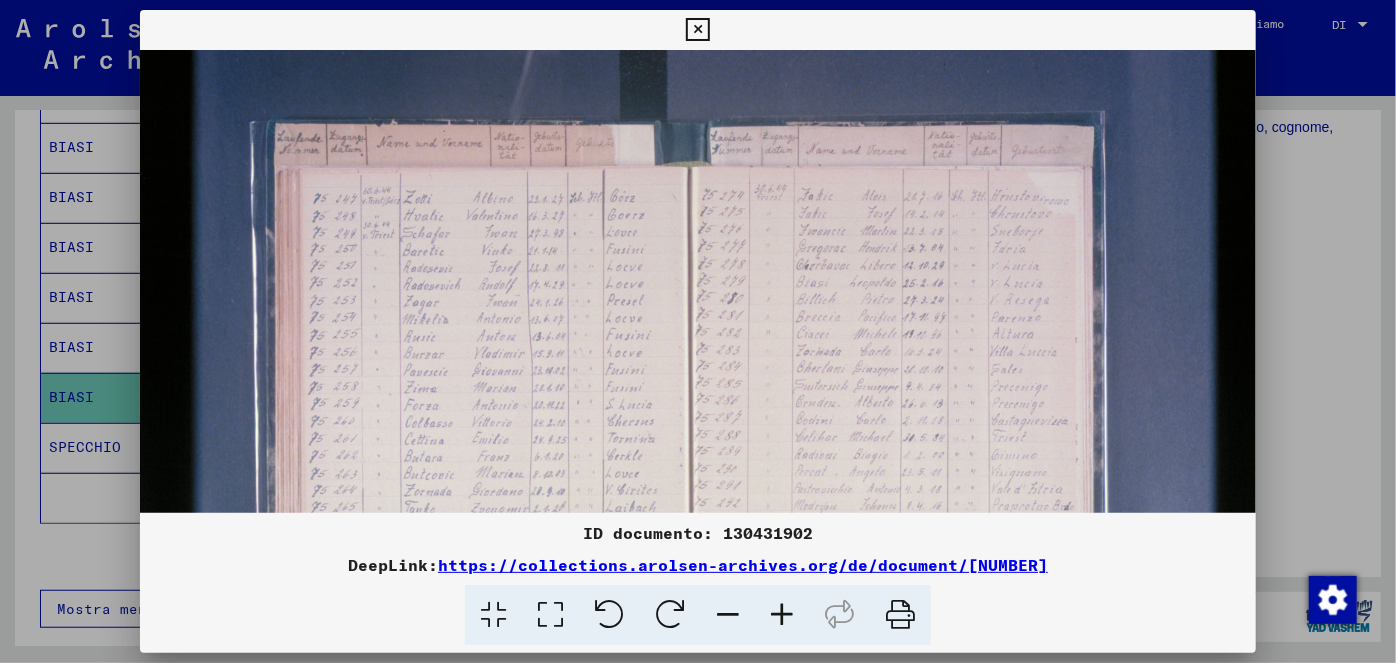 click at bounding box center (782, 615) 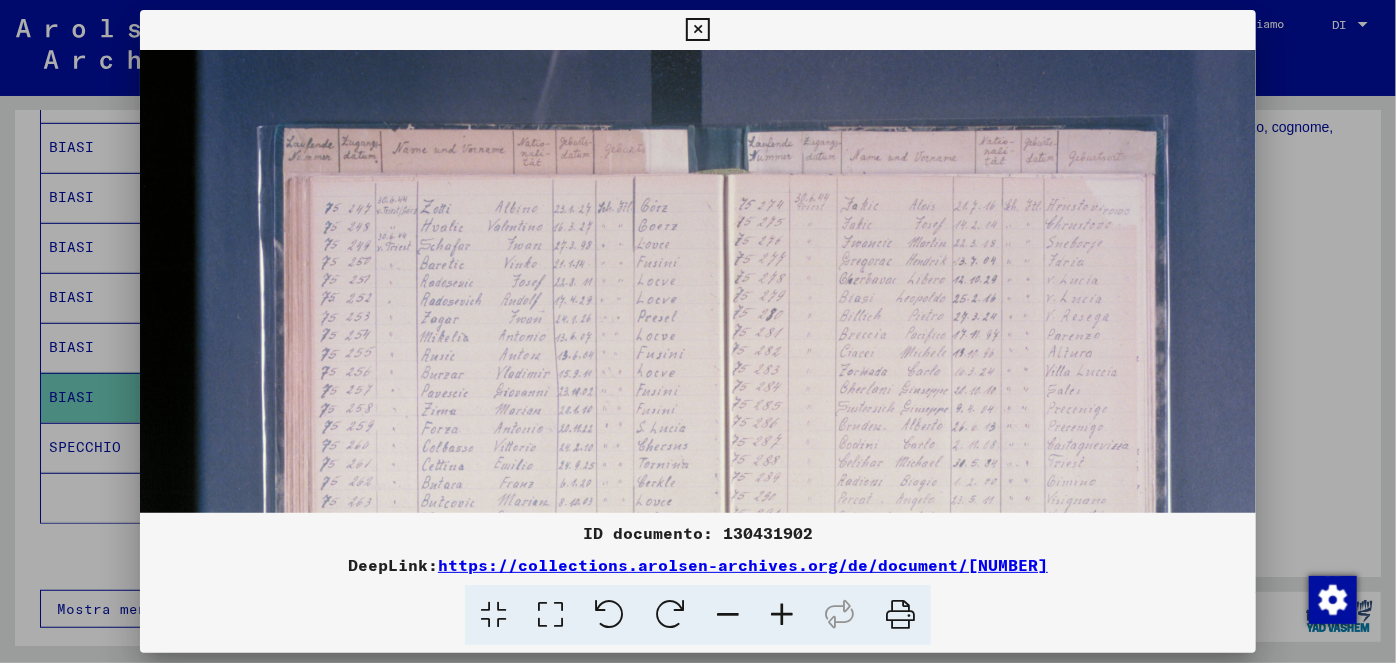 click at bounding box center [782, 615] 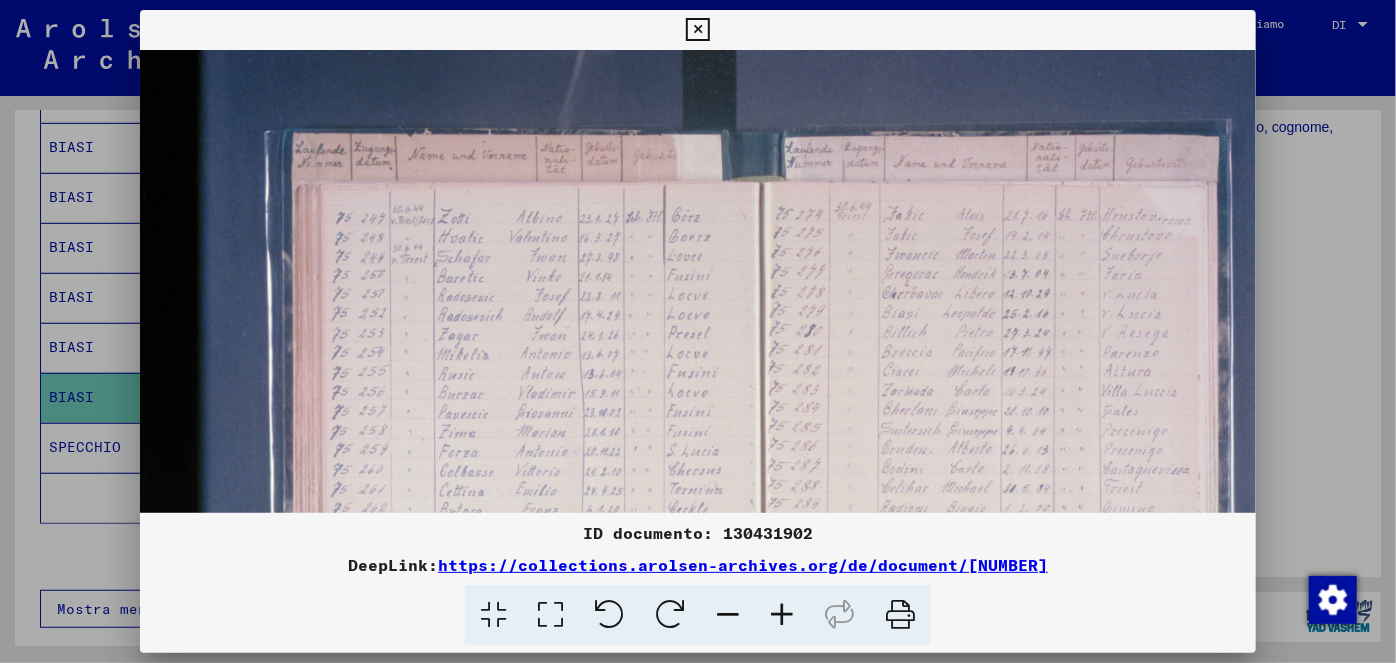 click at bounding box center [782, 615] 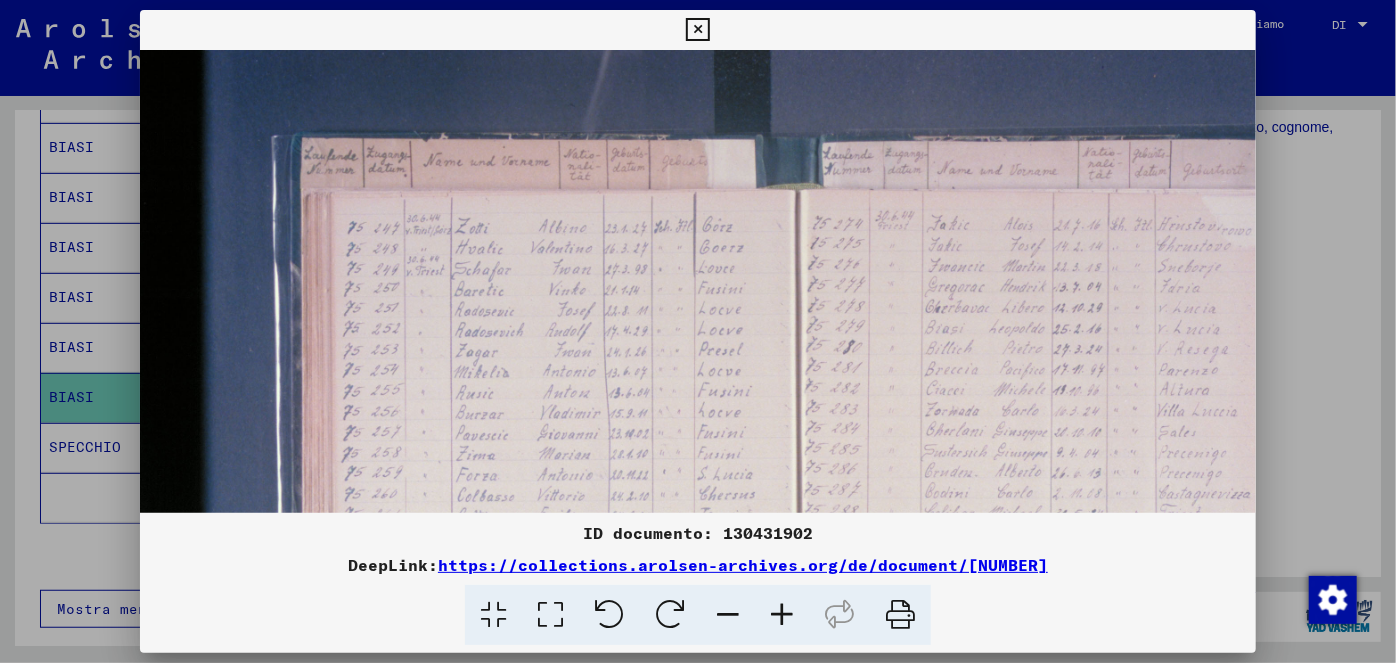click at bounding box center (782, 615) 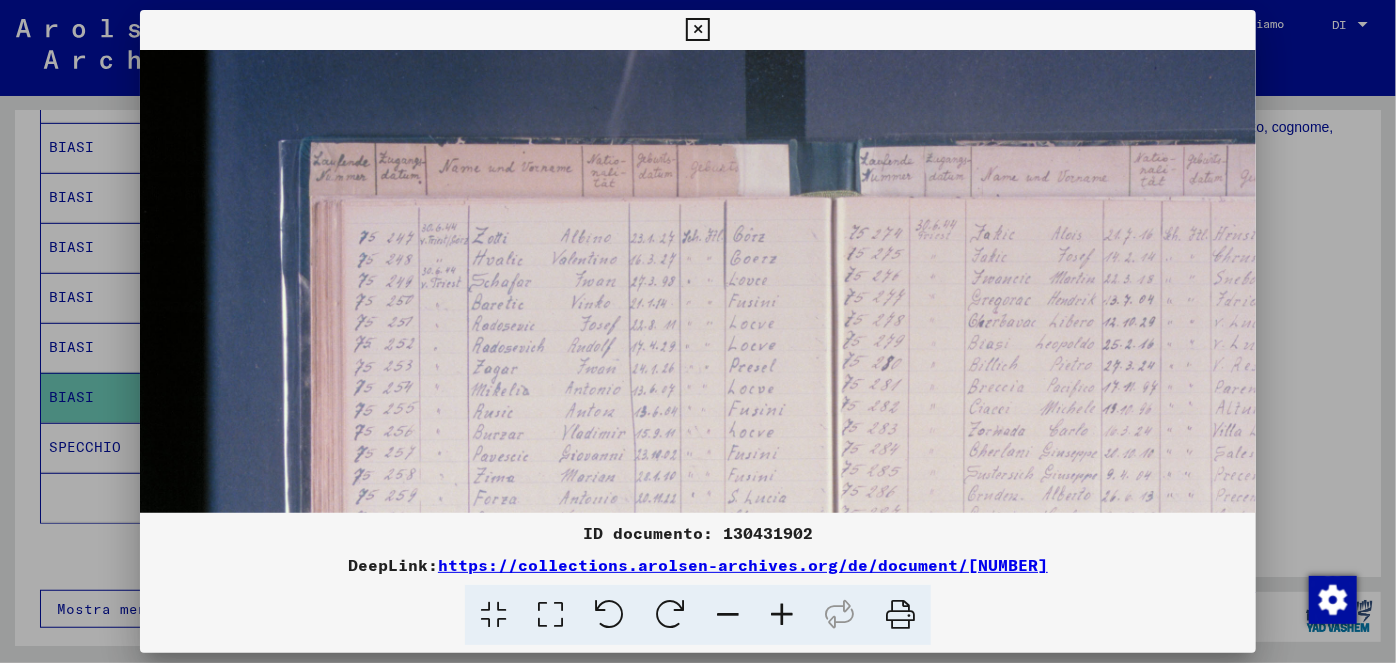 click at bounding box center (782, 615) 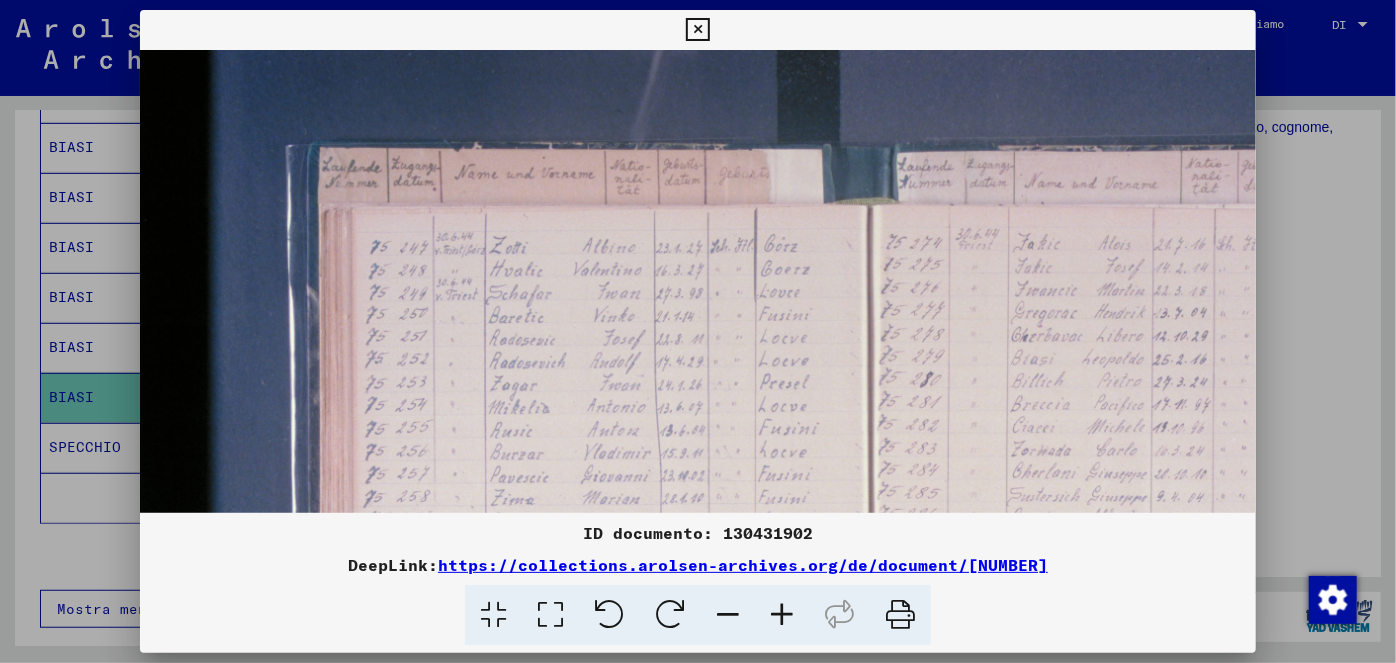 click at bounding box center (782, 615) 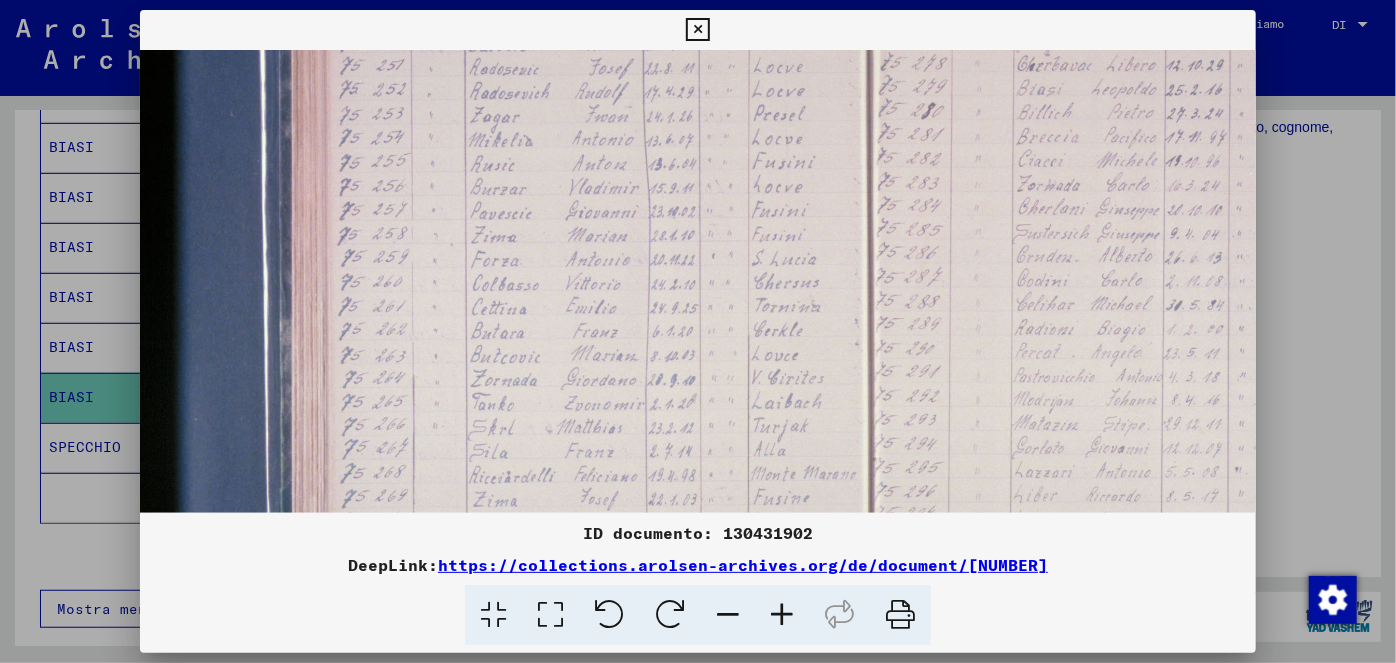 scroll, scrollTop: 290, scrollLeft: 37, axis: both 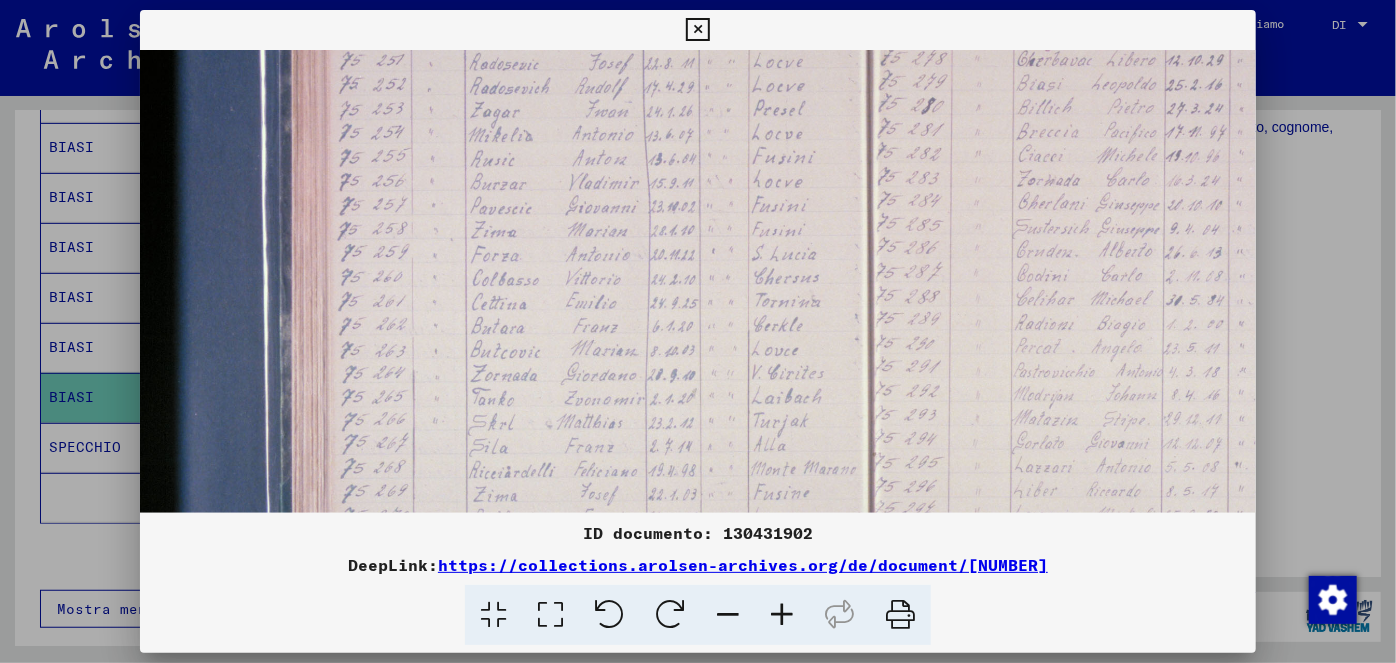 drag, startPoint x: 751, startPoint y: 478, endPoint x: 712, endPoint y: 182, distance: 298.5582 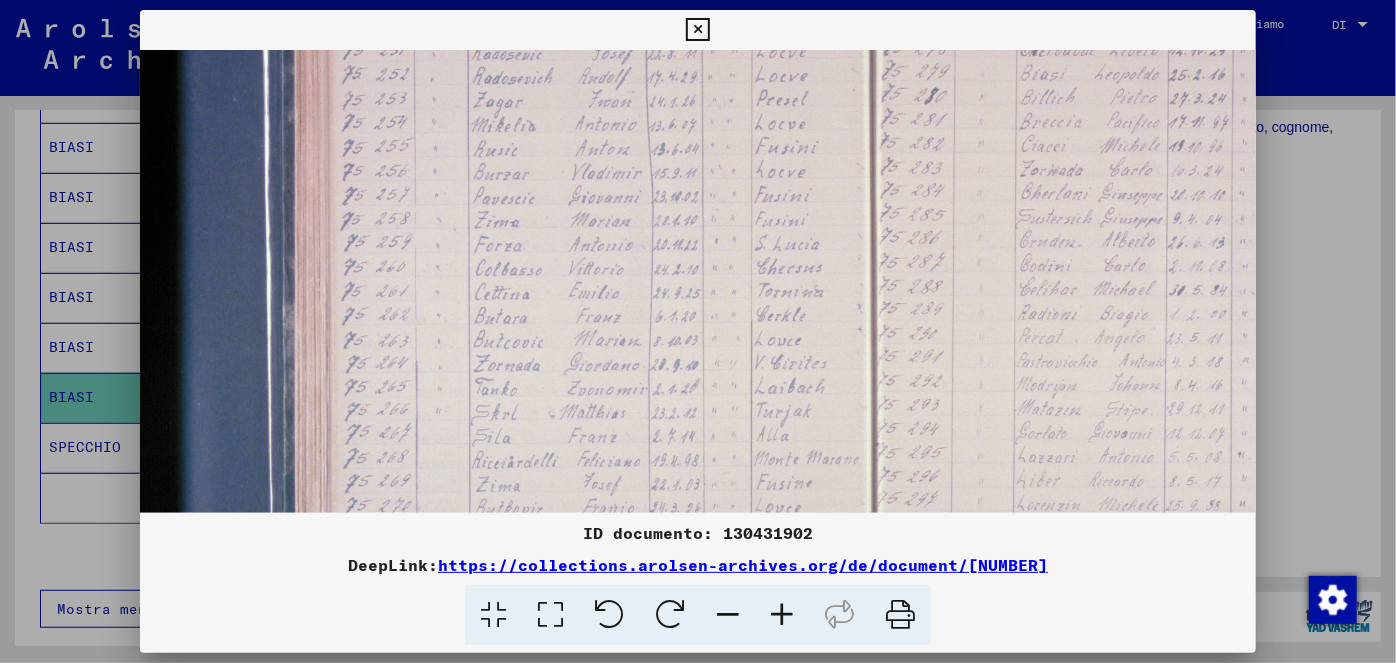 scroll, scrollTop: 298, scrollLeft: 34, axis: both 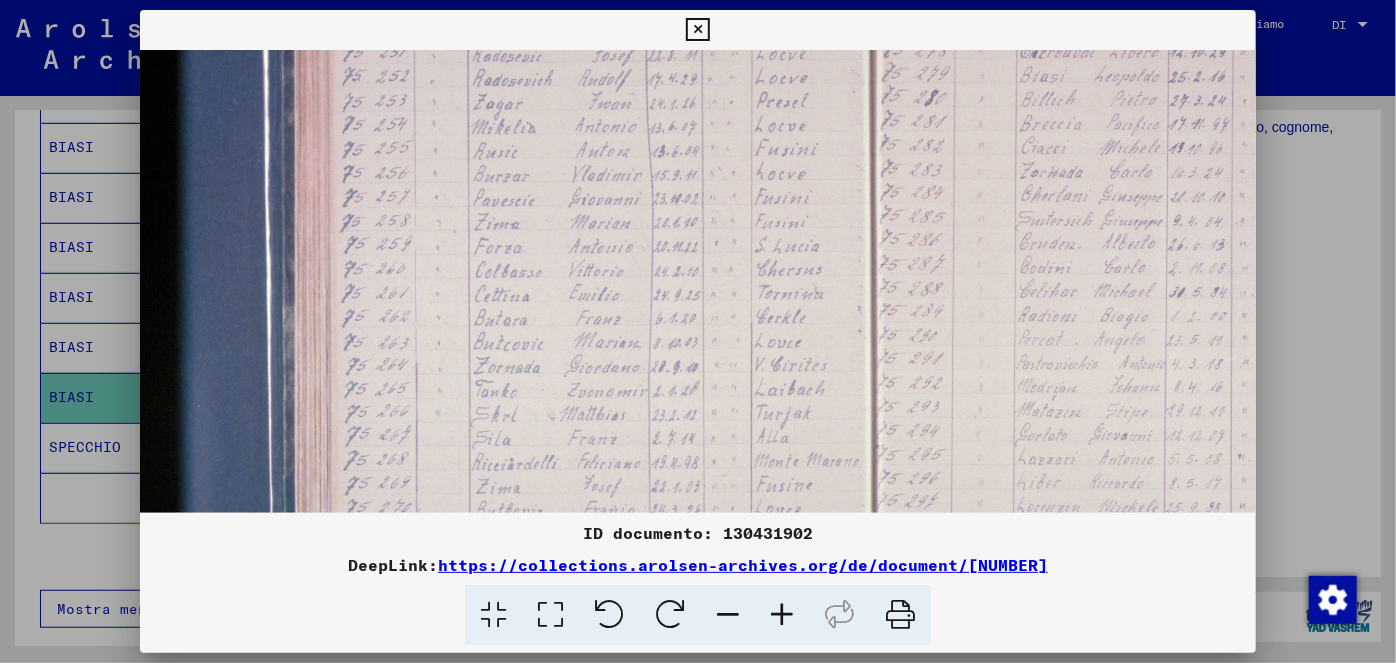 click at bounding box center [903, 283] 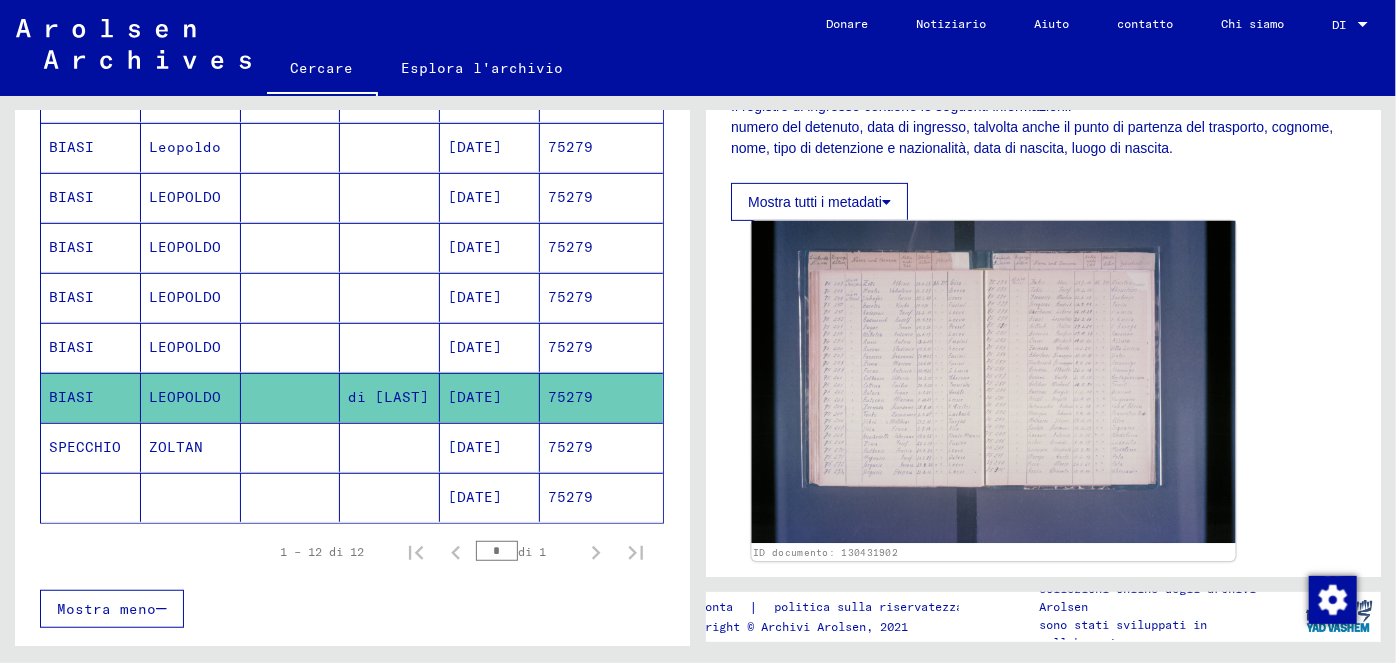click 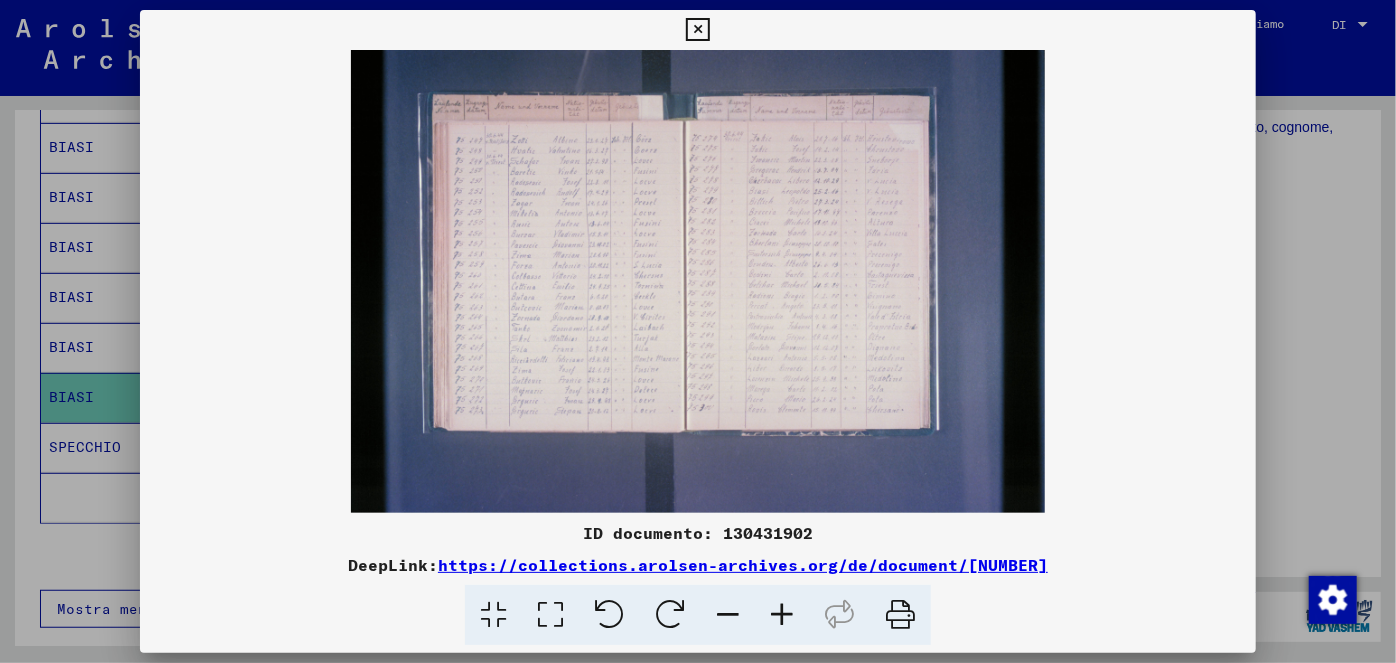 click at bounding box center [782, 615] 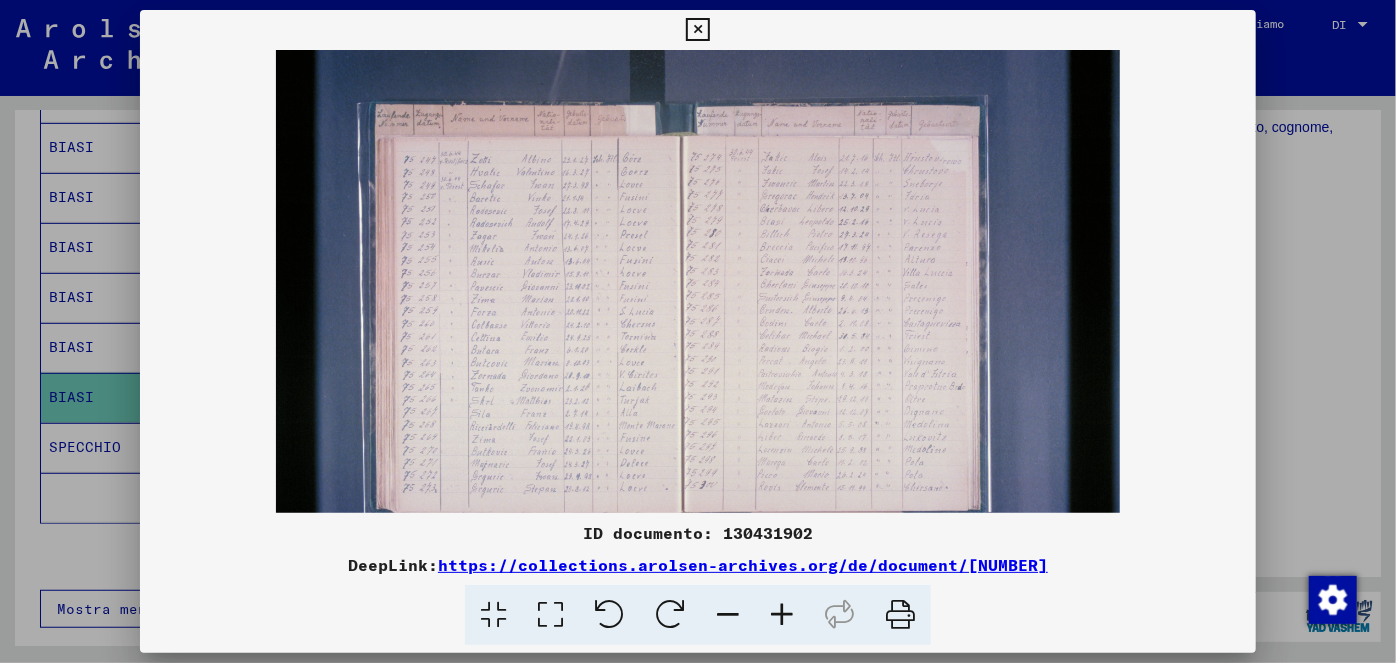 click at bounding box center (782, 615) 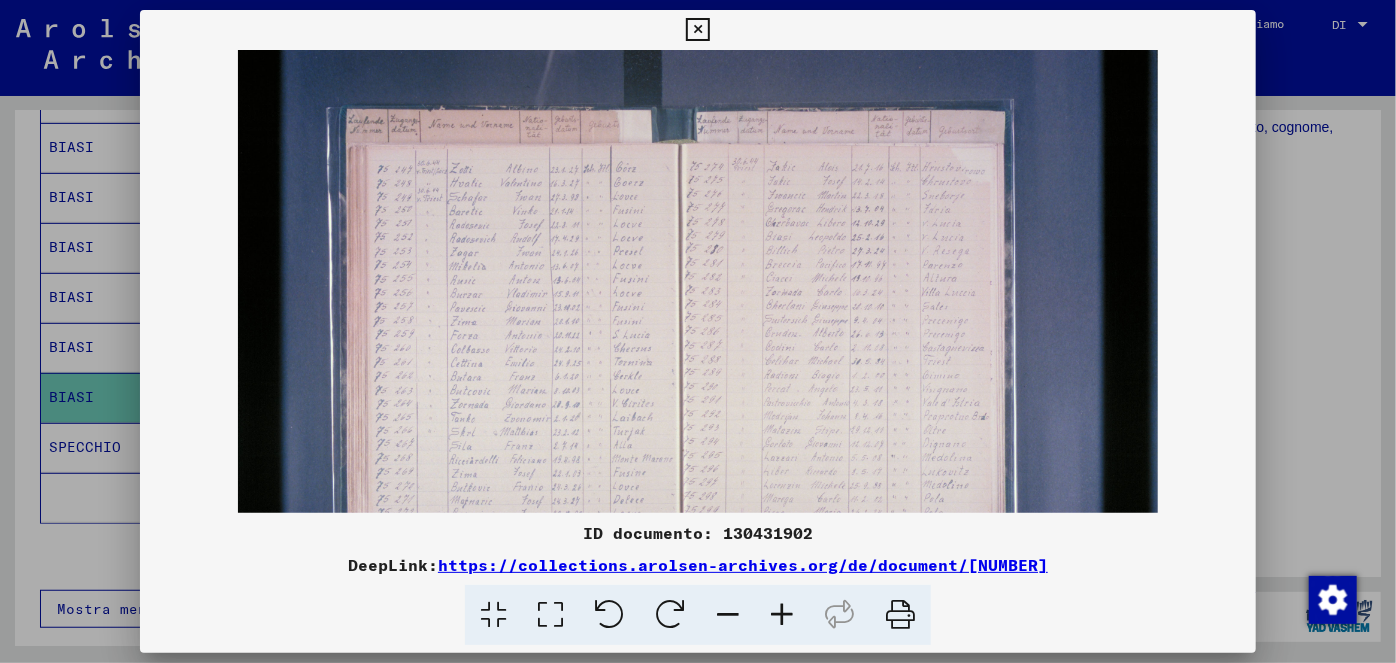 click at bounding box center [782, 615] 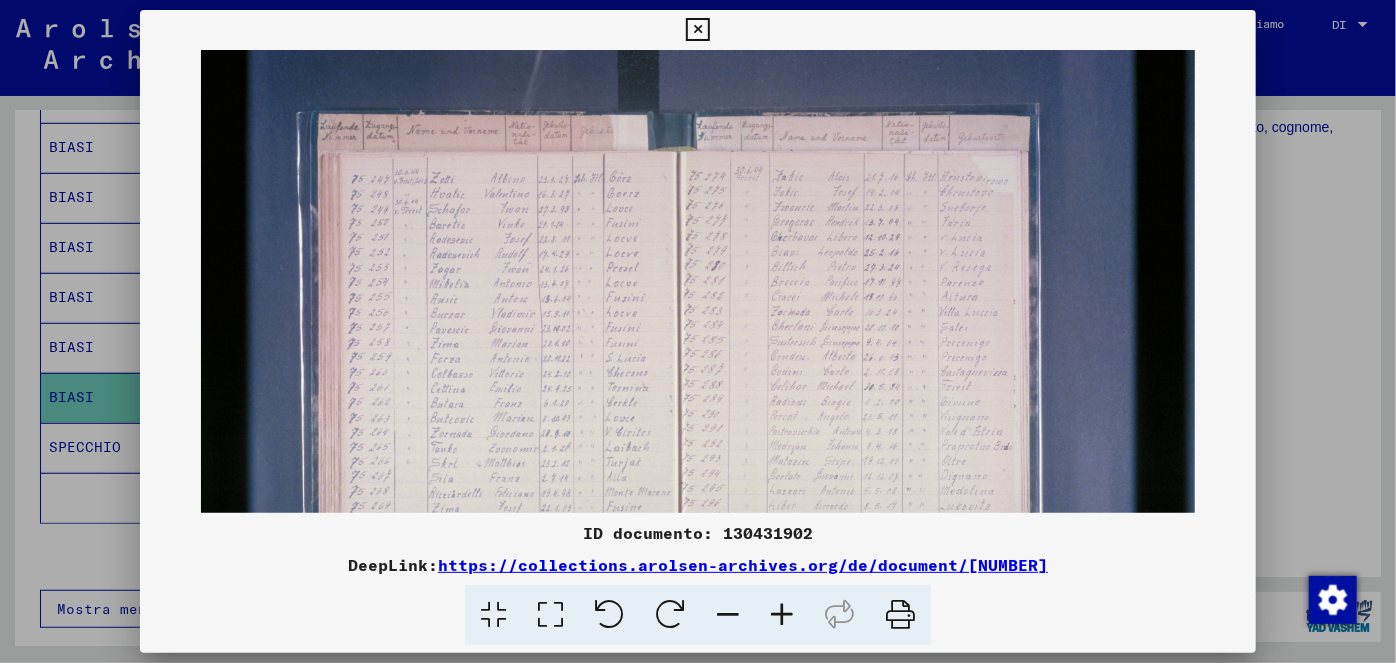 click at bounding box center [782, 615] 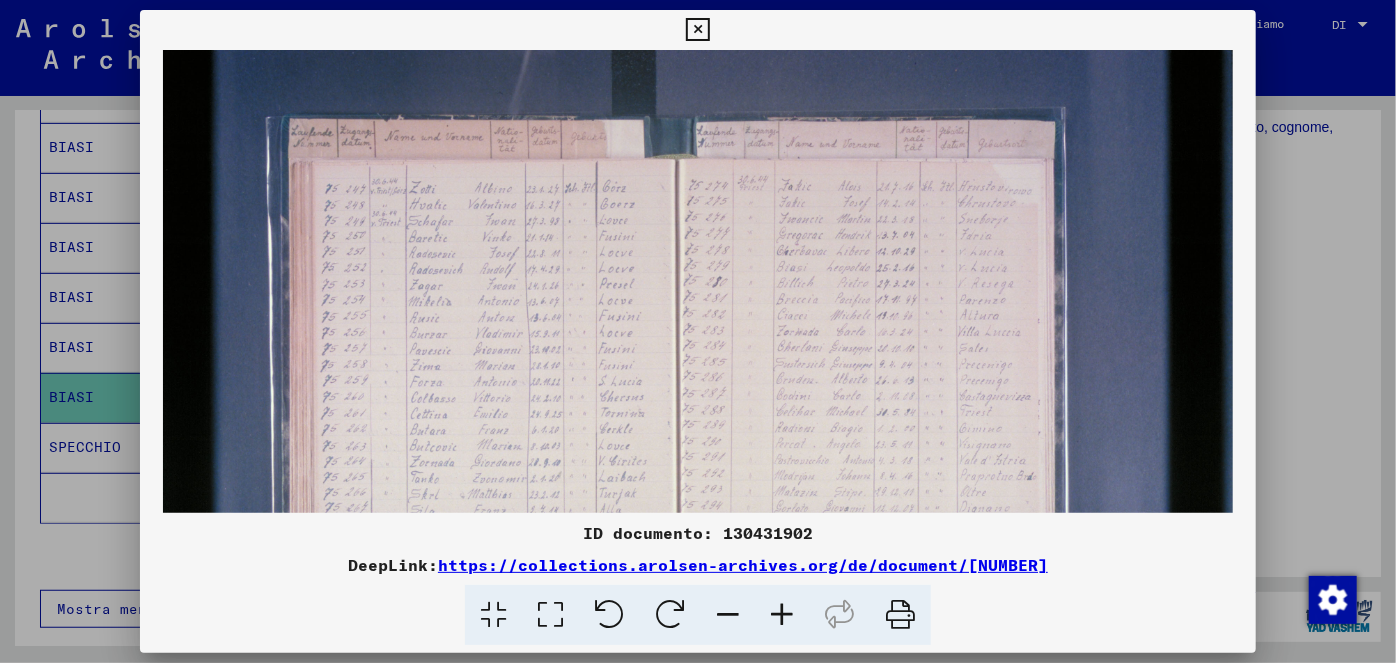 click at bounding box center (782, 615) 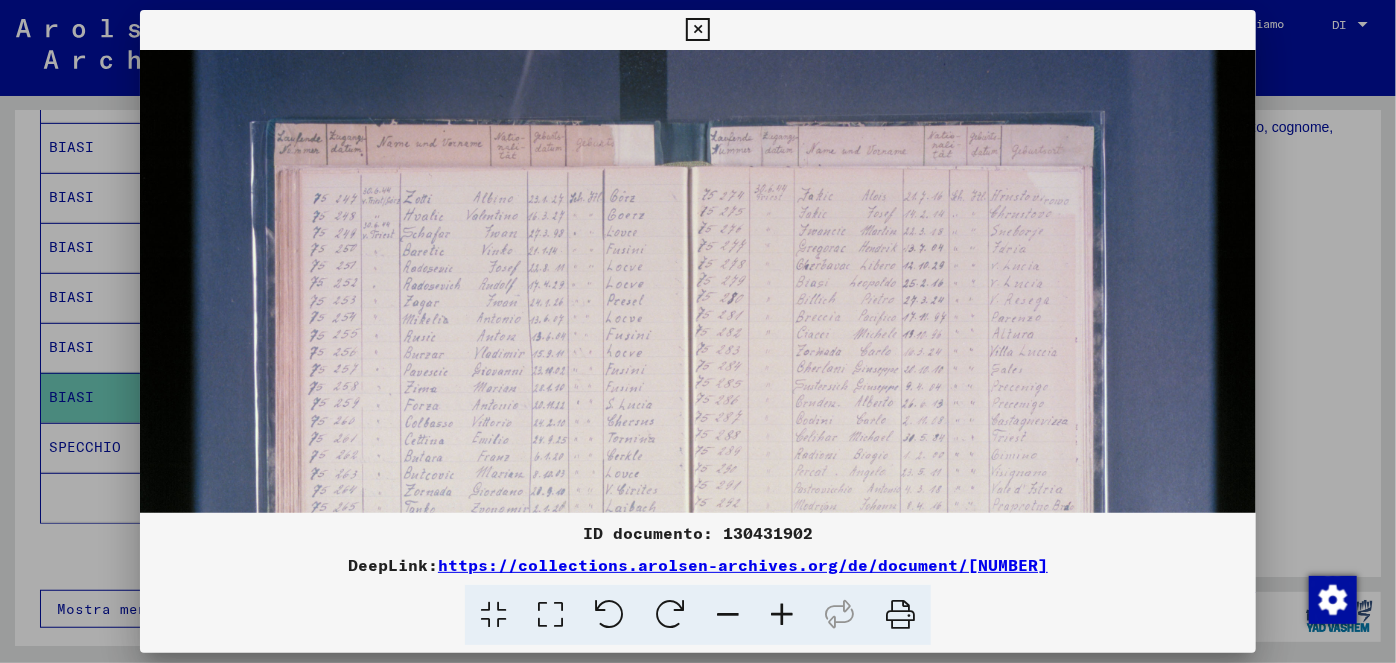 click at bounding box center (782, 615) 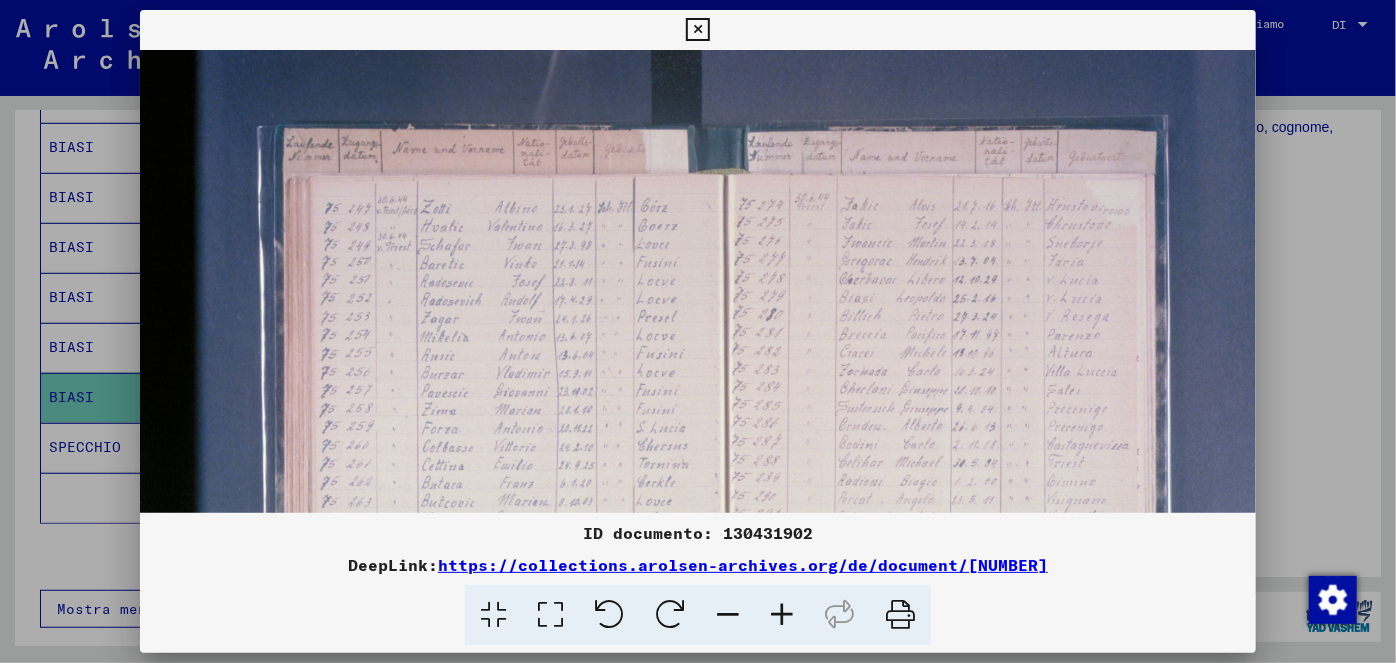 click at bounding box center (782, 615) 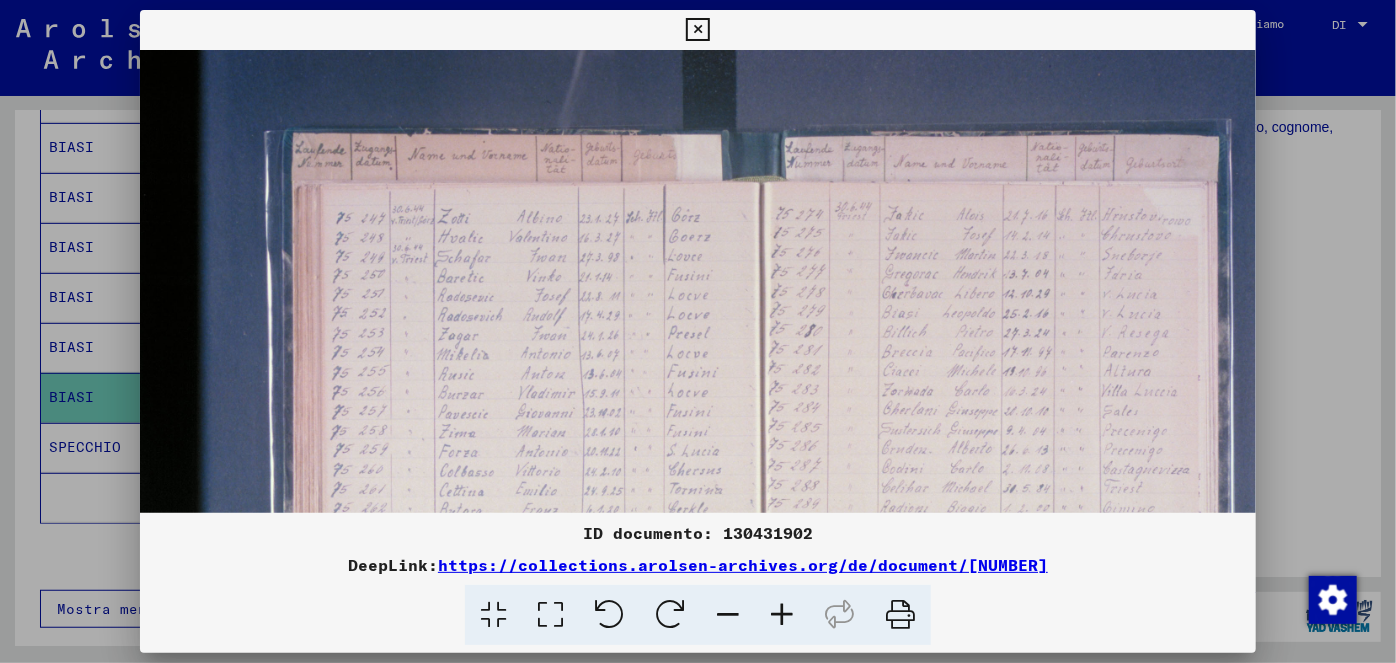 click at bounding box center (782, 615) 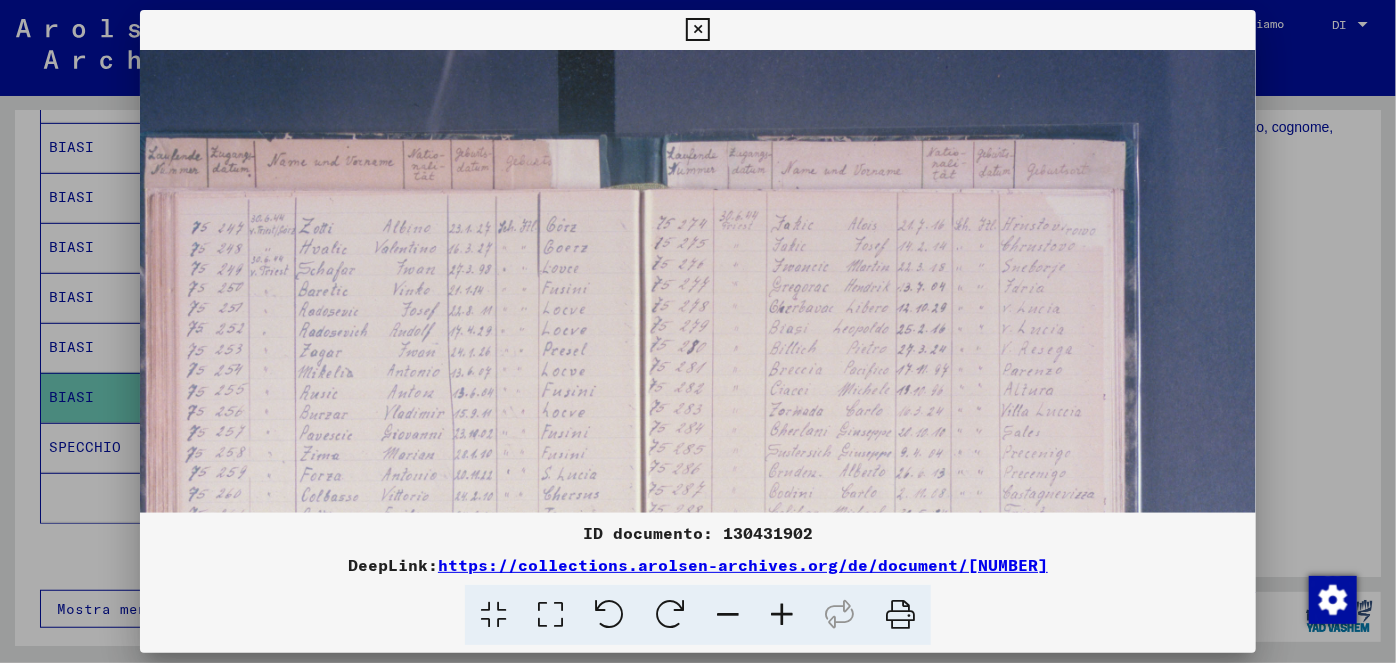 scroll, scrollTop: 0, scrollLeft: 164, axis: horizontal 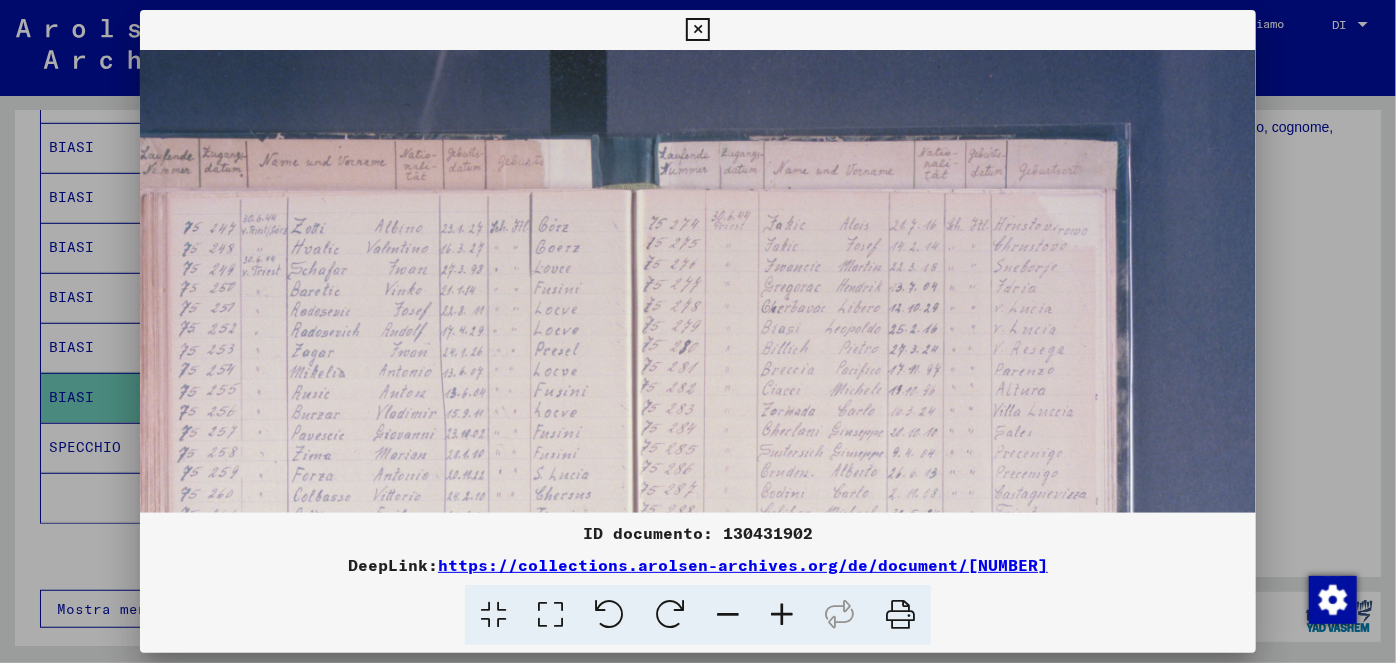 drag, startPoint x: 891, startPoint y: 337, endPoint x: 736, endPoint y: 341, distance: 155.0516 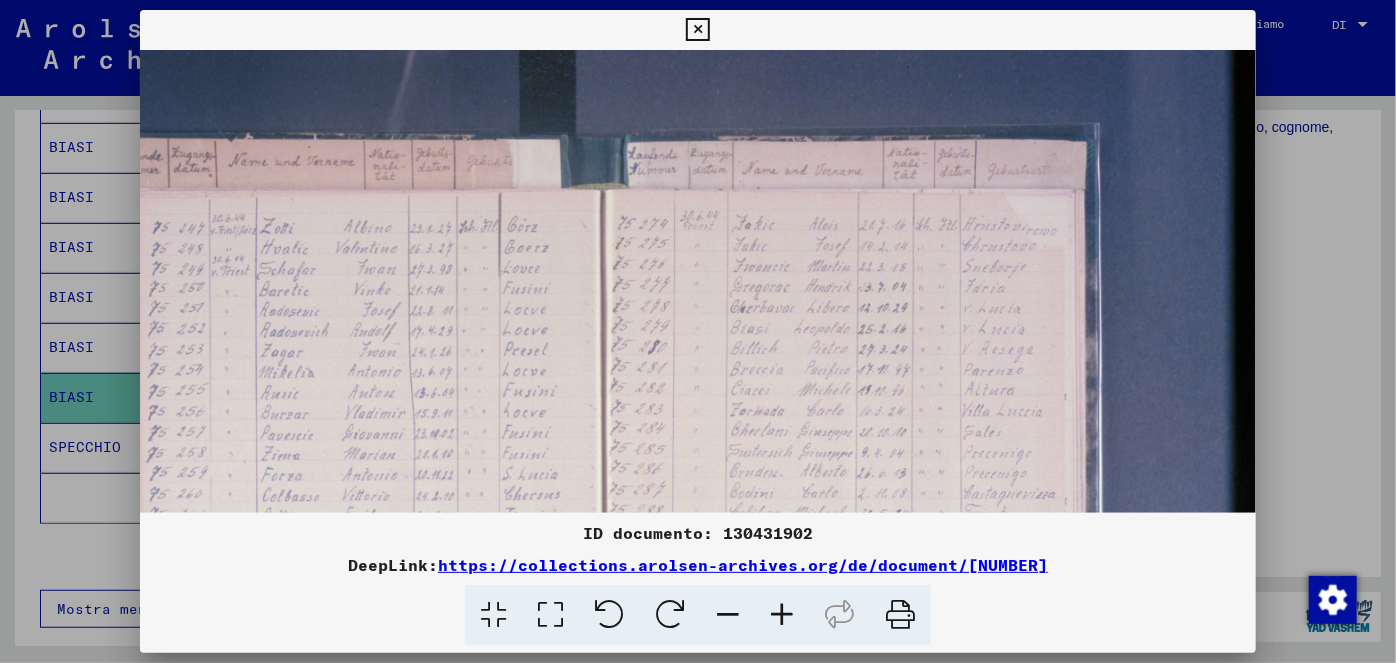 scroll, scrollTop: 1, scrollLeft: 202, axis: both 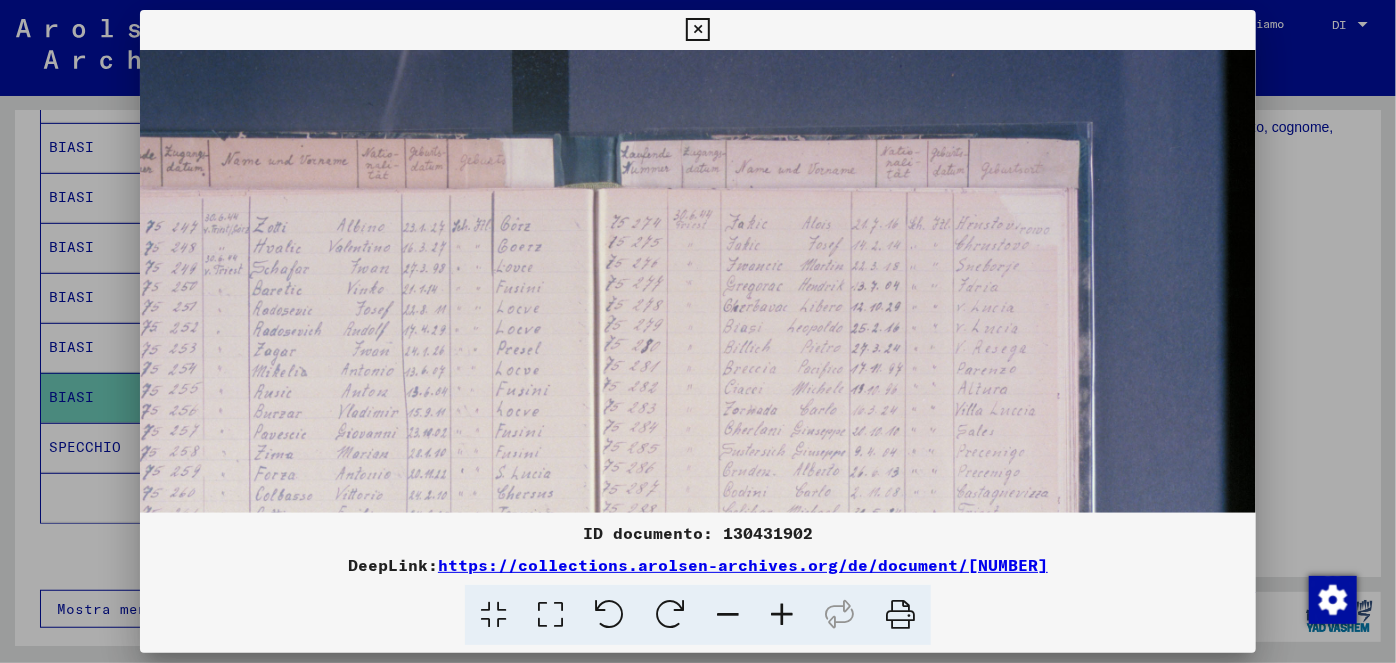 drag, startPoint x: 1007, startPoint y: 335, endPoint x: 969, endPoint y: 340, distance: 38.327538 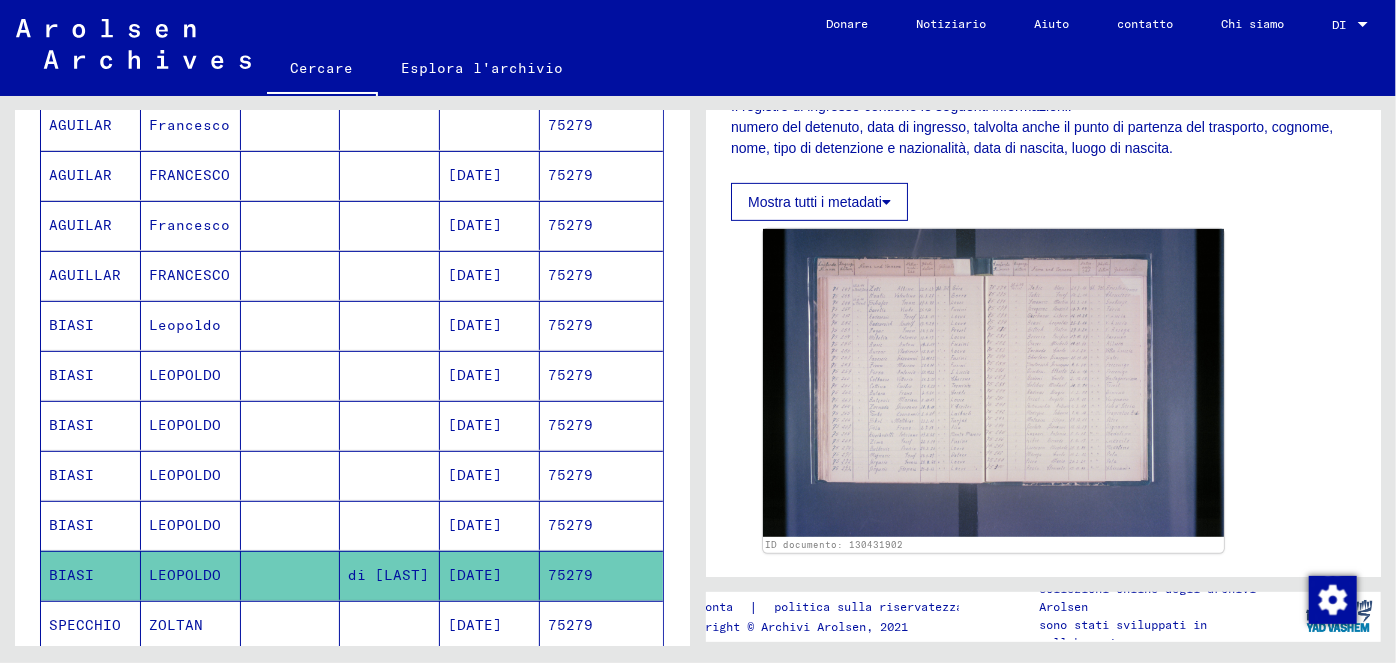 scroll, scrollTop: 301, scrollLeft: 0, axis: vertical 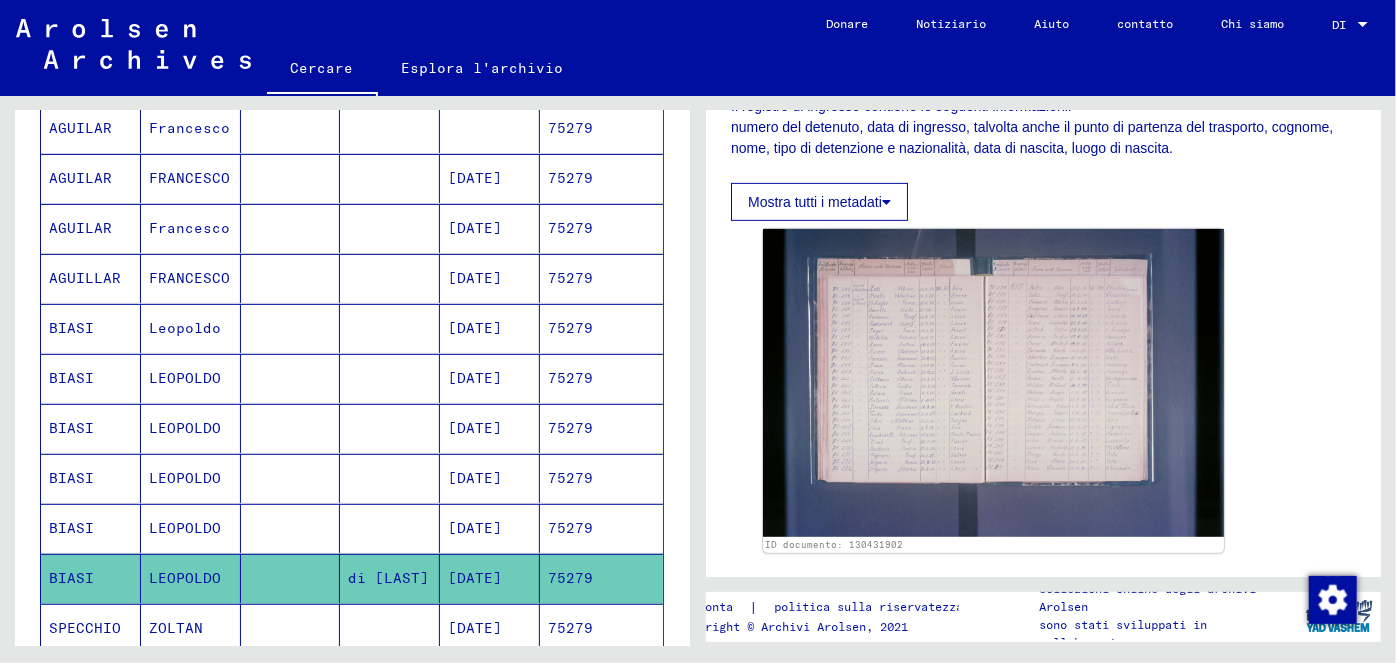 click on "[DATE]" at bounding box center (475, 378) 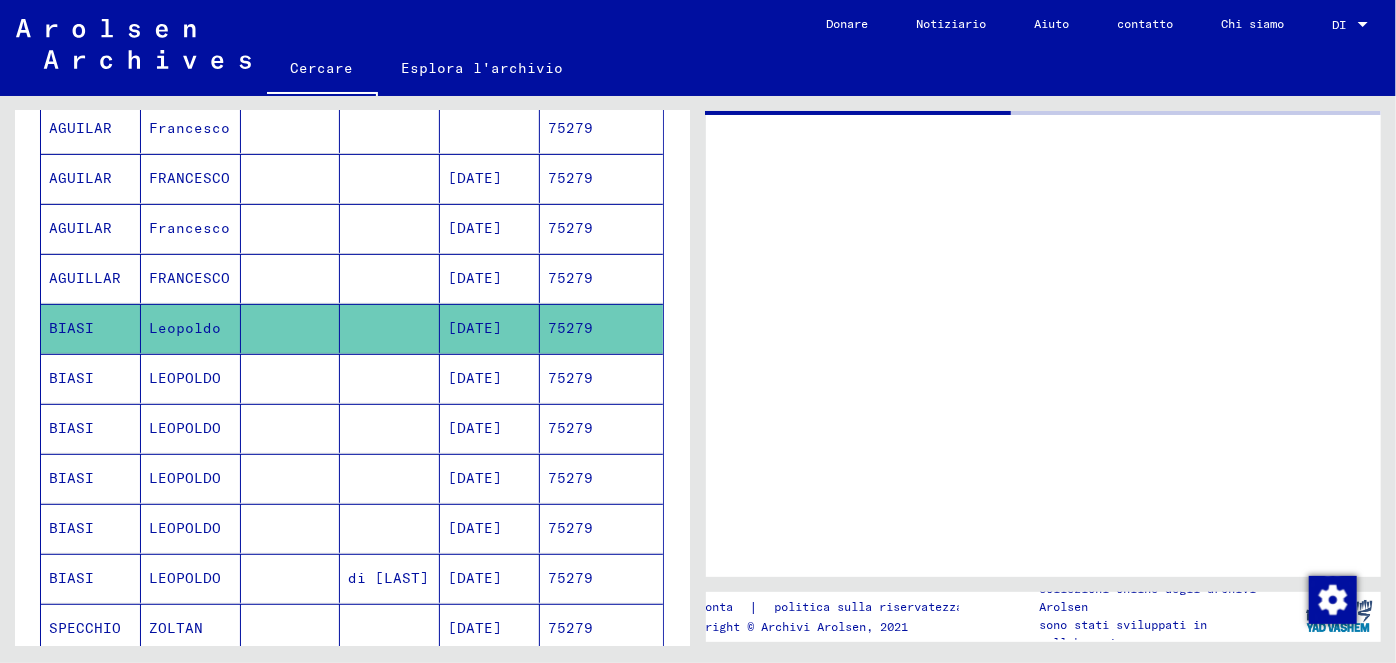 scroll, scrollTop: 0, scrollLeft: 0, axis: both 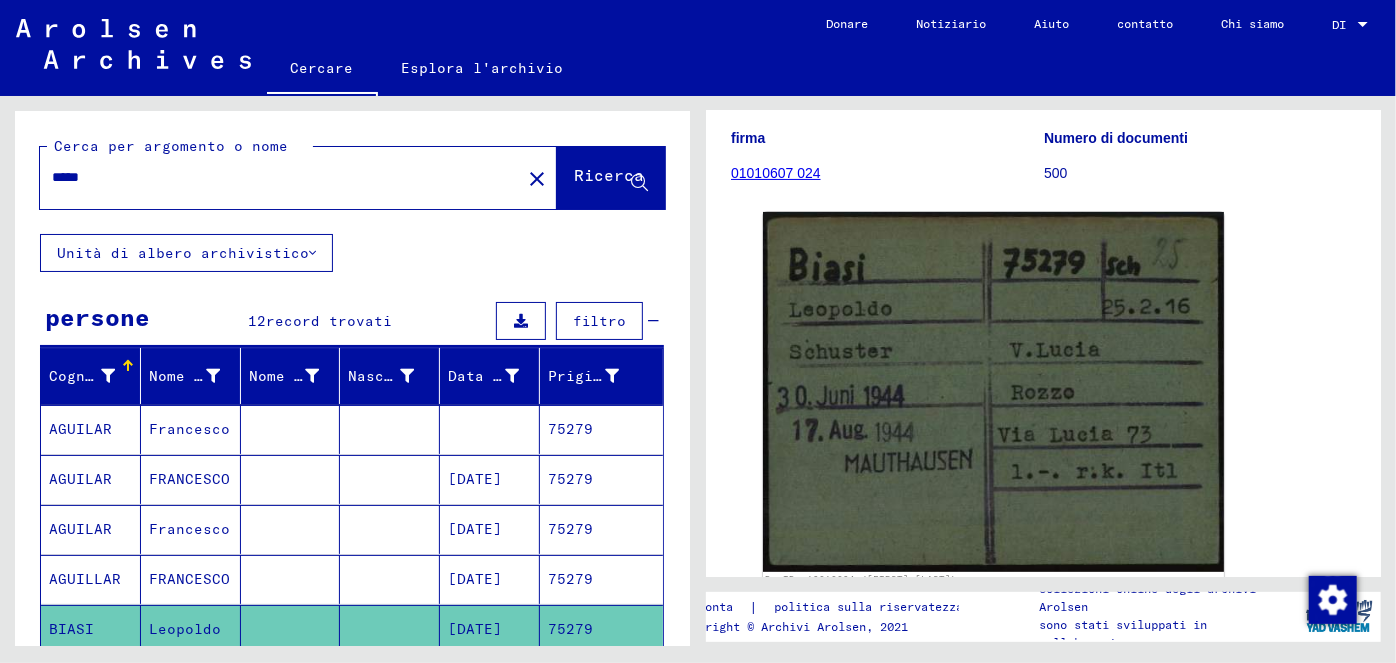 drag, startPoint x: 96, startPoint y: 179, endPoint x: 54, endPoint y: 176, distance: 42.107006 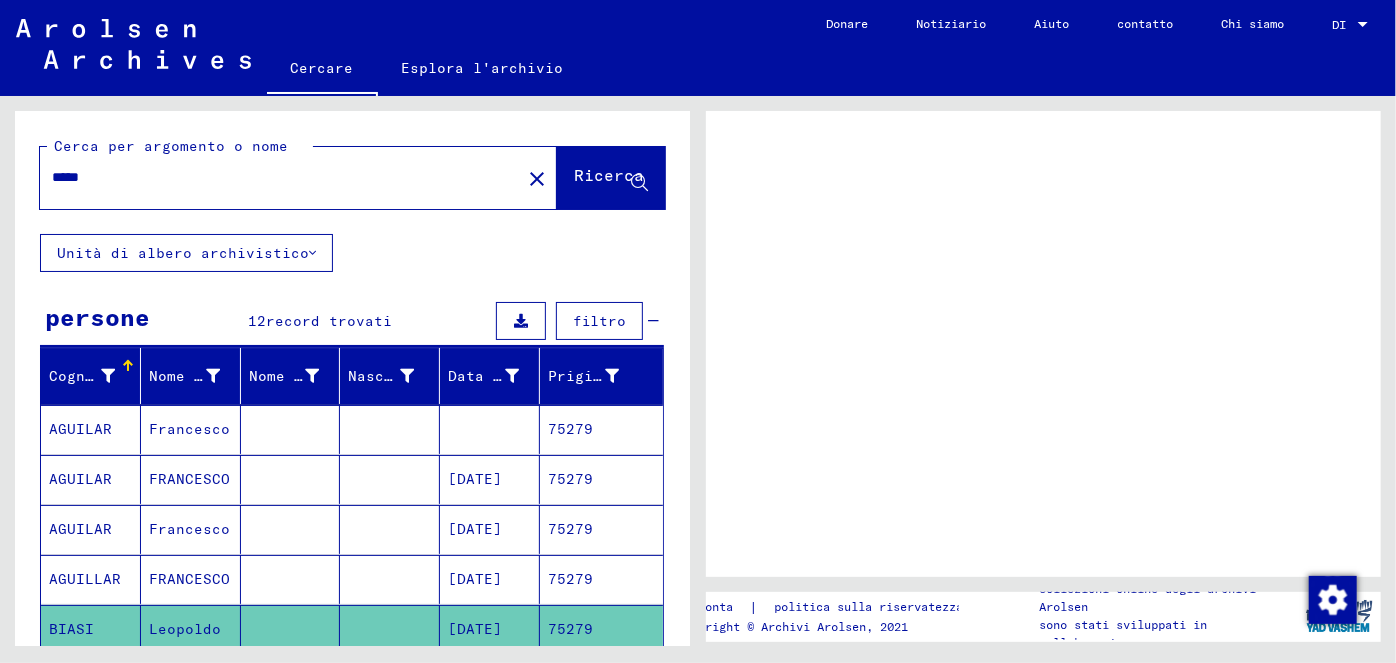 scroll, scrollTop: 0, scrollLeft: 0, axis: both 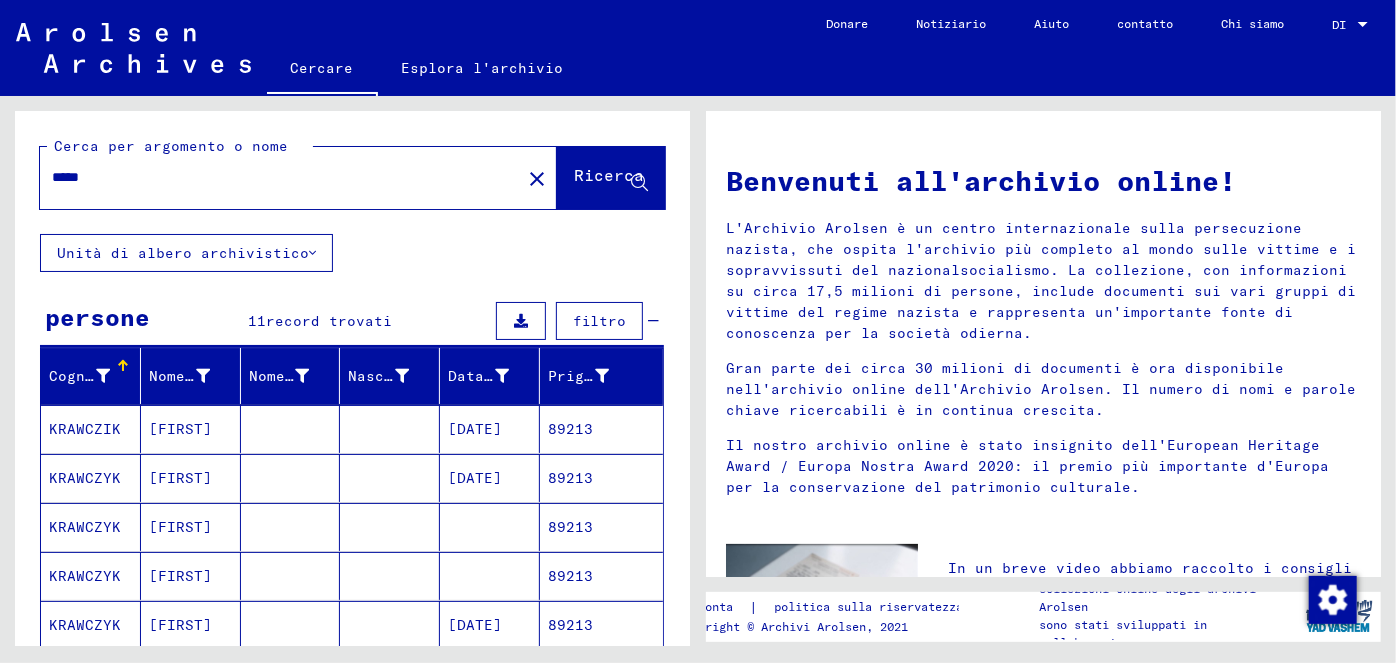 click on "*****" at bounding box center (274, 177) 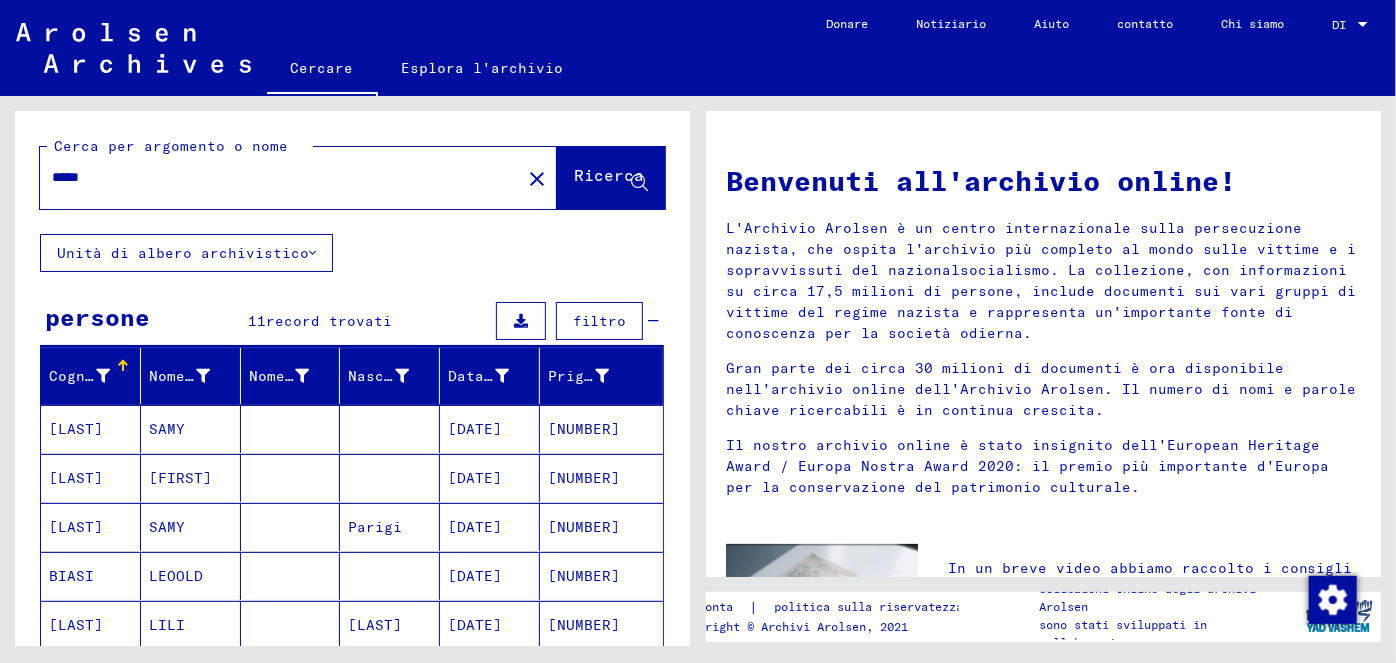 click on "[DATE]" at bounding box center [475, 625] 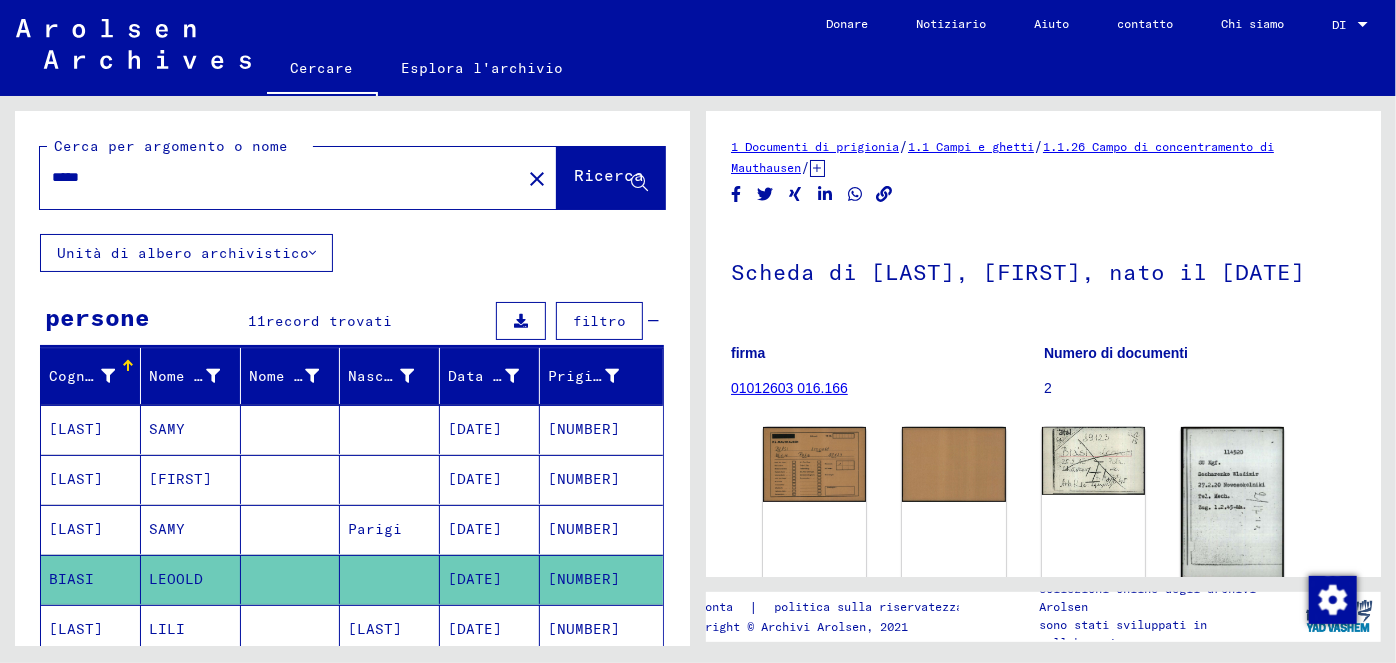 scroll, scrollTop: 0, scrollLeft: 0, axis: both 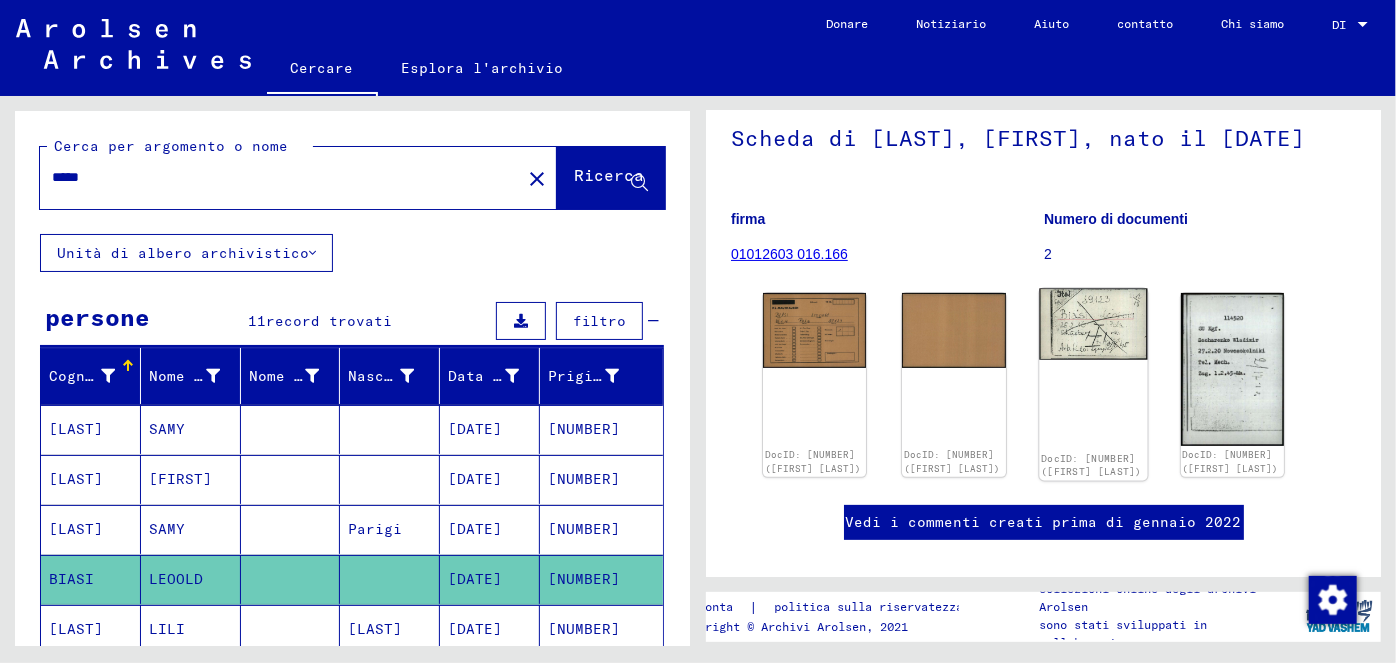 click 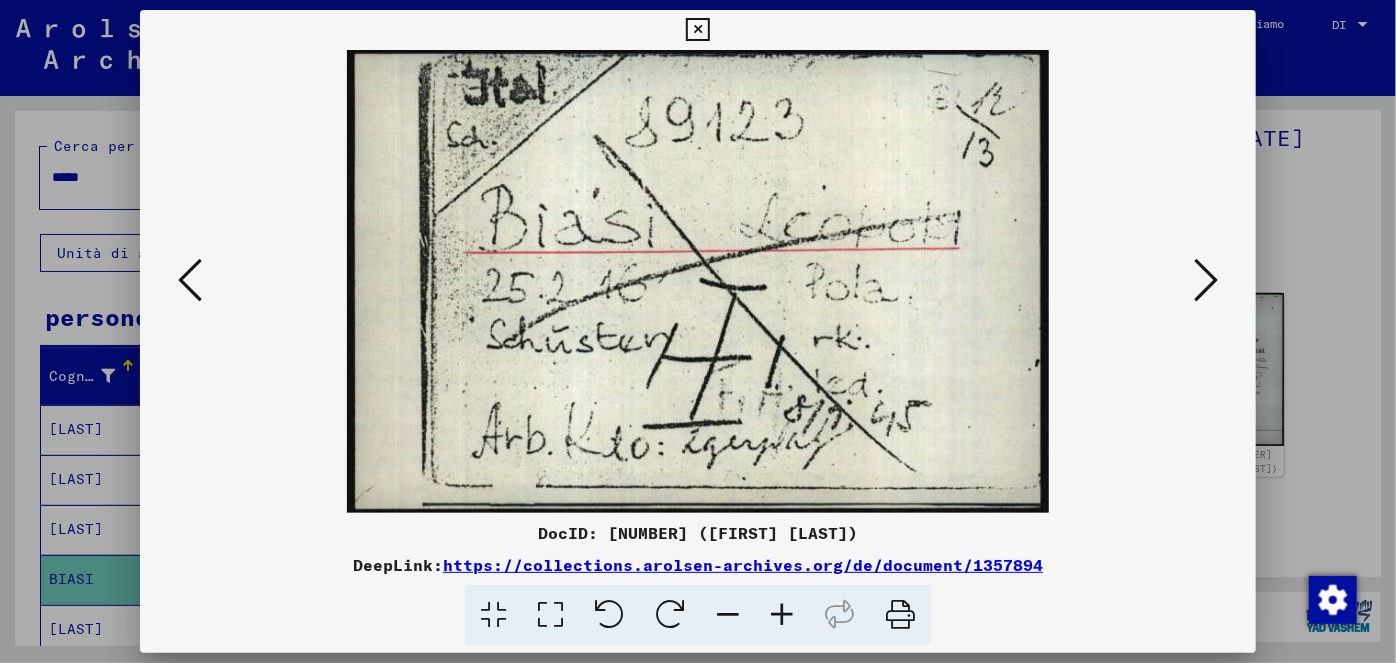 click at bounding box center (697, 30) 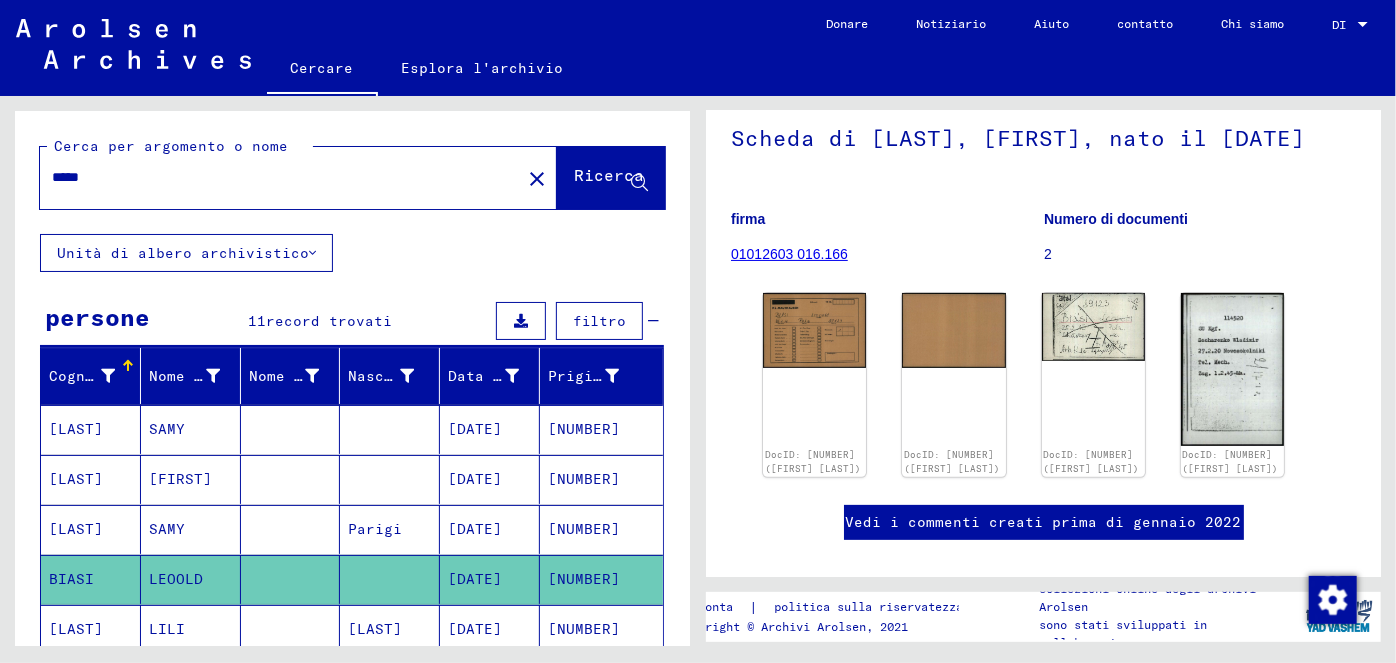 drag, startPoint x: 101, startPoint y: 178, endPoint x: 45, endPoint y: 171, distance: 56.435802 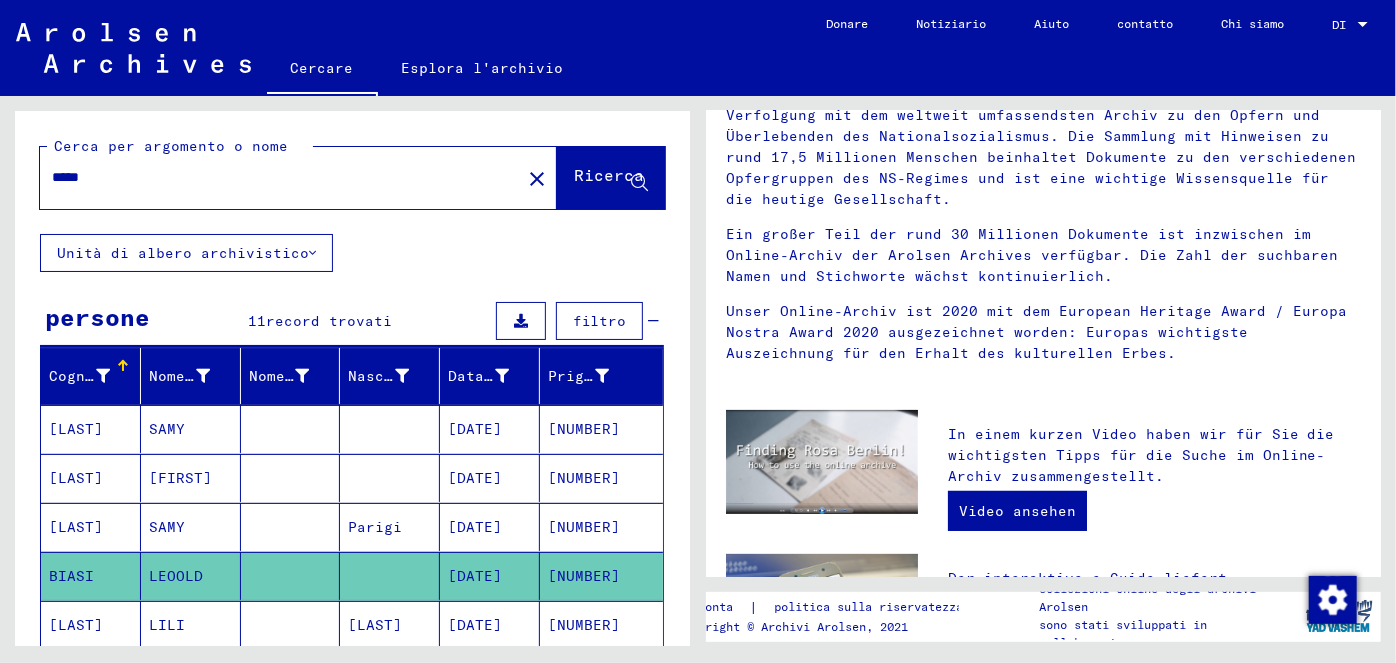 scroll, scrollTop: 0, scrollLeft: 0, axis: both 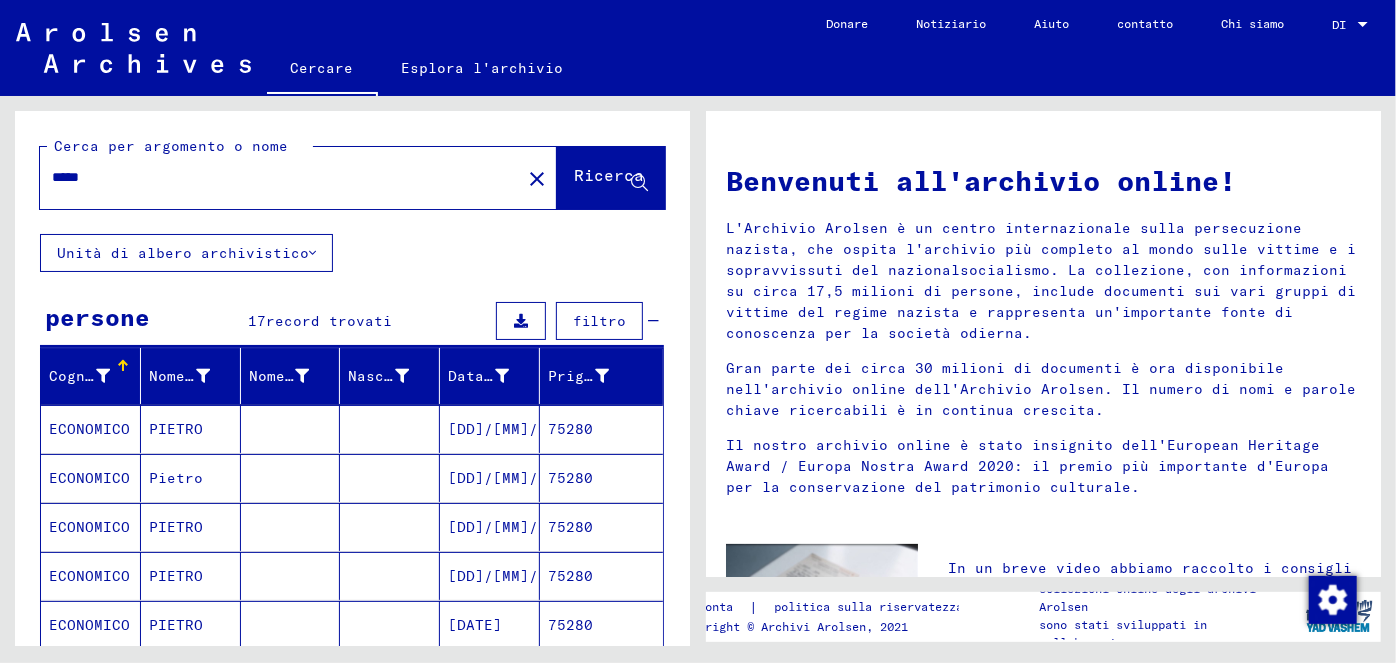 click on "[DD]/[MM]/[YYYY]" at bounding box center [520, 478] 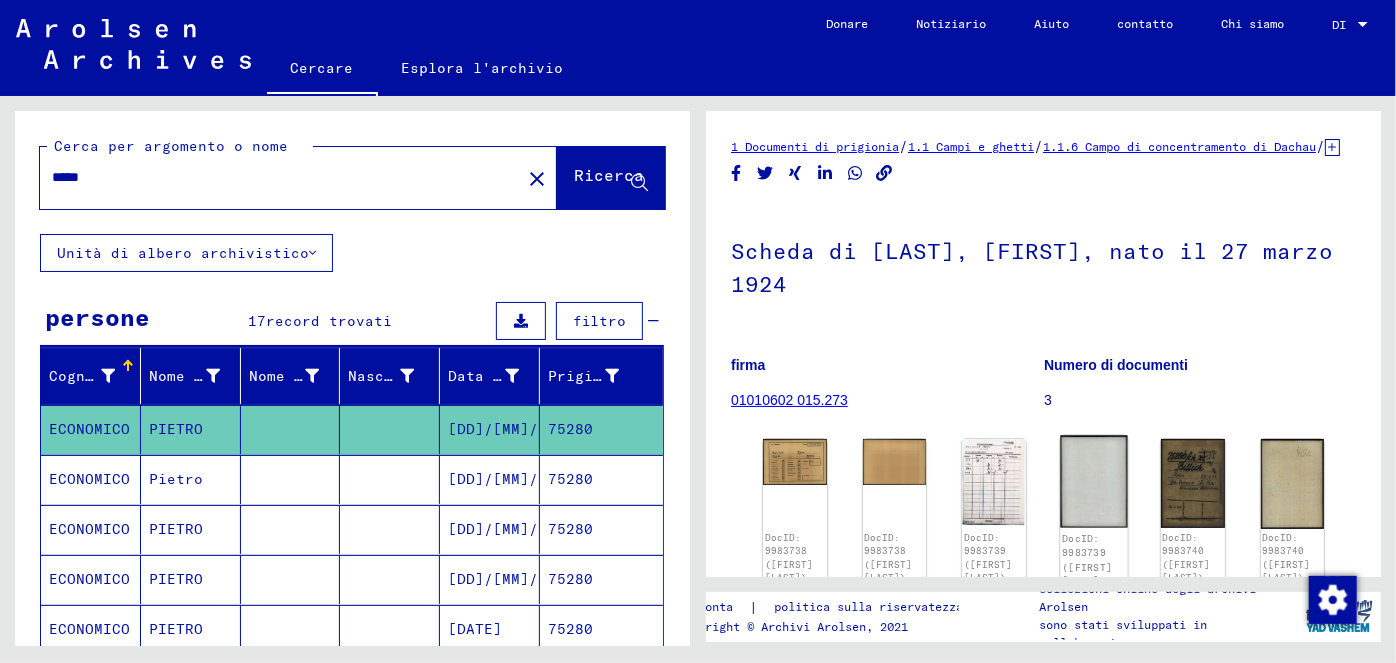 scroll, scrollTop: 0, scrollLeft: 0, axis: both 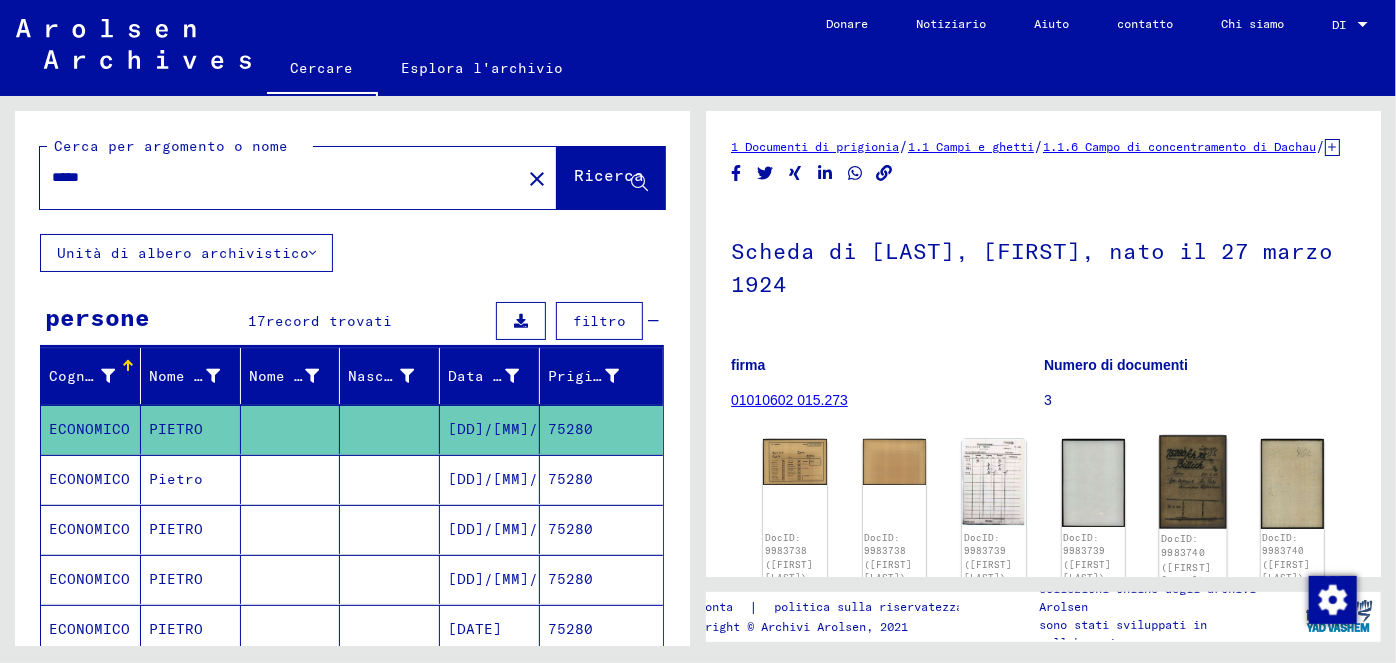 click 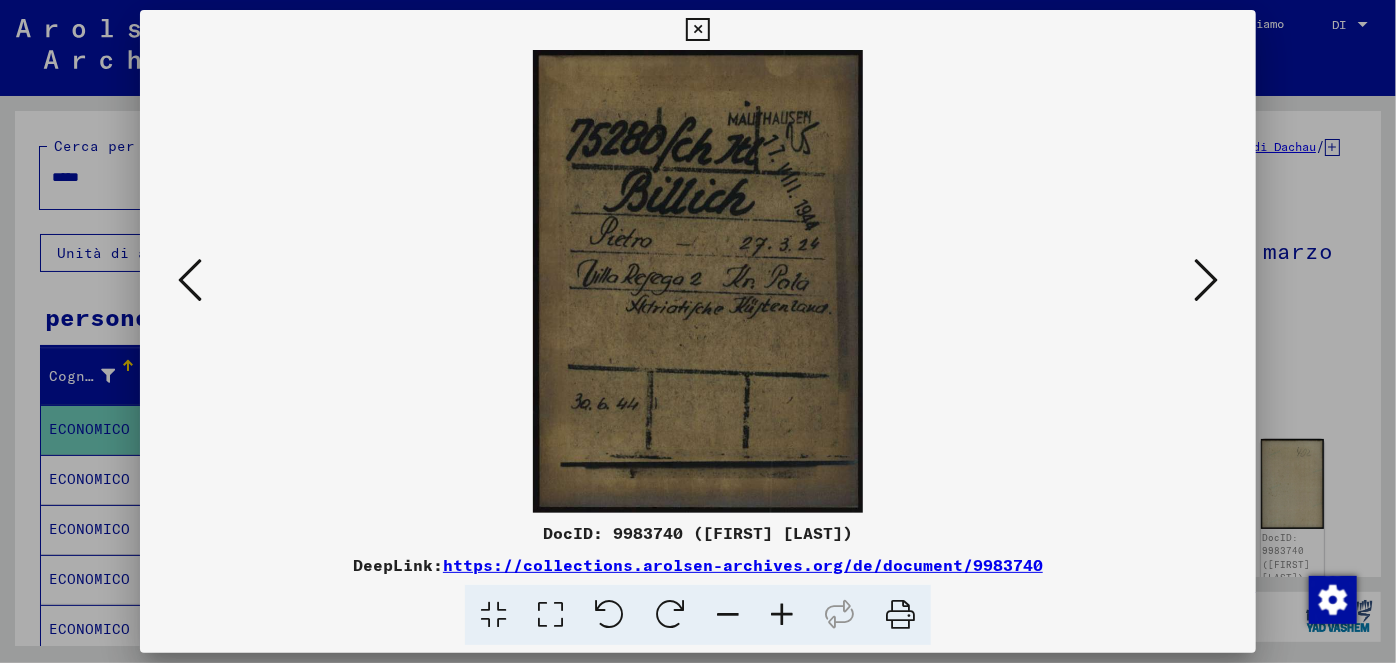 click at bounding box center (1206, 280) 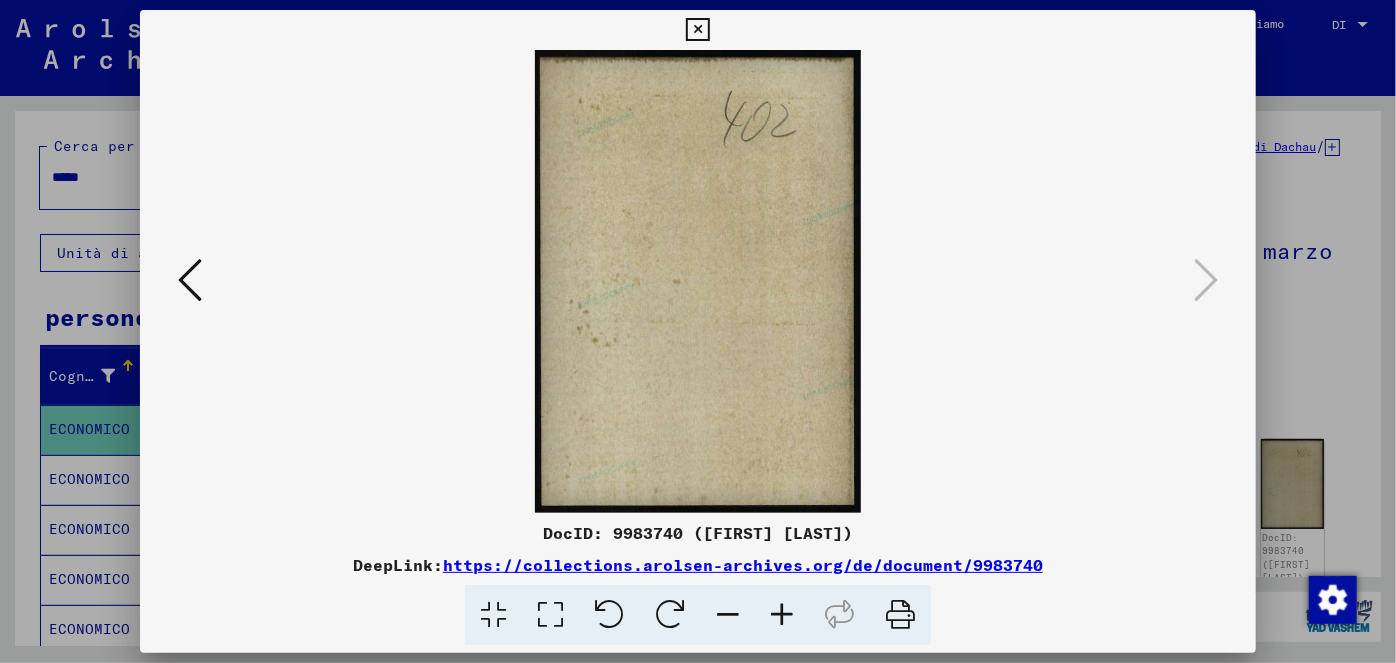click at bounding box center (697, 30) 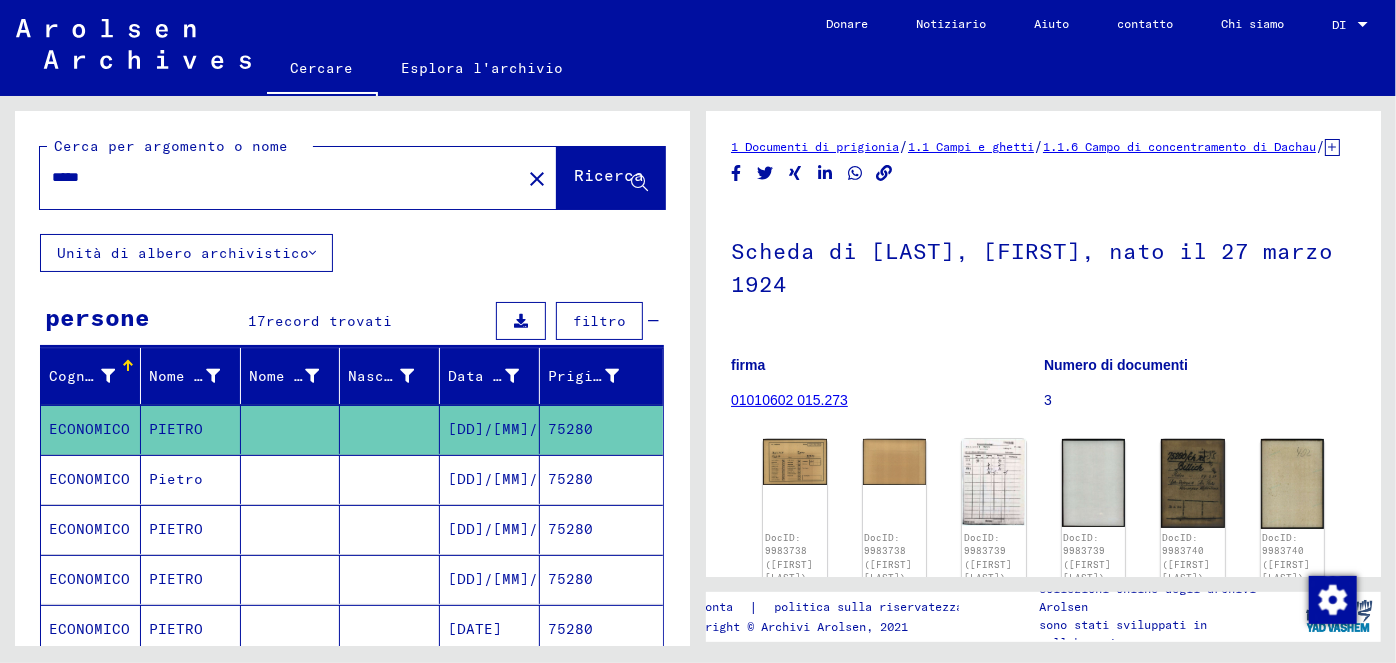 click on "75280" at bounding box center (570, 529) 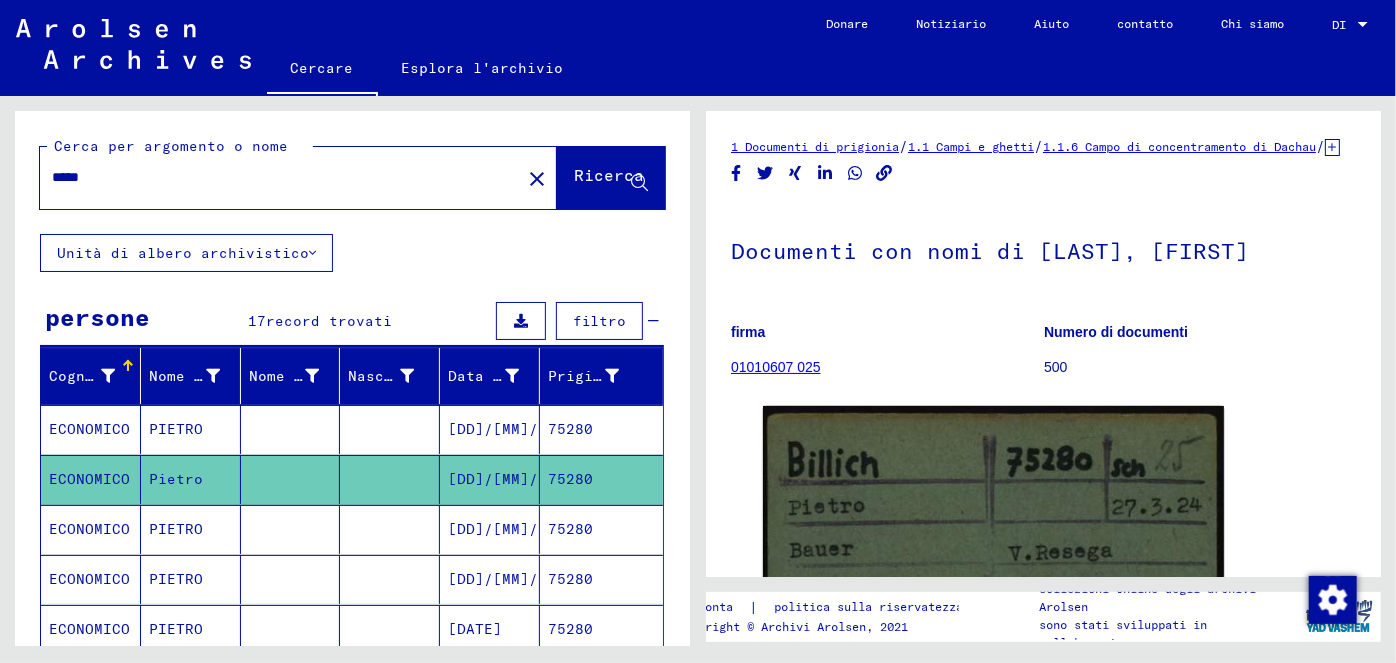 scroll, scrollTop: 0, scrollLeft: 0, axis: both 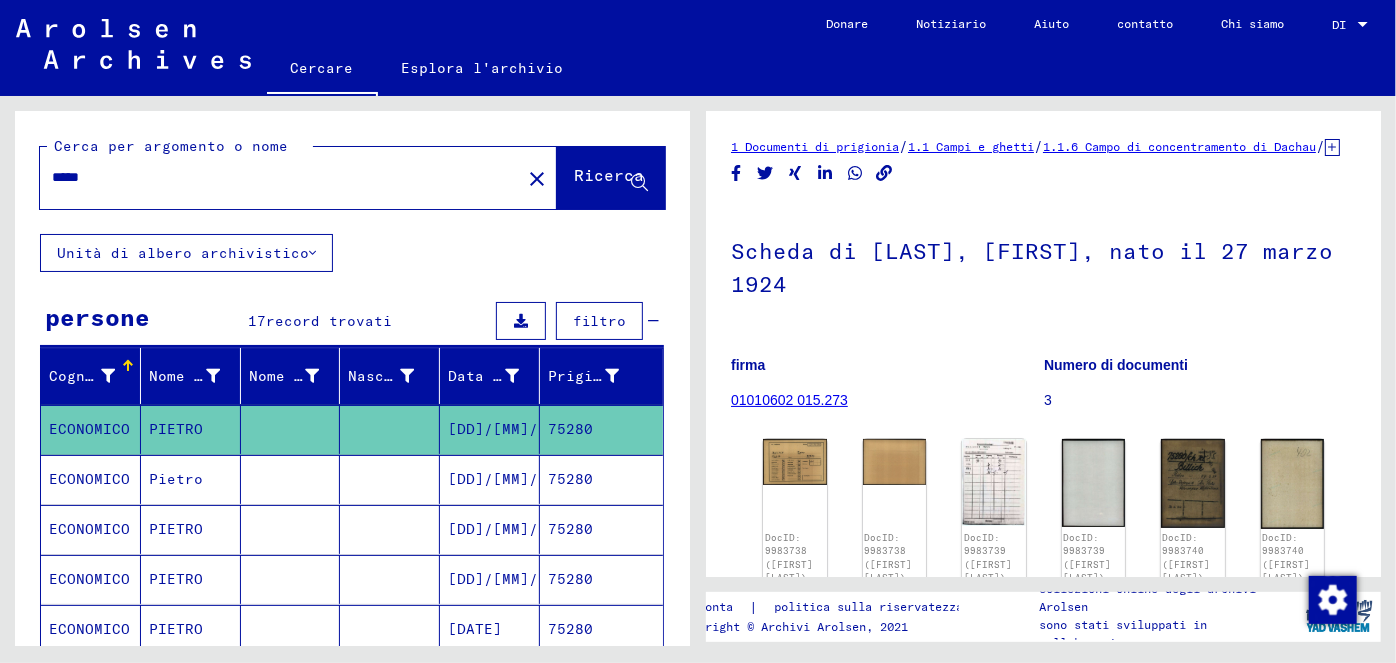 click on "75280" at bounding box center [570, 529] 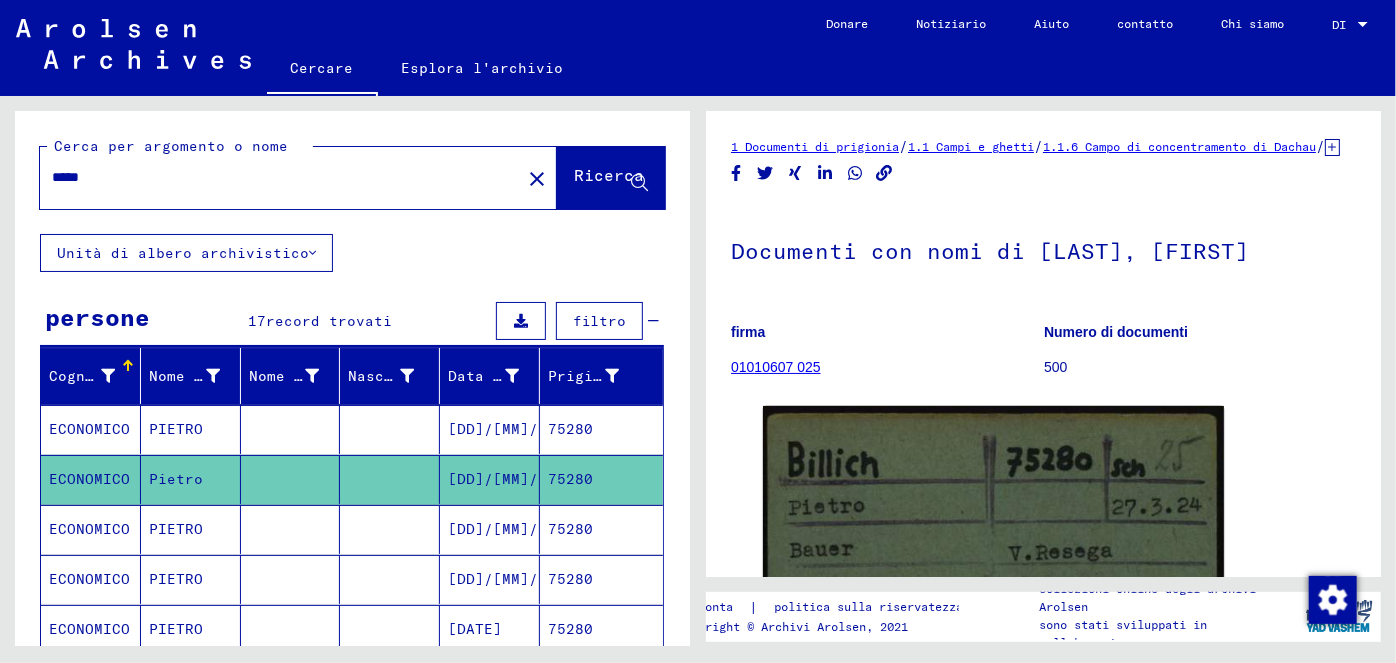 scroll, scrollTop: 0, scrollLeft: 0, axis: both 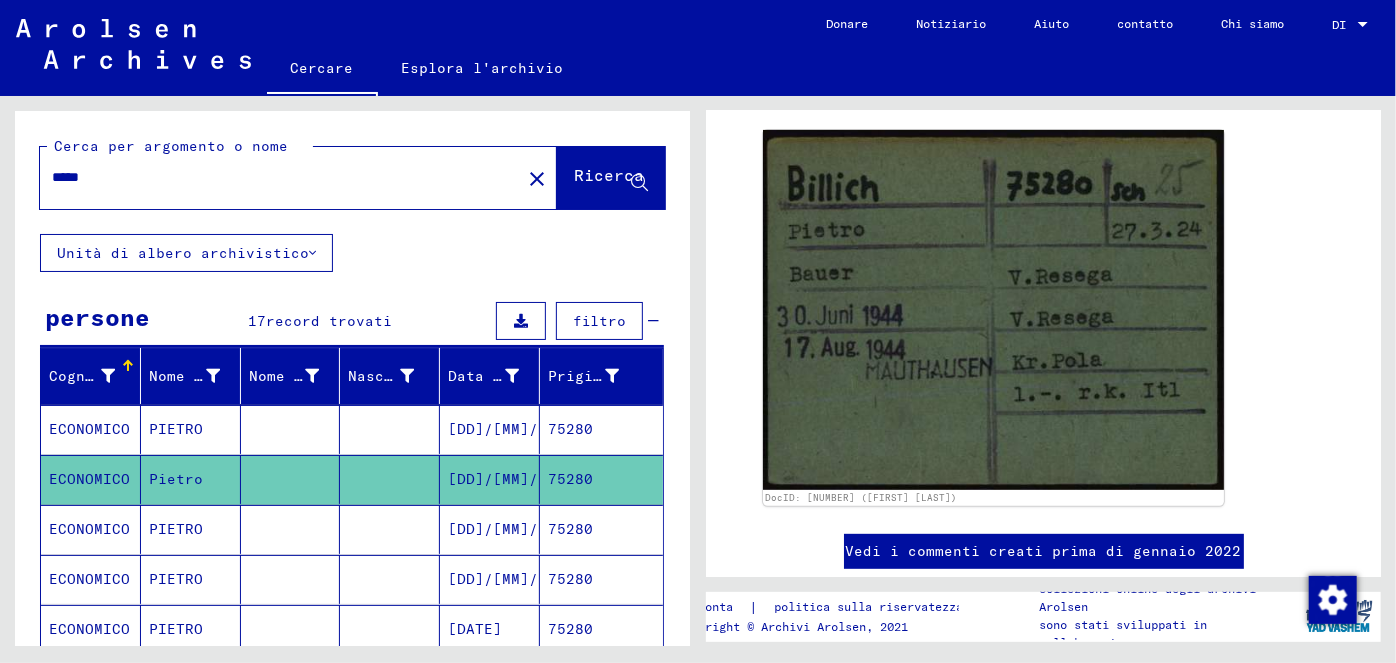 click on "[DD]/[MM]/[YYYY]" at bounding box center (520, 579) 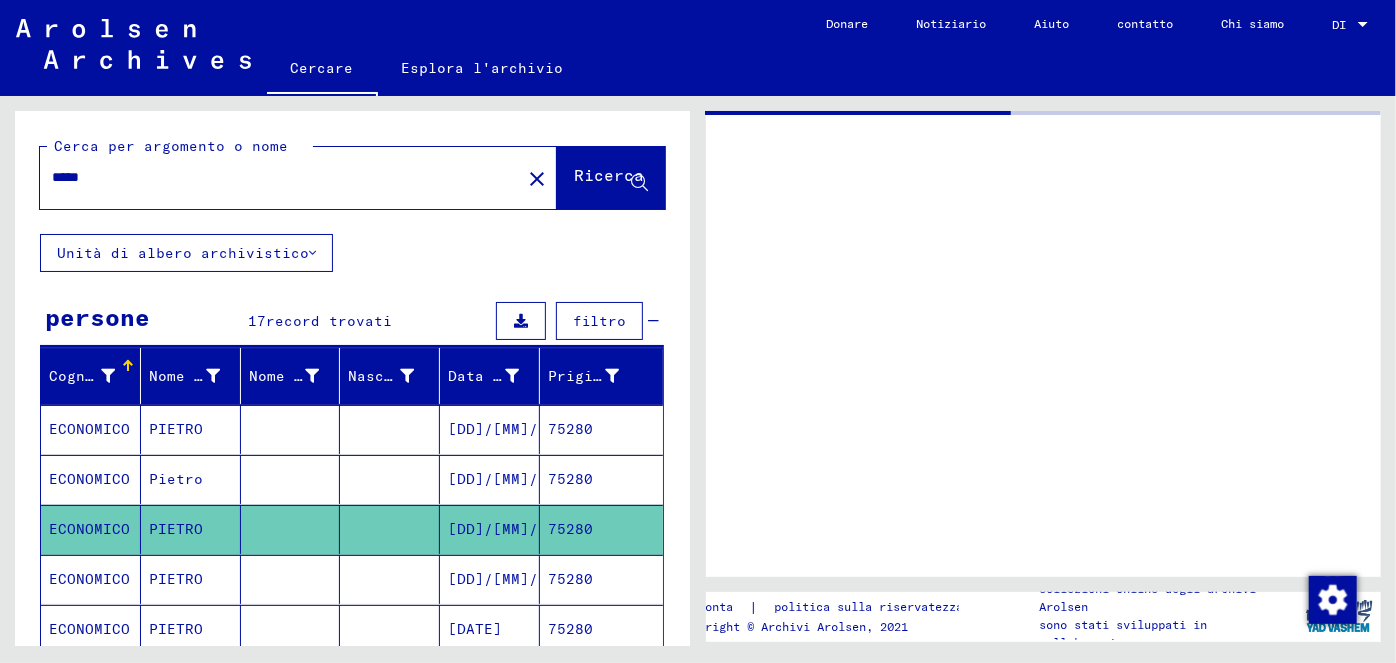 scroll, scrollTop: 0, scrollLeft: 0, axis: both 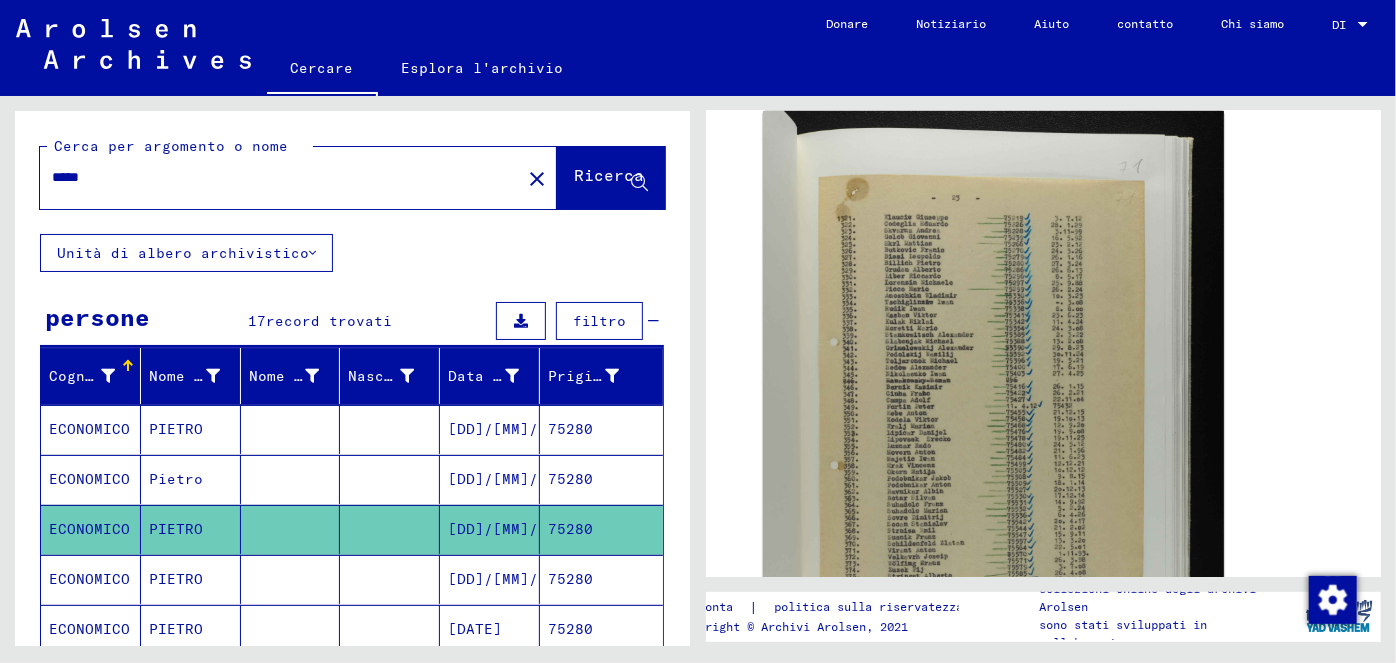 click on "[DD]/[MM]/[YYYY]" at bounding box center [475, 629] 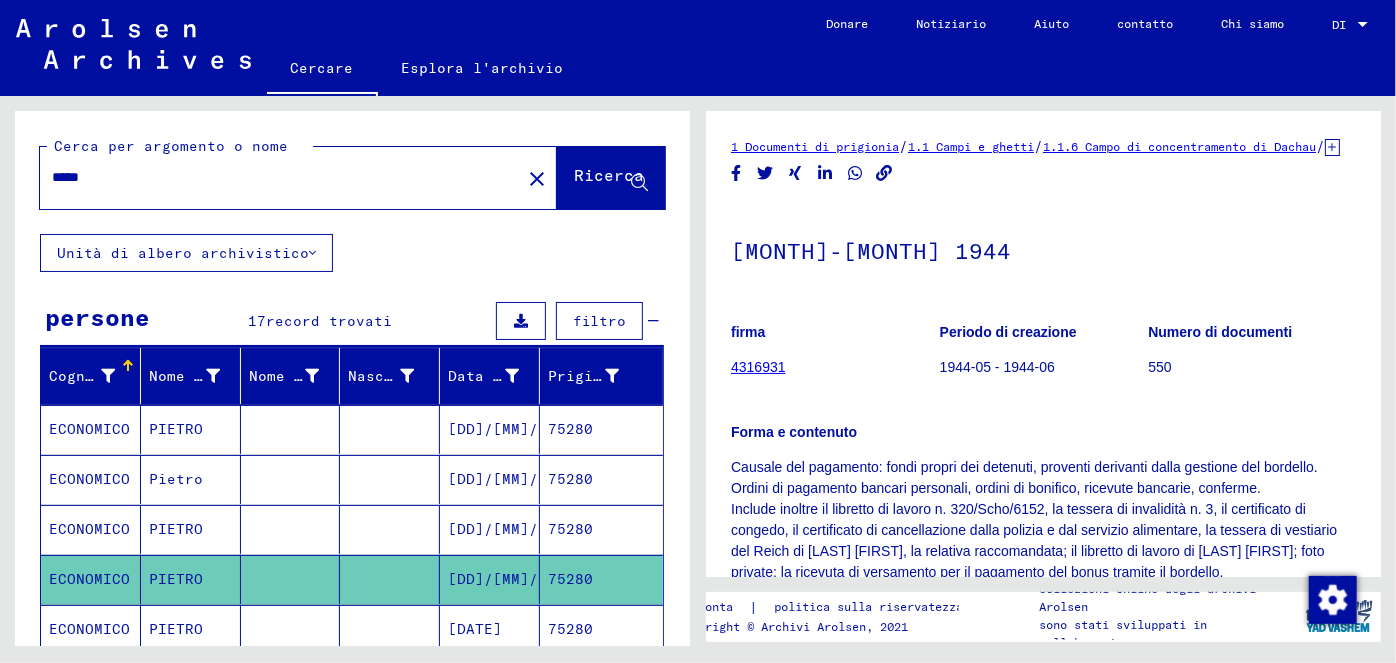 scroll, scrollTop: 0, scrollLeft: 0, axis: both 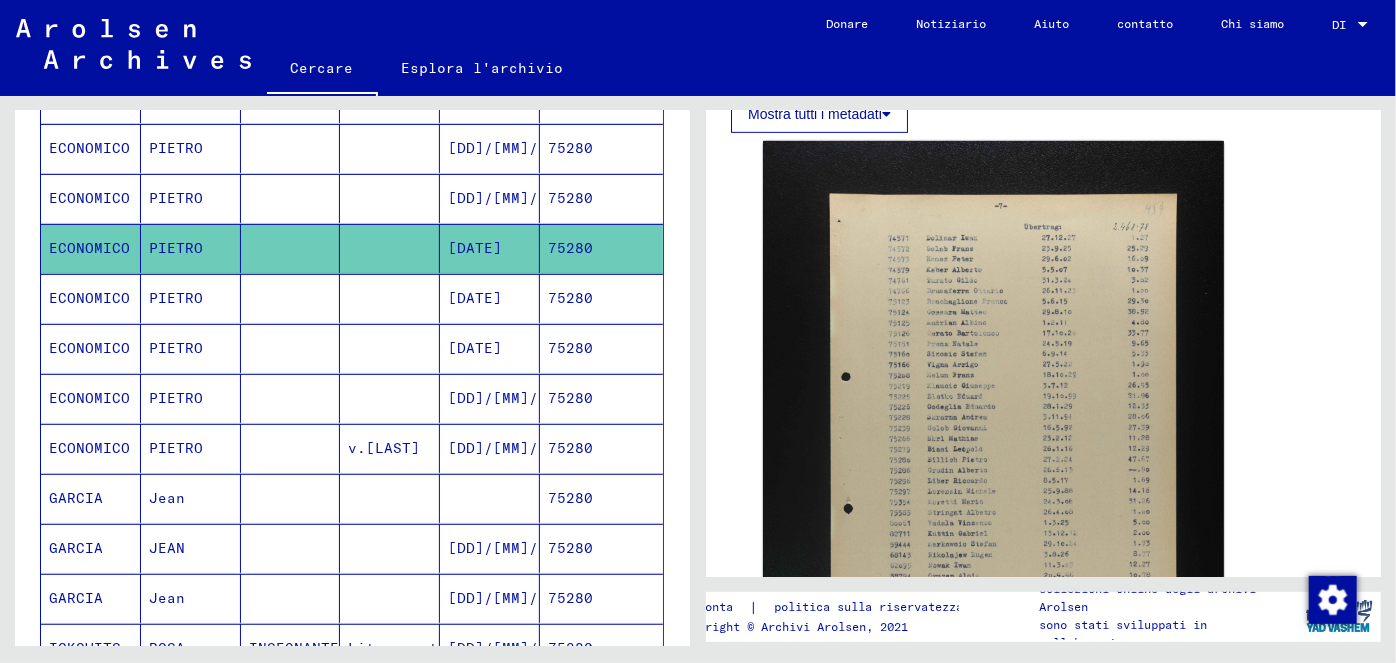 click on "[DATE]" at bounding box center [475, 348] 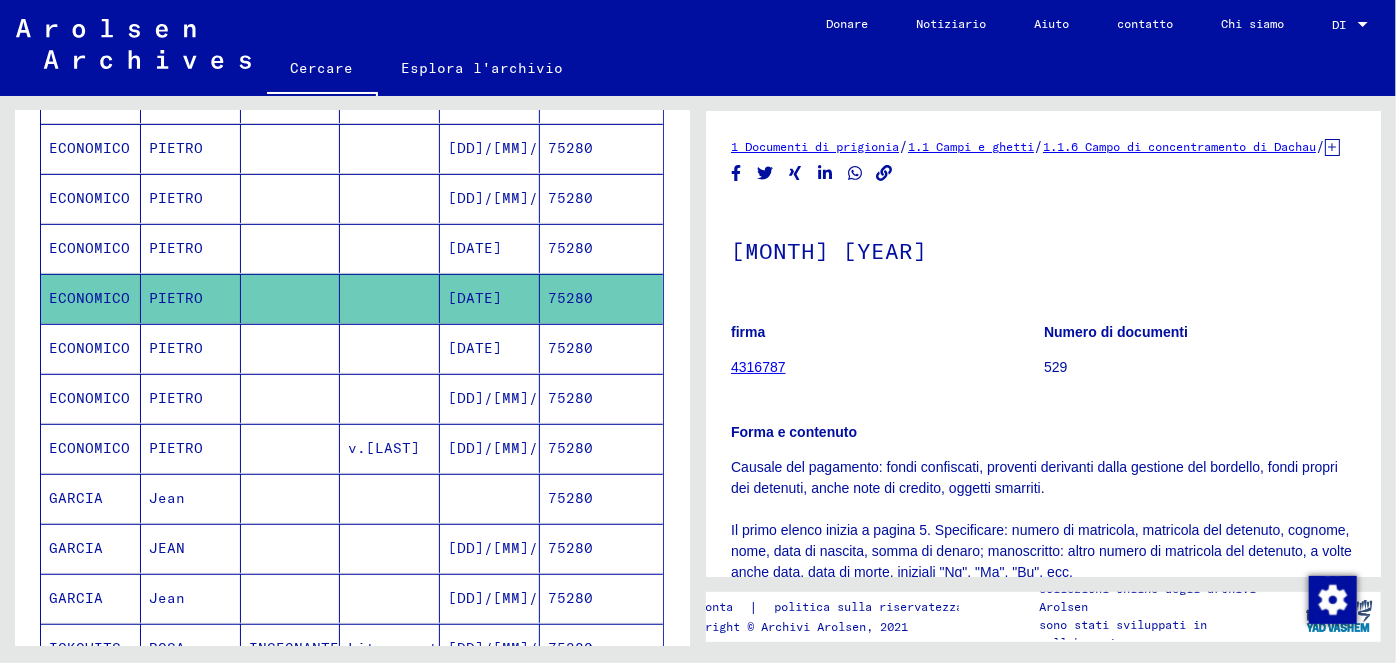 scroll, scrollTop: 0, scrollLeft: 0, axis: both 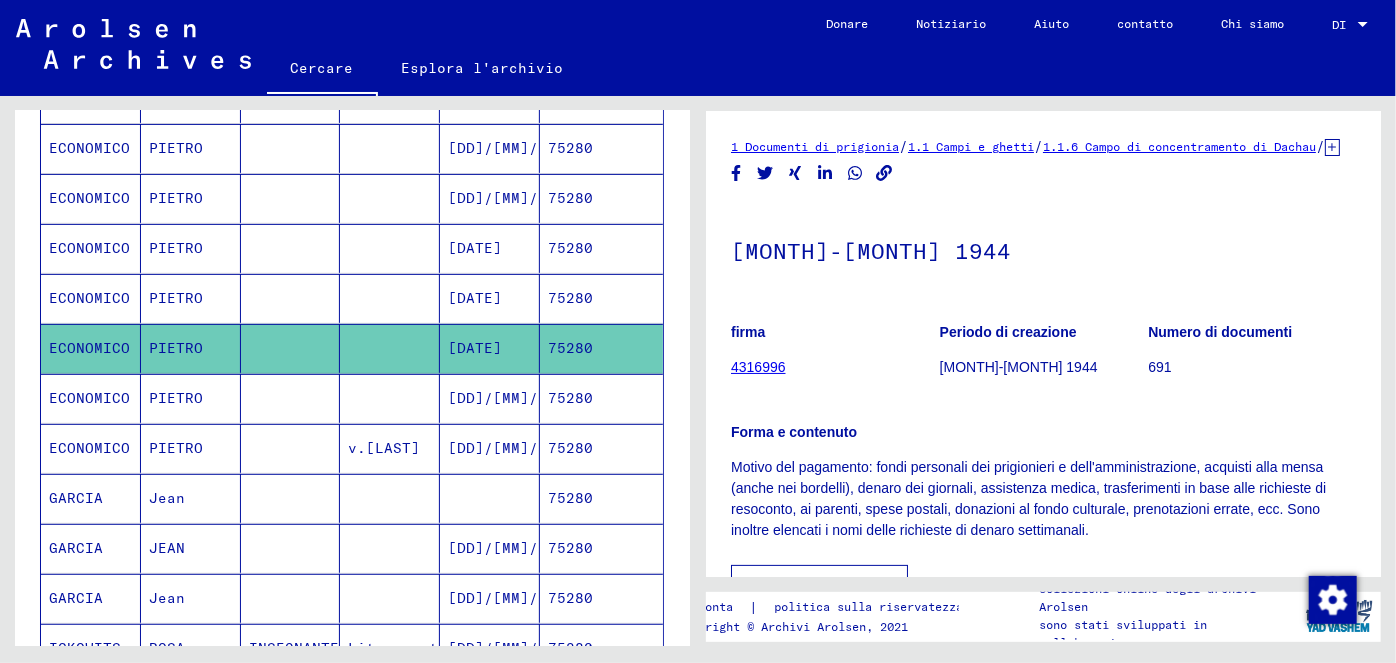 click on "[DD]/[MM]/[YYYY]" at bounding box center (520, 448) 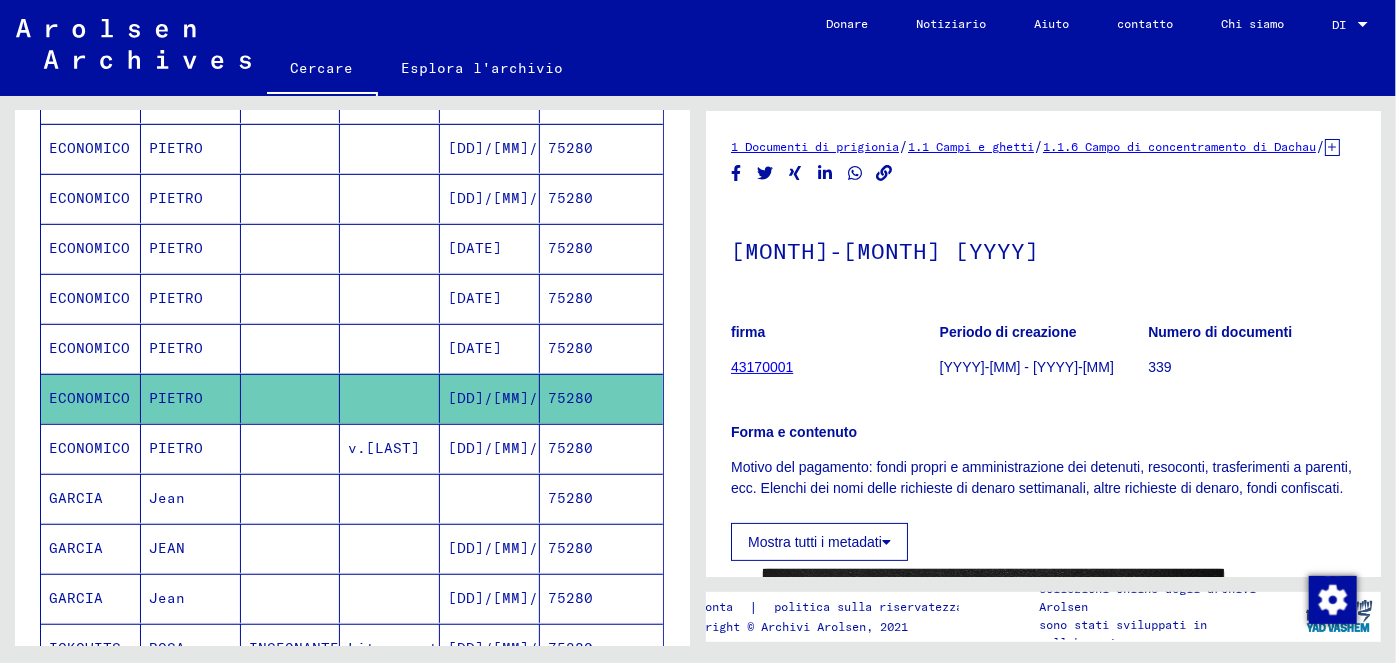 scroll, scrollTop: 0, scrollLeft: 0, axis: both 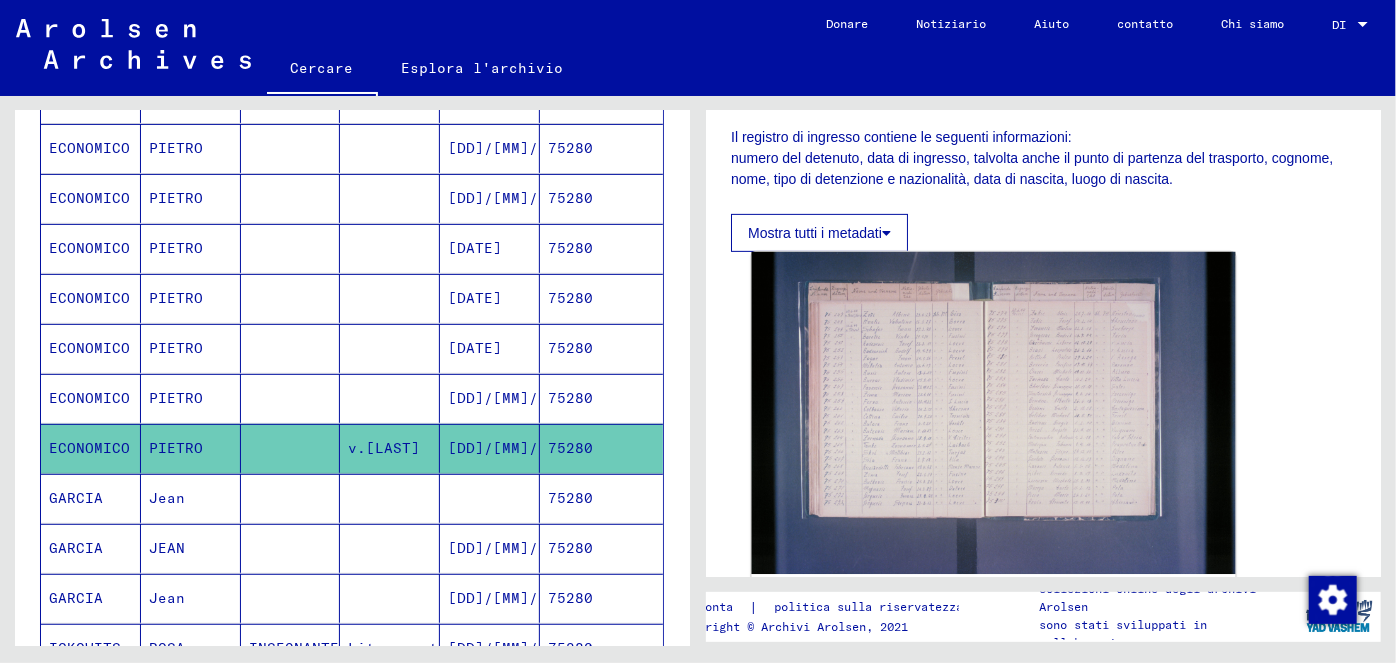 click 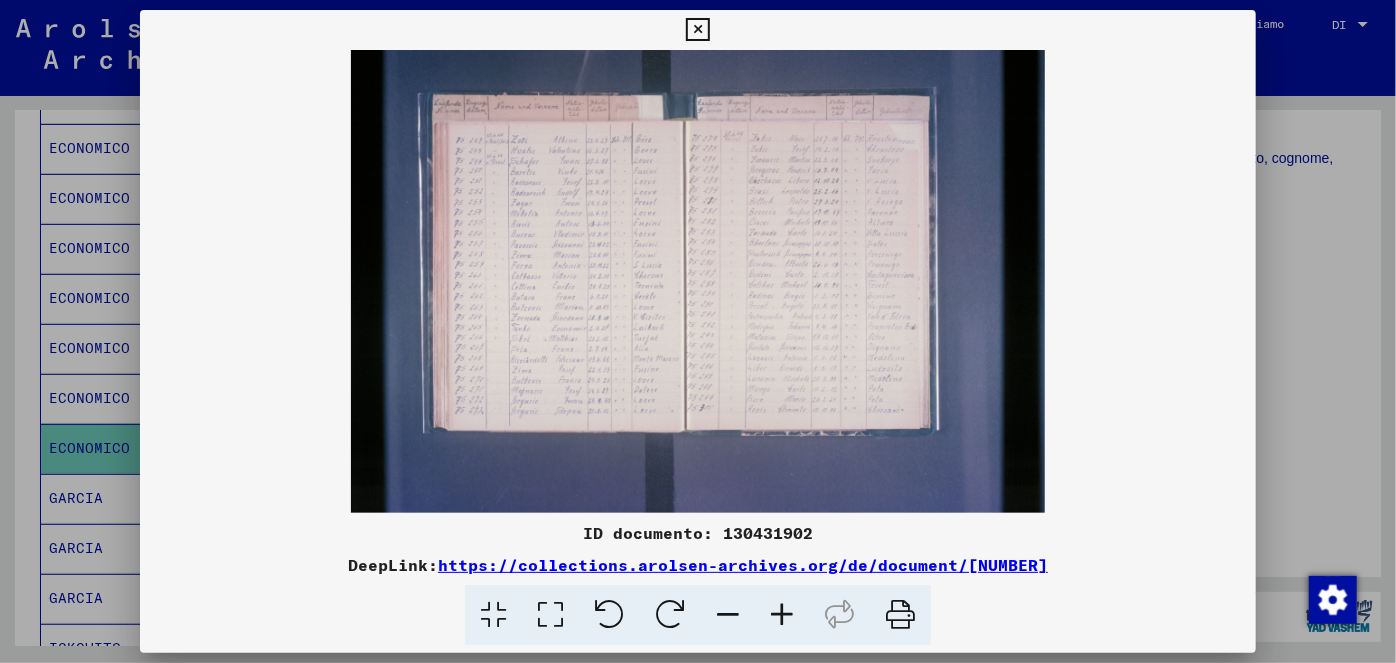 click at bounding box center [697, 30] 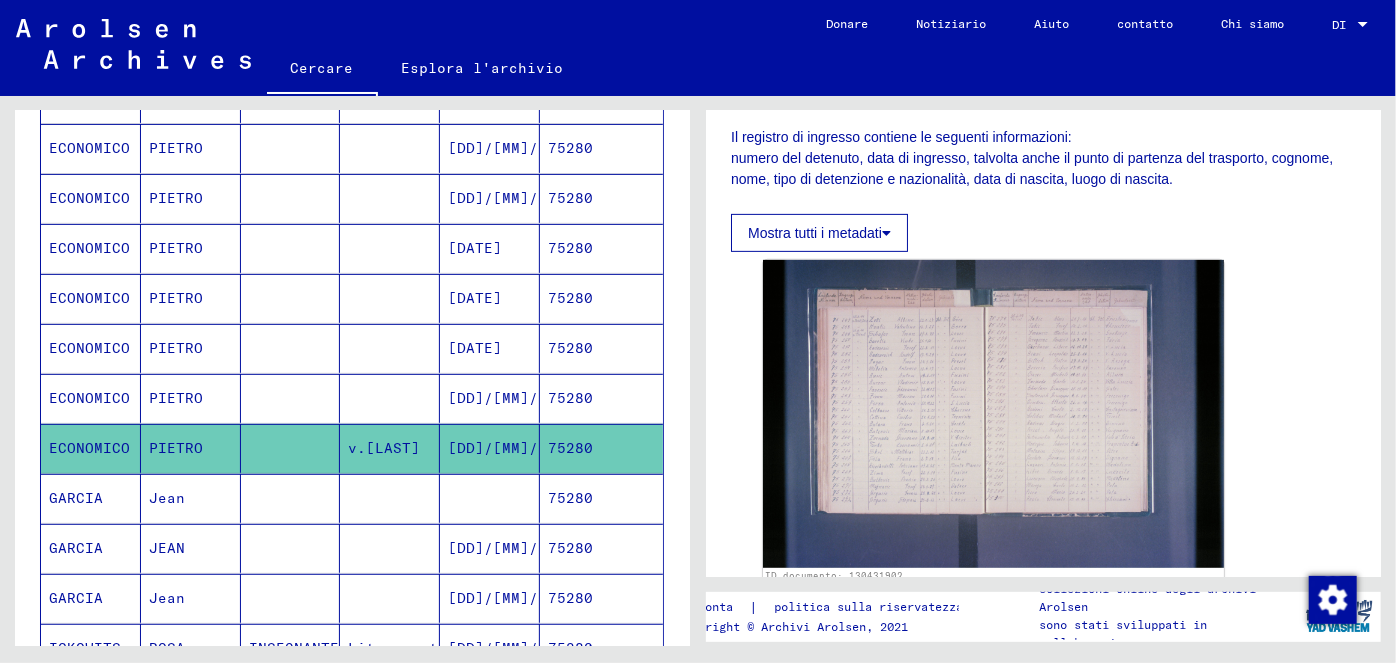scroll, scrollTop: 109, scrollLeft: 0, axis: vertical 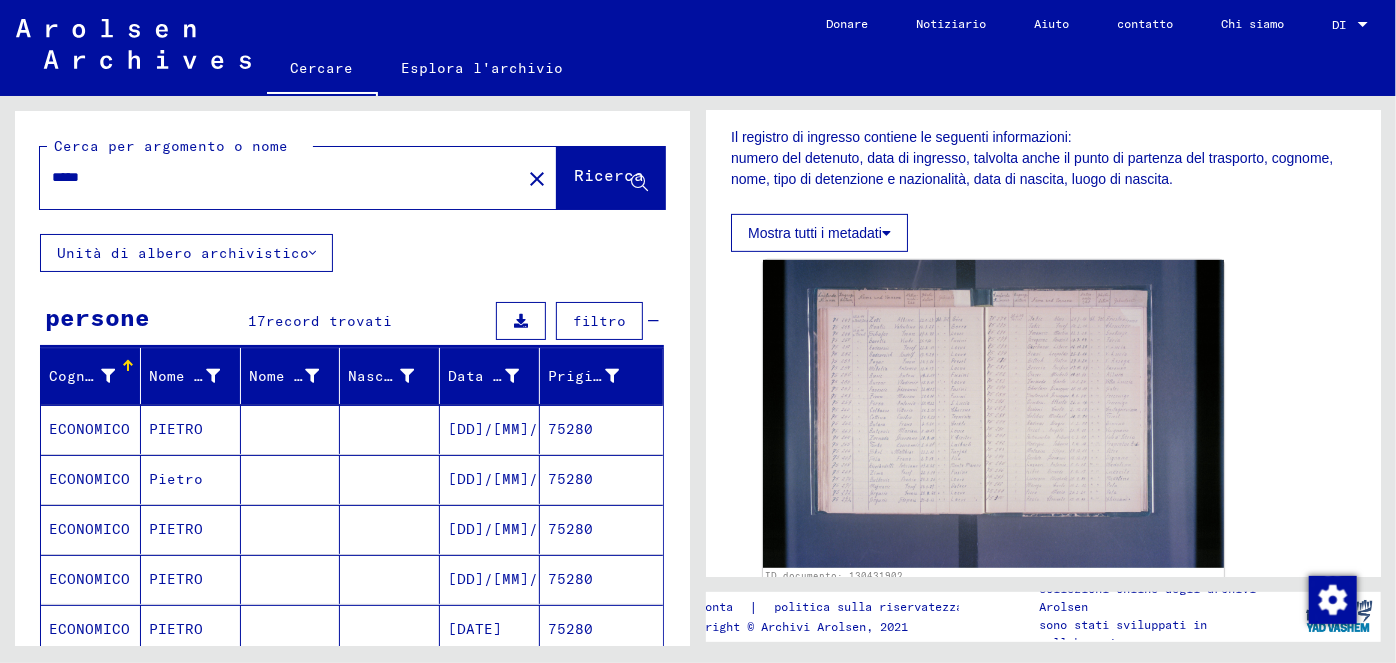 drag, startPoint x: 96, startPoint y: 169, endPoint x: 48, endPoint y: 168, distance: 48.010414 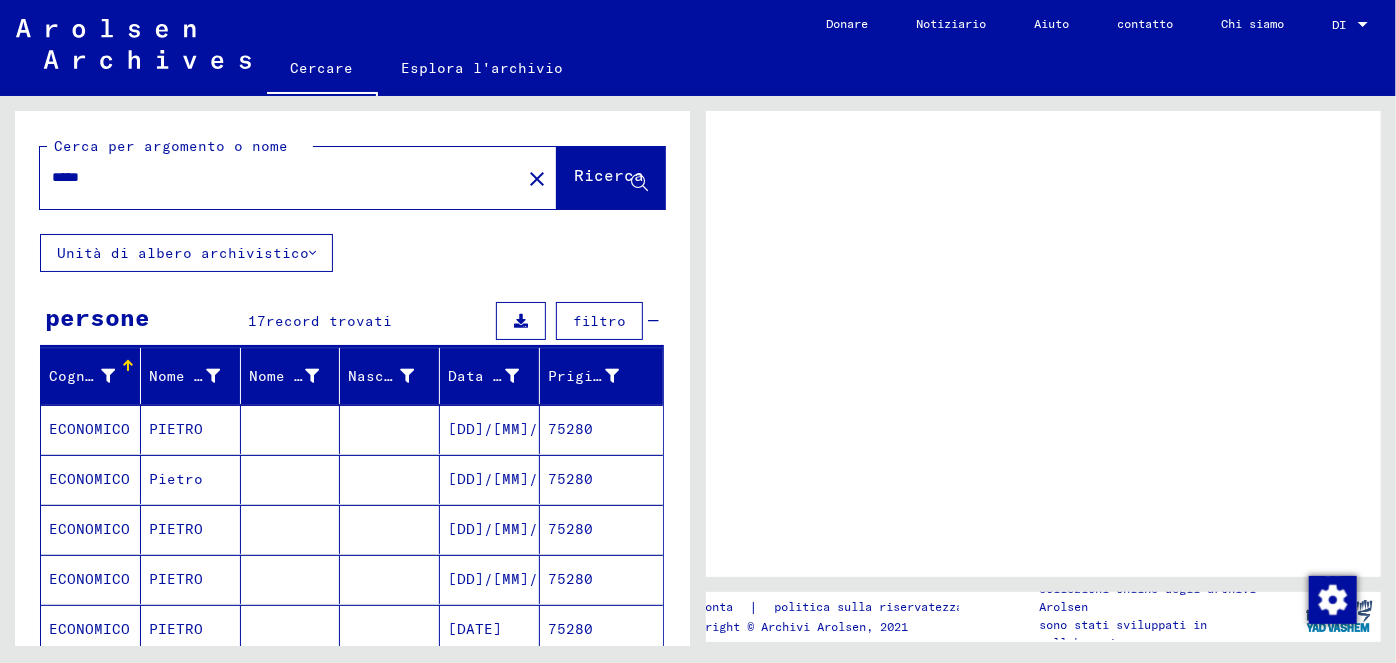 scroll, scrollTop: 0, scrollLeft: 0, axis: both 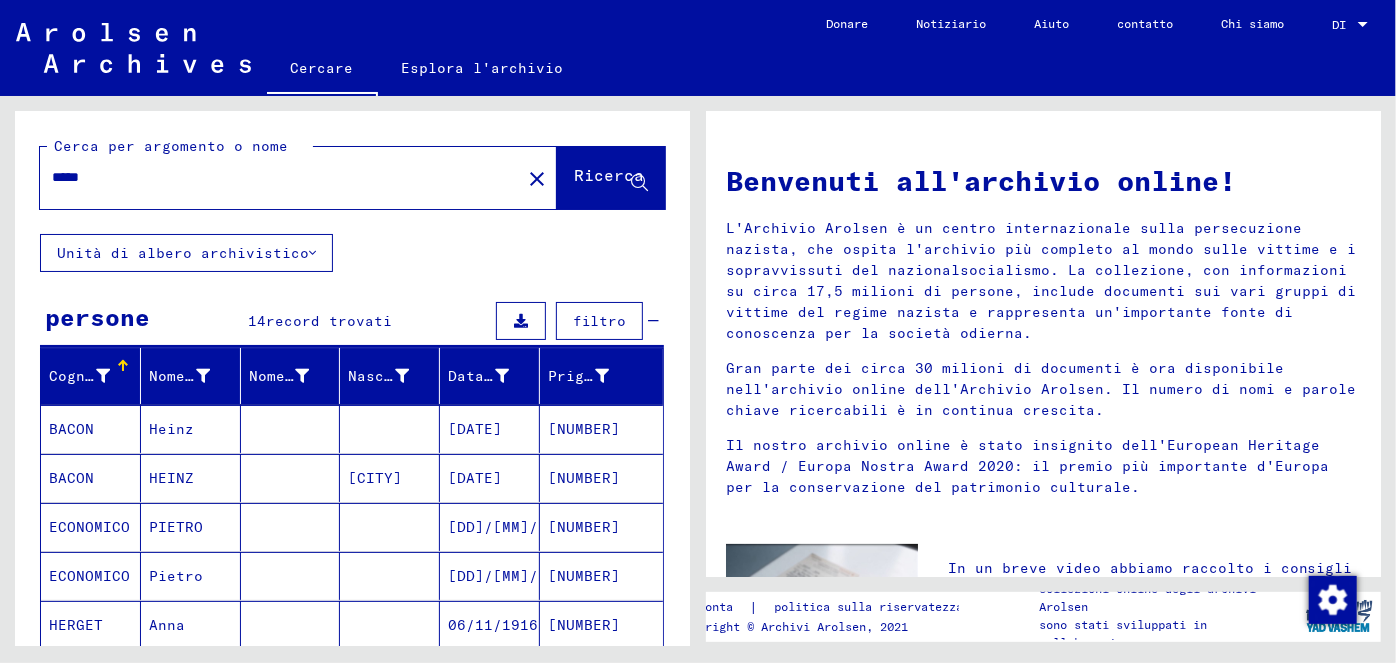 click on "[DD]/[MM]/[YYYY]" at bounding box center [520, 576] 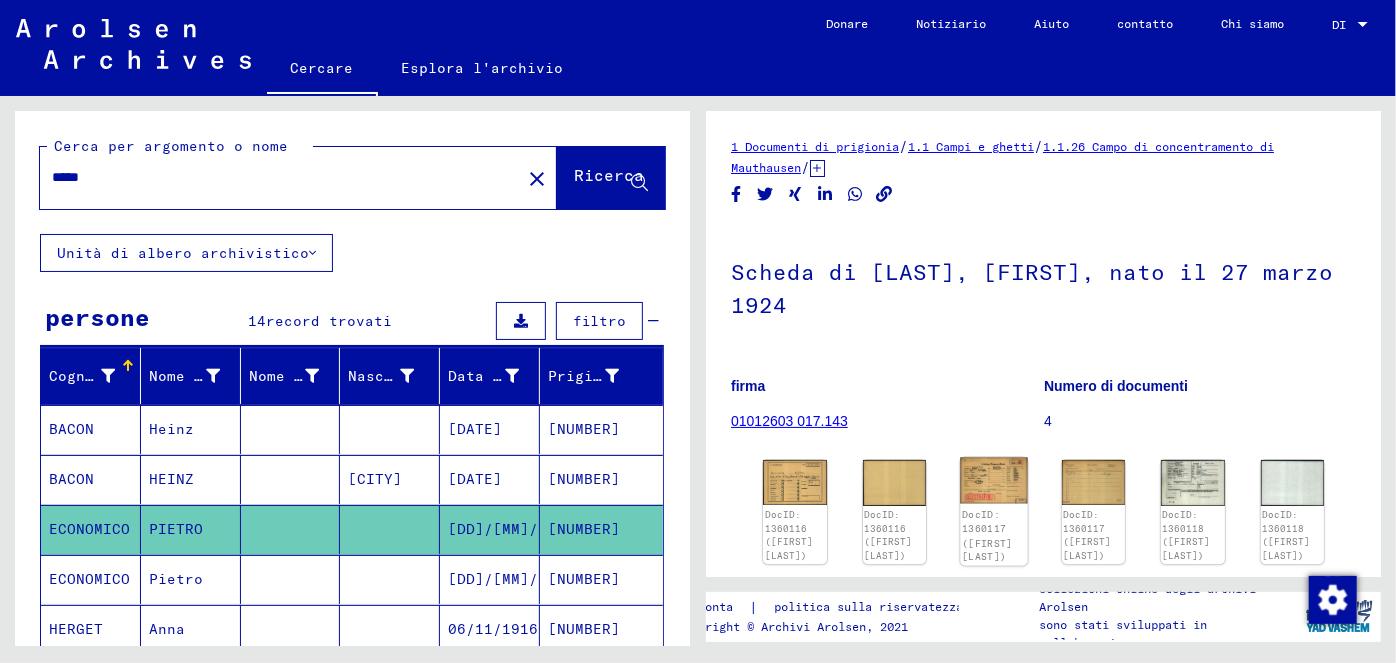 click 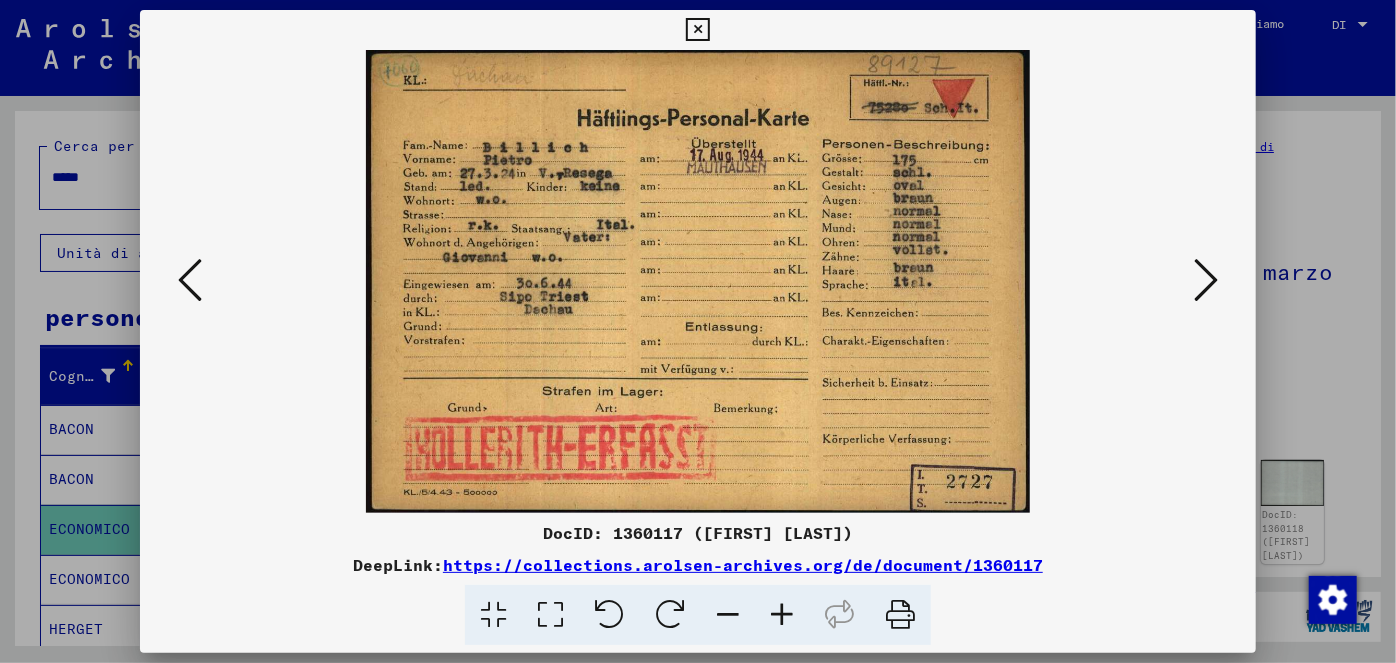 click at bounding box center [1206, 280] 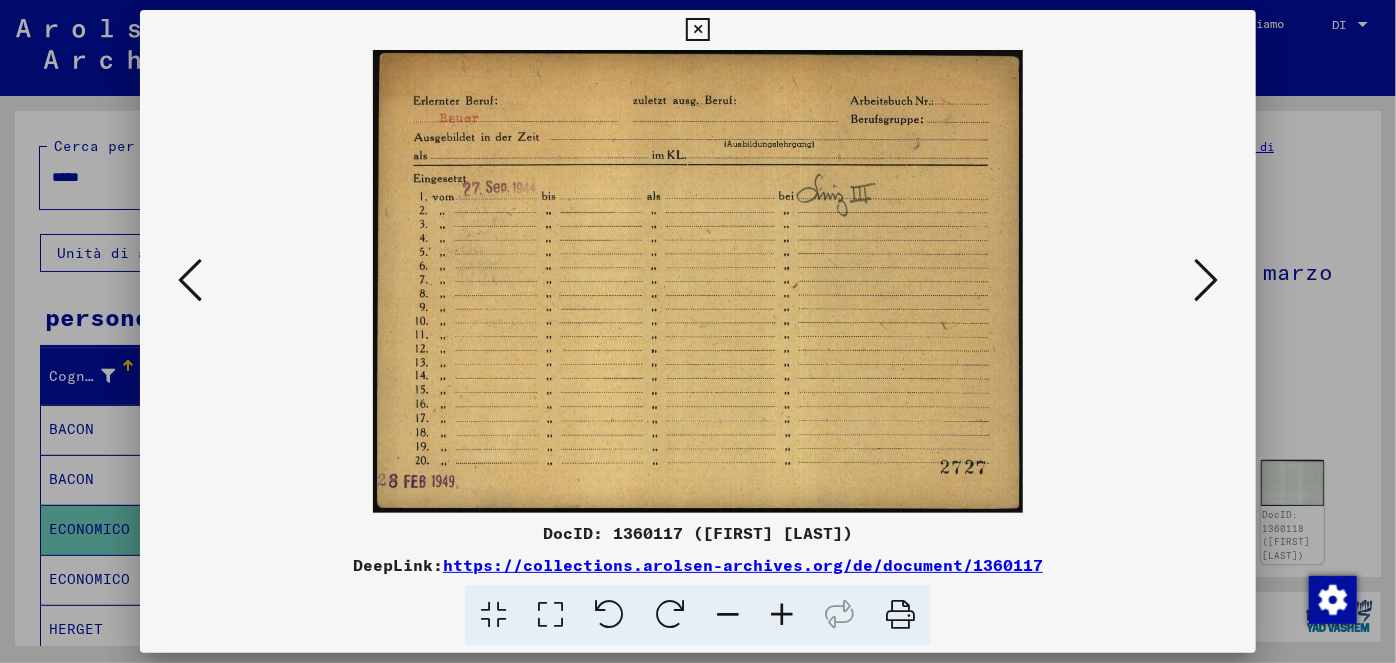click at bounding box center (1206, 280) 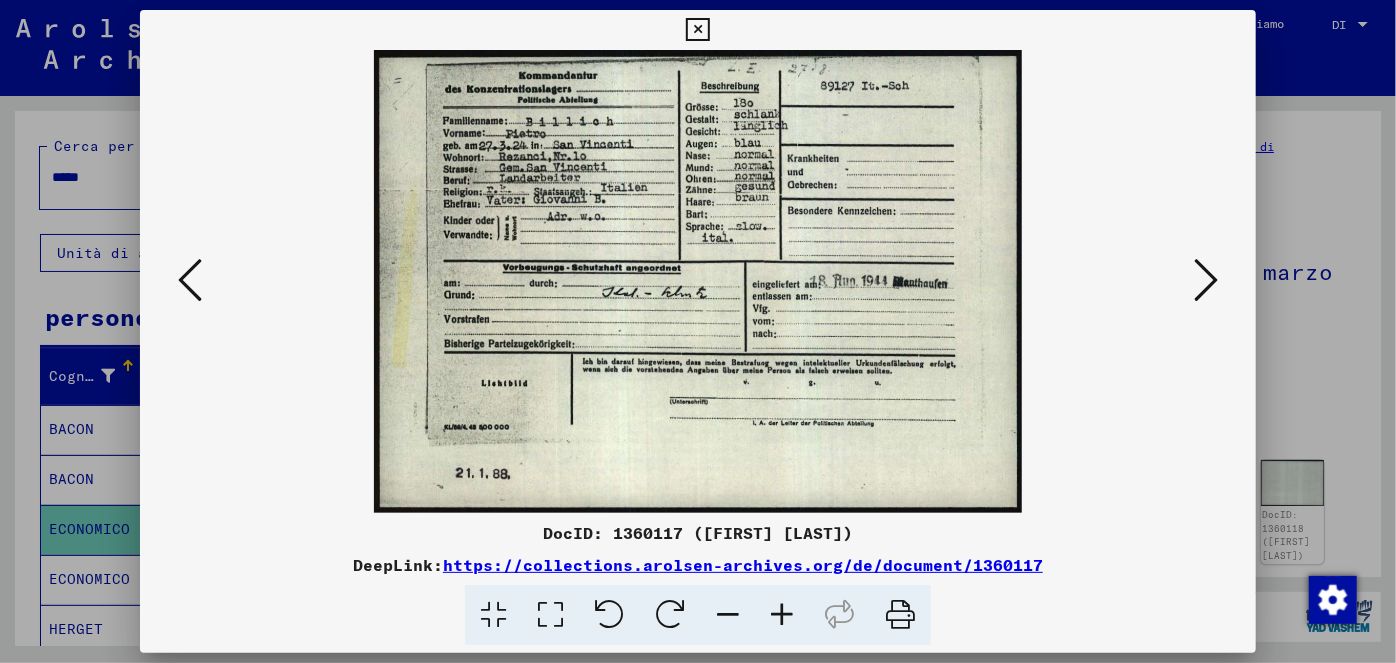 click at bounding box center [190, 280] 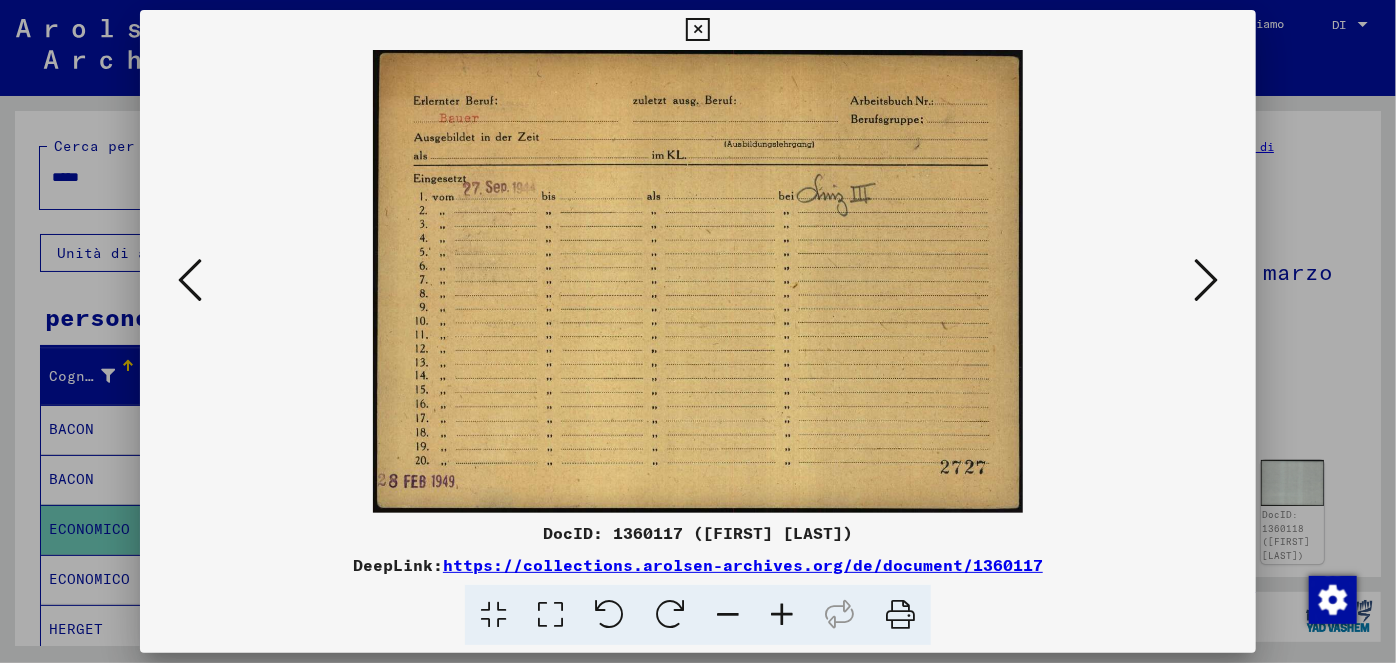 click at bounding box center [190, 280] 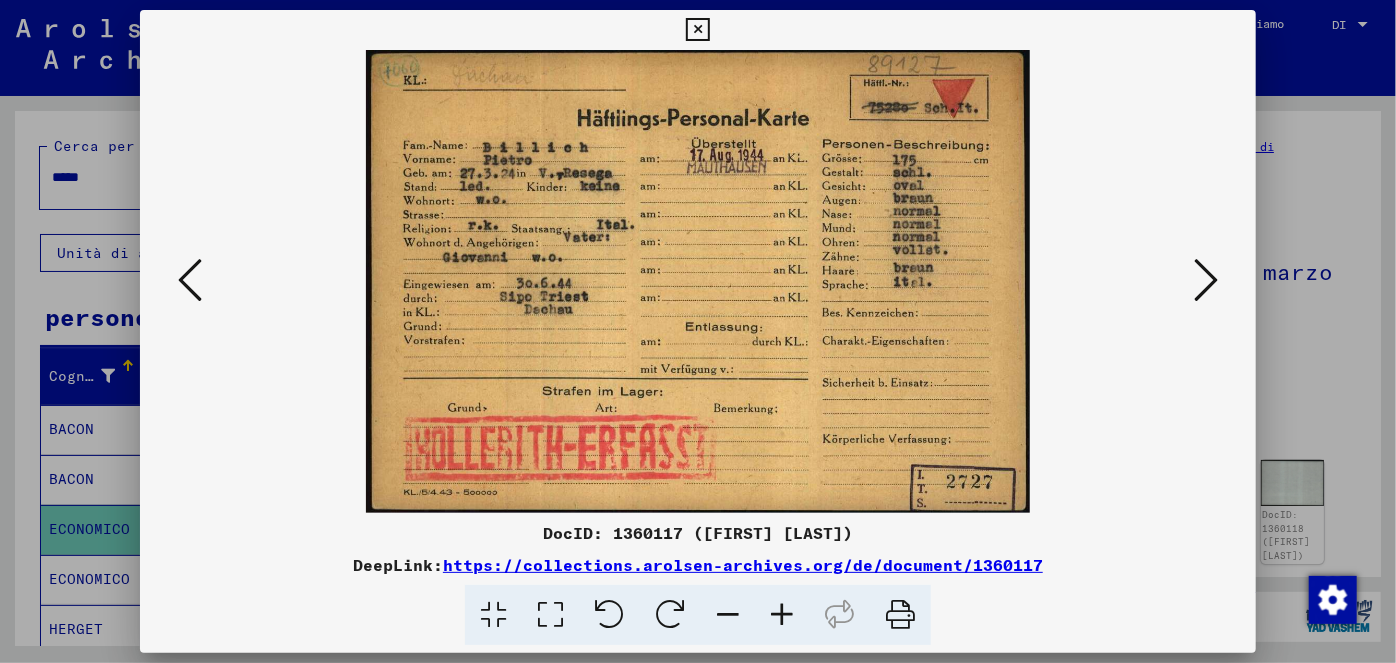 click at bounding box center [1206, 280] 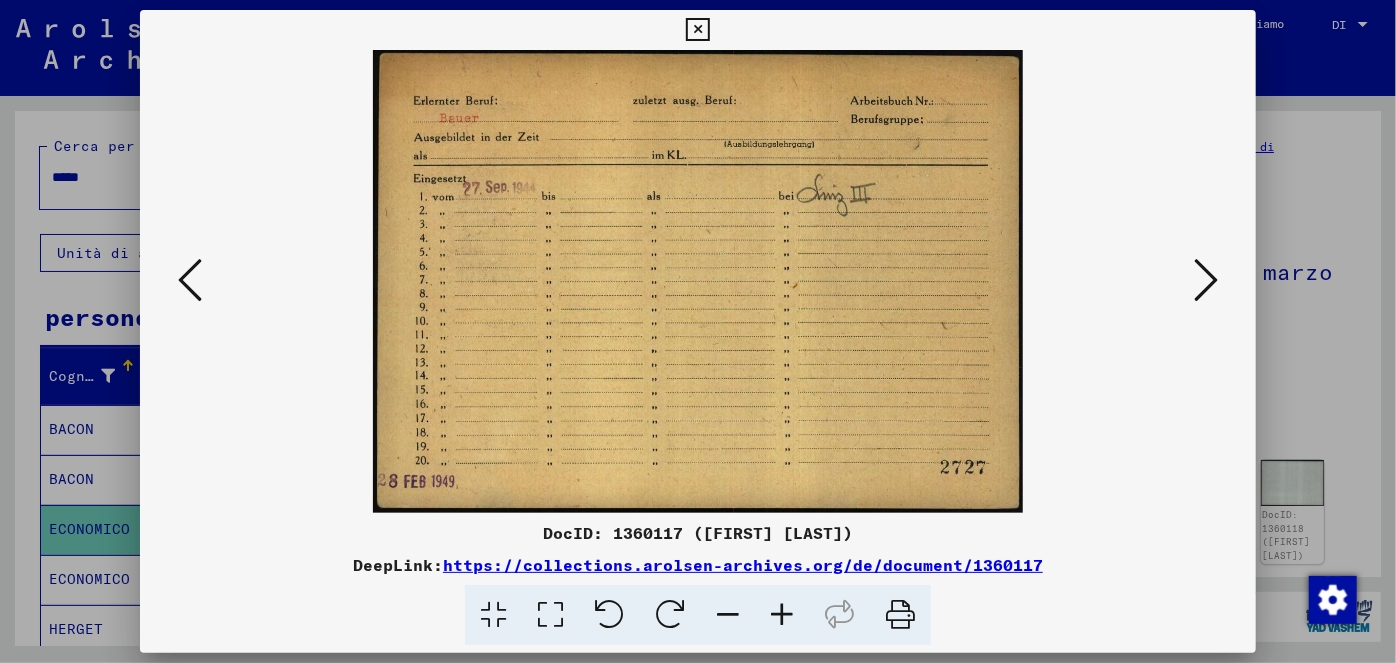 click at bounding box center [1206, 280] 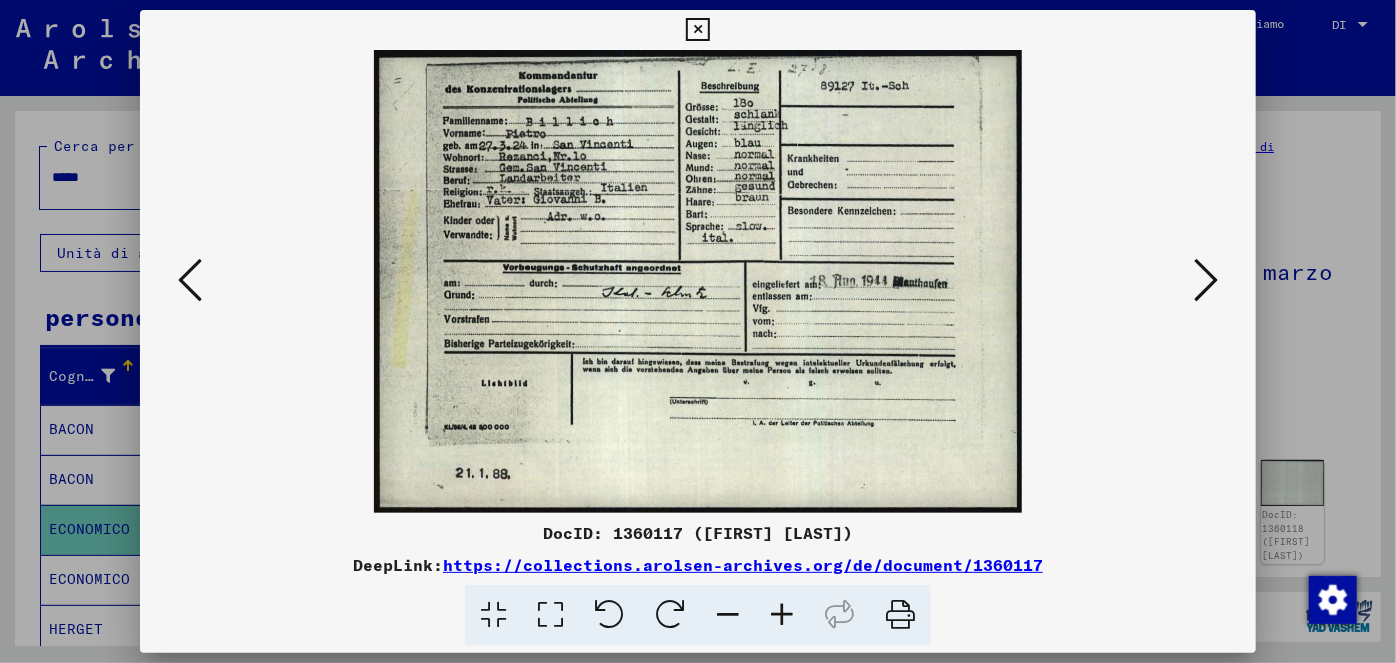 click at bounding box center [782, 615] 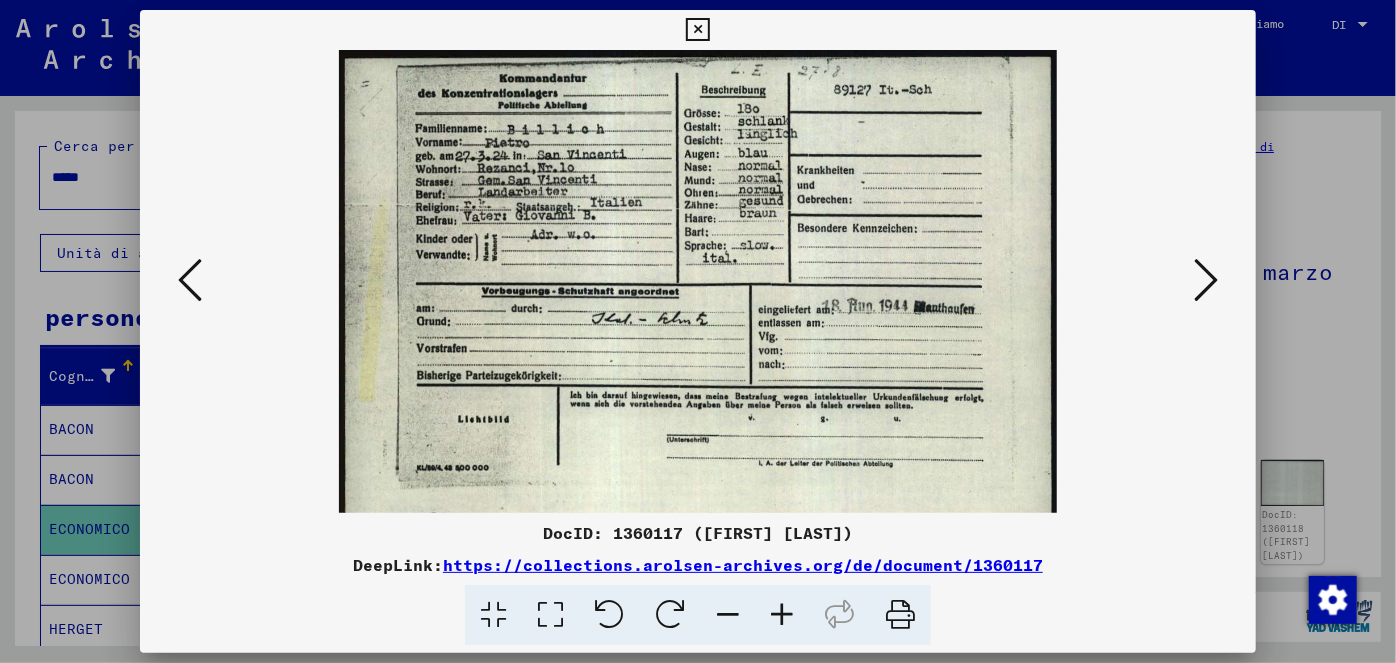 click at bounding box center (782, 615) 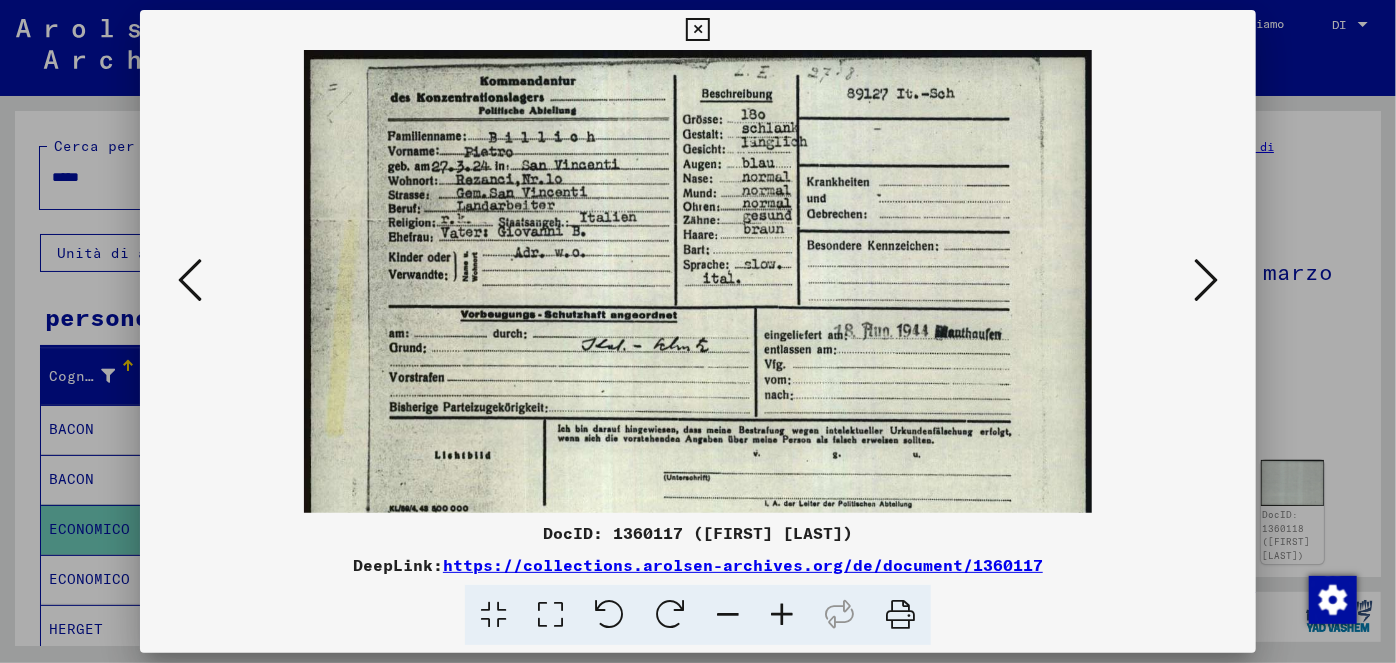 click at bounding box center [782, 615] 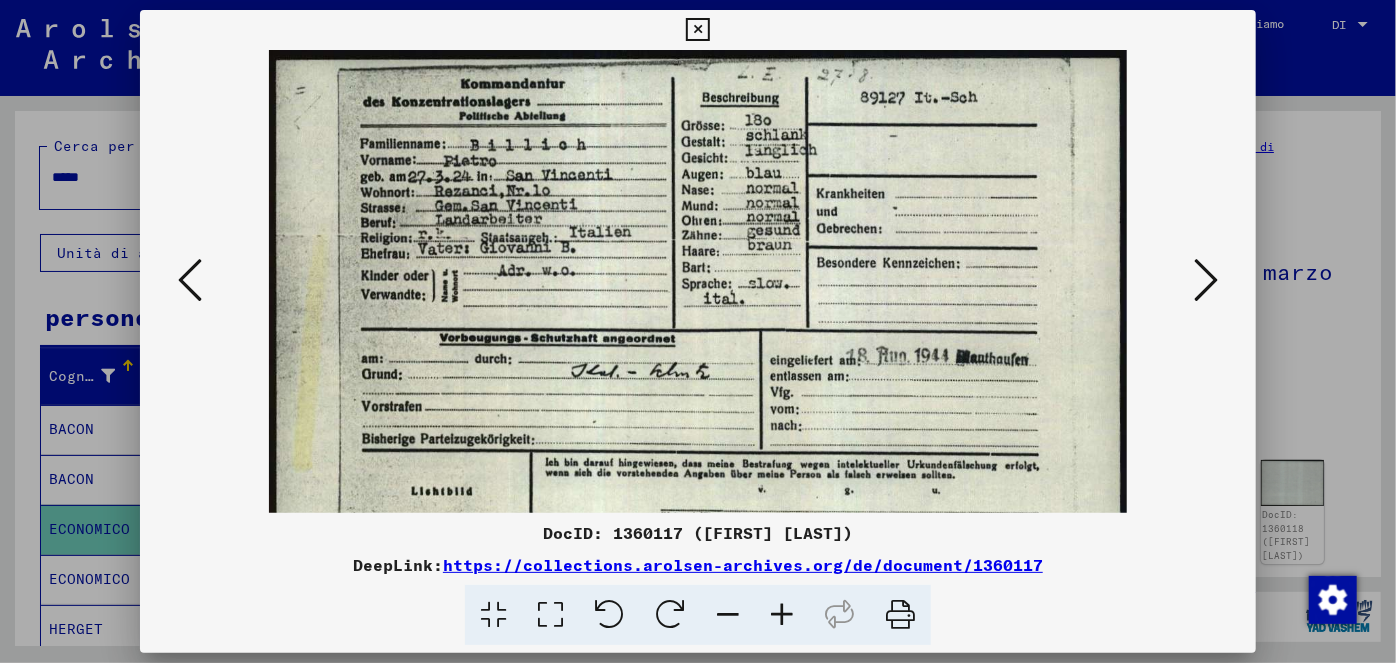 click at bounding box center (782, 615) 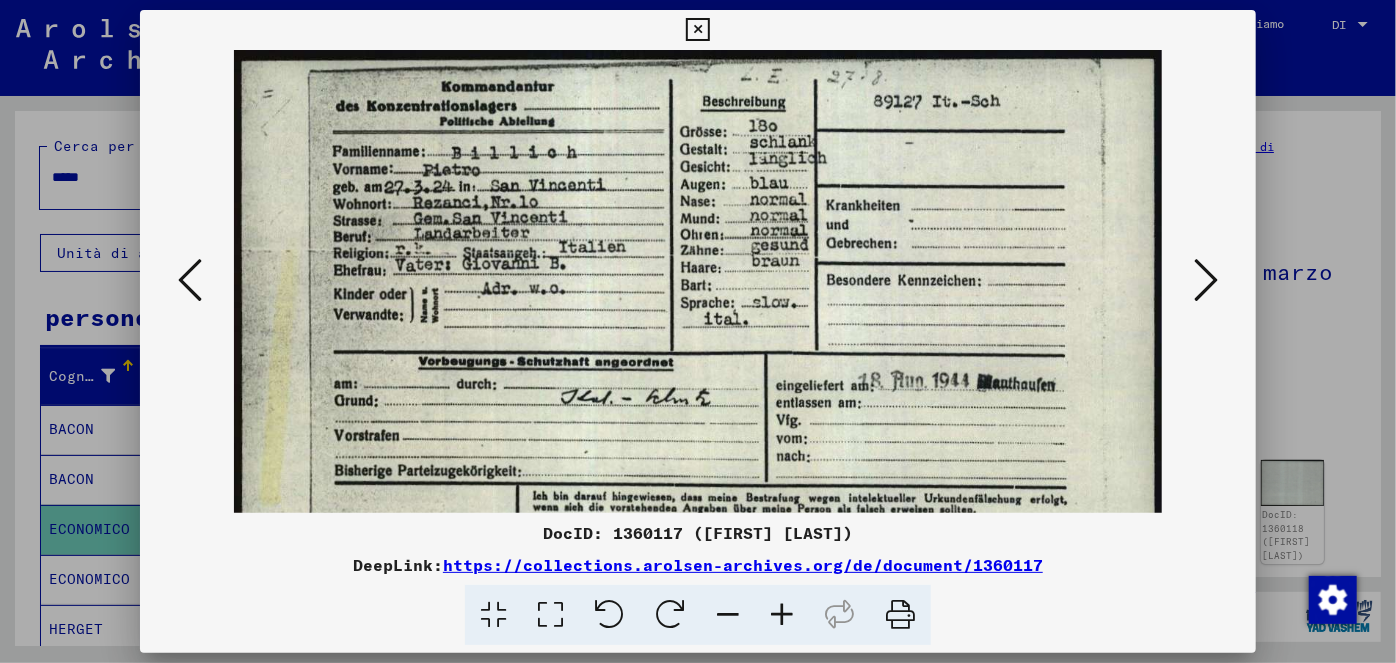 click at bounding box center [782, 615] 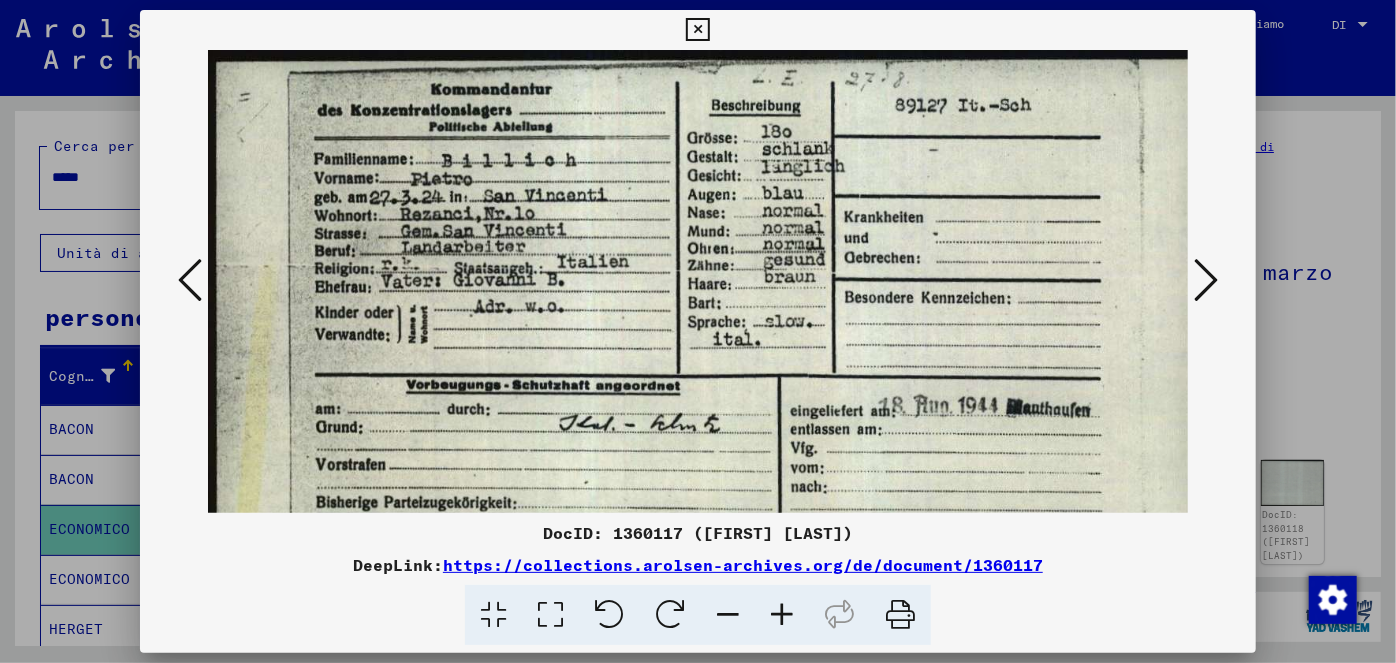 click at bounding box center (190, 280) 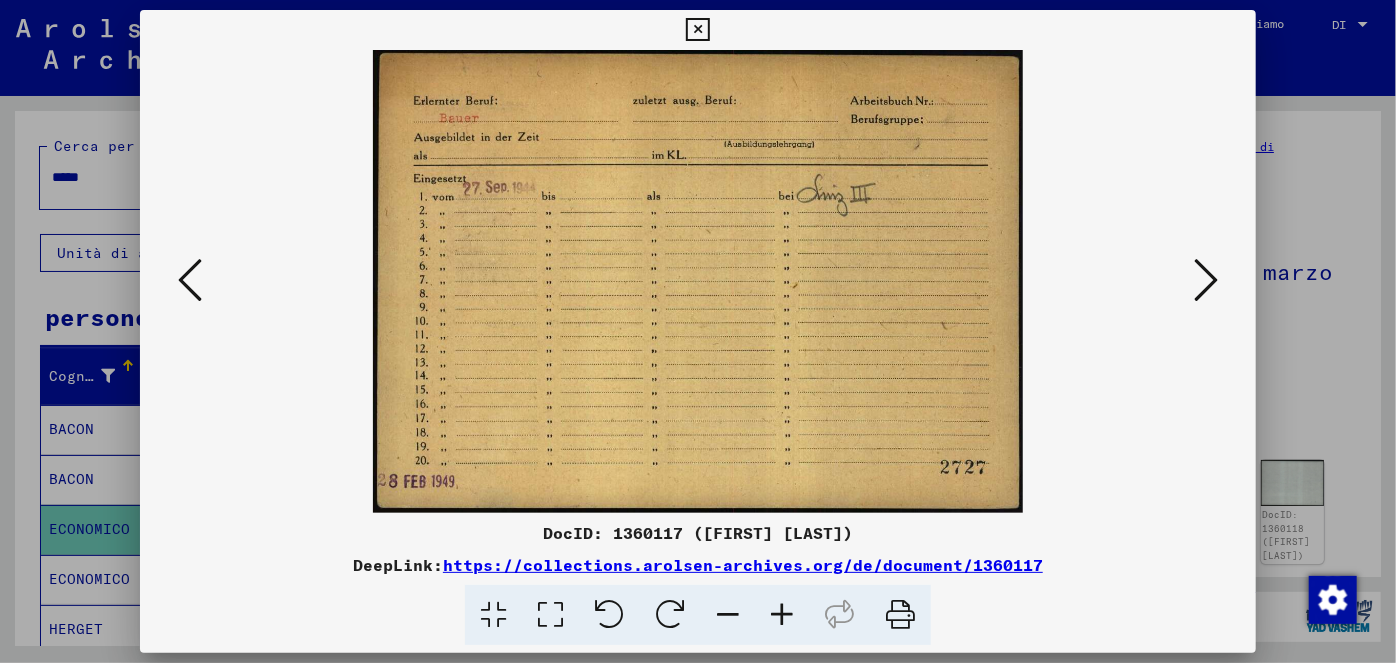 click at bounding box center [697, 30] 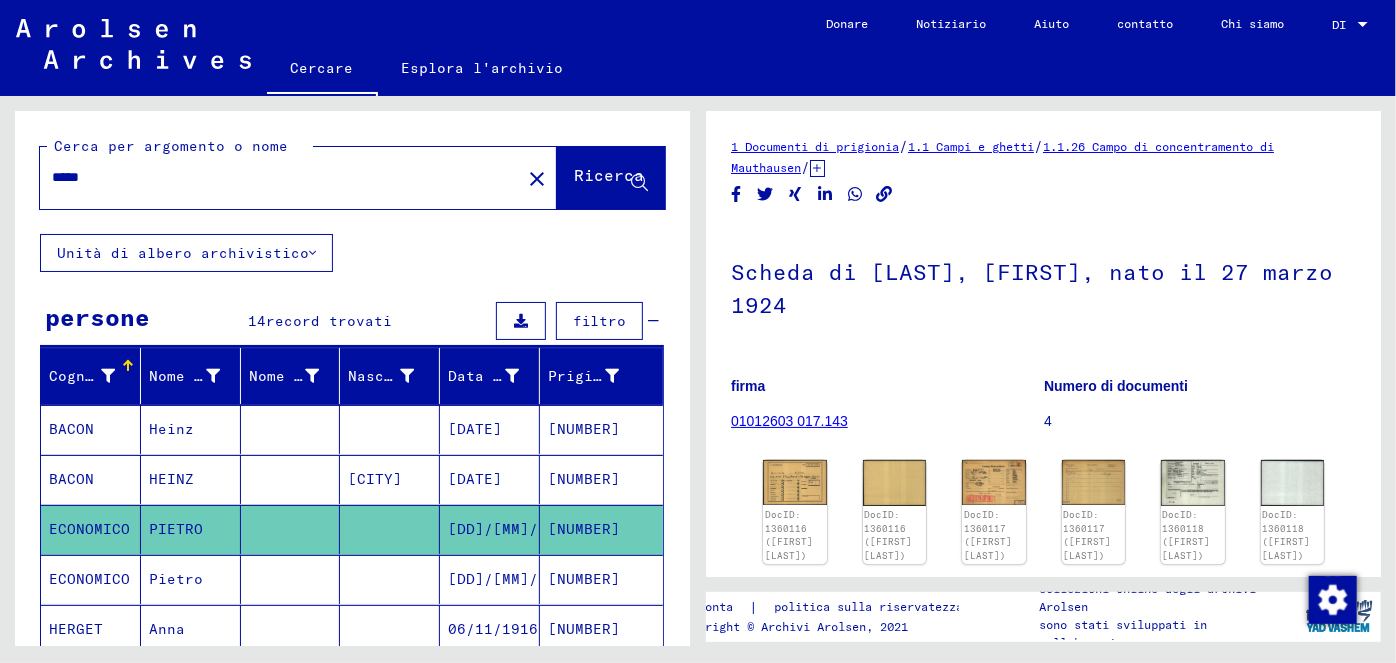 drag, startPoint x: 106, startPoint y: 166, endPoint x: 77, endPoint y: 167, distance: 29.017237 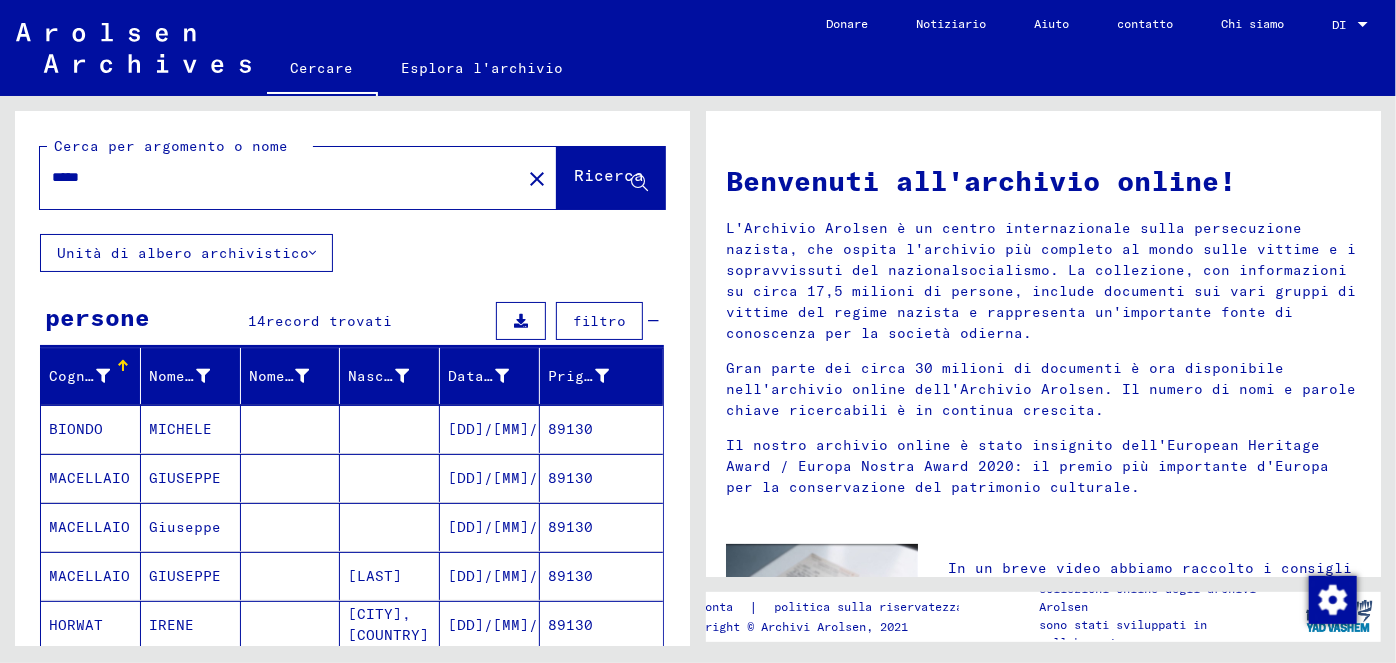 click on "[DD]/[MM]/[YYYY]" at bounding box center (520, 478) 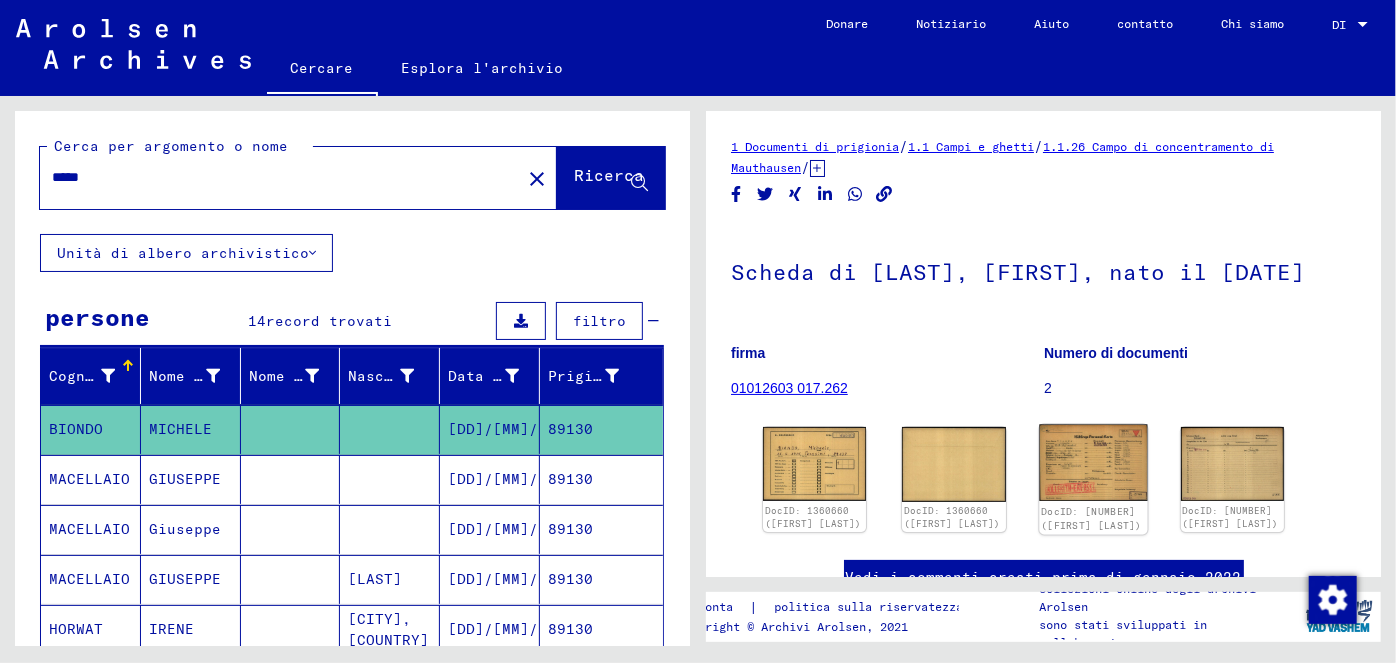 click 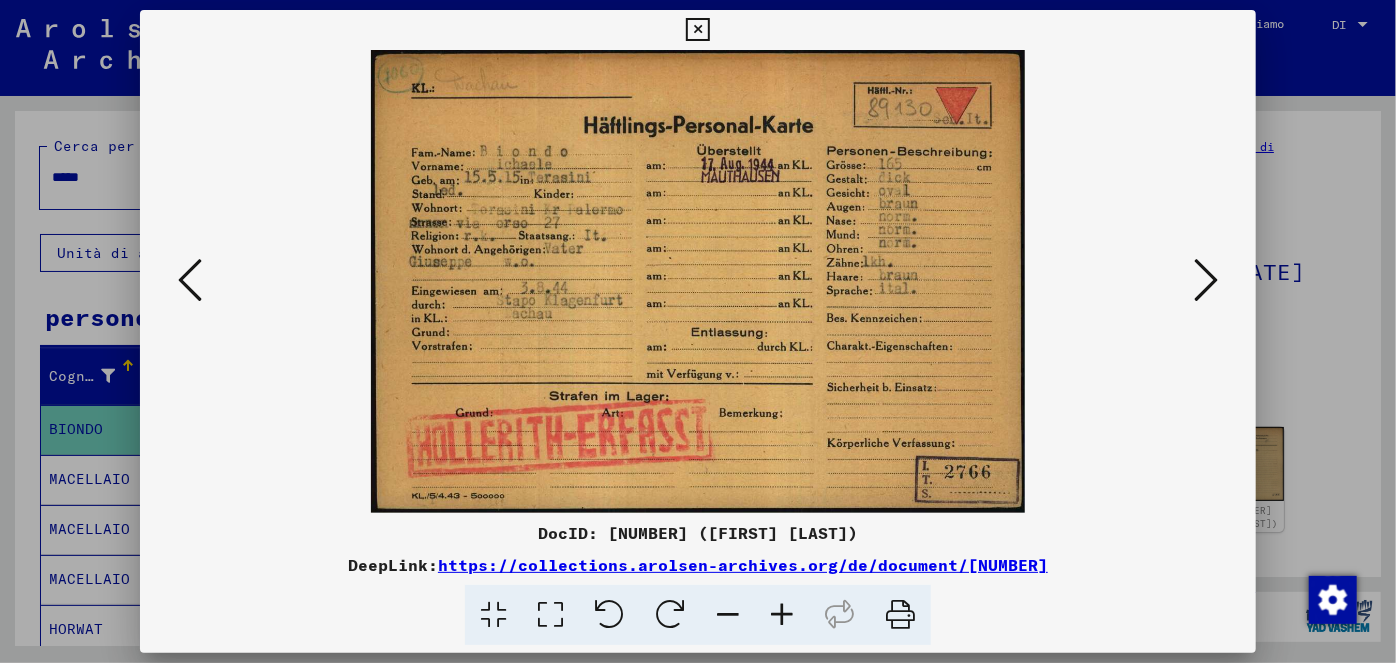 click at bounding box center [1206, 280] 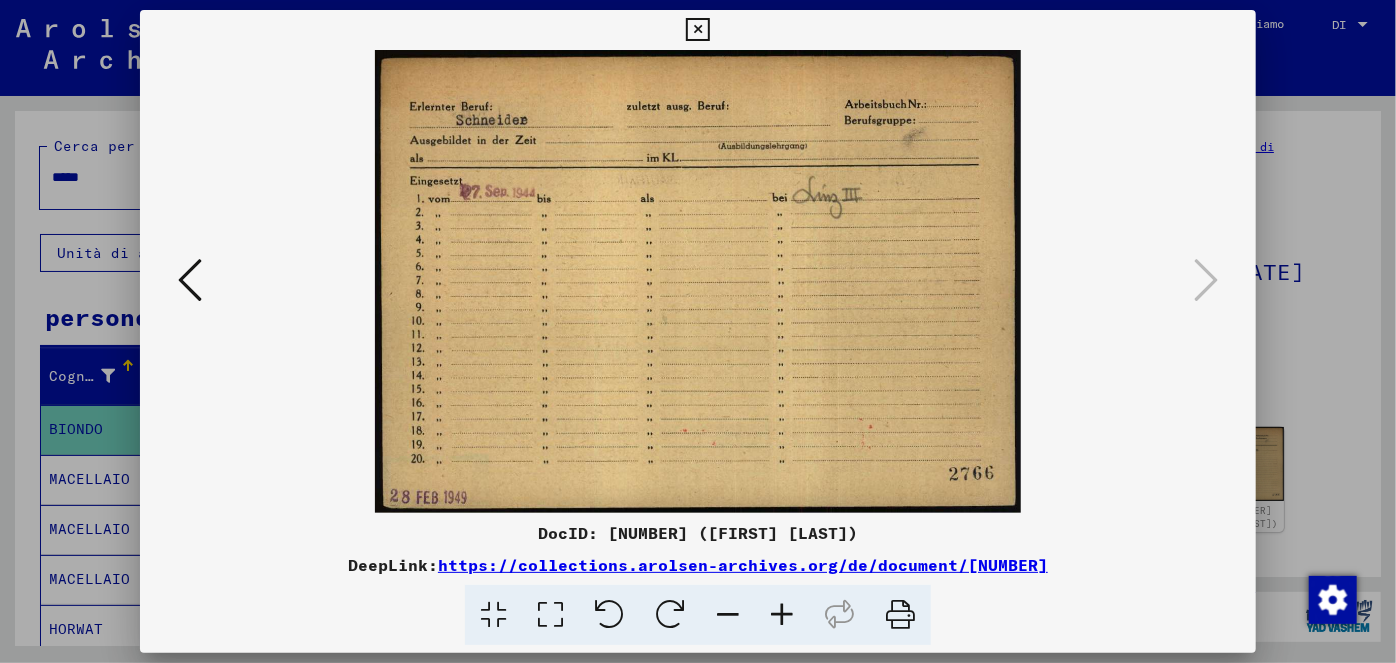 drag, startPoint x: 702, startPoint y: 27, endPoint x: 620, endPoint y: 52, distance: 85.72631 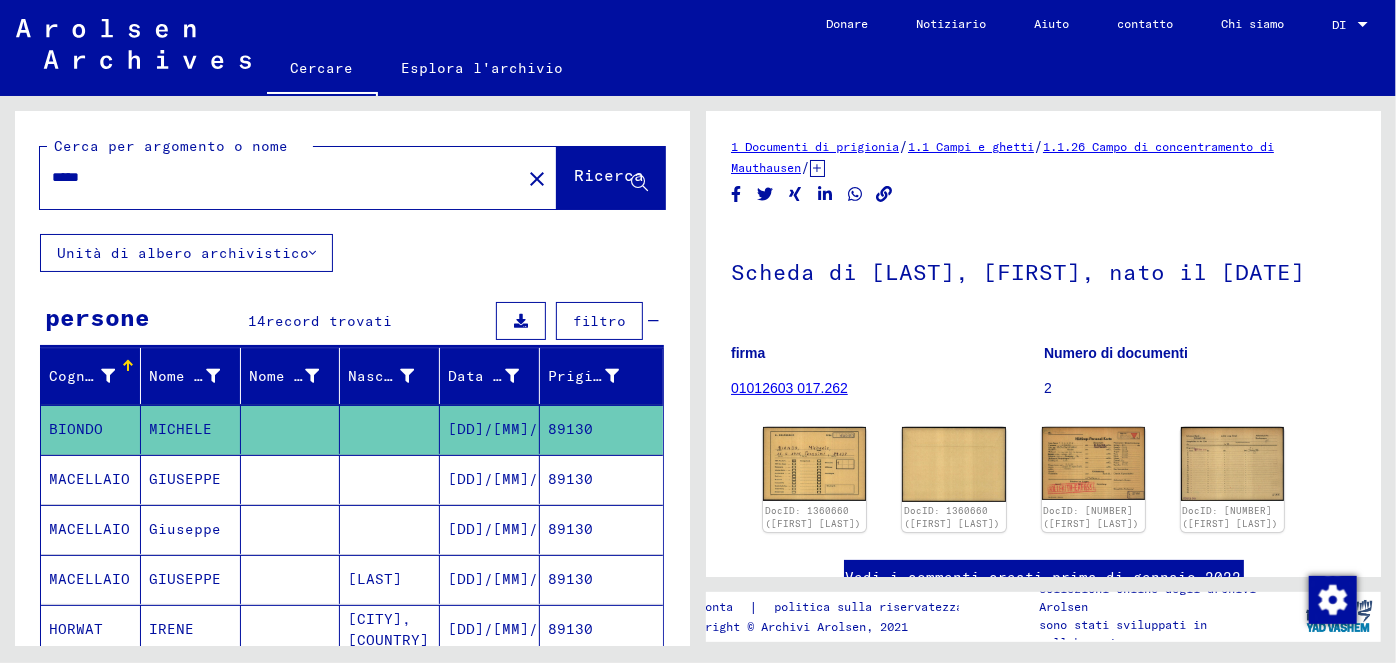 click on "*****" at bounding box center (280, 177) 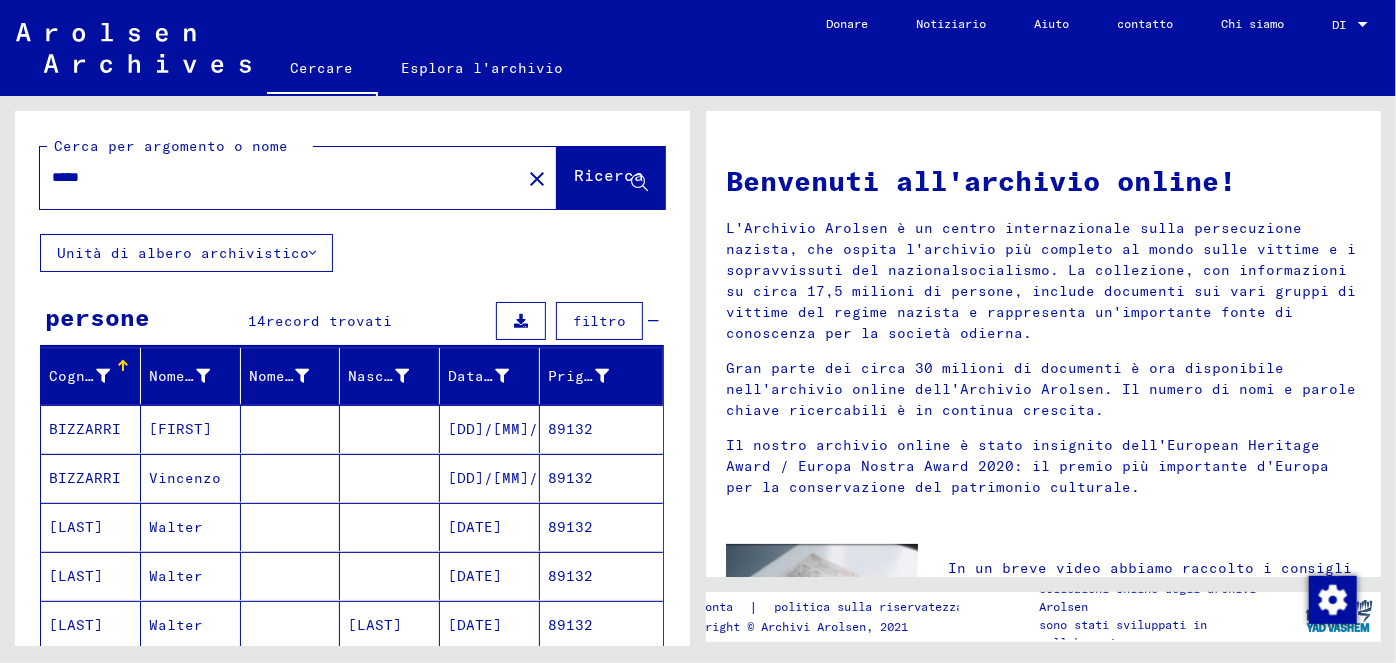 click on "[DD]/[MM]/[YYYY]" at bounding box center (520, 478) 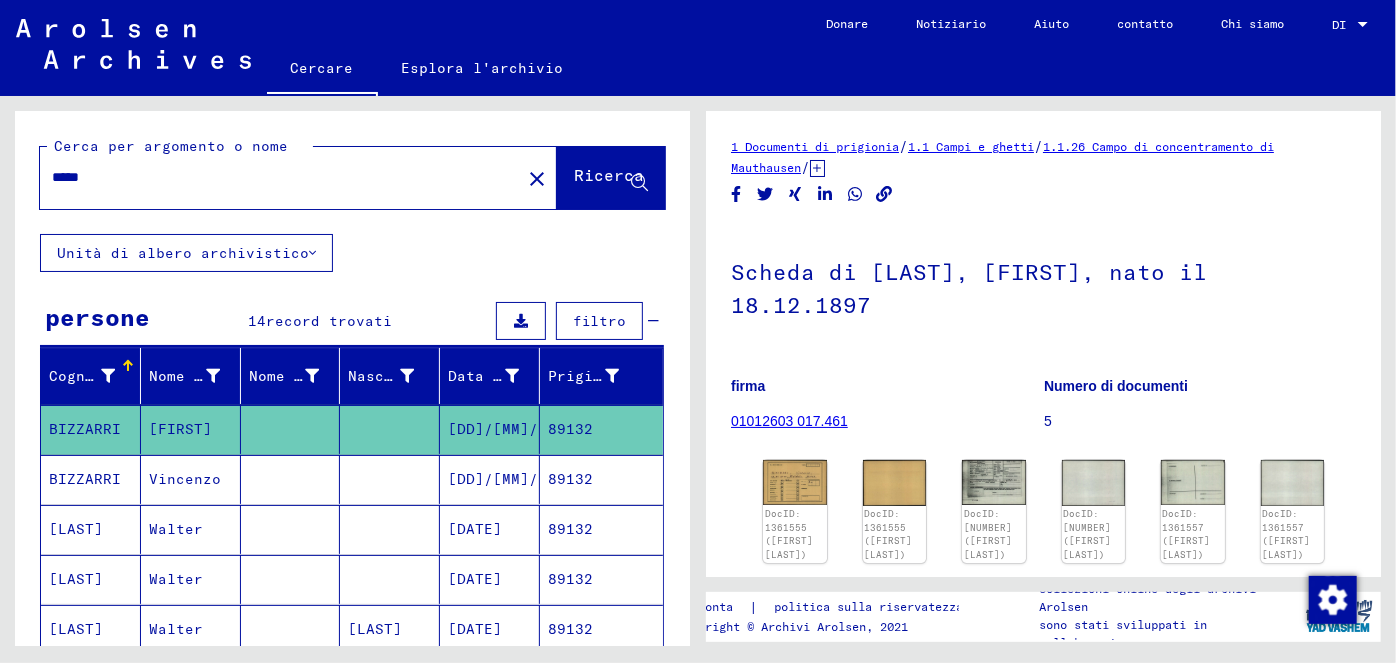 scroll, scrollTop: 0, scrollLeft: 0, axis: both 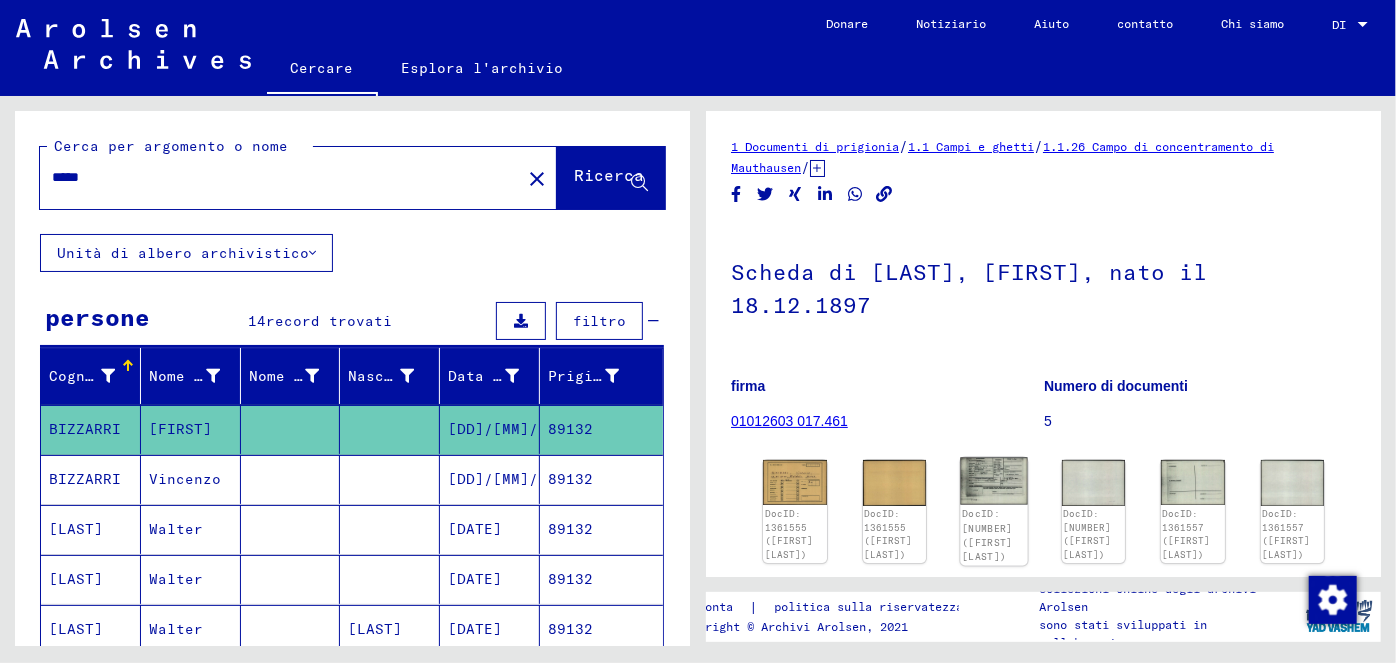 click 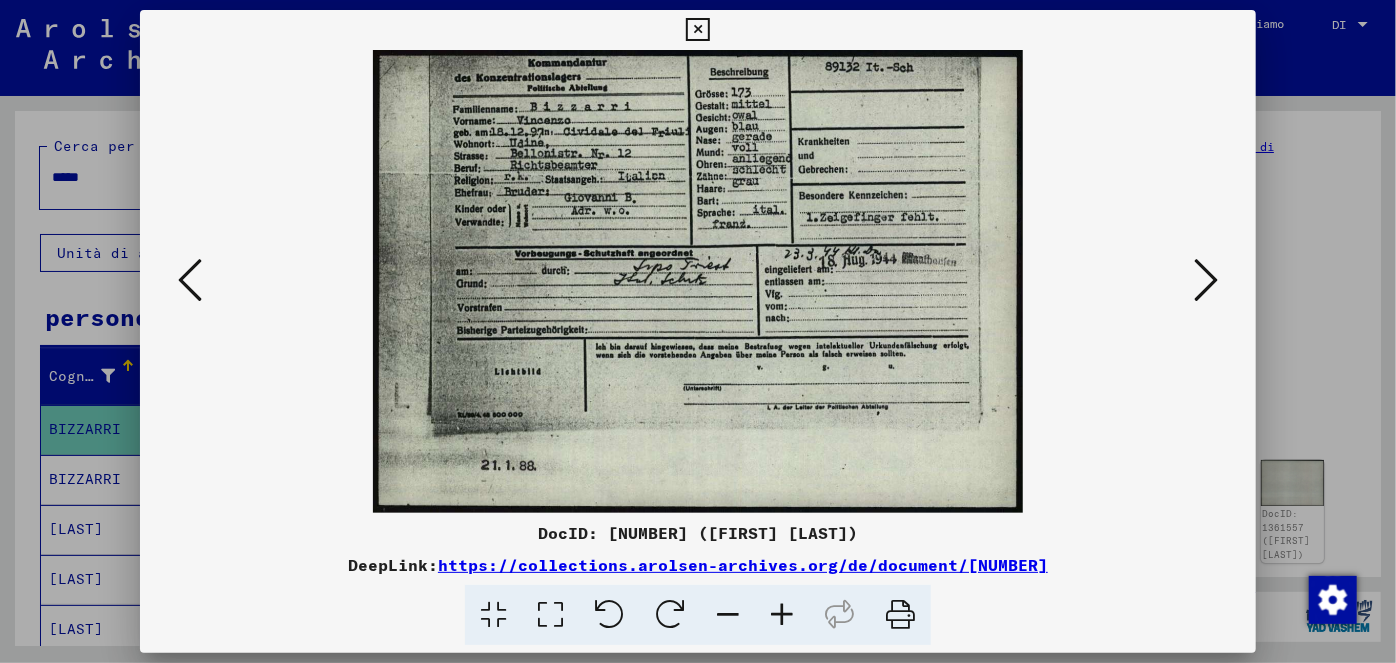 click at bounding box center (1206, 280) 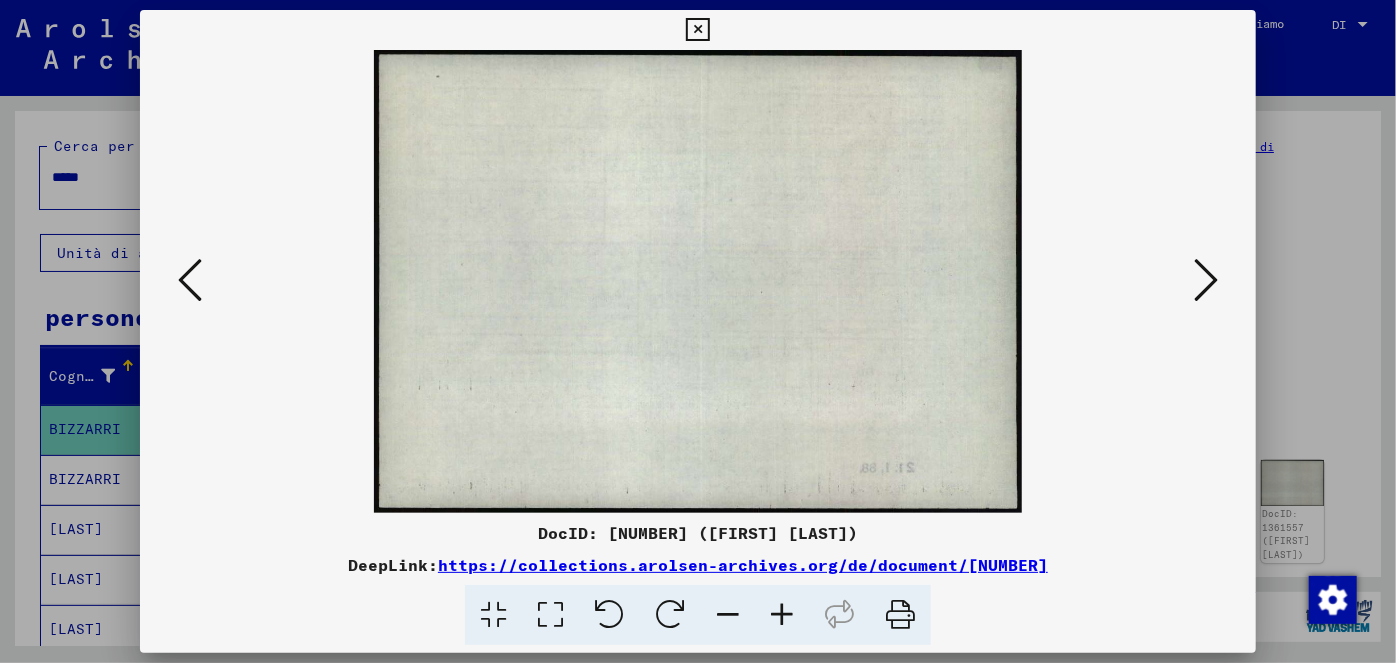 click at bounding box center (1206, 280) 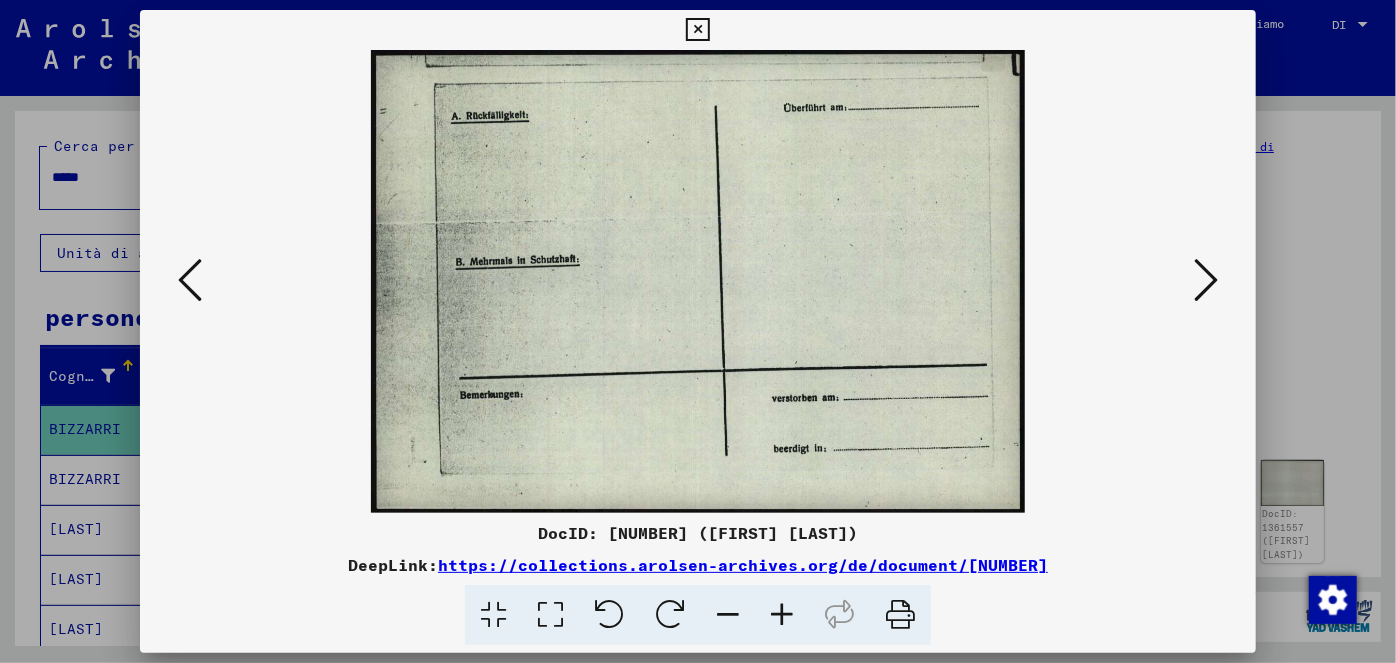 click at bounding box center (1206, 280) 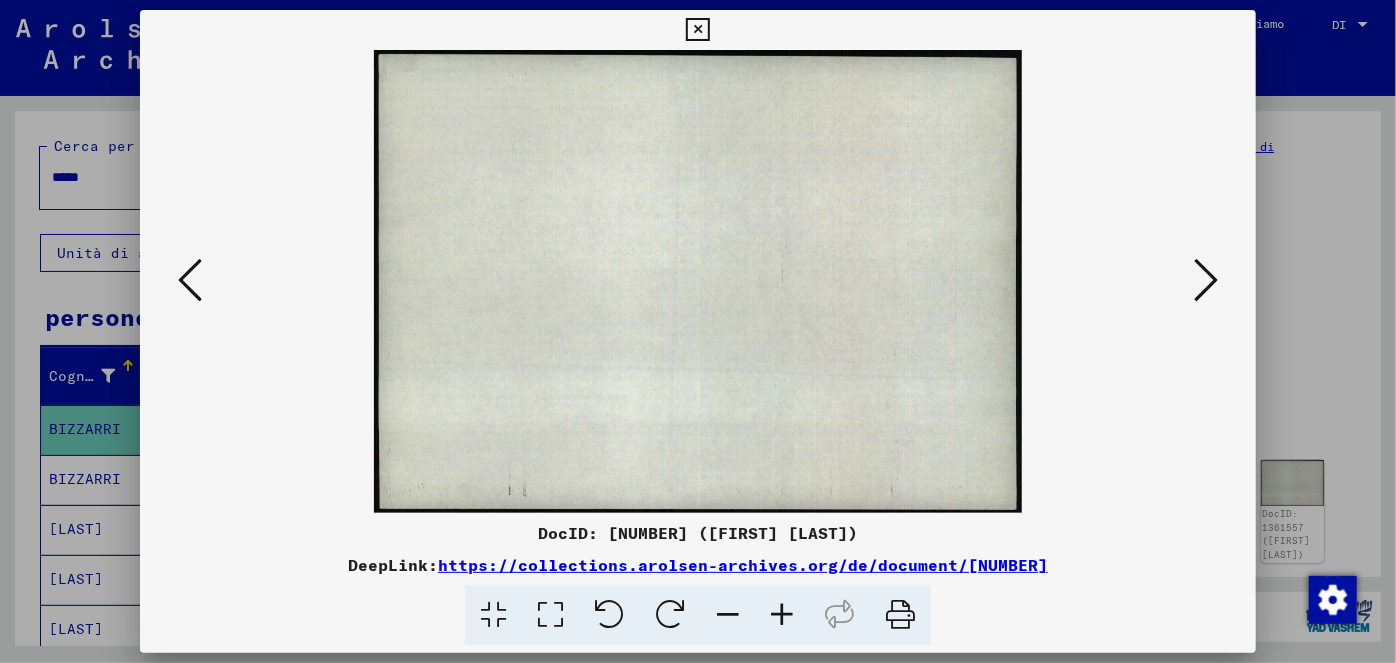 click at bounding box center (1206, 280) 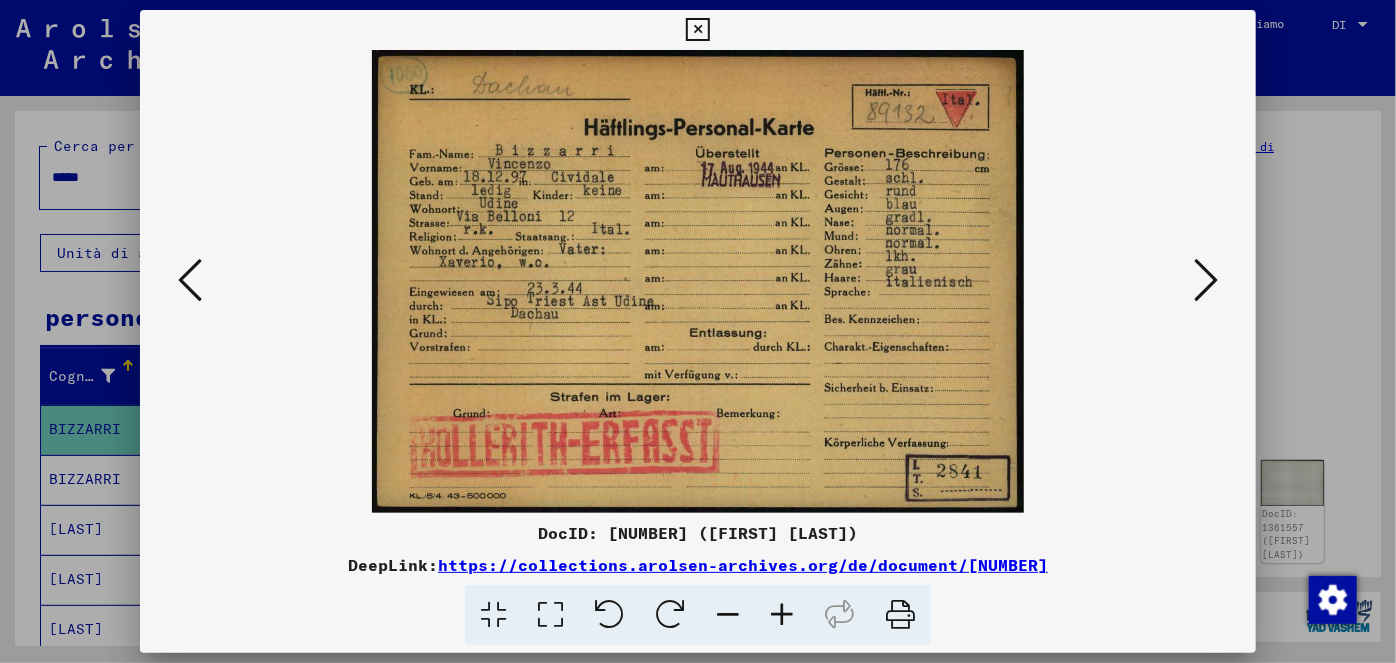 click at bounding box center [1206, 280] 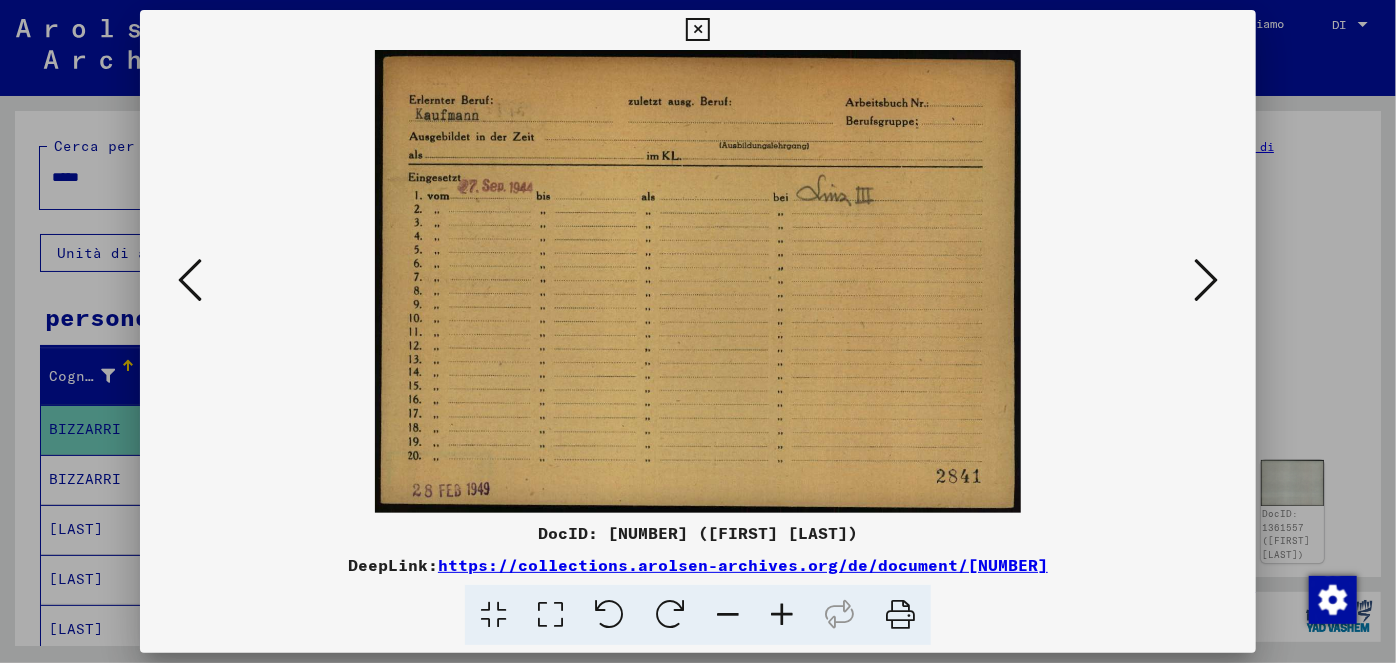click at bounding box center (1206, 280) 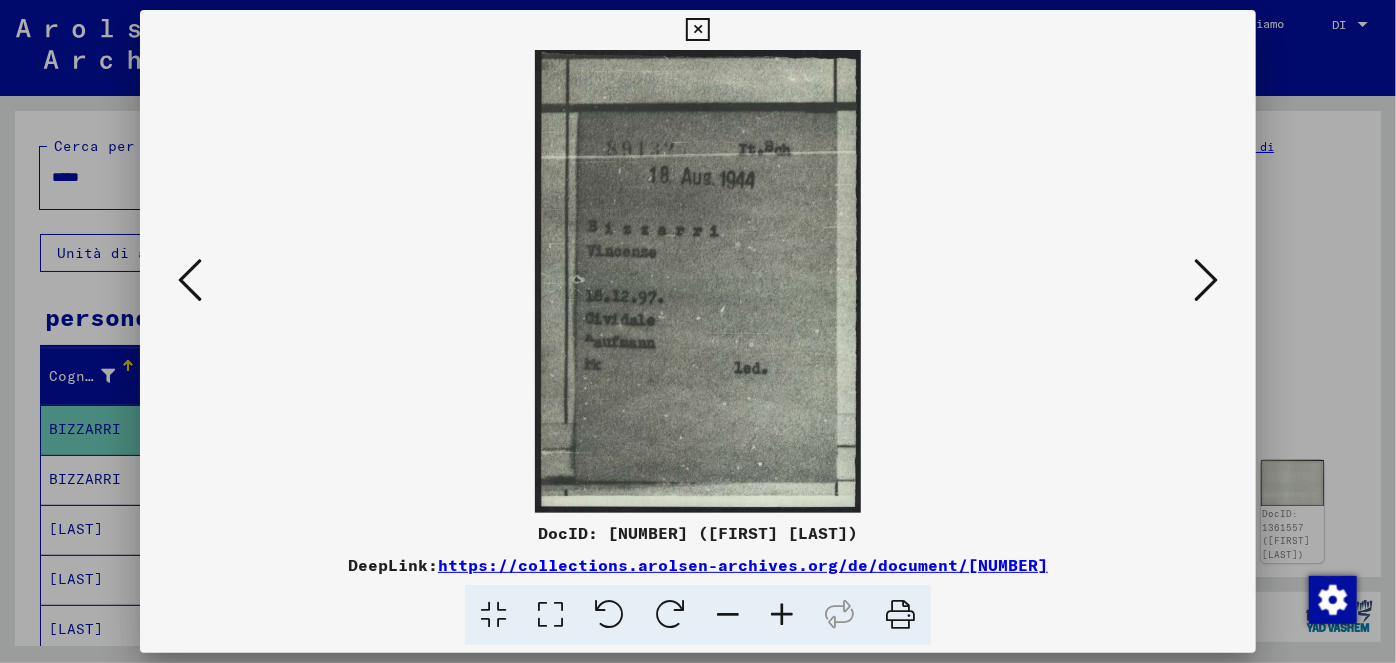 click at bounding box center (1206, 280) 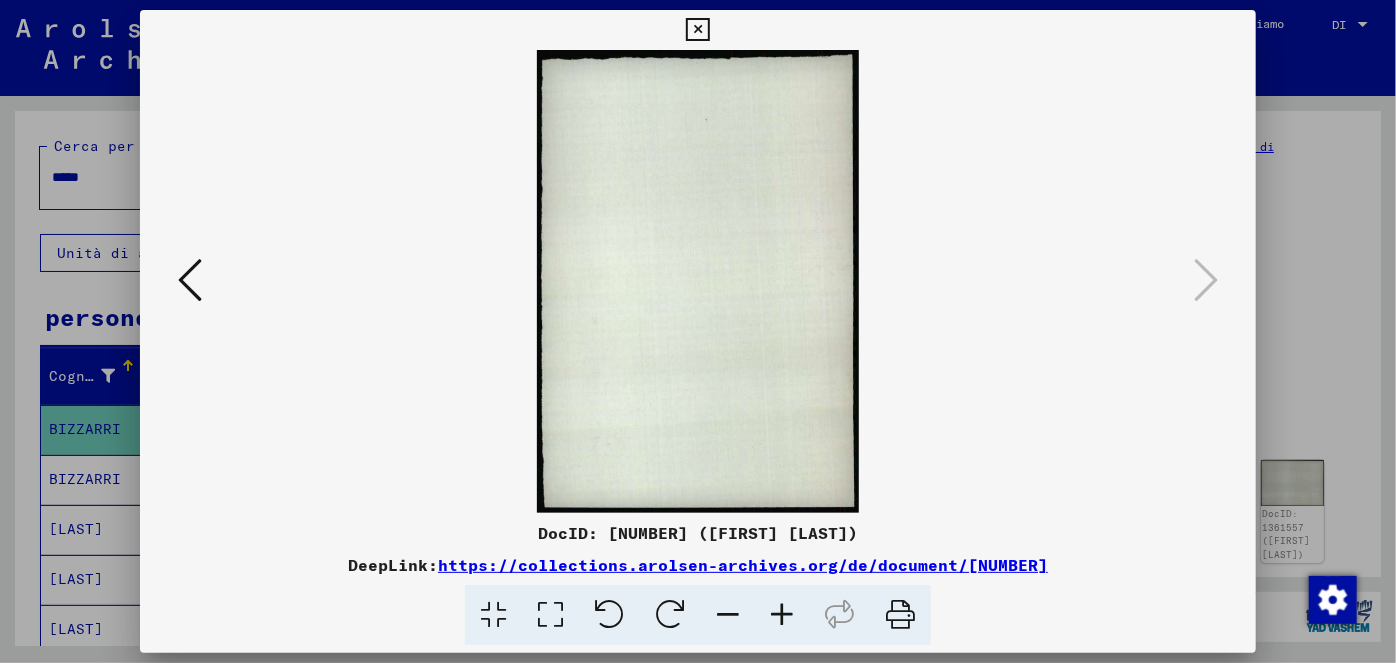 click at bounding box center (697, 30) 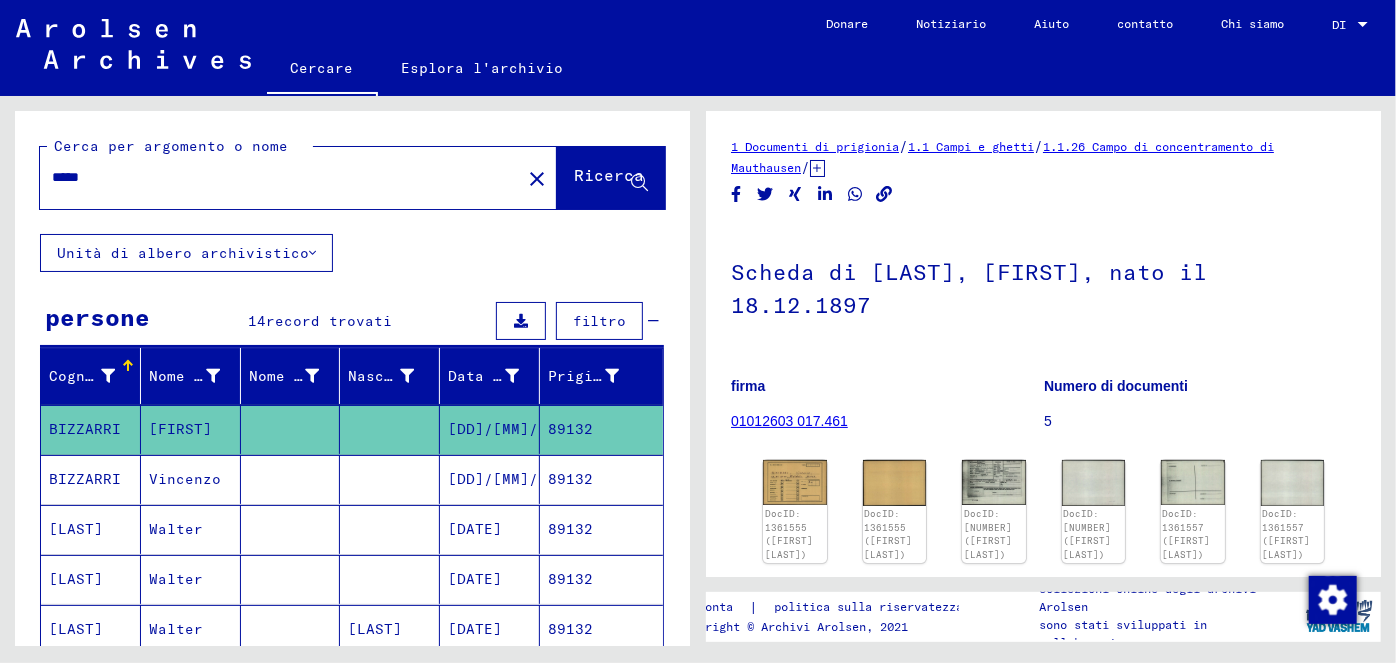 click on "*****" at bounding box center (280, 177) 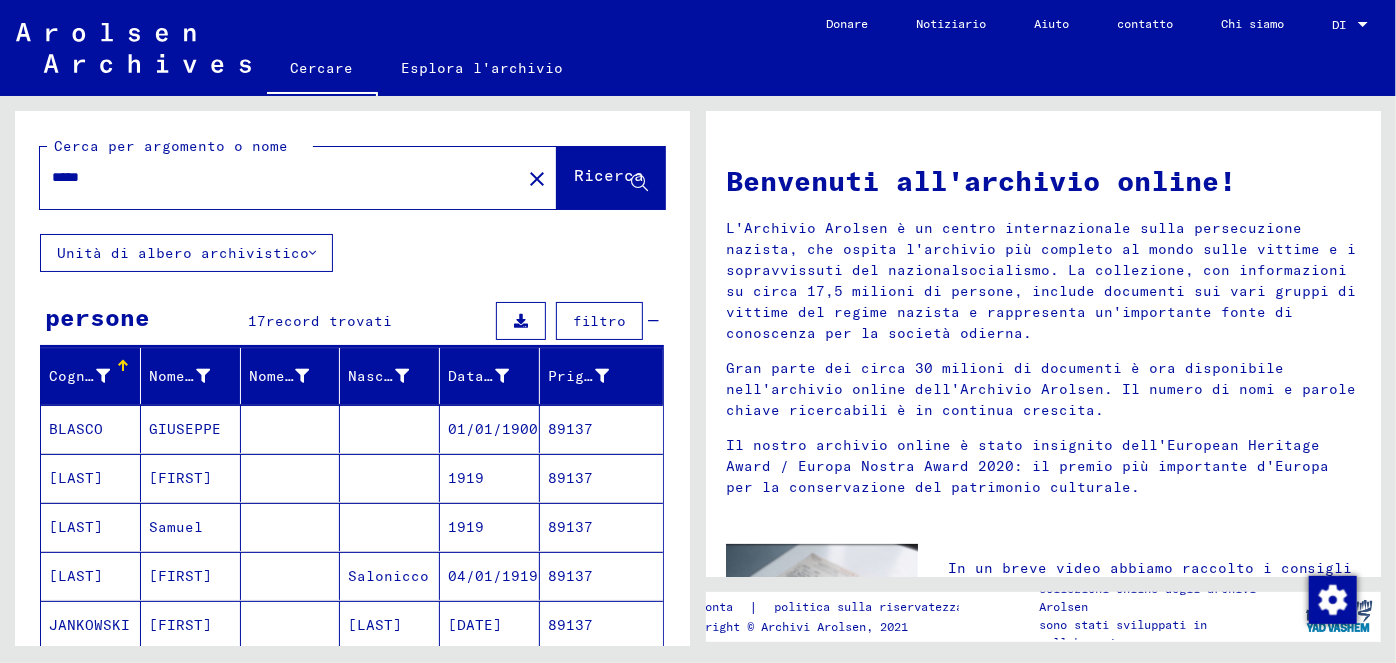 click on "01/01/1900" at bounding box center (466, 478) 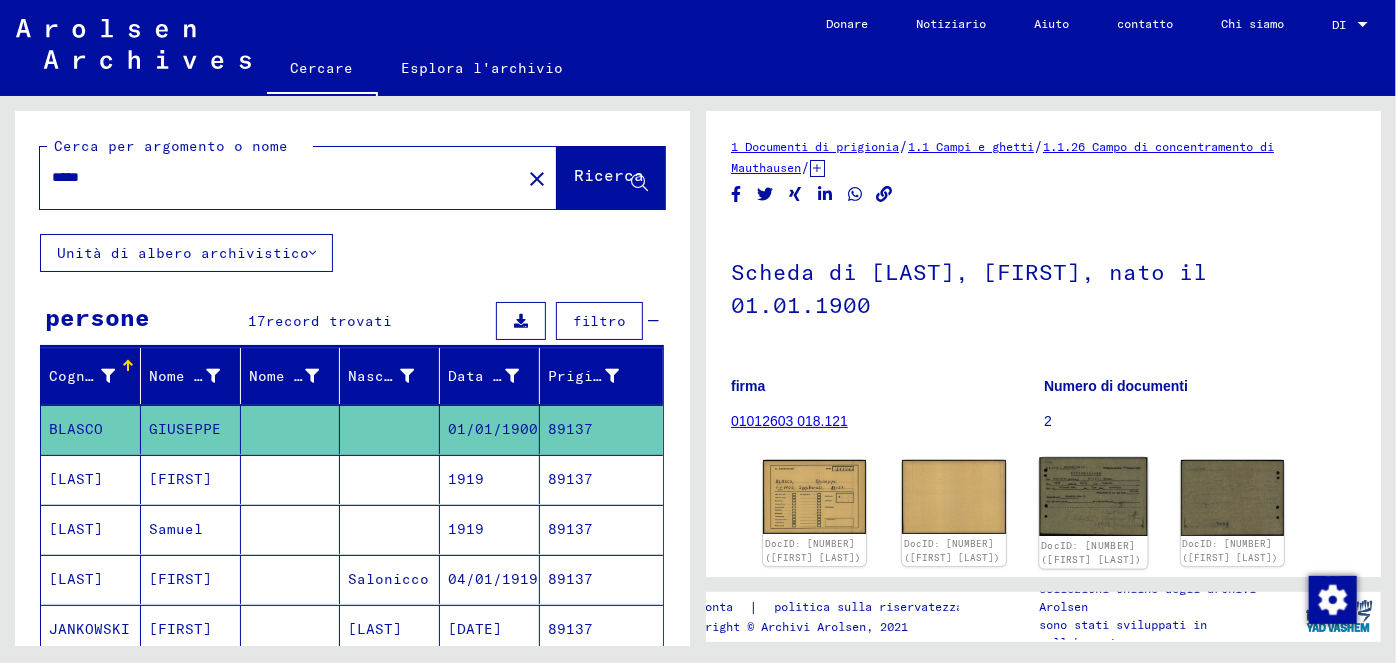 scroll, scrollTop: 0, scrollLeft: 0, axis: both 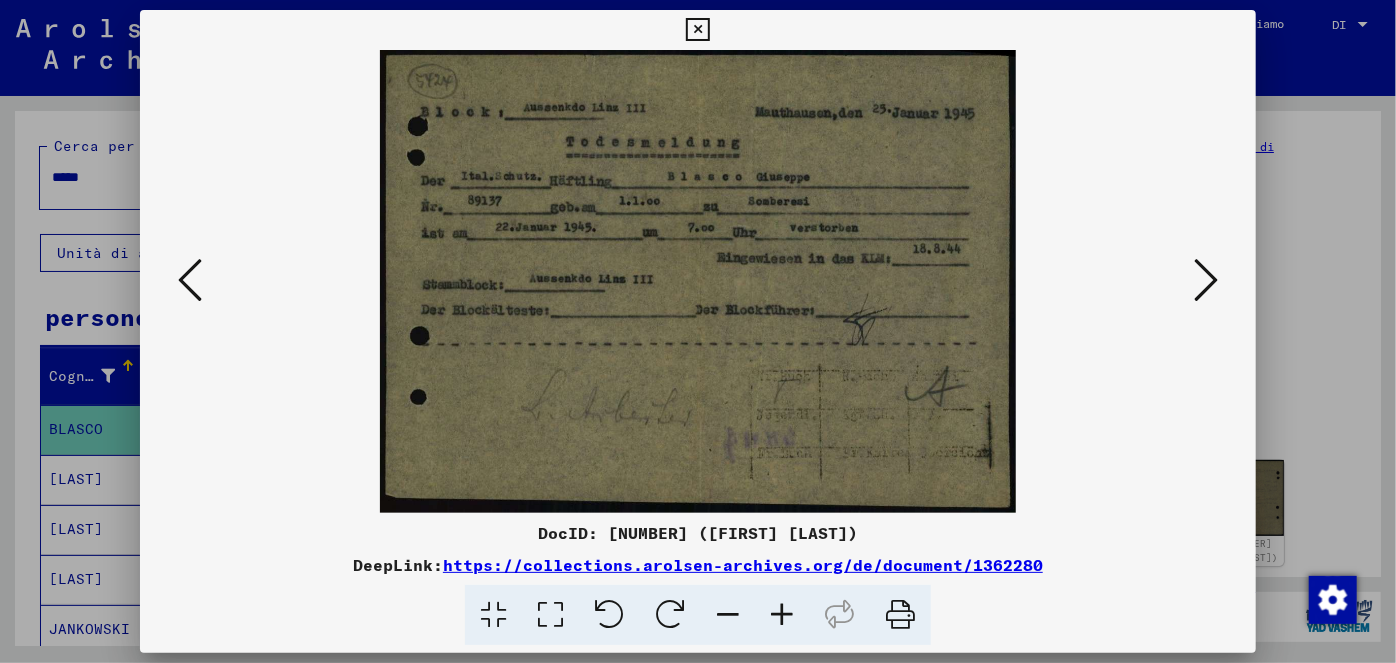 click at bounding box center [782, 615] 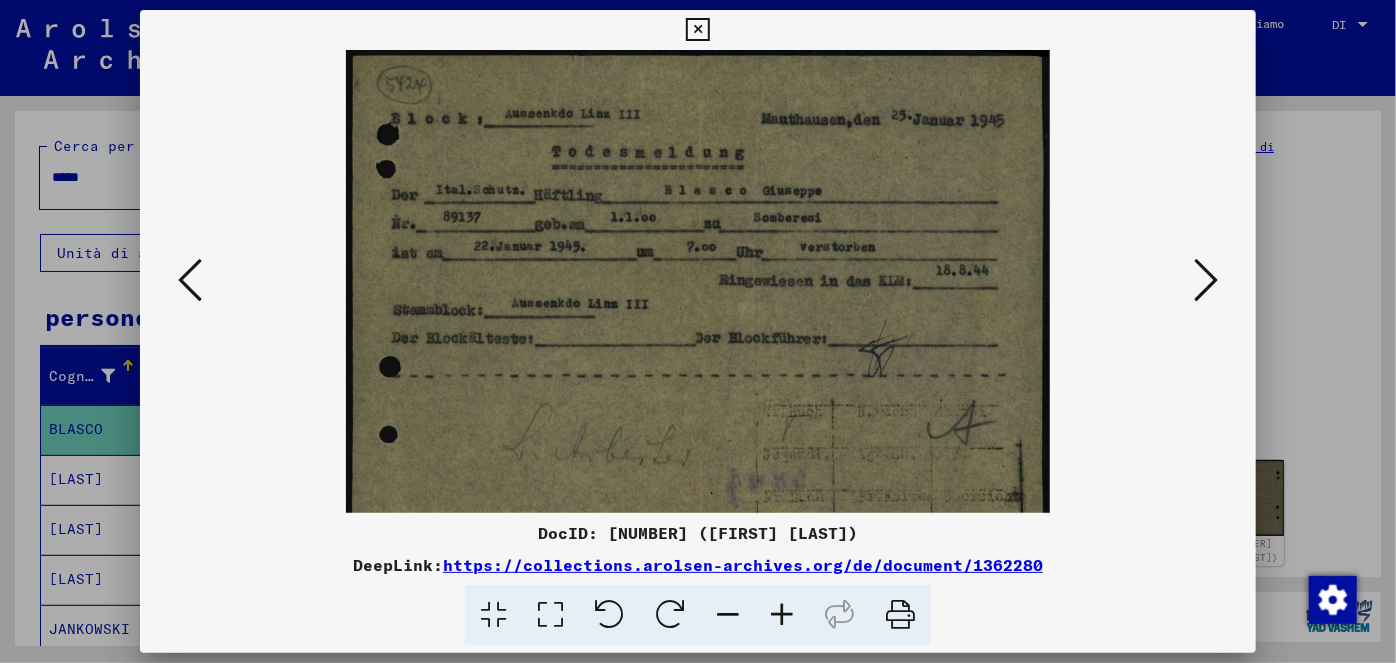 click at bounding box center (782, 615) 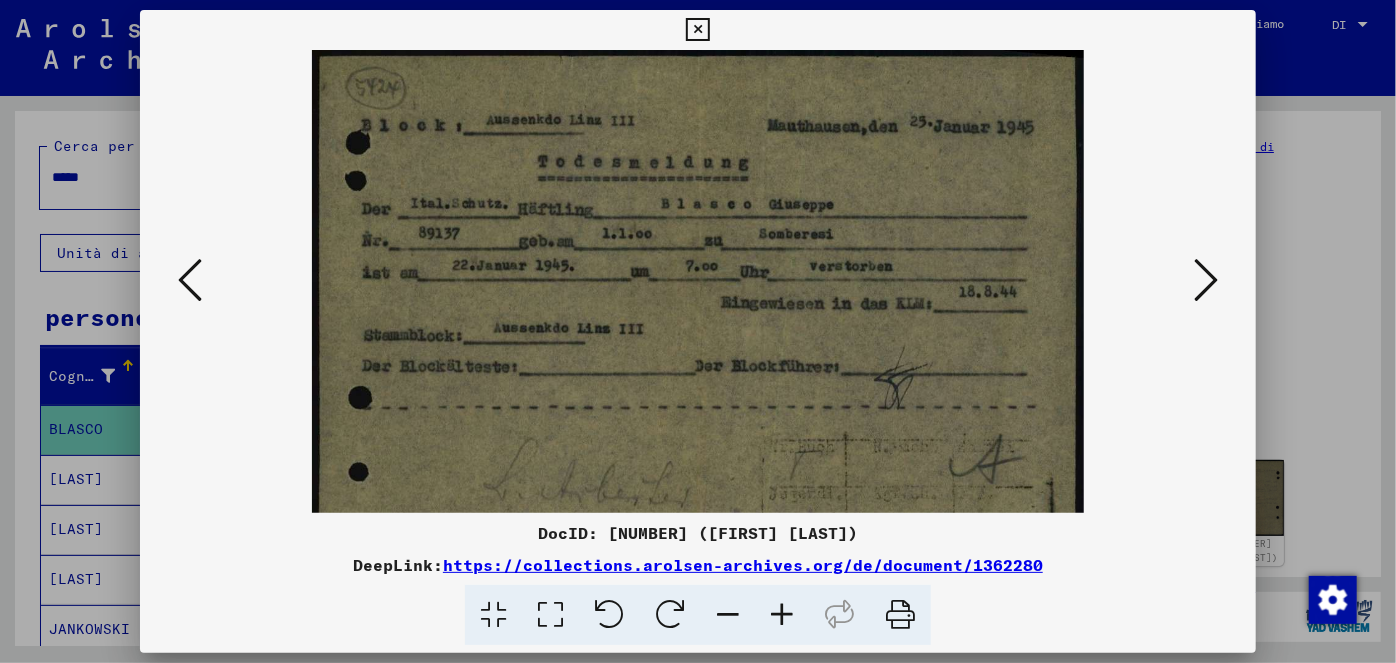 click at bounding box center [782, 615] 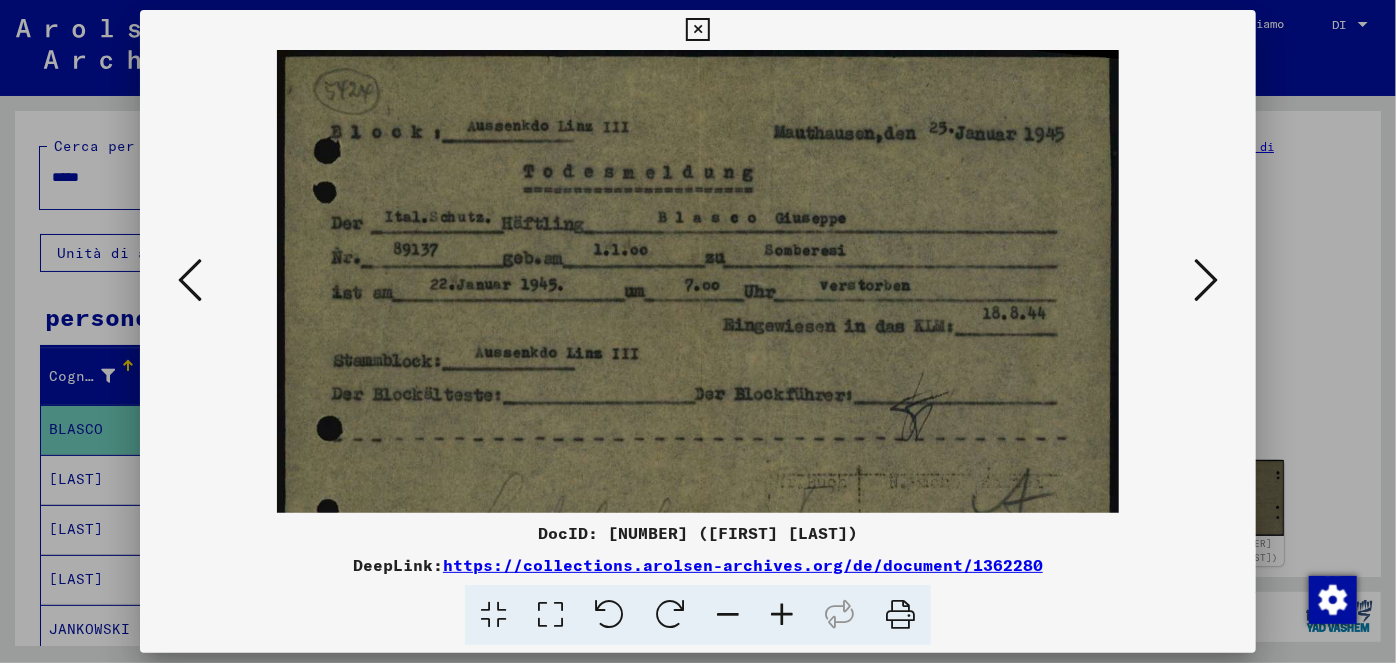 click at bounding box center (782, 615) 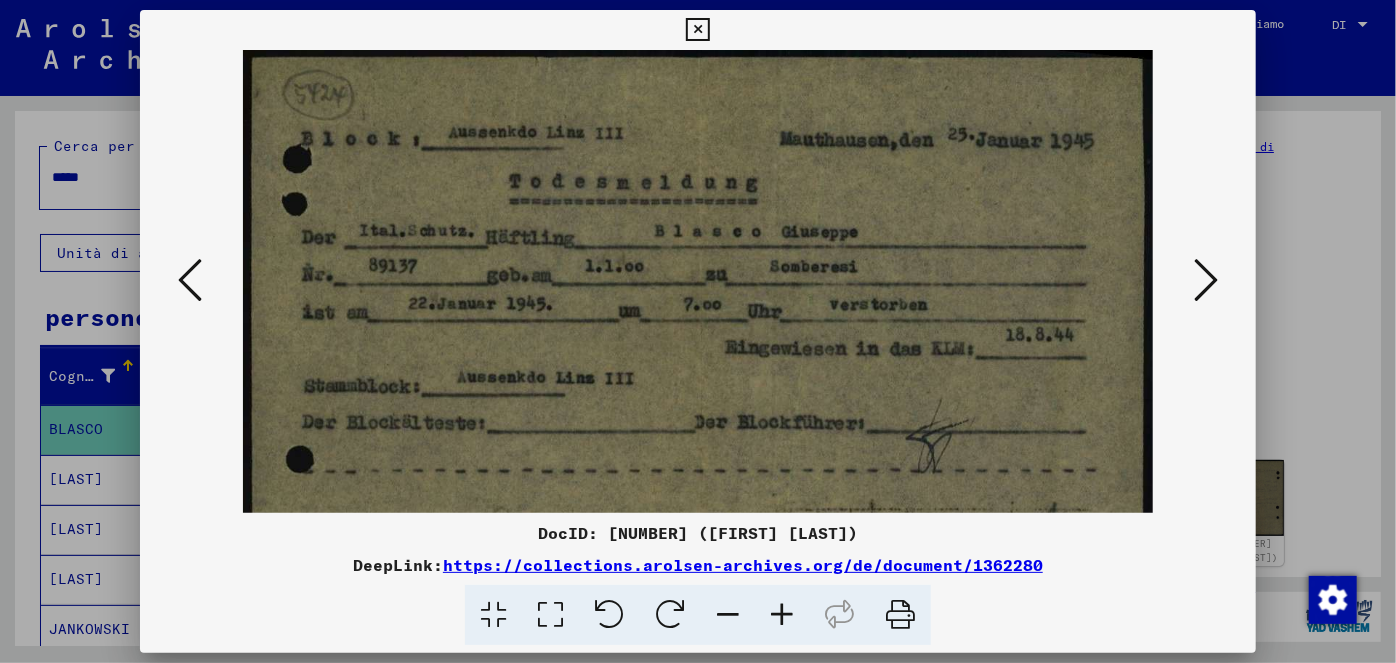 click at bounding box center (782, 615) 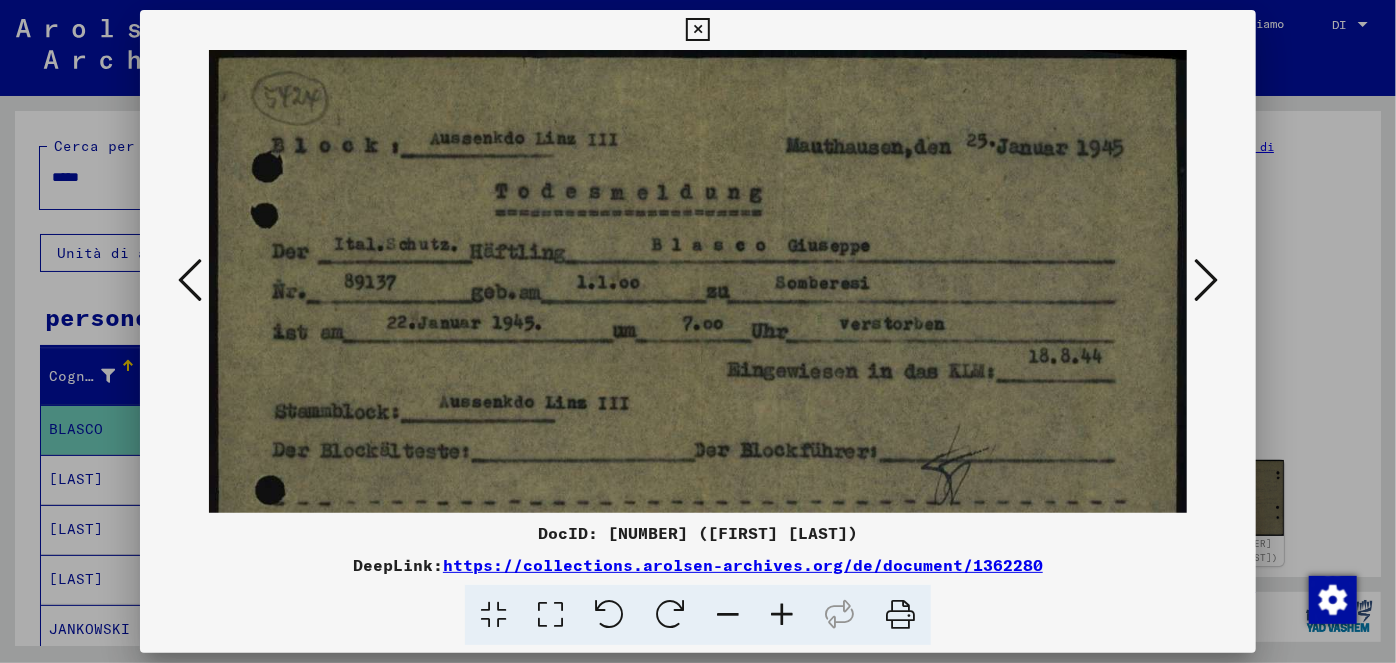 click at bounding box center [782, 615] 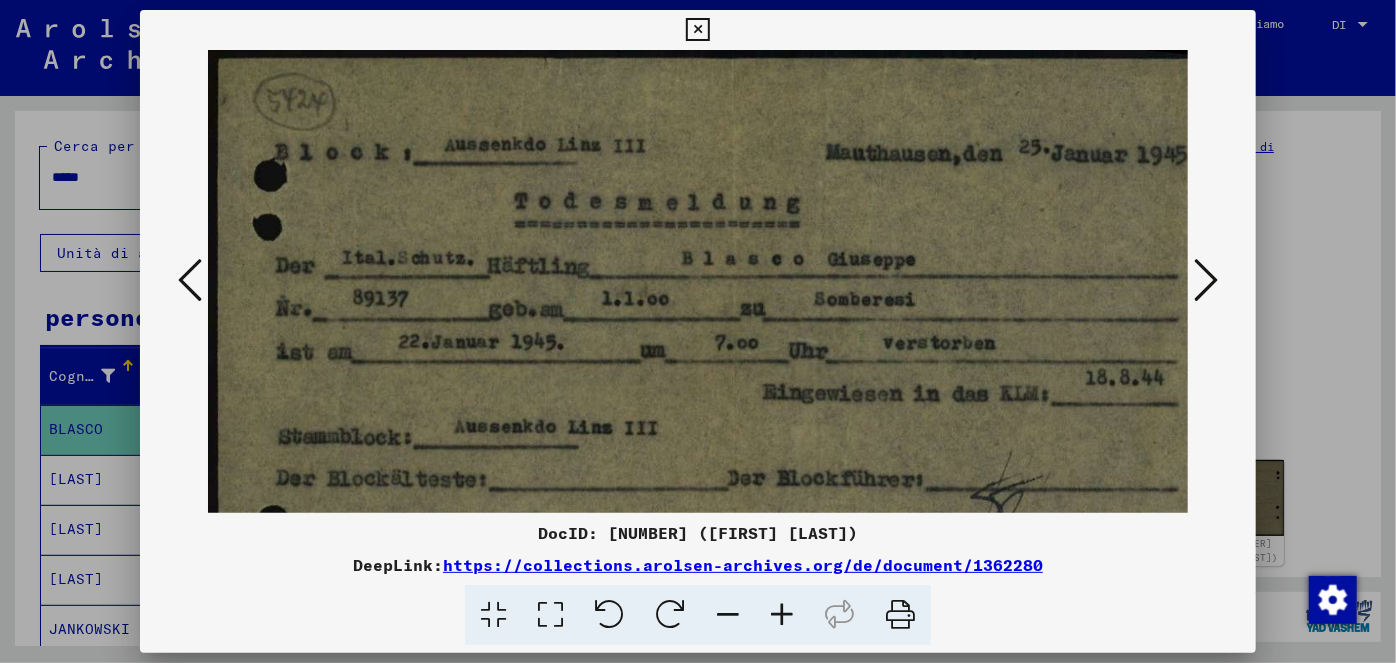 click at bounding box center (697, 30) 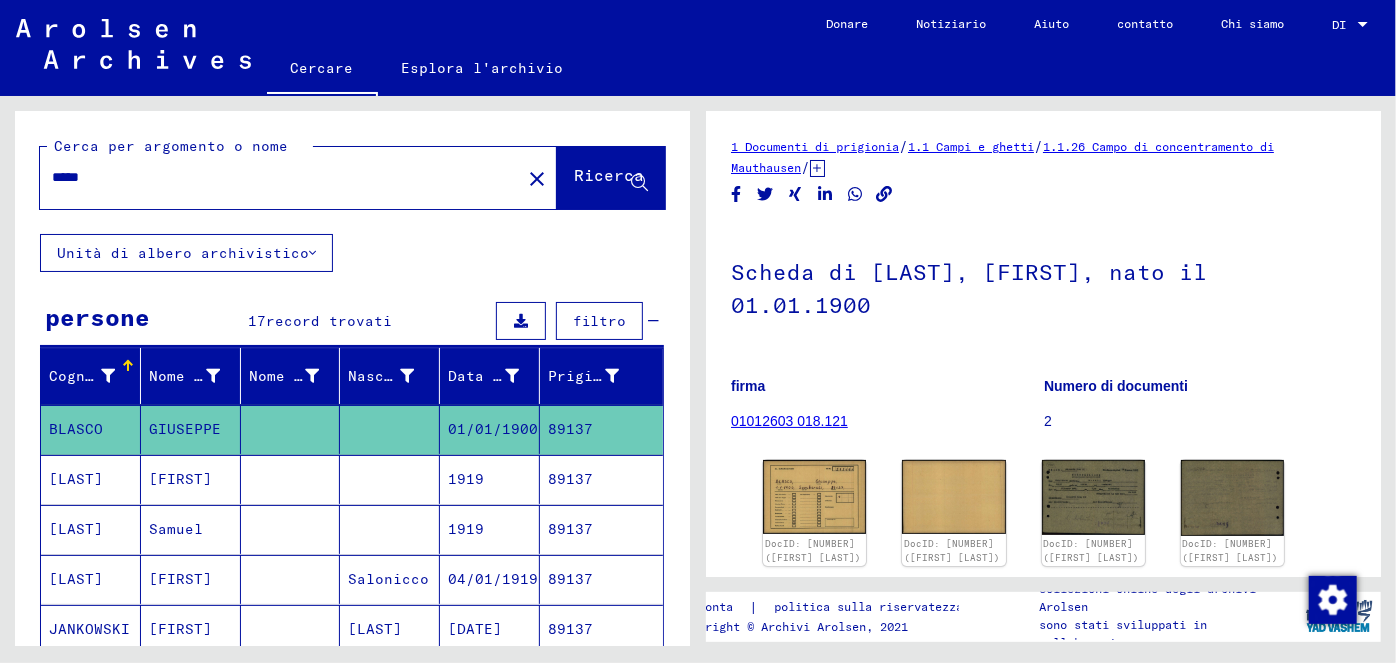 drag, startPoint x: 102, startPoint y: 171, endPoint x: 48, endPoint y: 168, distance: 54.08327 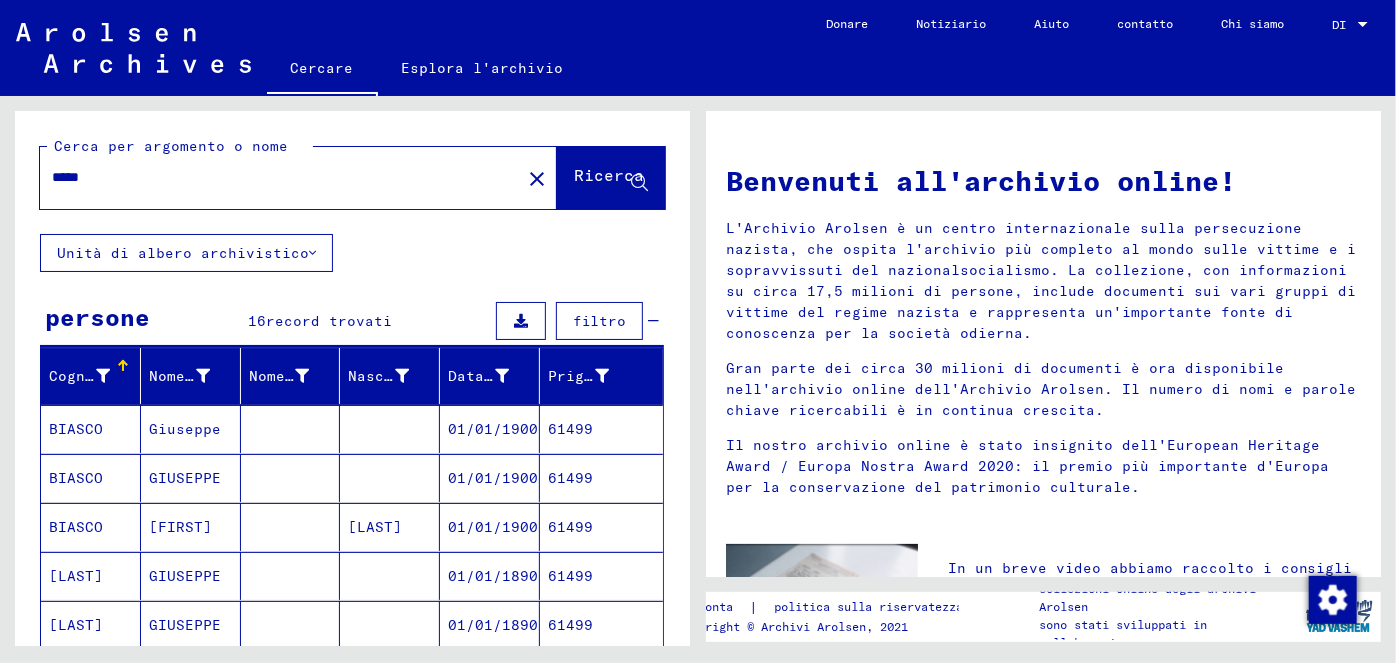 click on "01/01/1900" at bounding box center (493, 478) 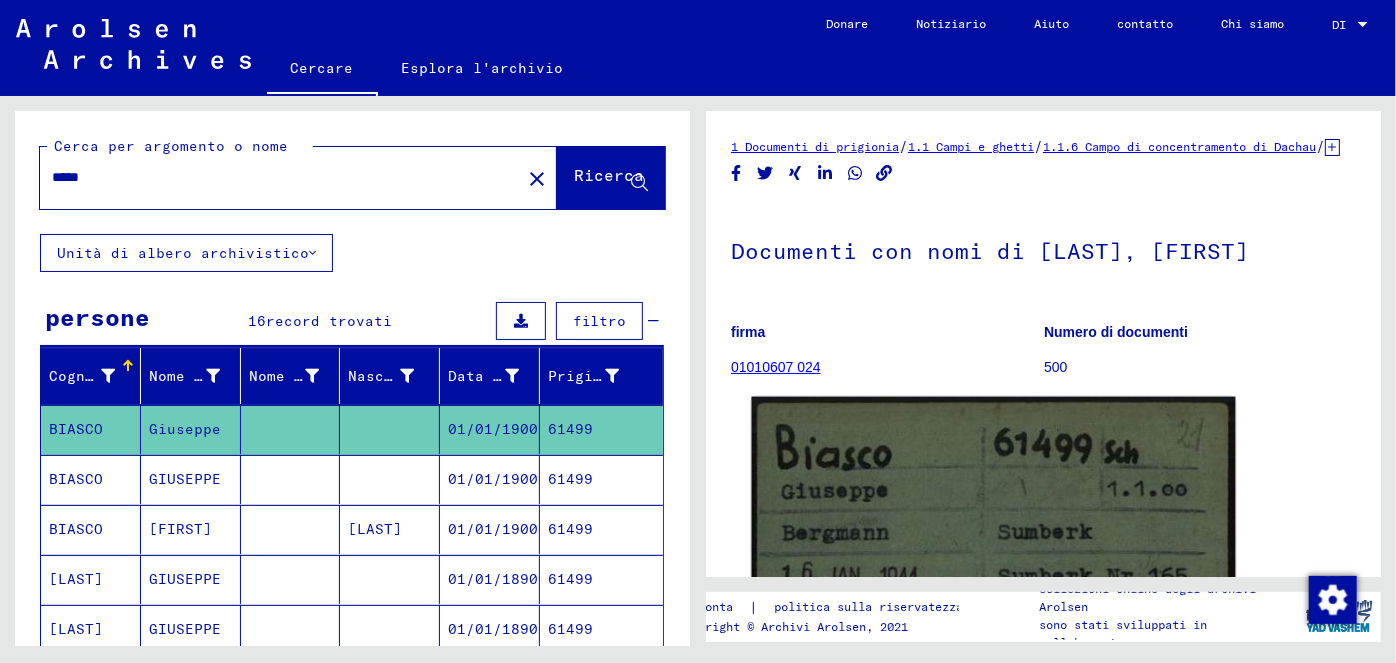 click 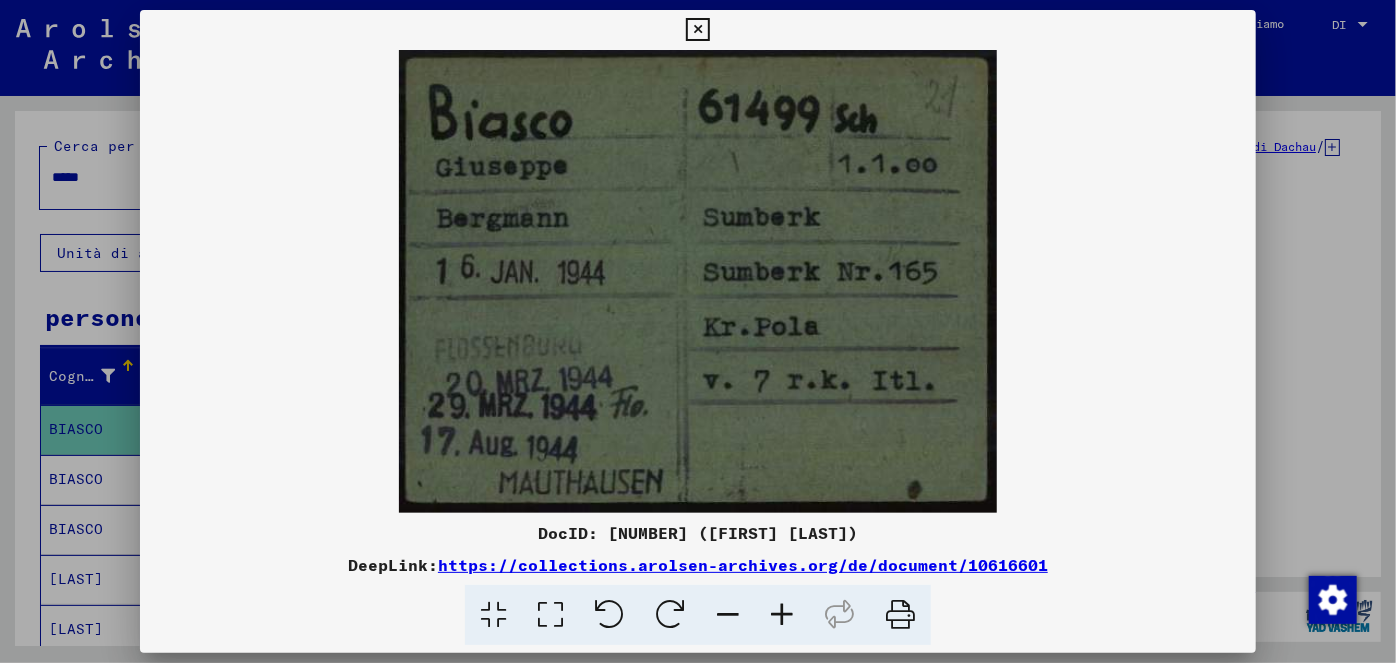 scroll, scrollTop: 0, scrollLeft: 0, axis: both 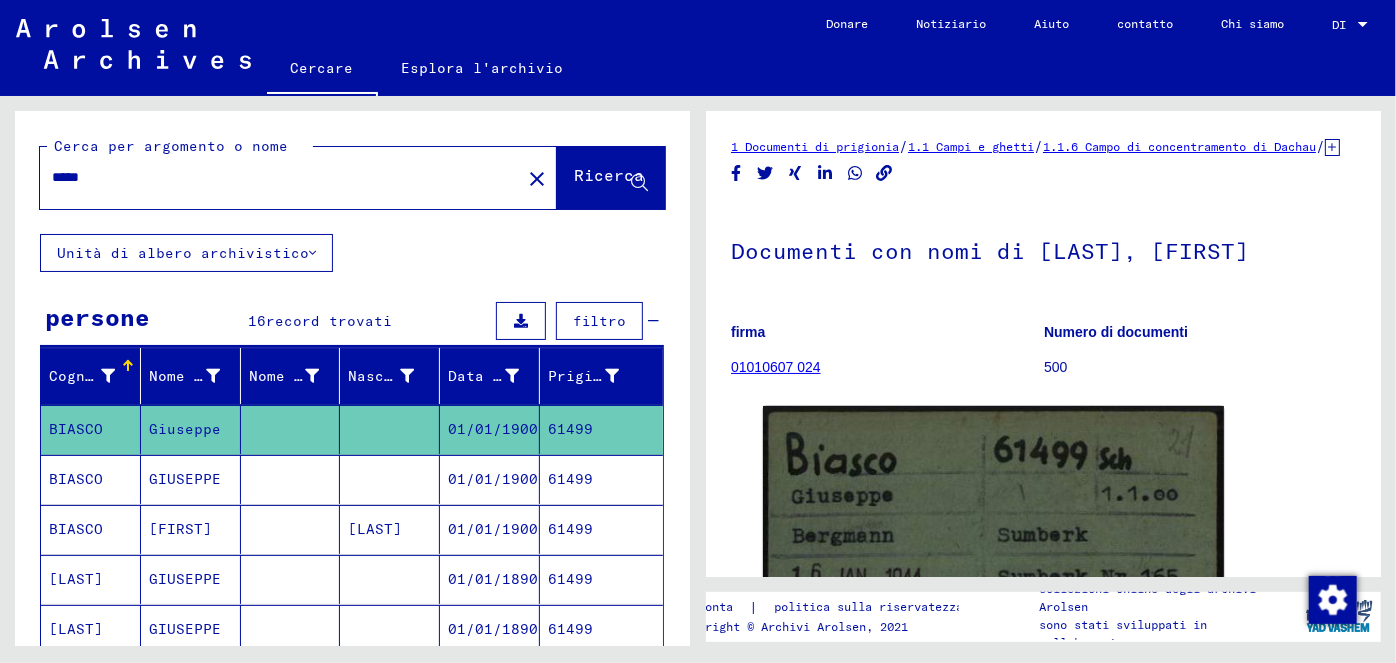 click on "01/01/1900" at bounding box center [493, 529] 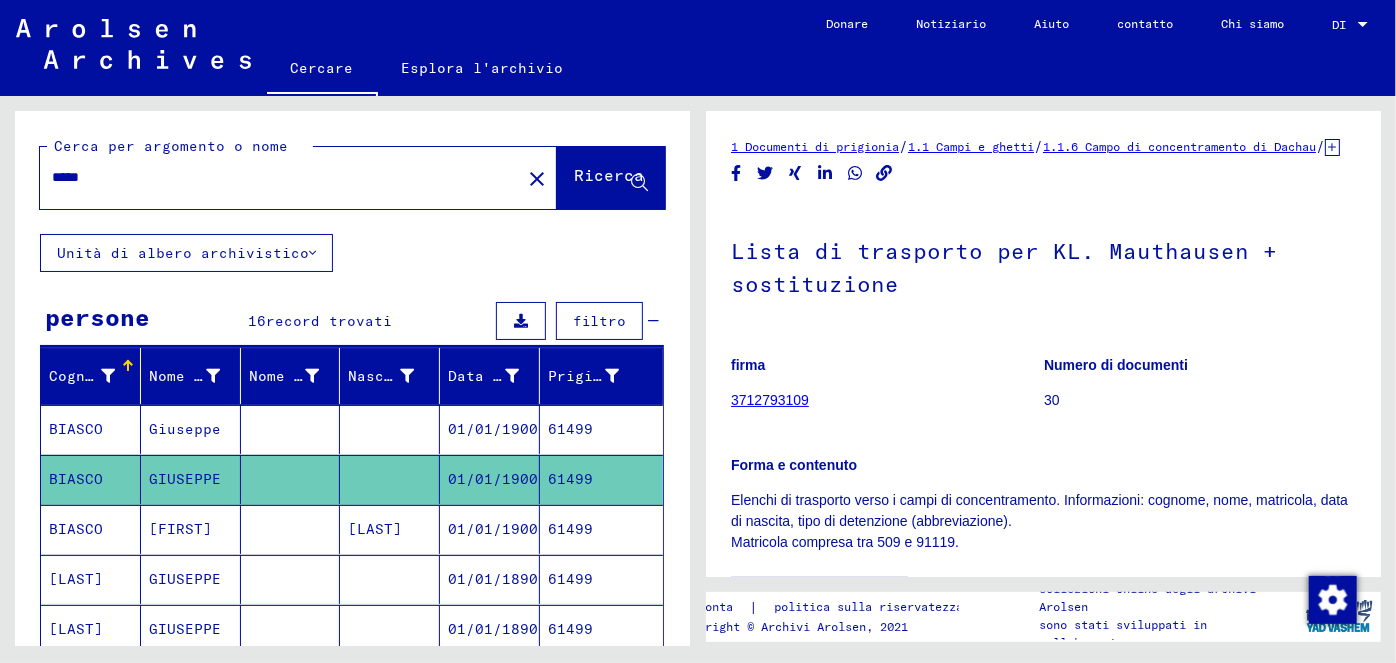 scroll, scrollTop: 0, scrollLeft: 0, axis: both 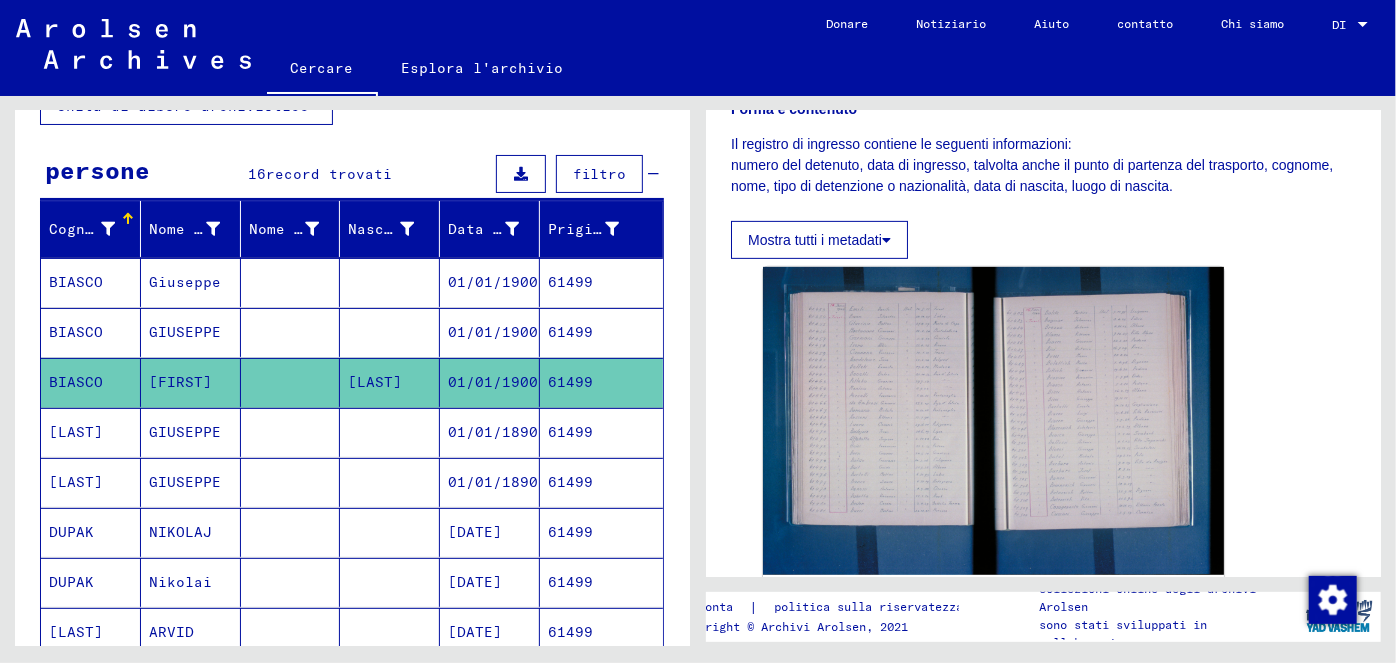 click on "01/01/1890" at bounding box center (493, 482) 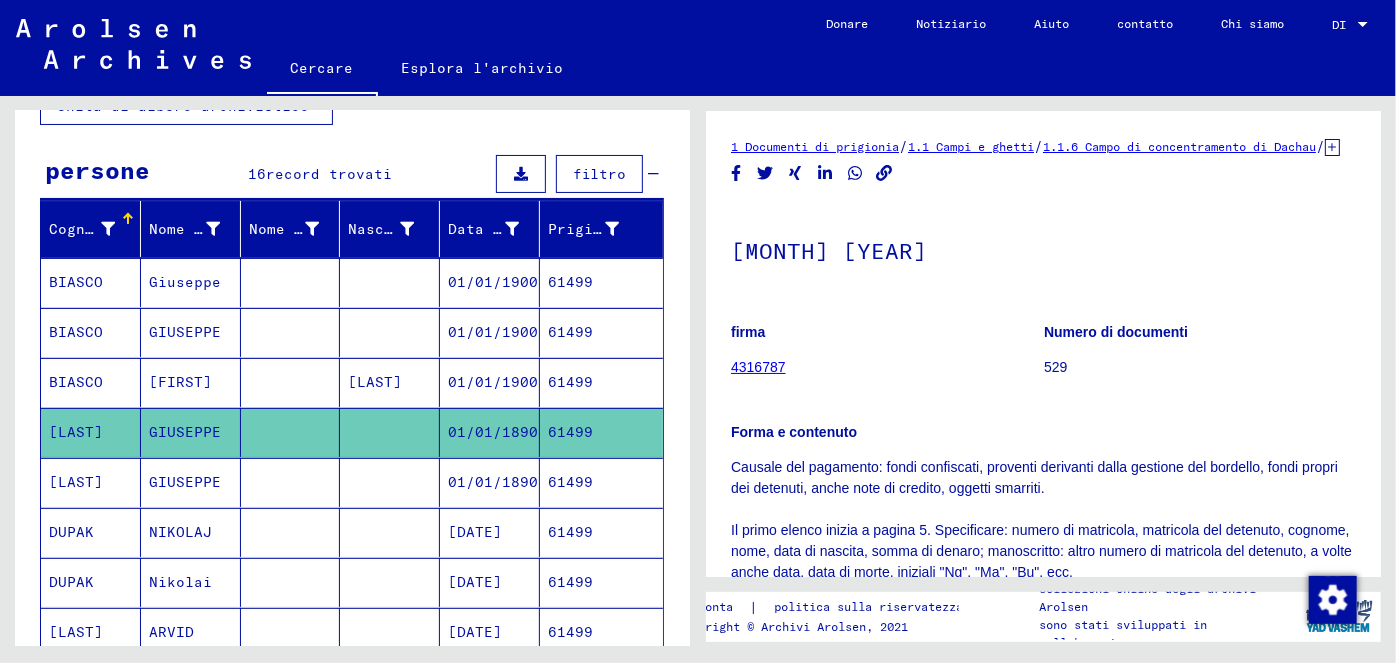 scroll, scrollTop: 0, scrollLeft: 0, axis: both 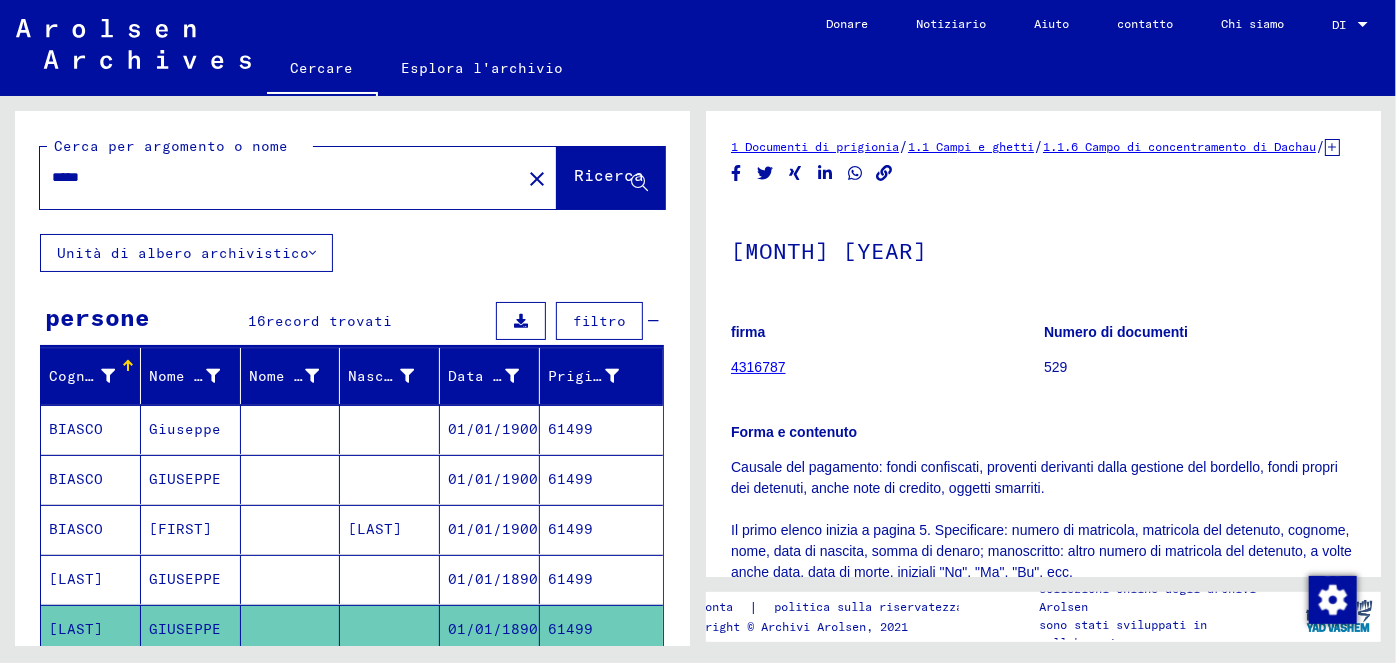 drag, startPoint x: 98, startPoint y: 176, endPoint x: 44, endPoint y: 168, distance: 54.589375 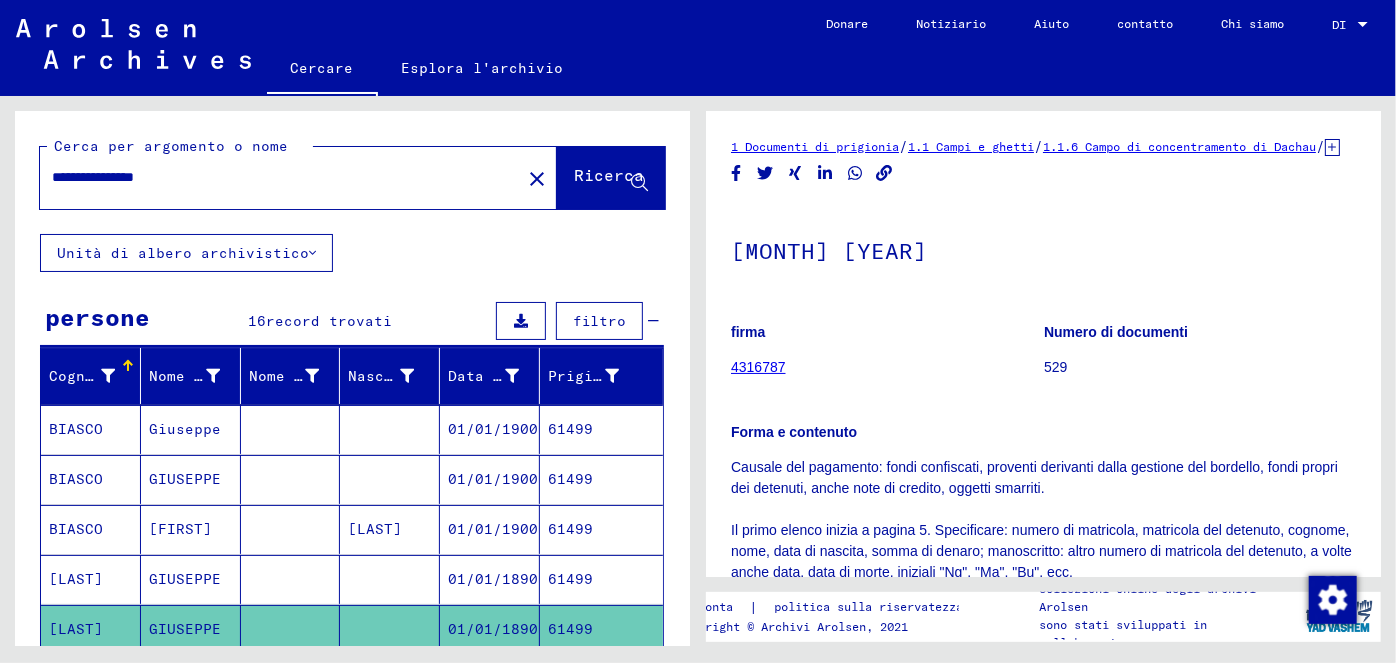 click on "**********" at bounding box center (280, 177) 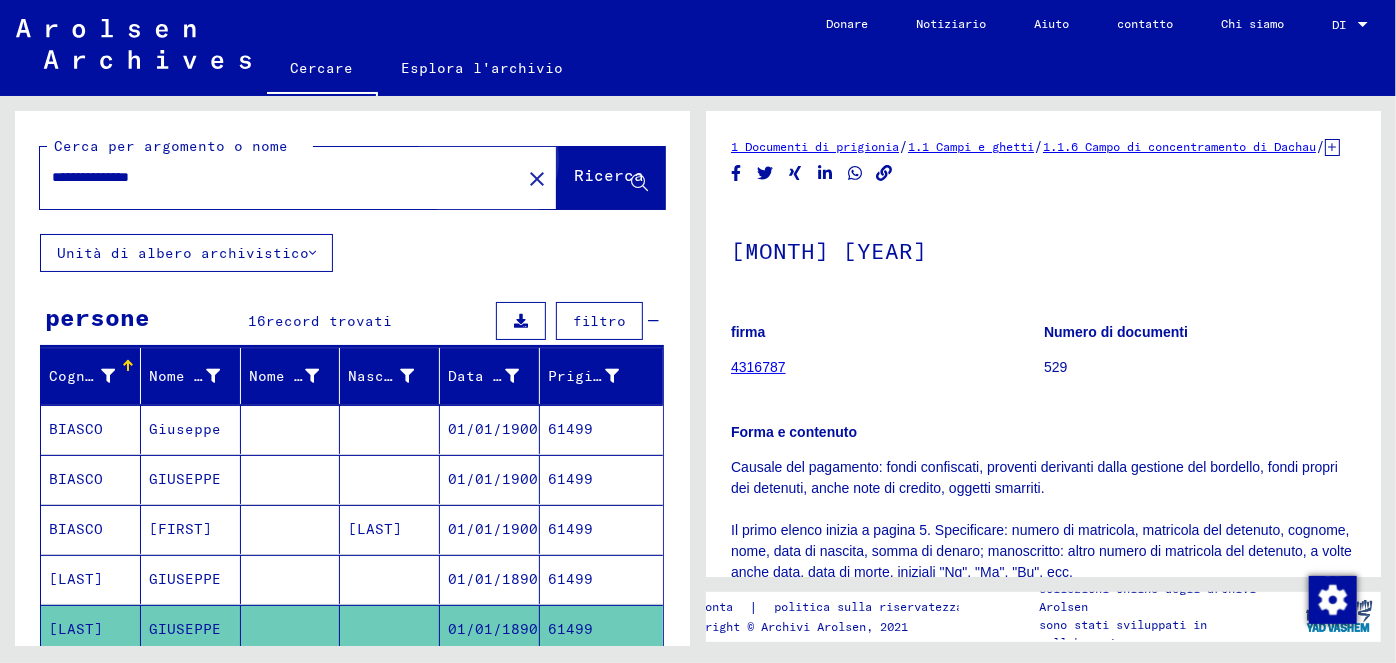 click on "Ricerca" at bounding box center [609, 175] 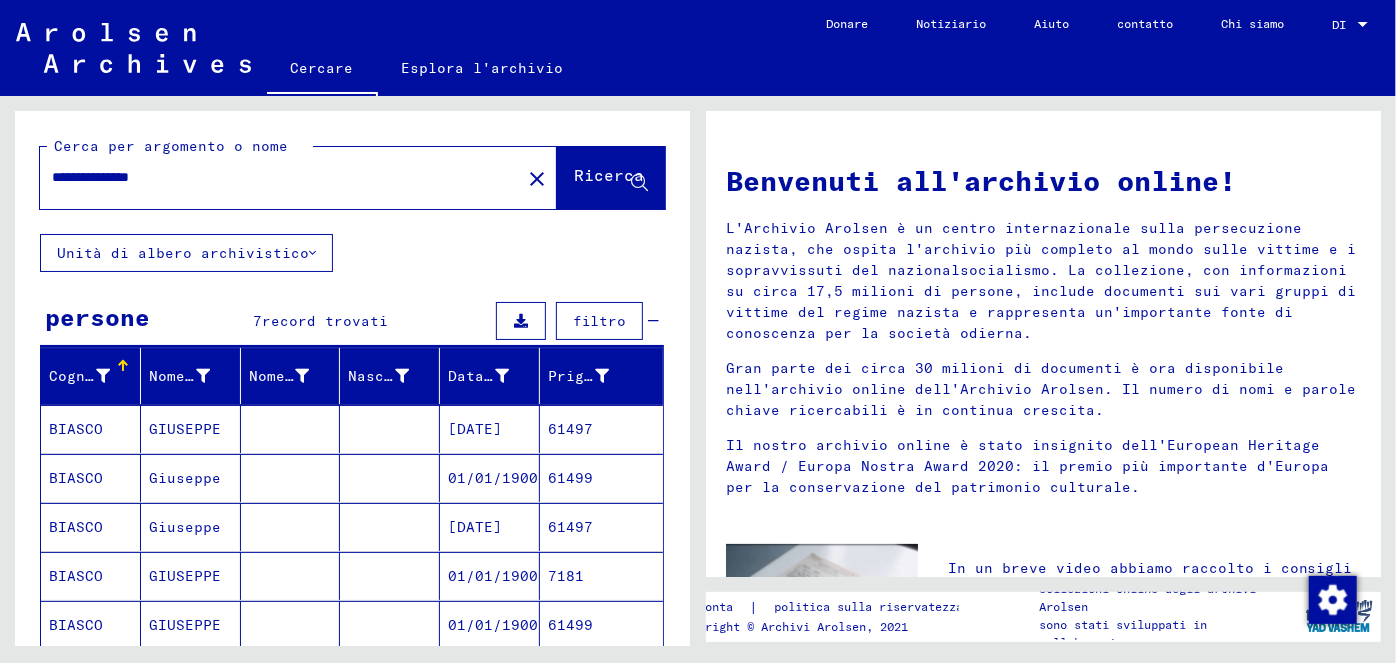 click on "[DATE]" at bounding box center [493, 478] 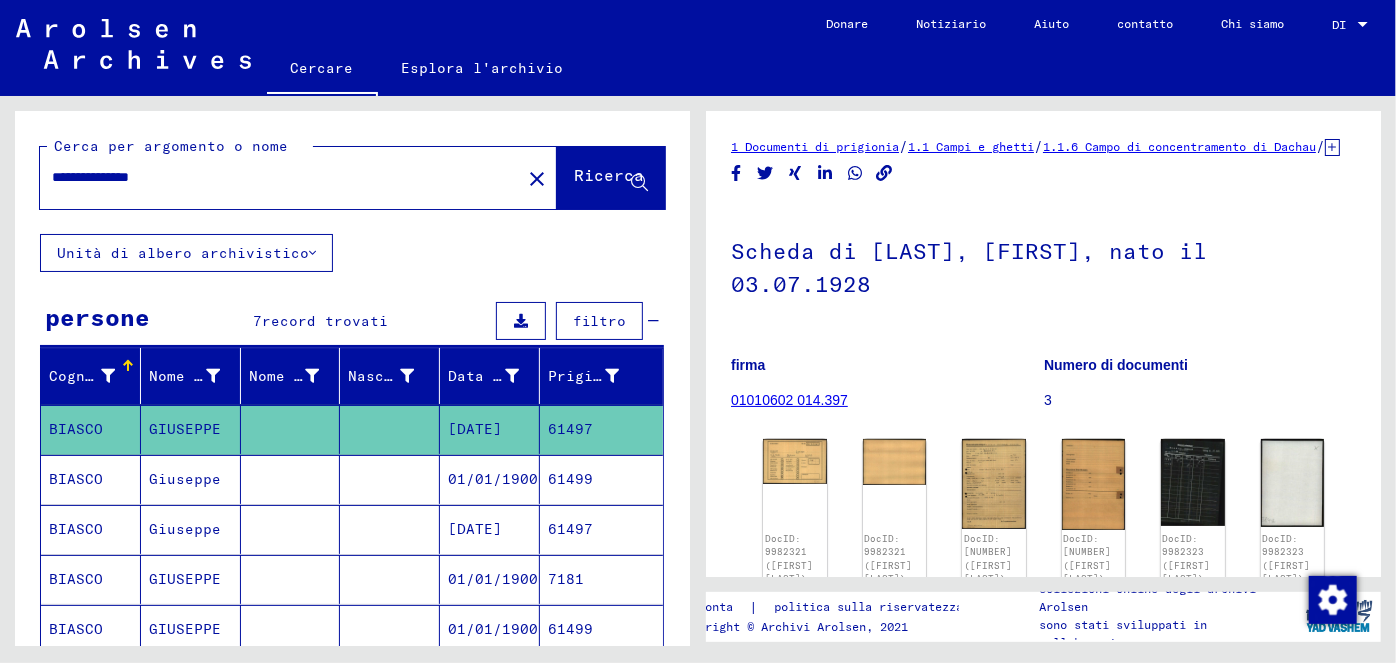 scroll, scrollTop: 0, scrollLeft: 0, axis: both 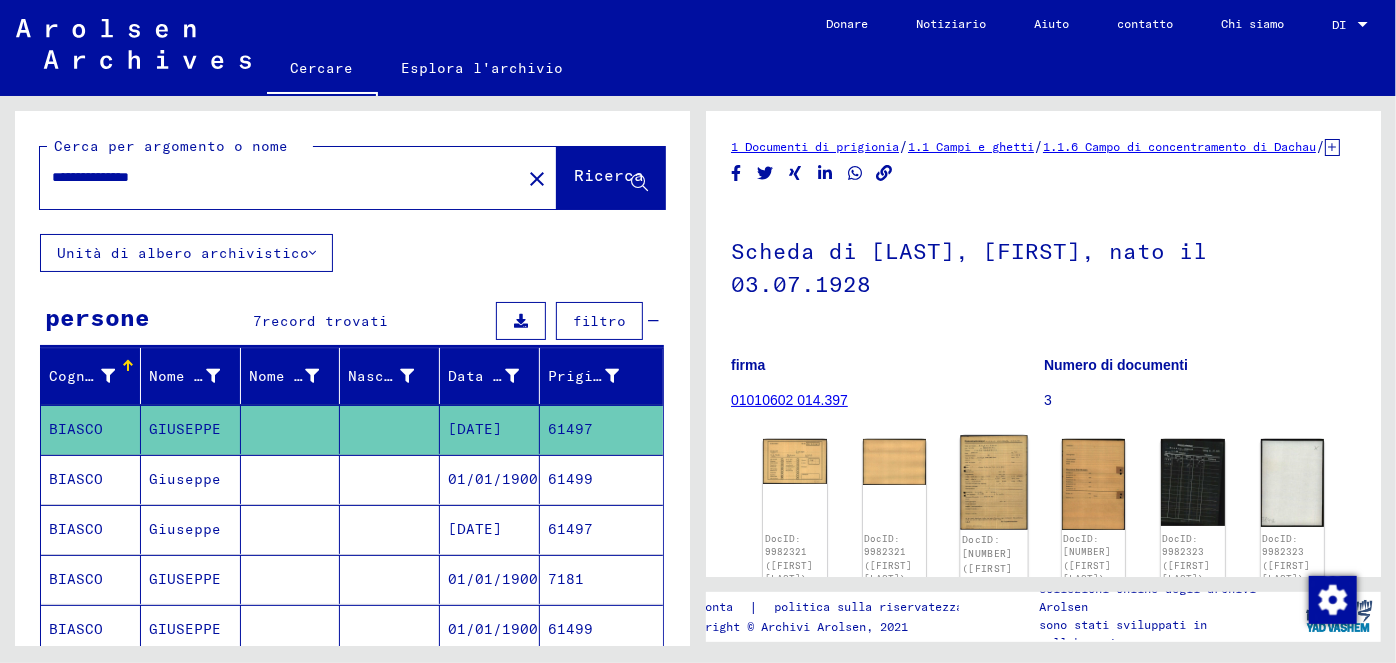click 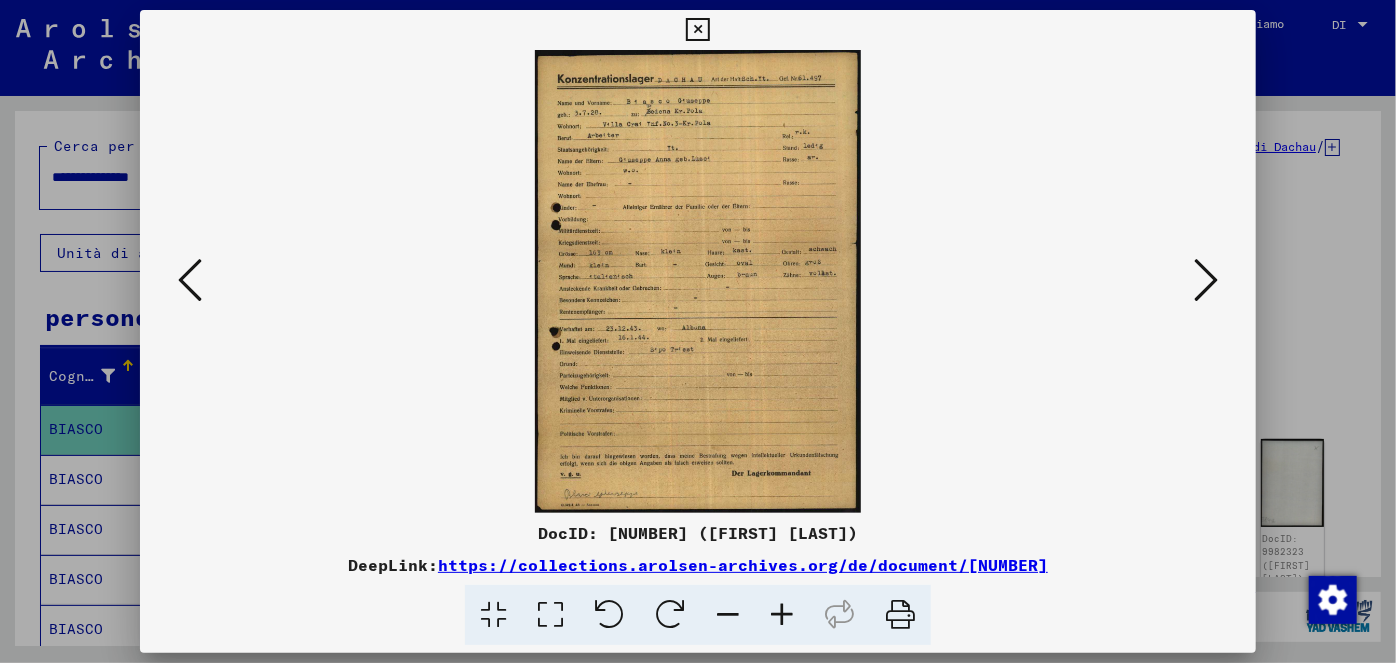 click at bounding box center [782, 615] 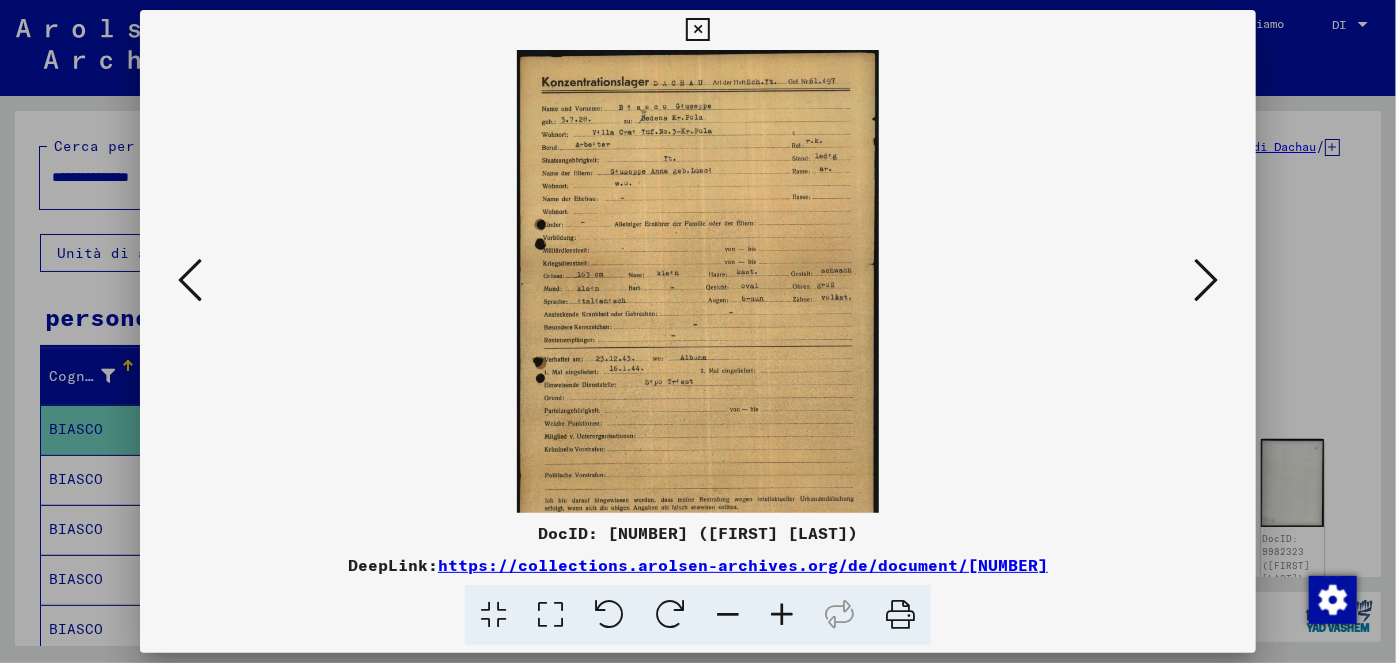 click at bounding box center (782, 615) 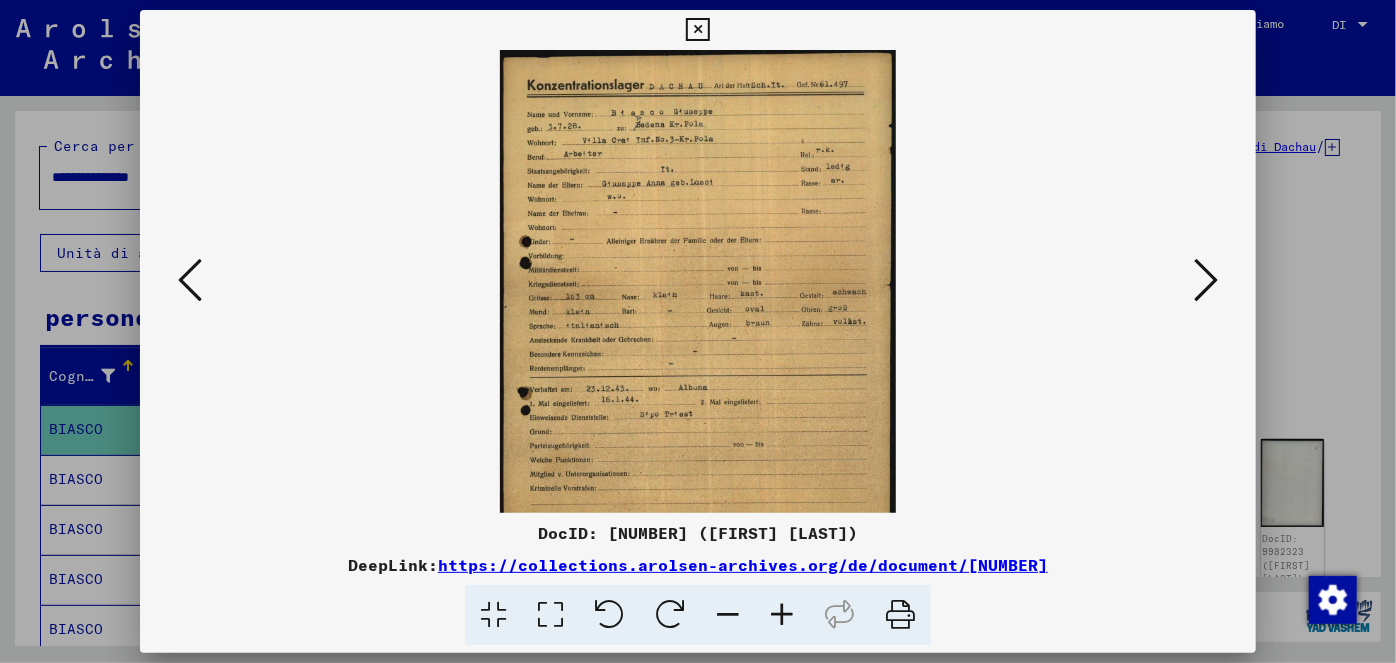 click at bounding box center [782, 615] 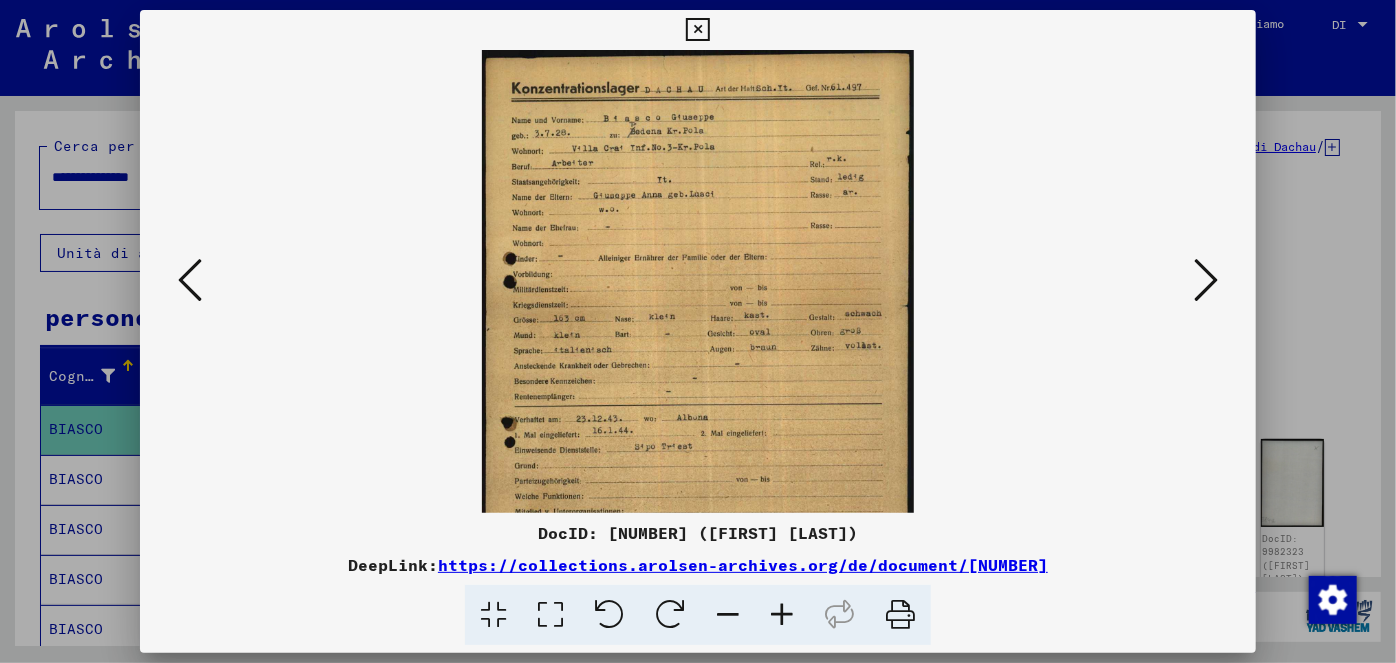 click at bounding box center (782, 615) 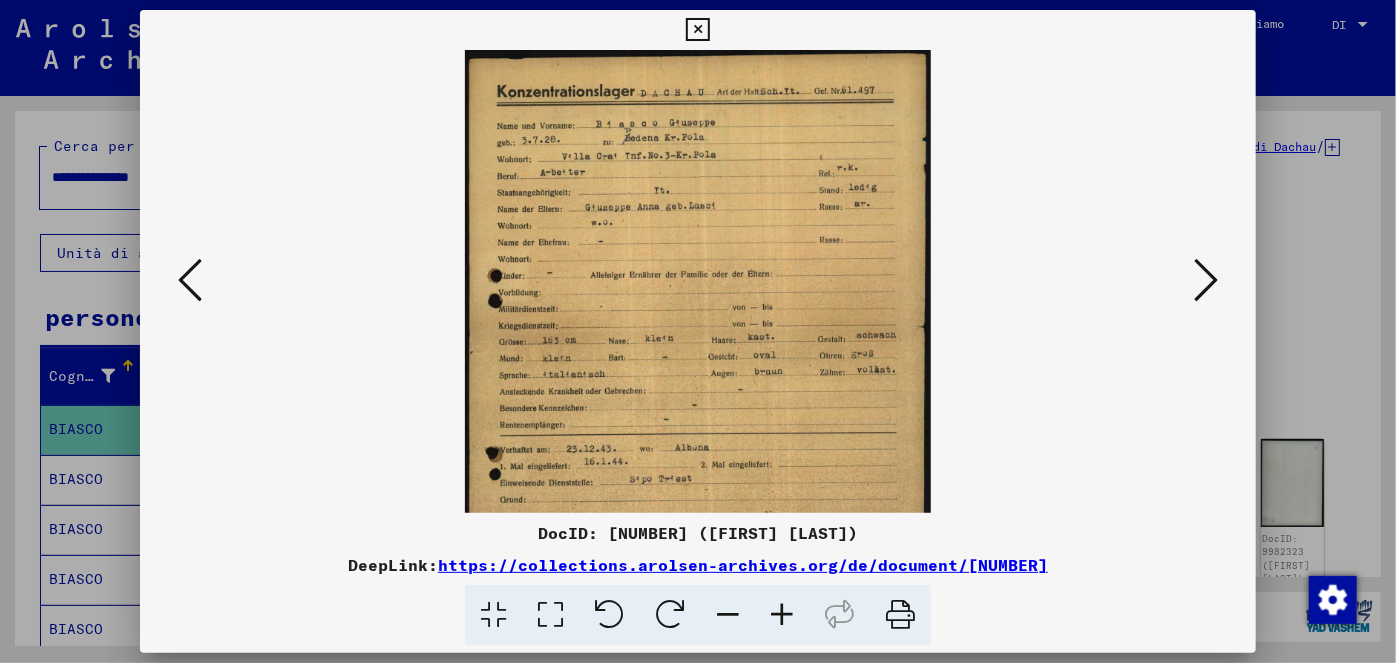 click at bounding box center (782, 615) 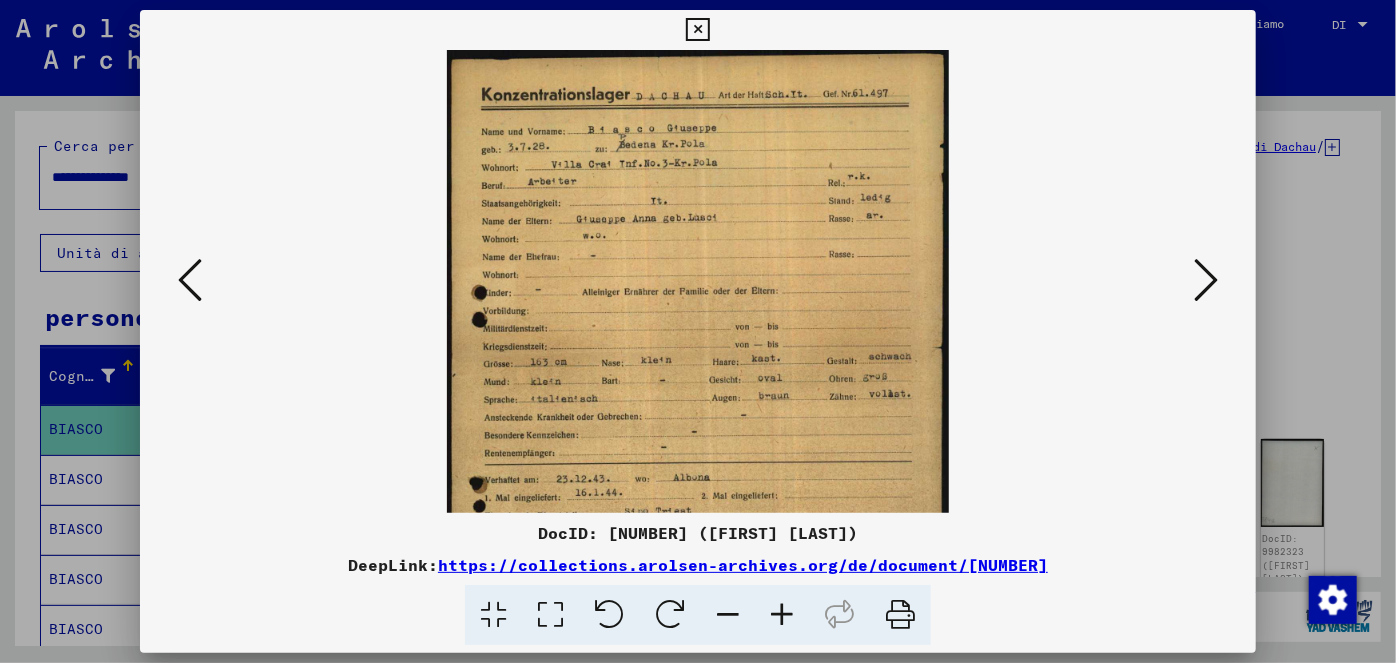 click at bounding box center (782, 615) 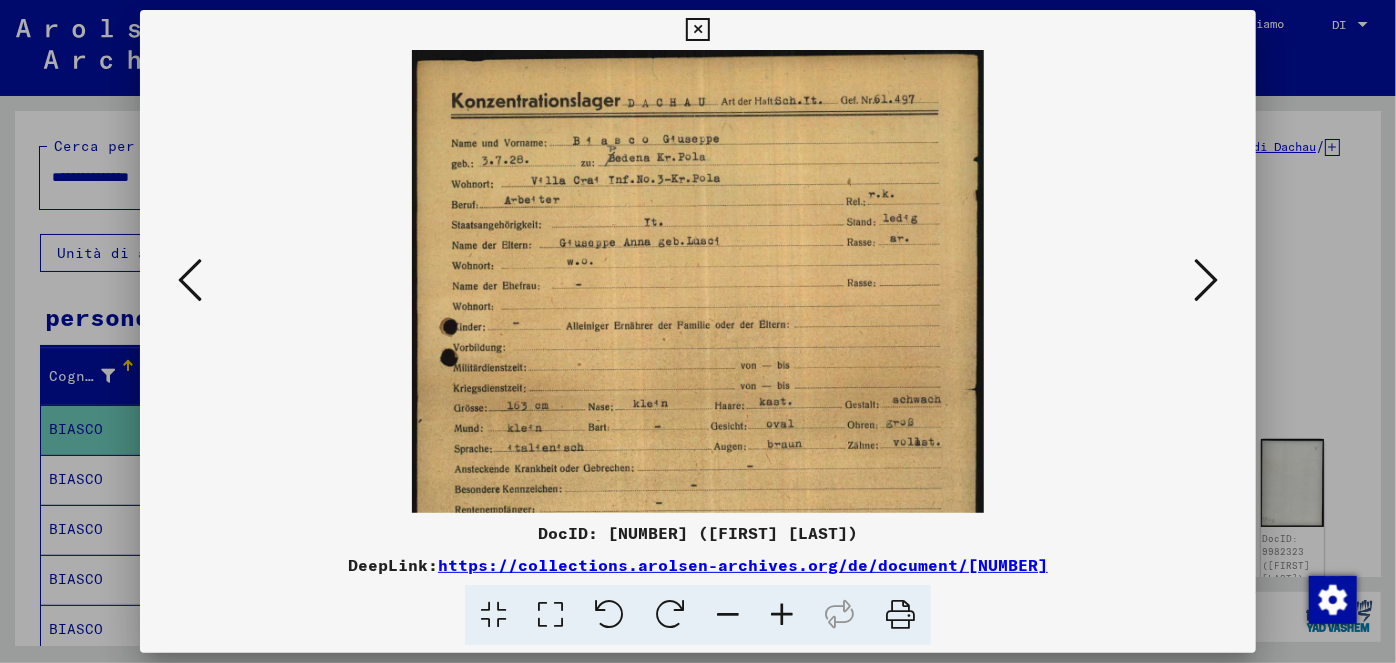 click at bounding box center (782, 615) 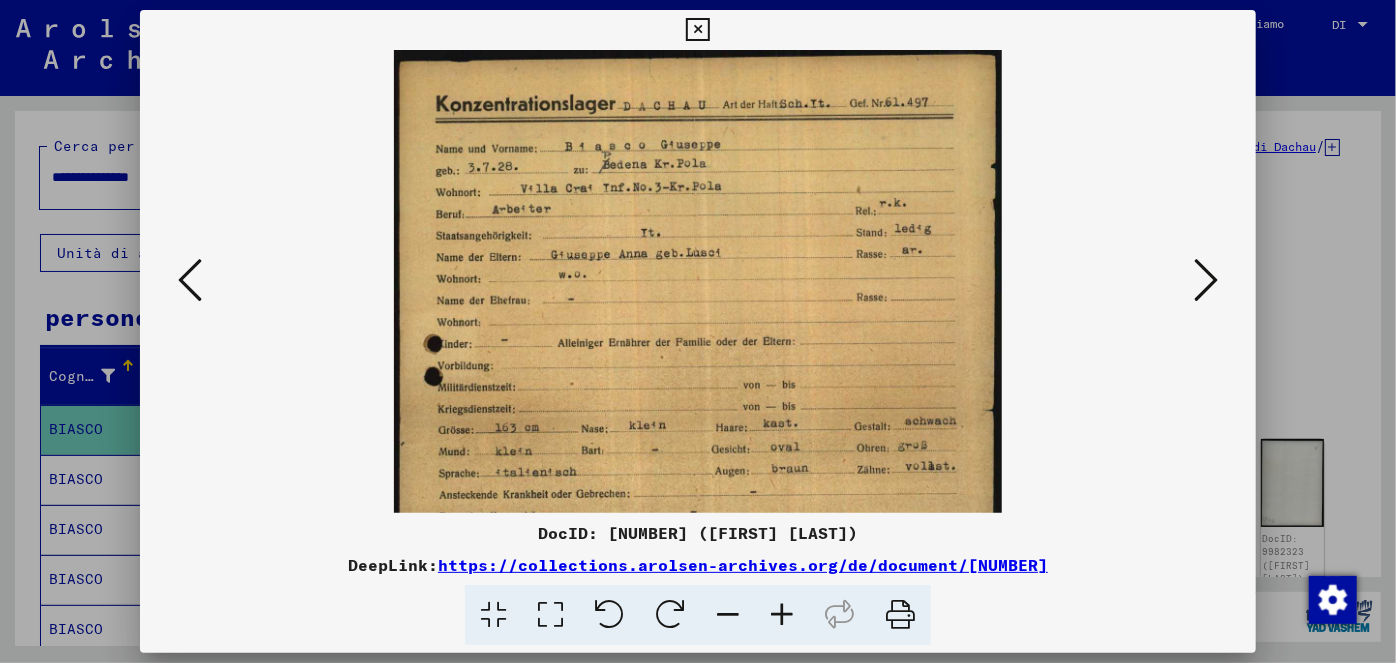 click at bounding box center [782, 615] 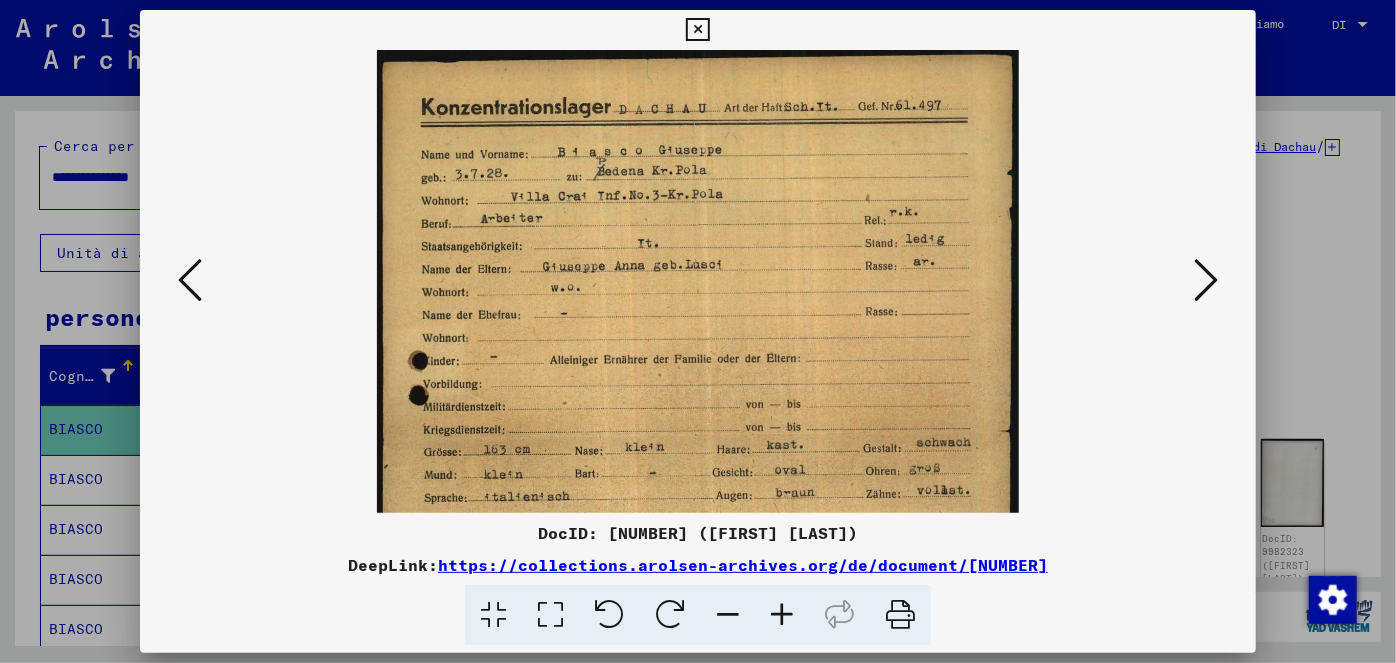 click at bounding box center [782, 615] 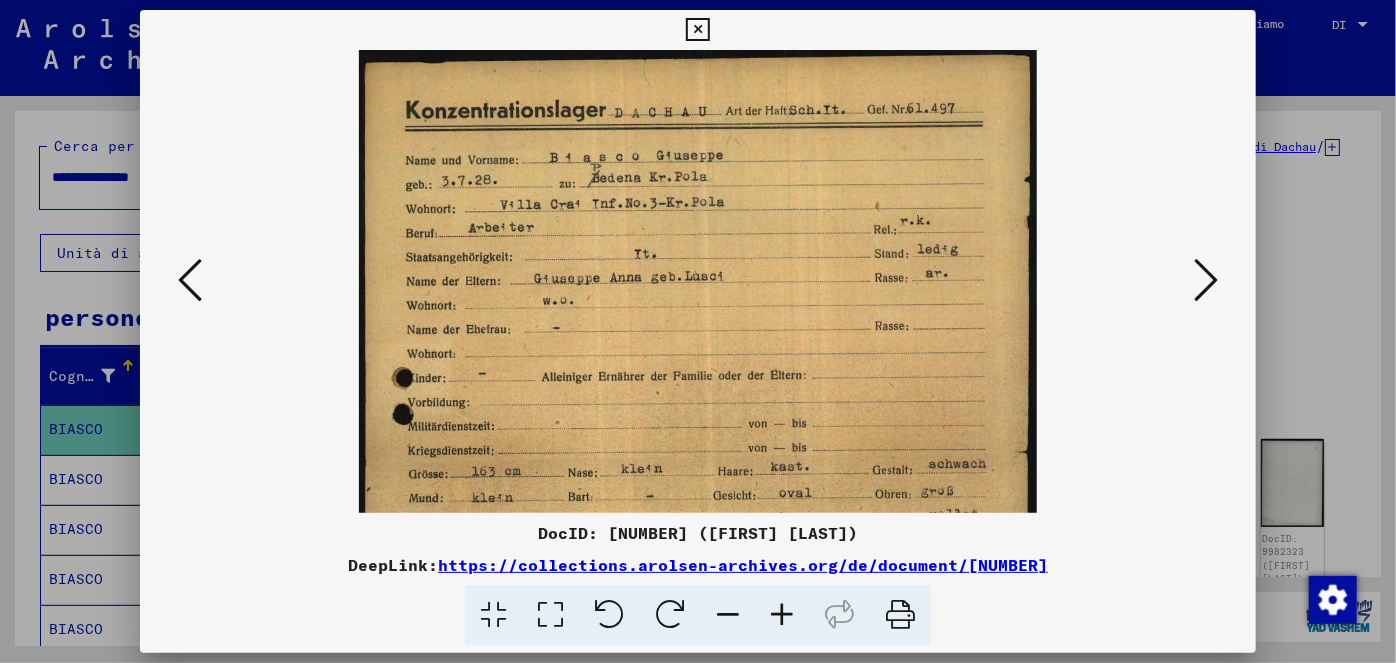 click at bounding box center (782, 615) 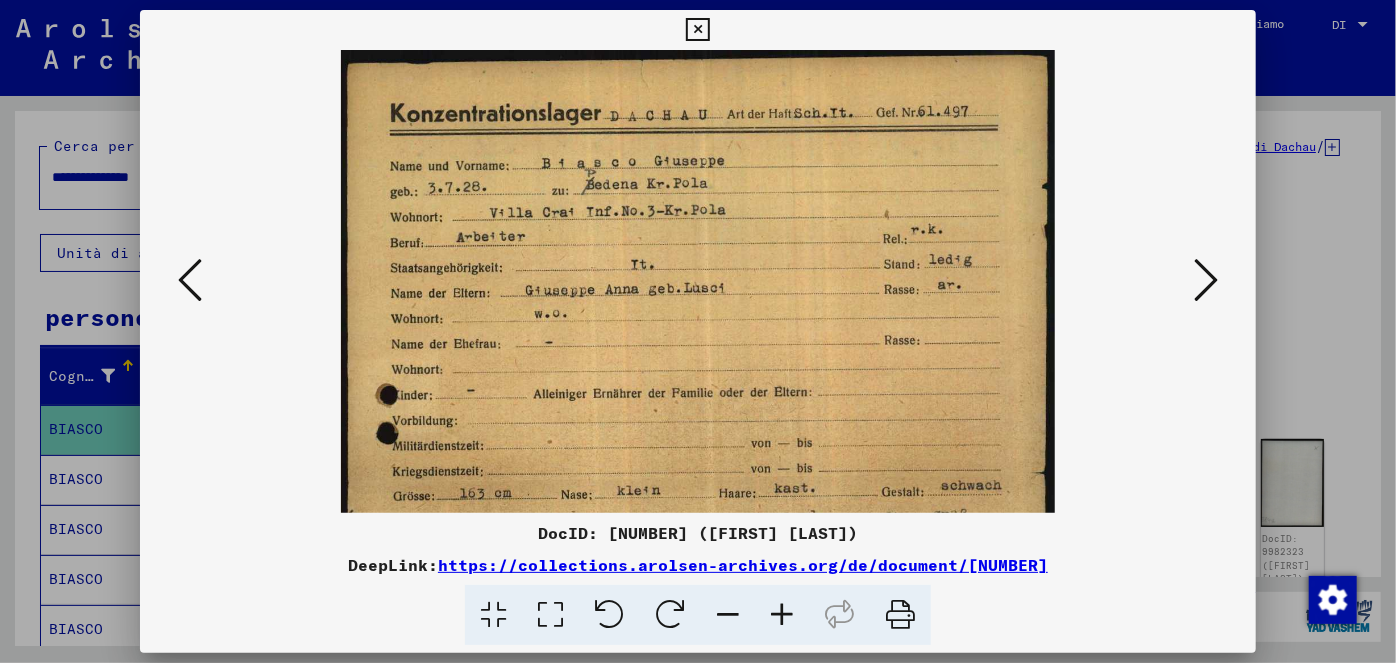 click at bounding box center [782, 615] 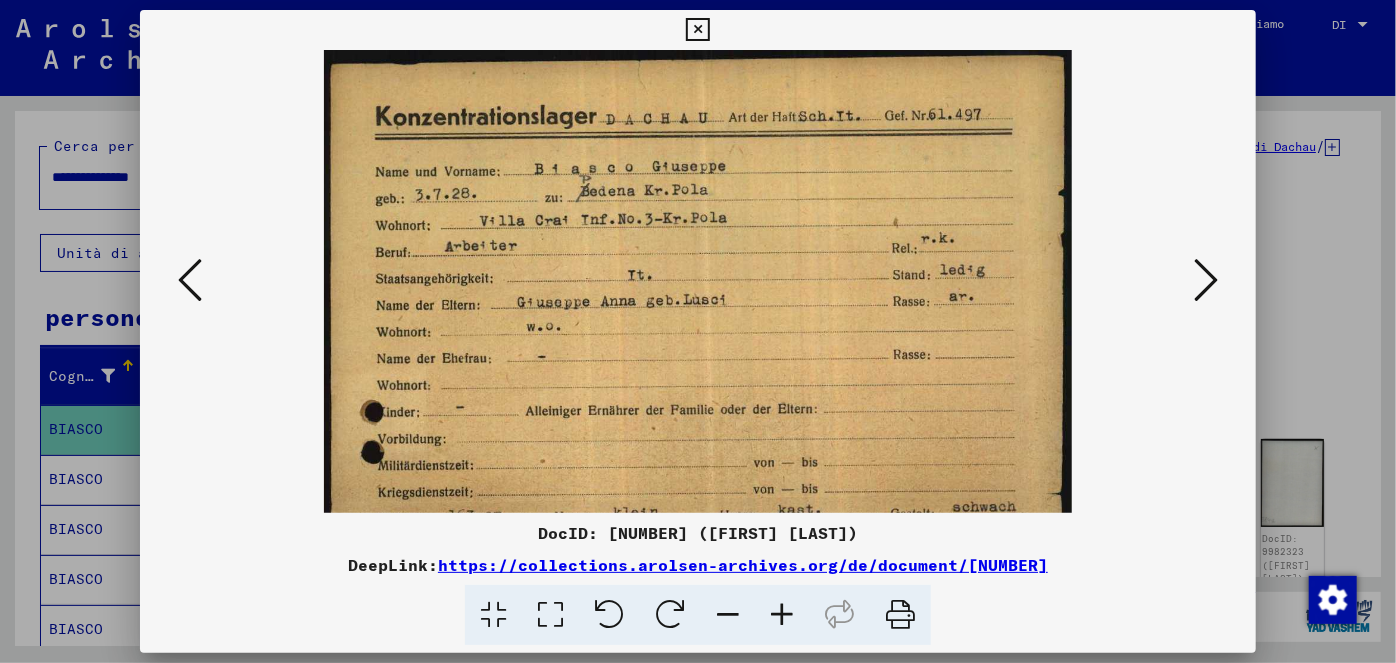 click at bounding box center (782, 615) 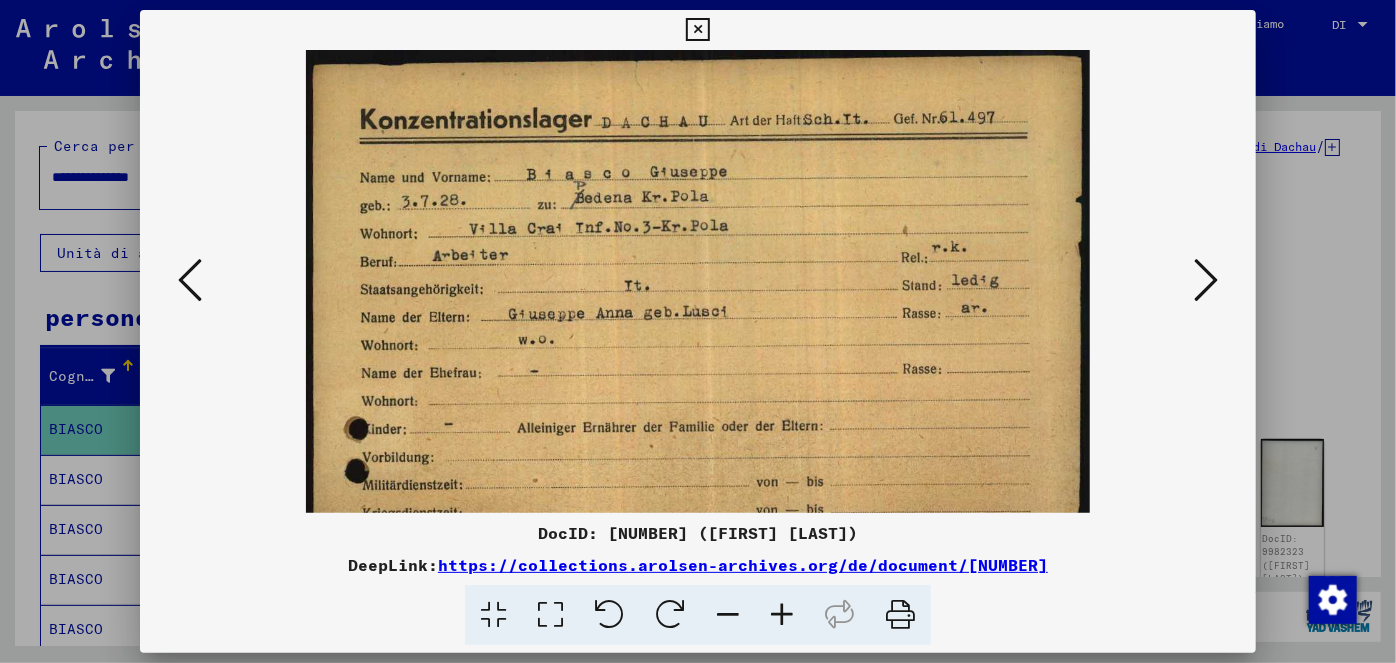 click at bounding box center [782, 615] 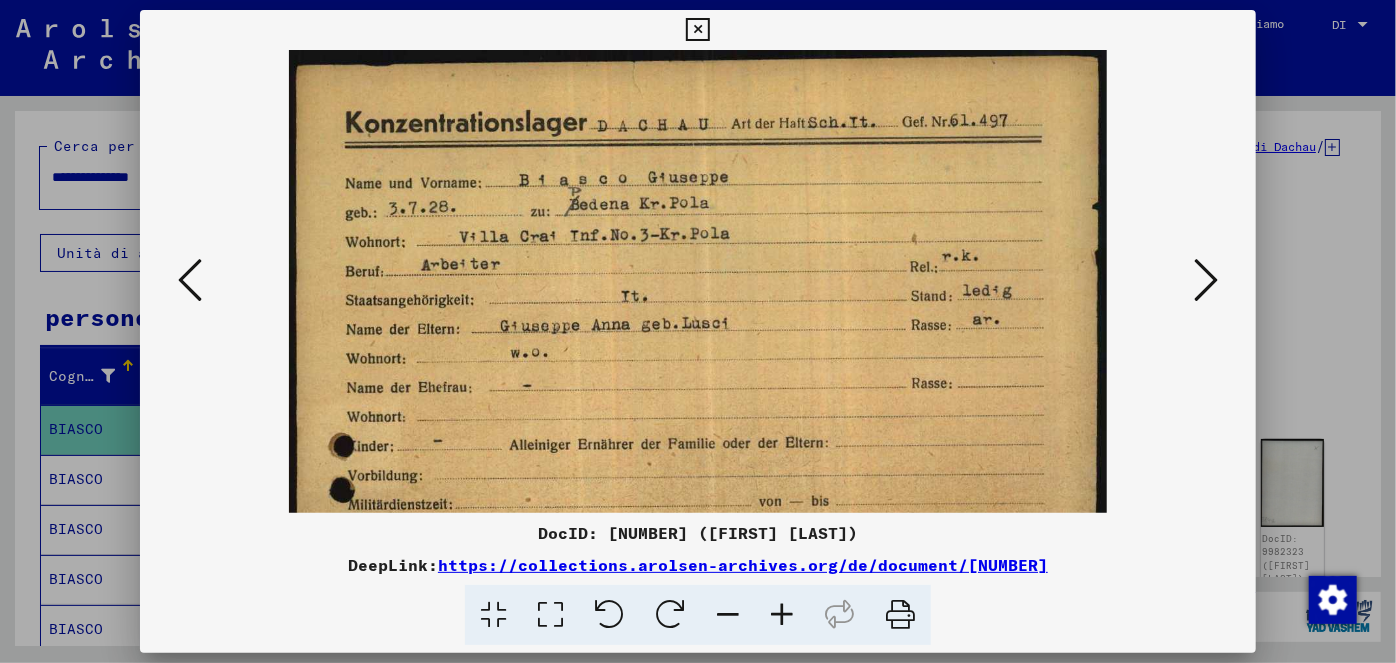 click at bounding box center (782, 615) 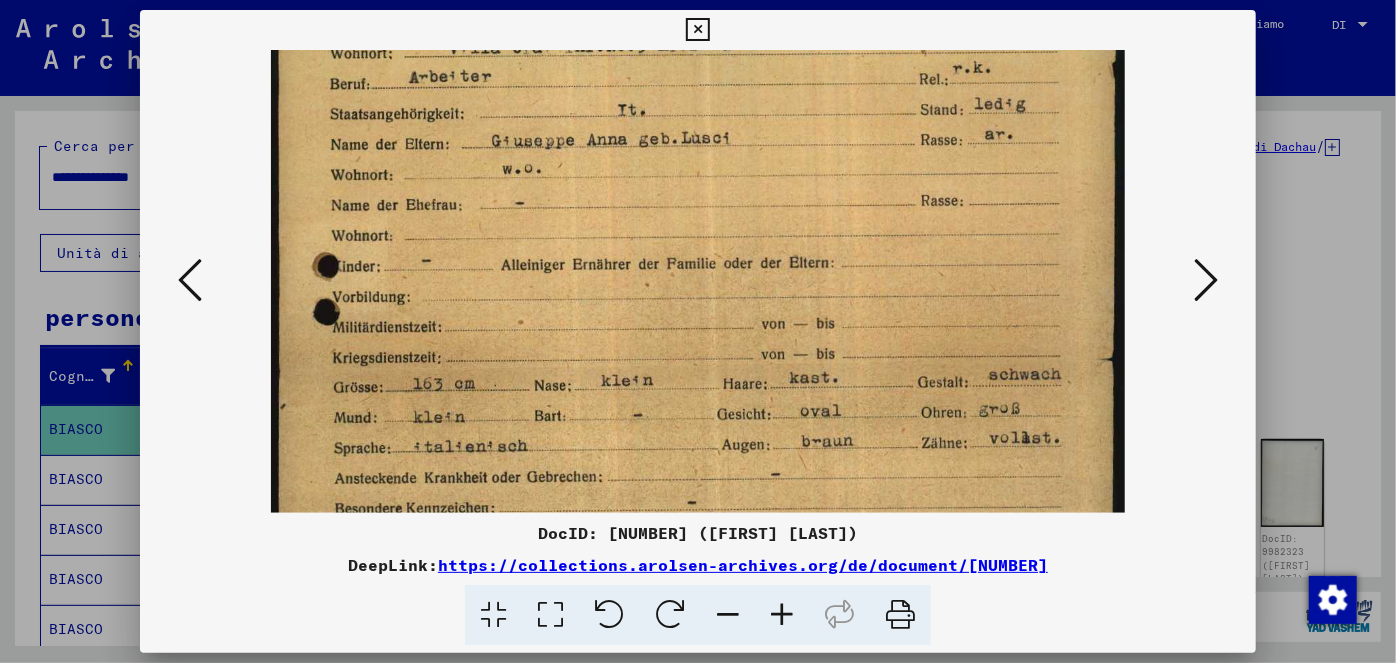 scroll, scrollTop: 211, scrollLeft: 0, axis: vertical 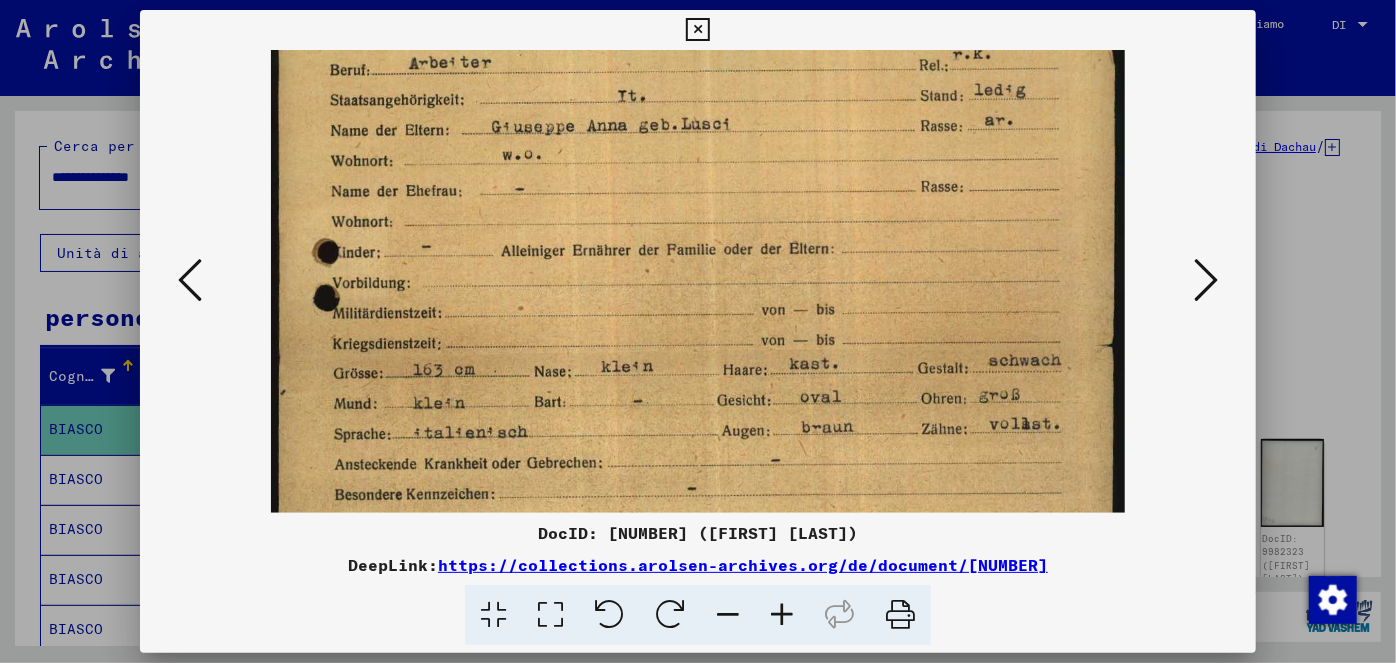 drag, startPoint x: 681, startPoint y: 348, endPoint x: 653, endPoint y: 138, distance: 211.85844 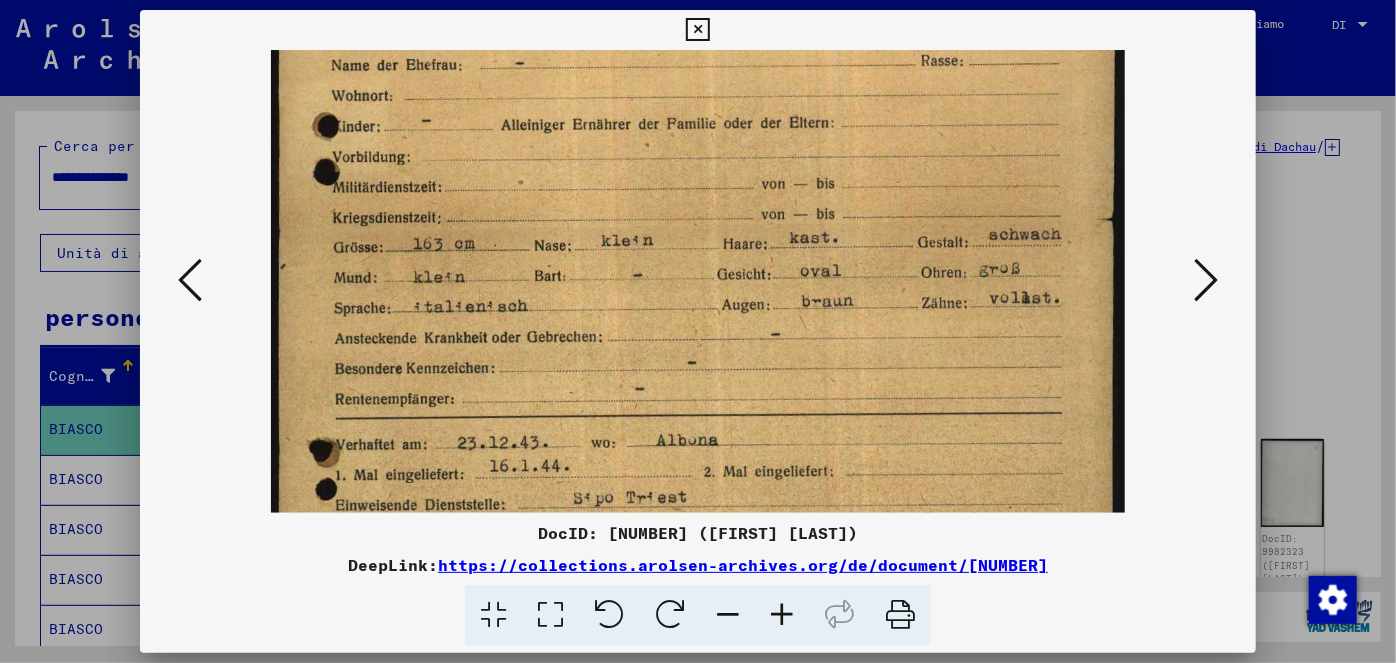 scroll, scrollTop: 356, scrollLeft: 0, axis: vertical 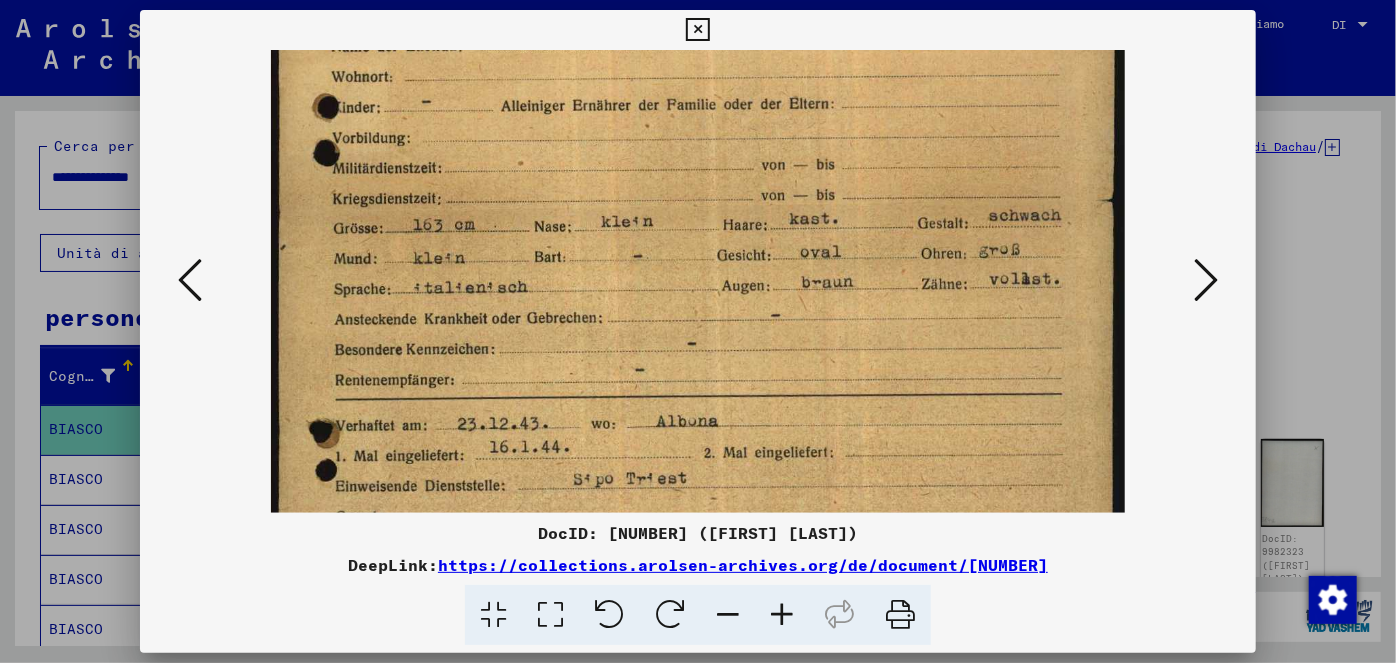 drag, startPoint x: 576, startPoint y: 397, endPoint x: 588, endPoint y: 256, distance: 141.50972 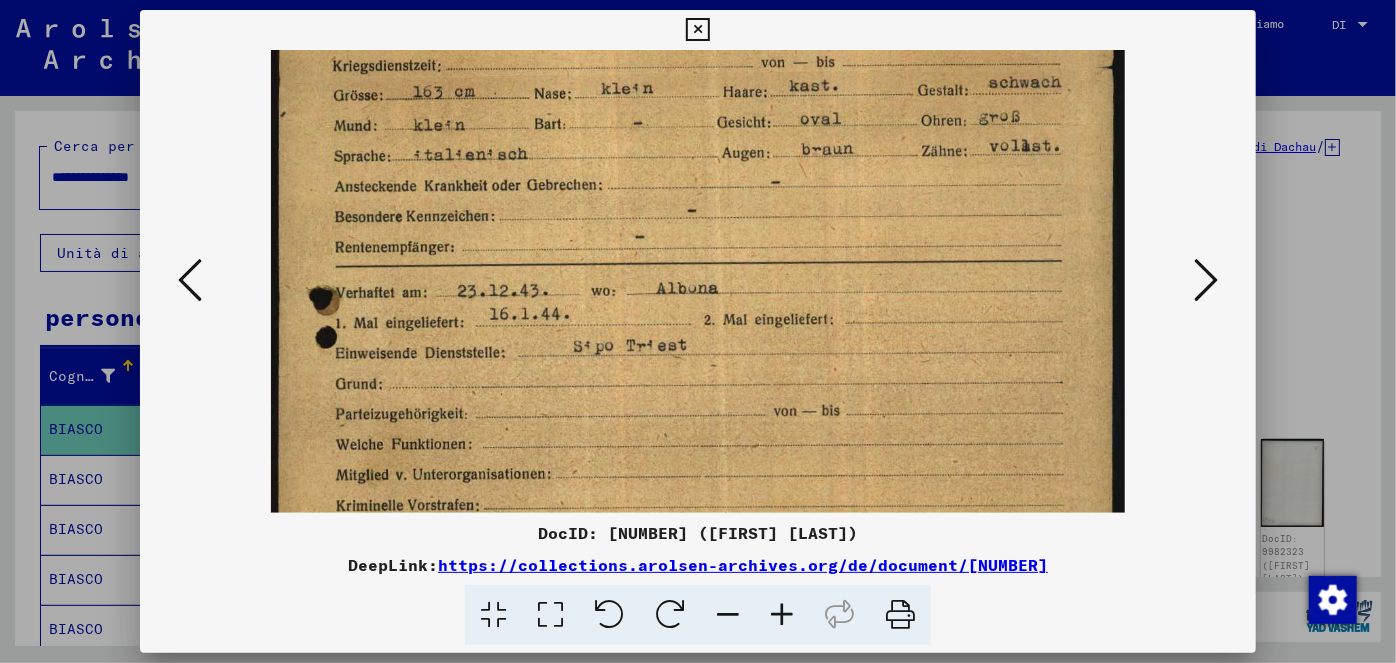 drag, startPoint x: 600, startPoint y: 394, endPoint x: 588, endPoint y: 259, distance: 135.53229 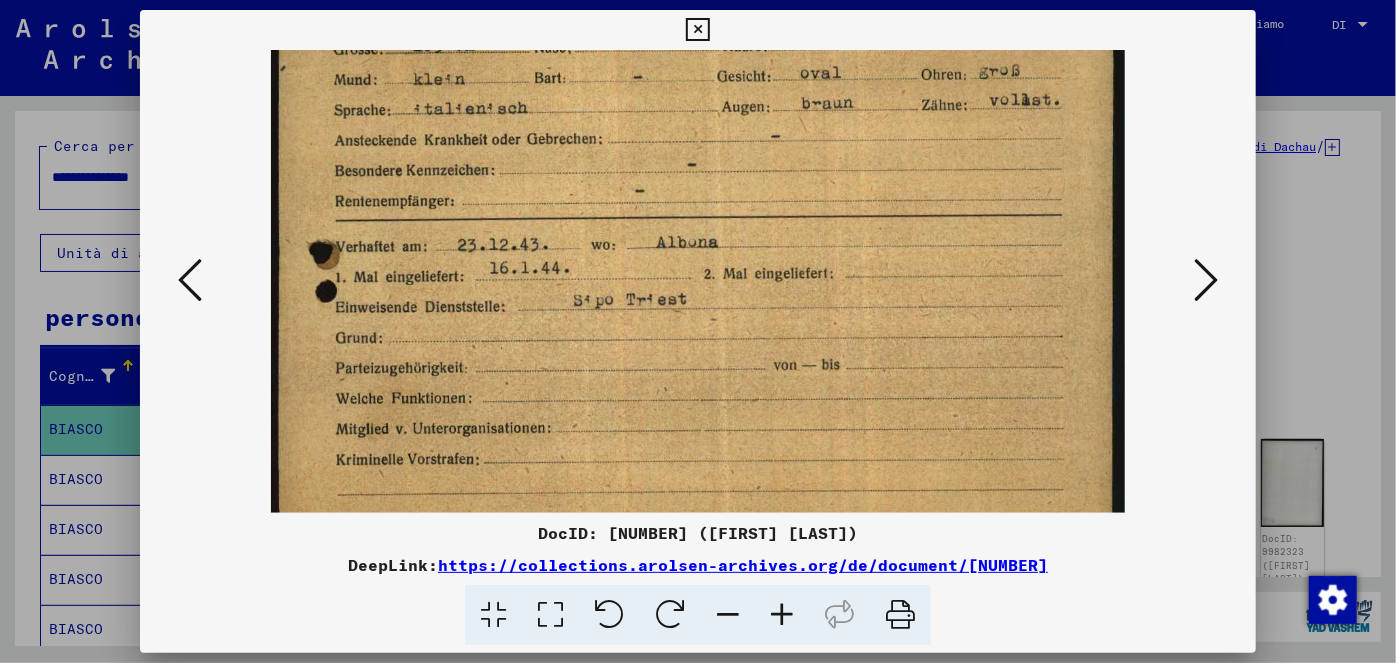 scroll, scrollTop: 536, scrollLeft: 0, axis: vertical 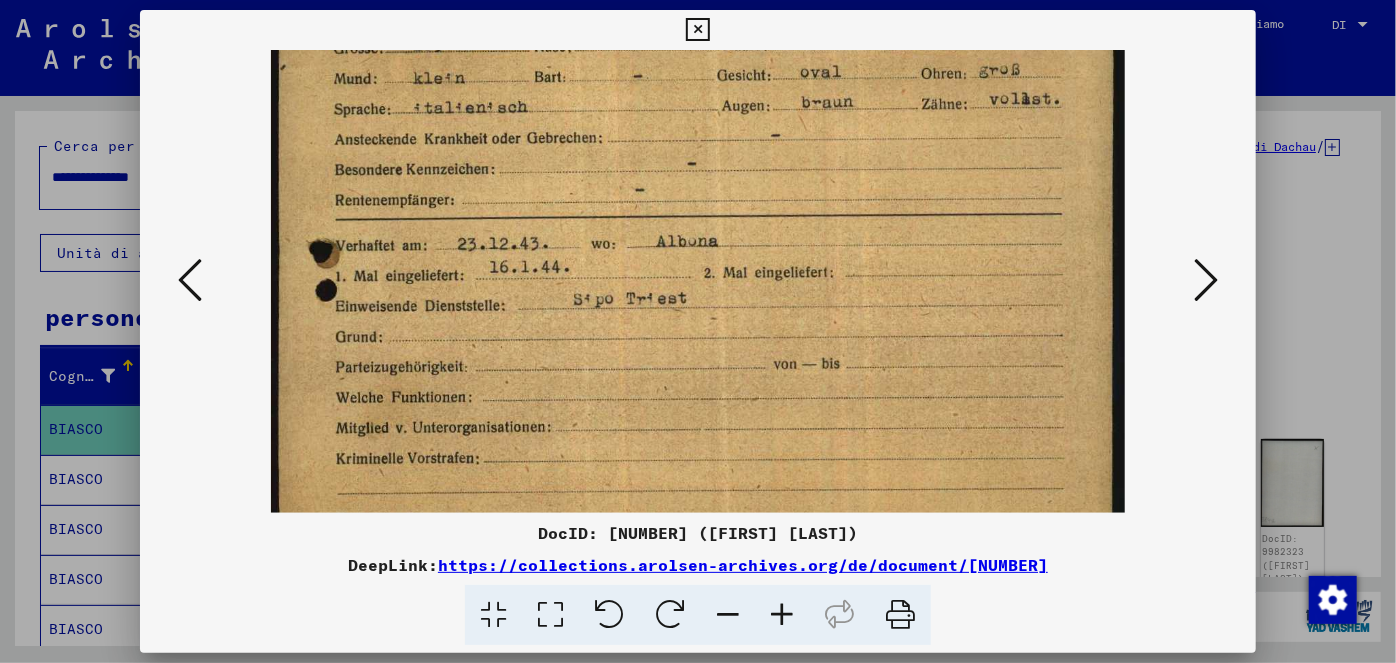 drag, startPoint x: 533, startPoint y: 391, endPoint x: 530, endPoint y: 347, distance: 44.102154 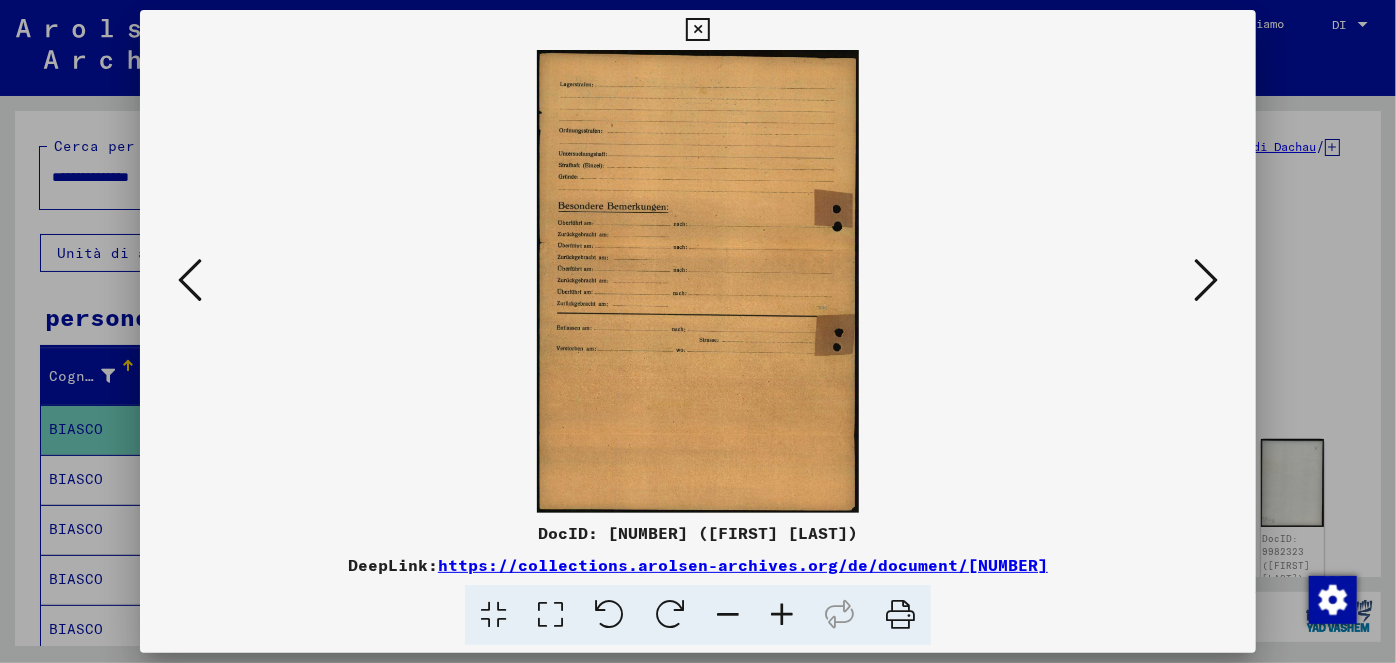 click at bounding box center (1206, 280) 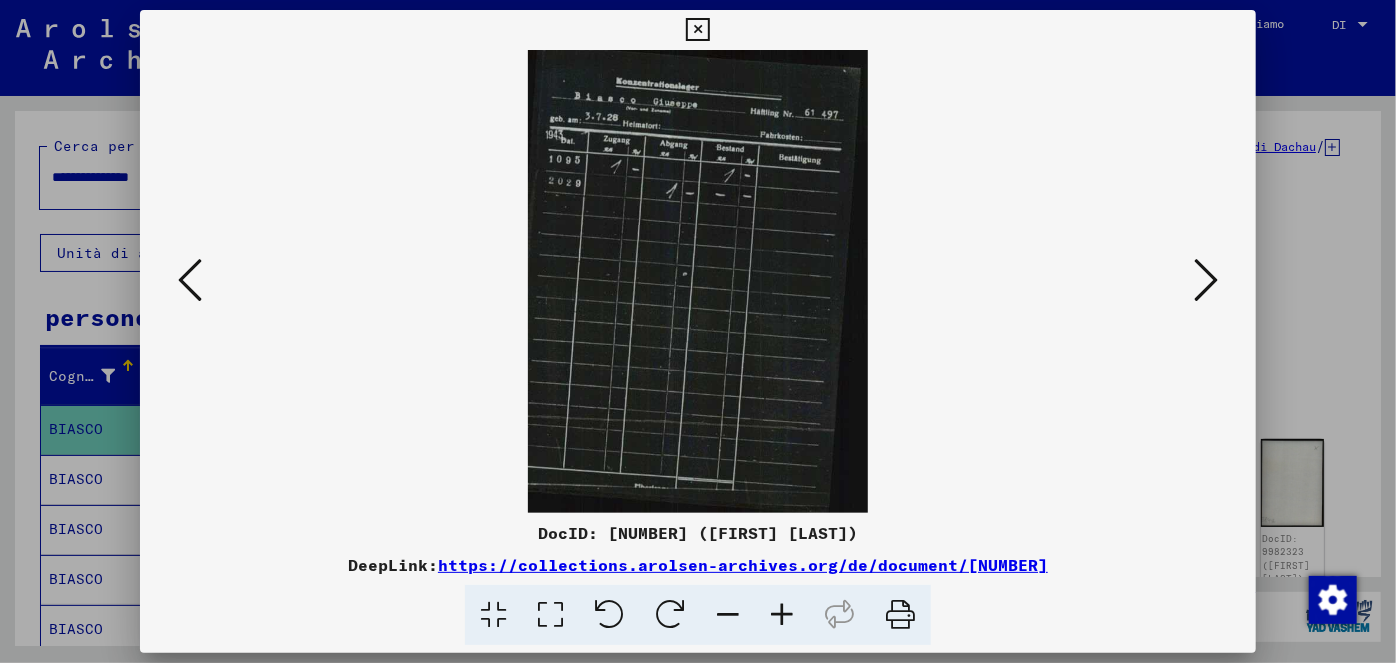 click at bounding box center (1206, 280) 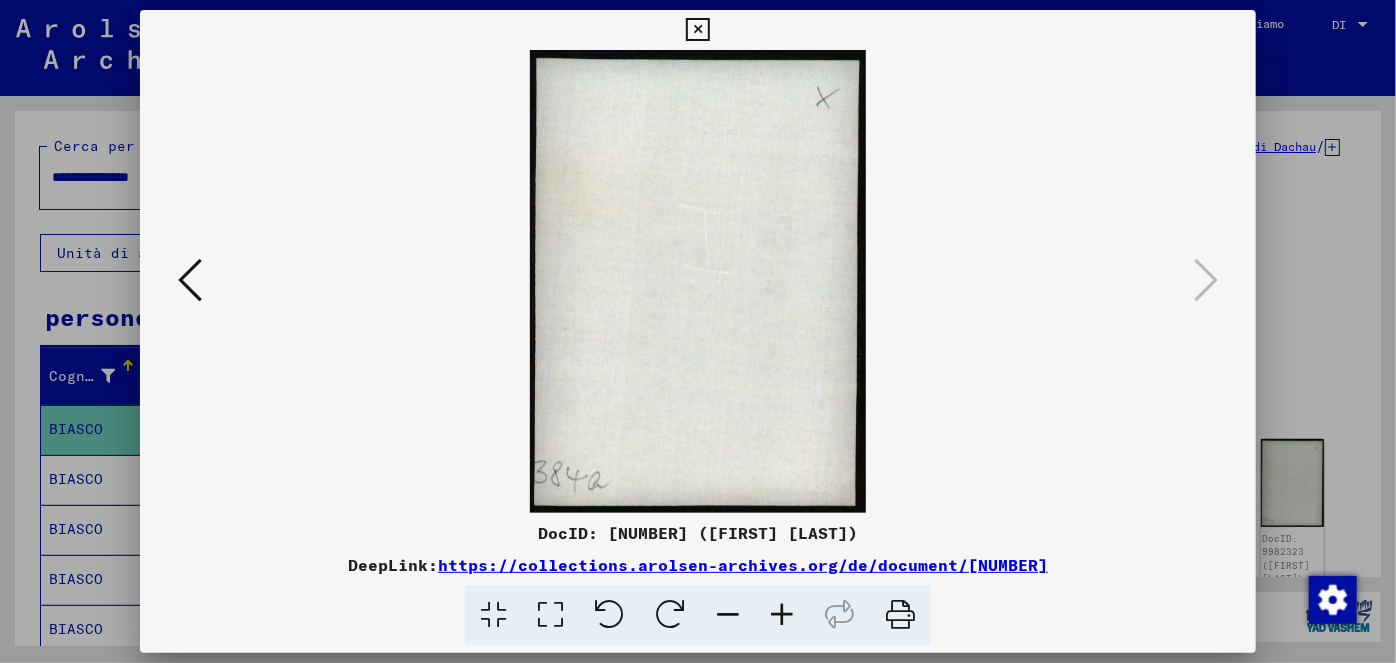 click at bounding box center (697, 30) 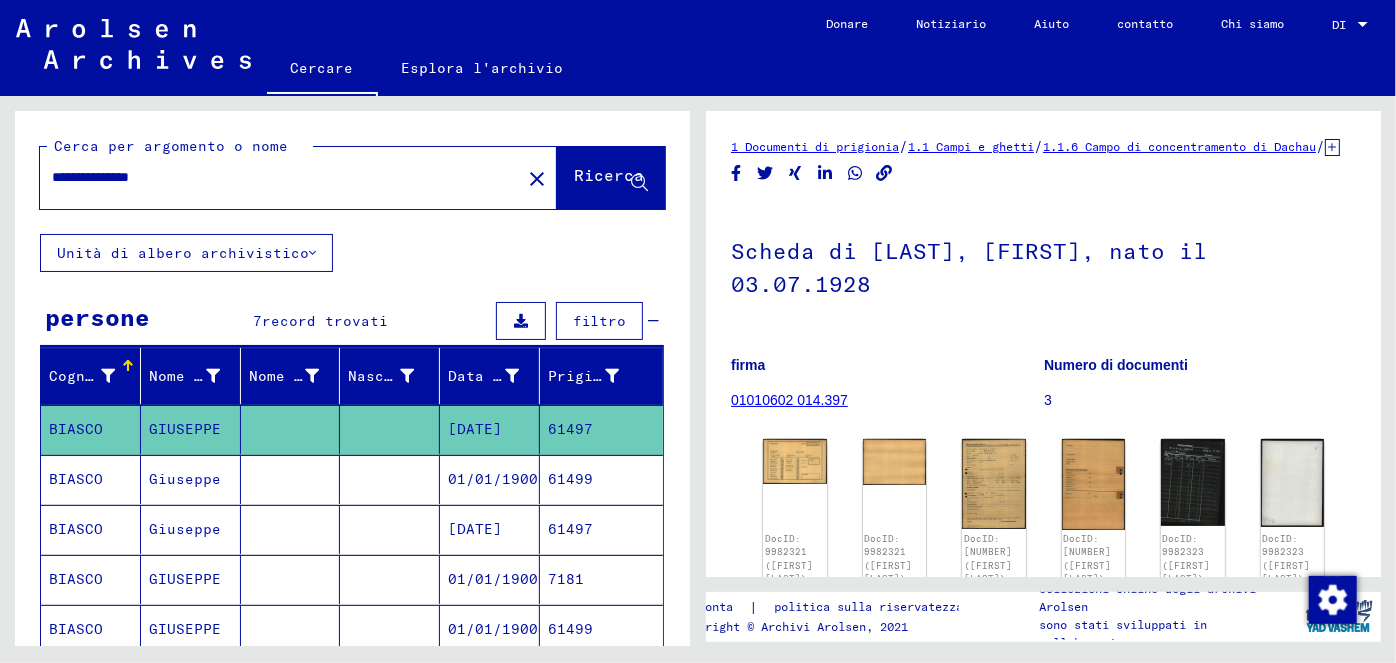click on "01/01/1900" at bounding box center [475, 529] 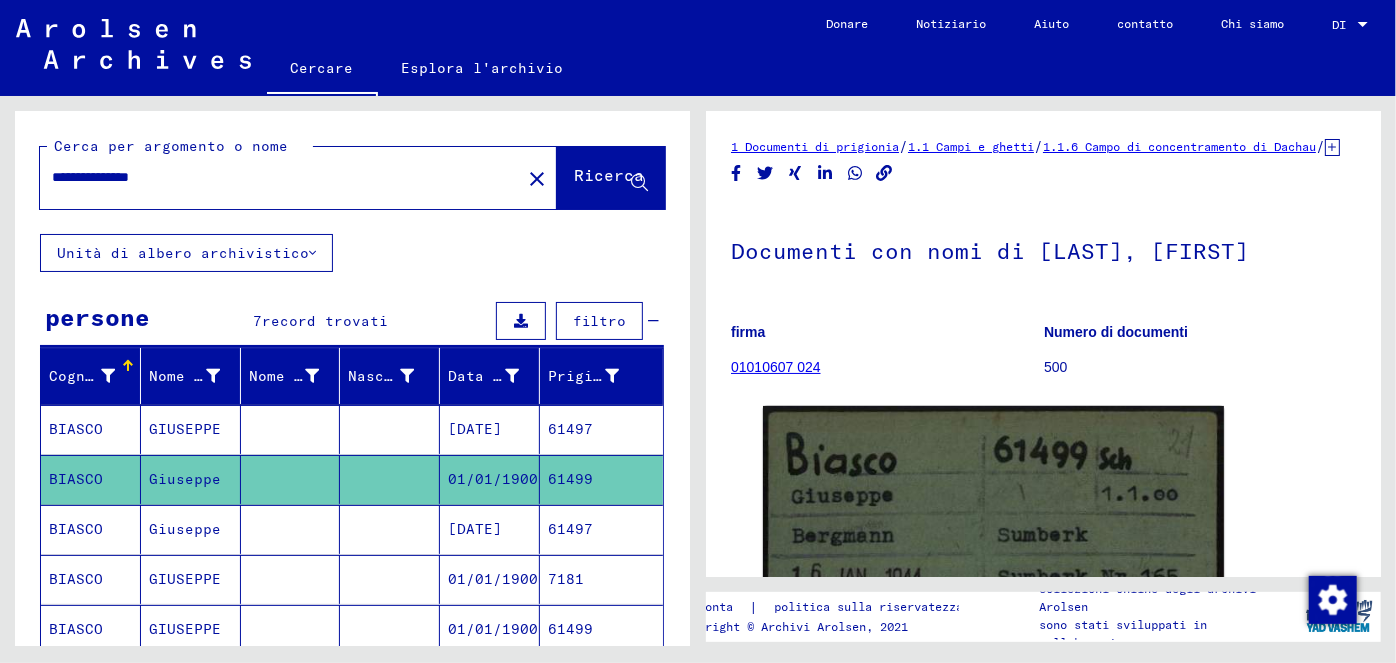 scroll, scrollTop: 0, scrollLeft: 0, axis: both 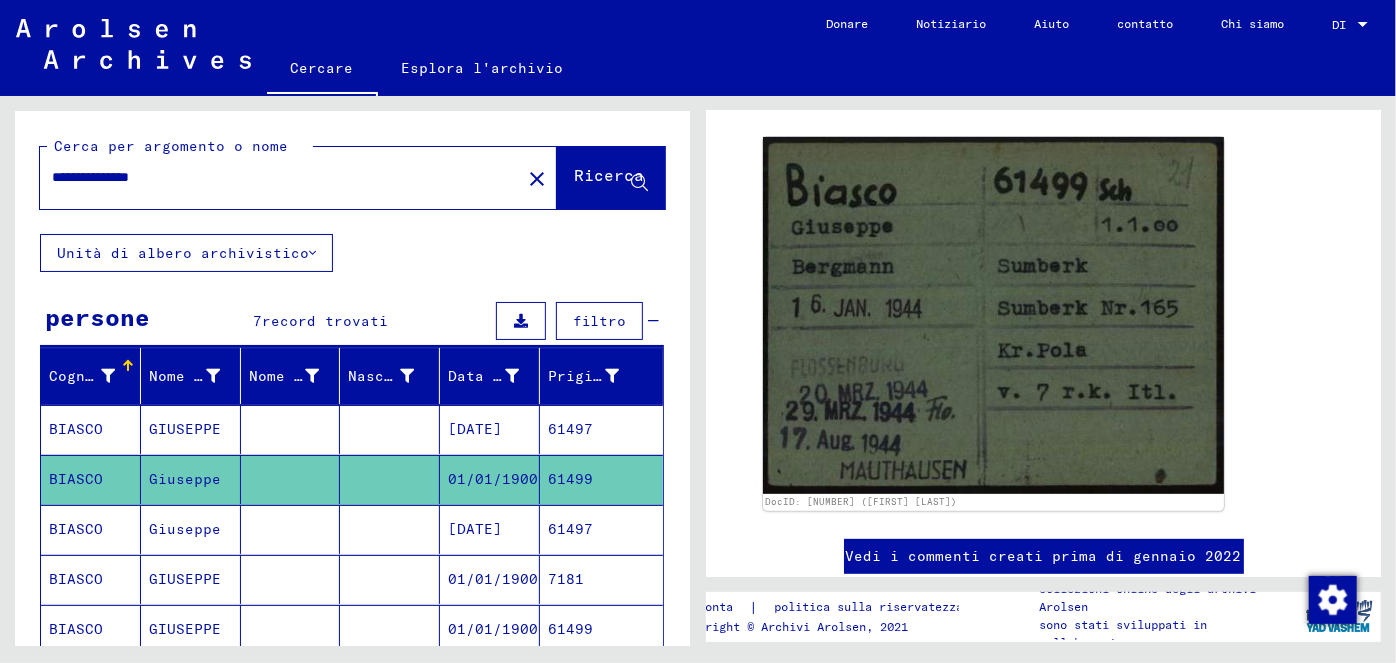 click on "01/01/1900" at bounding box center [493, 629] 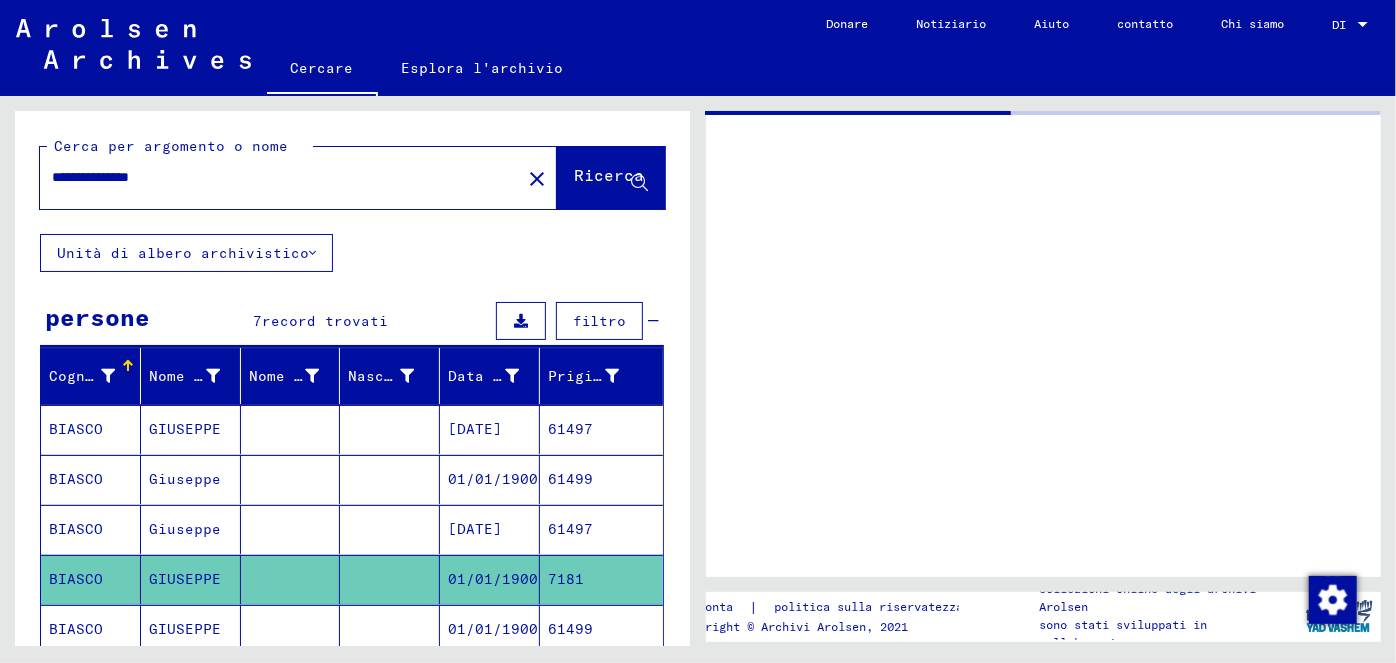 scroll, scrollTop: 0, scrollLeft: 0, axis: both 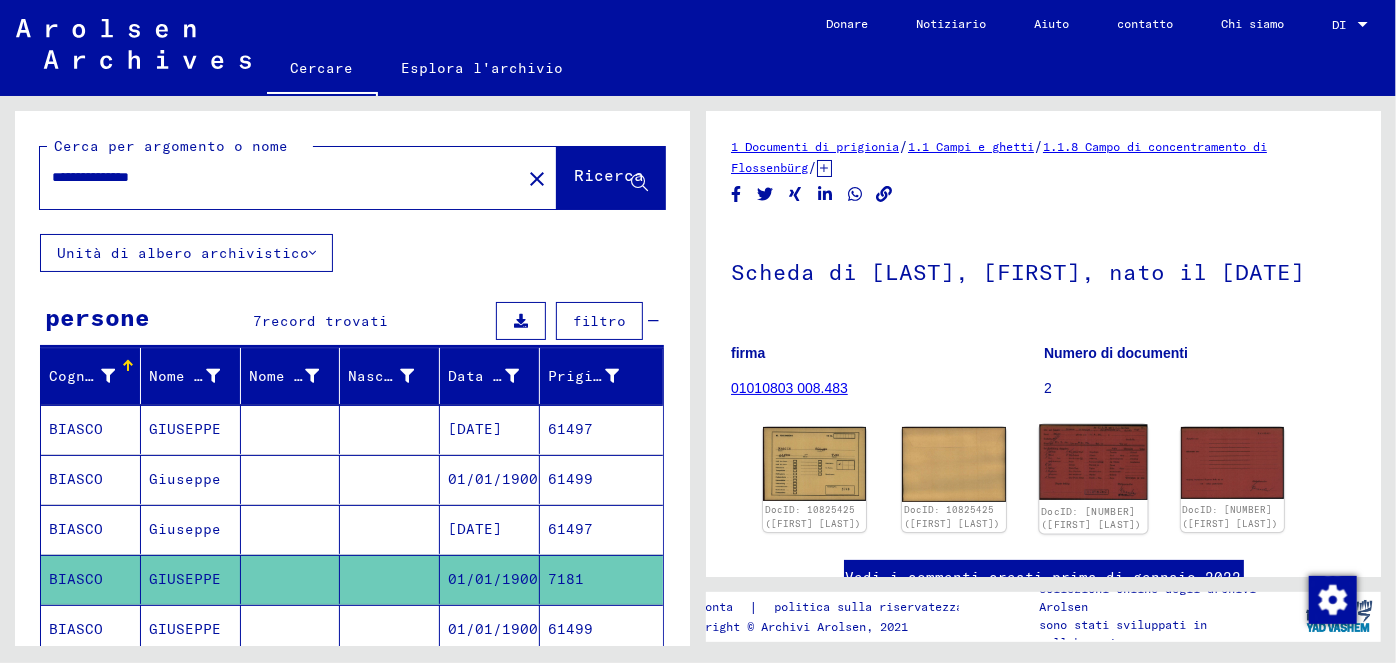 click 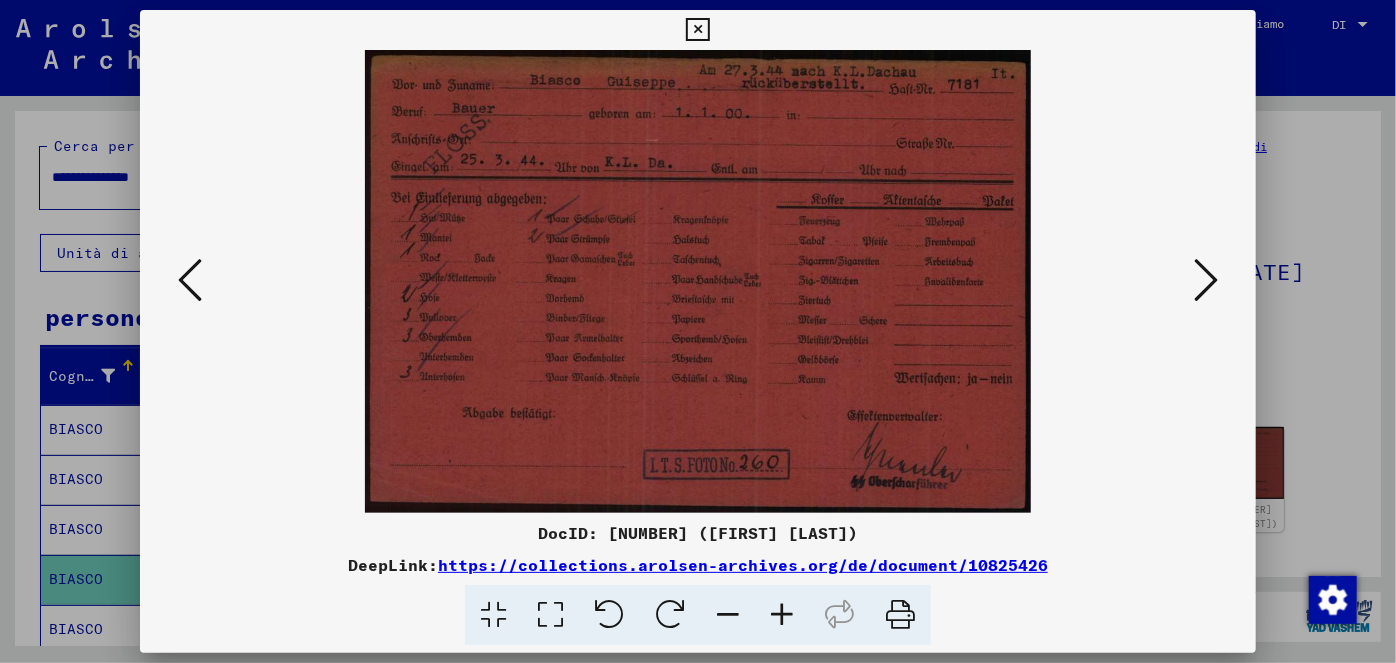 click at bounding box center [782, 615] 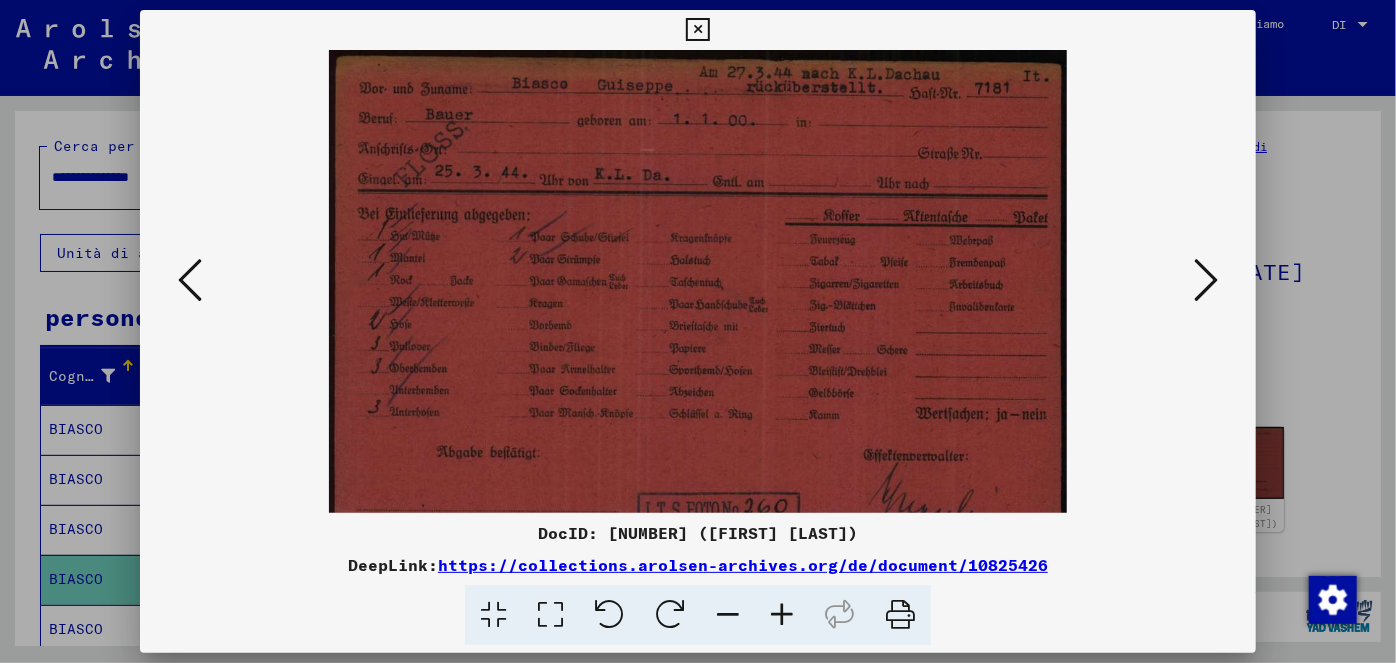 click at bounding box center (782, 615) 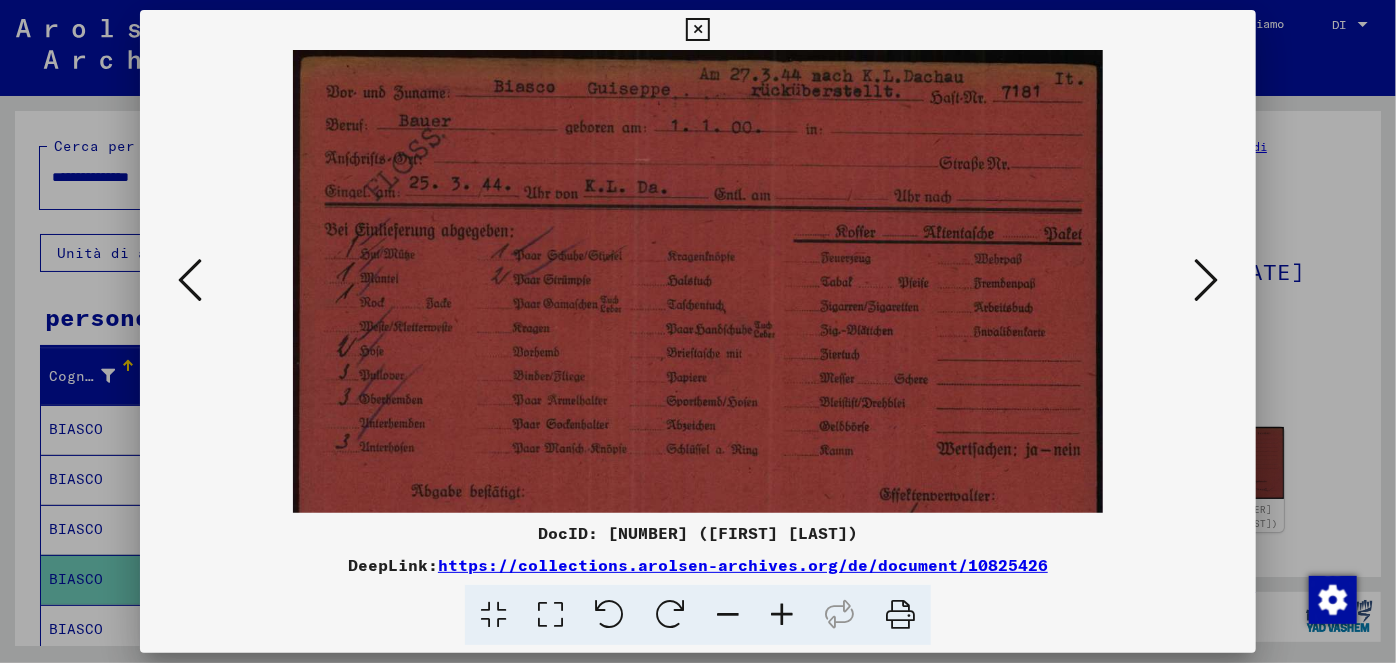 click at bounding box center (782, 615) 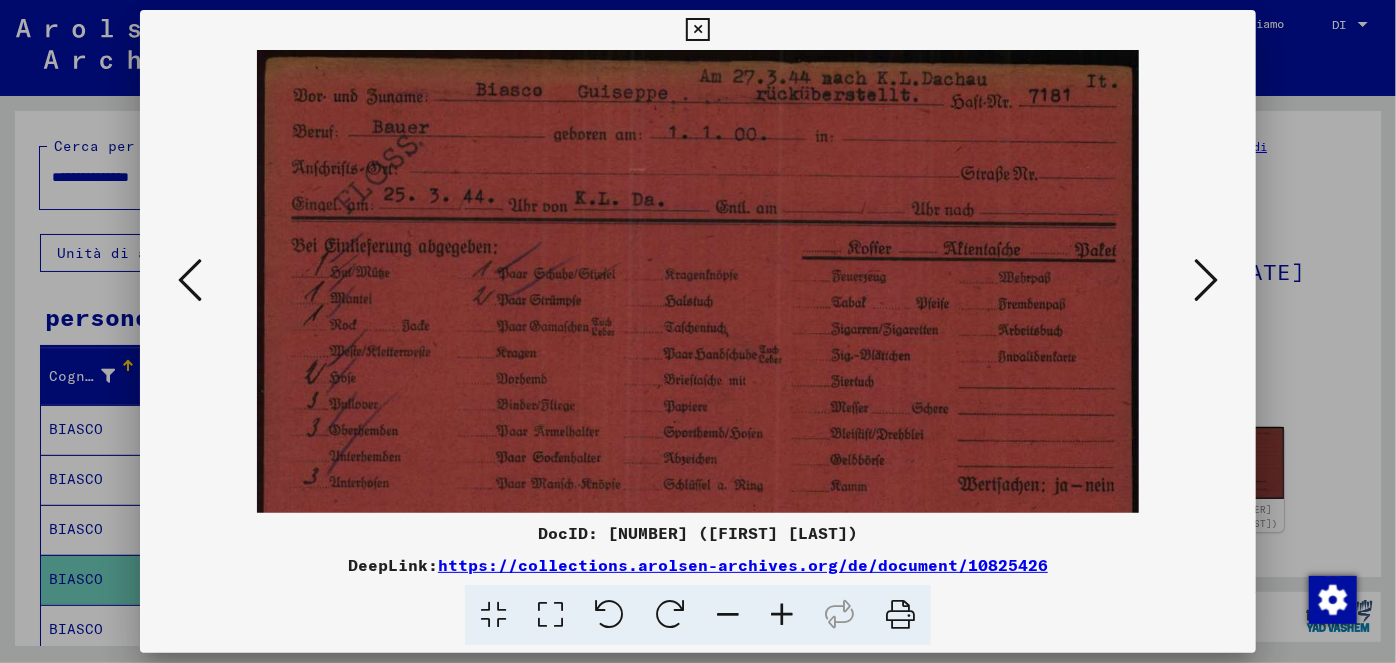 click at bounding box center (782, 615) 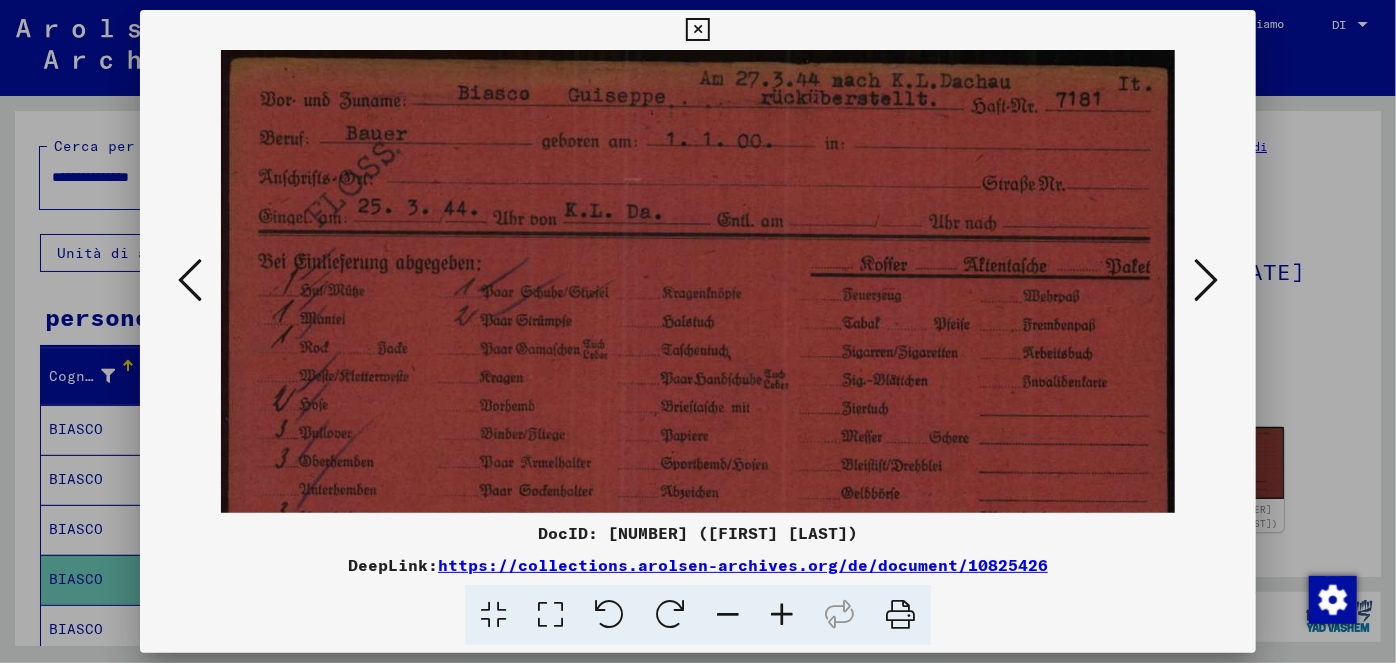 click at bounding box center (782, 615) 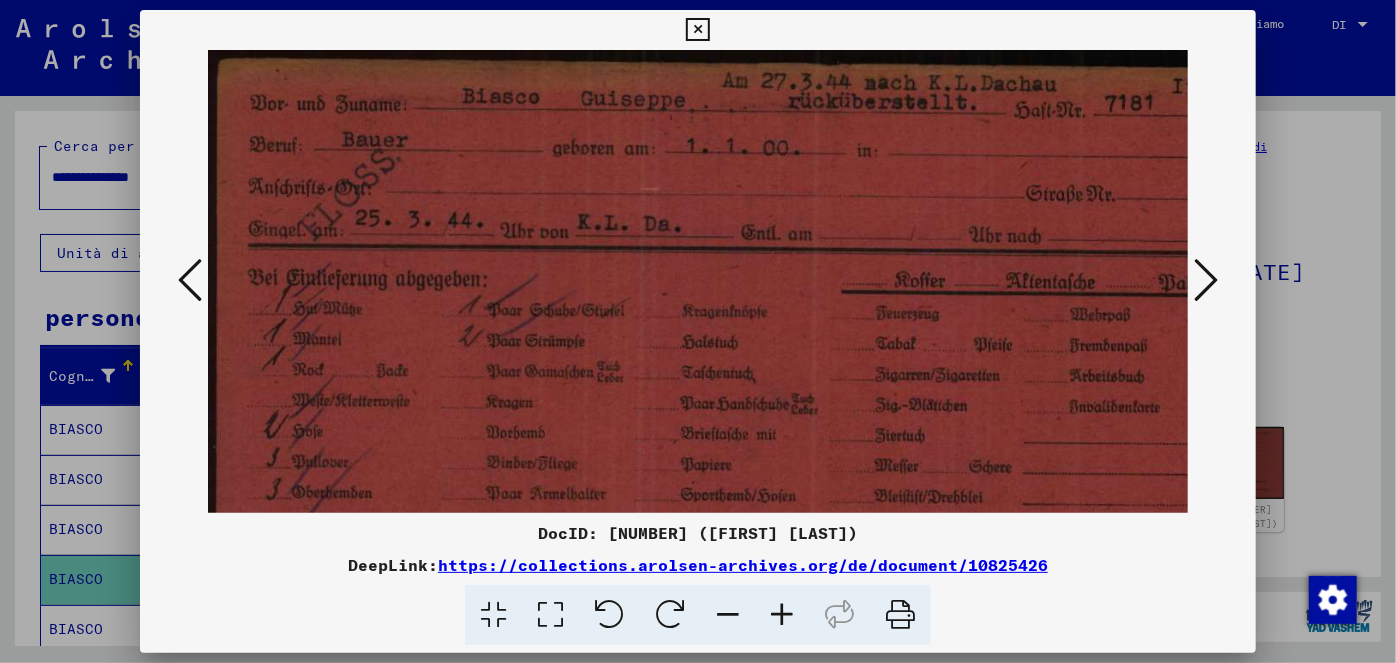 click at bounding box center [782, 615] 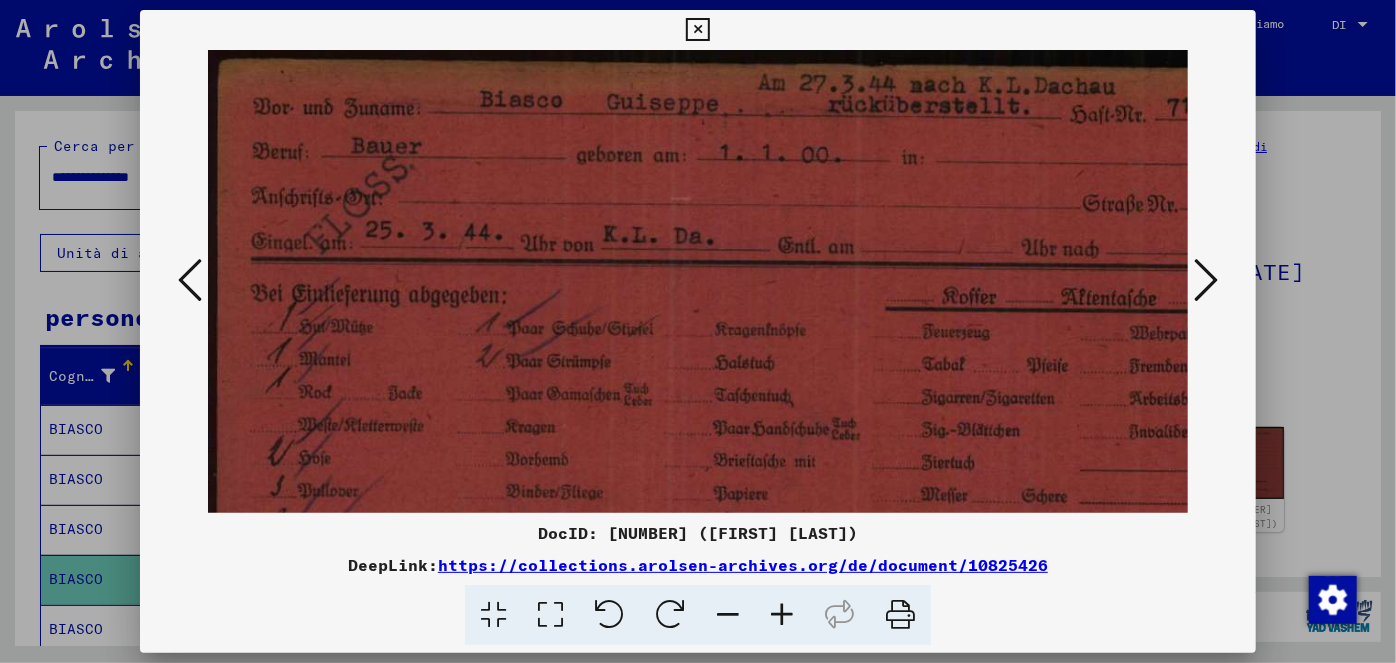 click at bounding box center [782, 615] 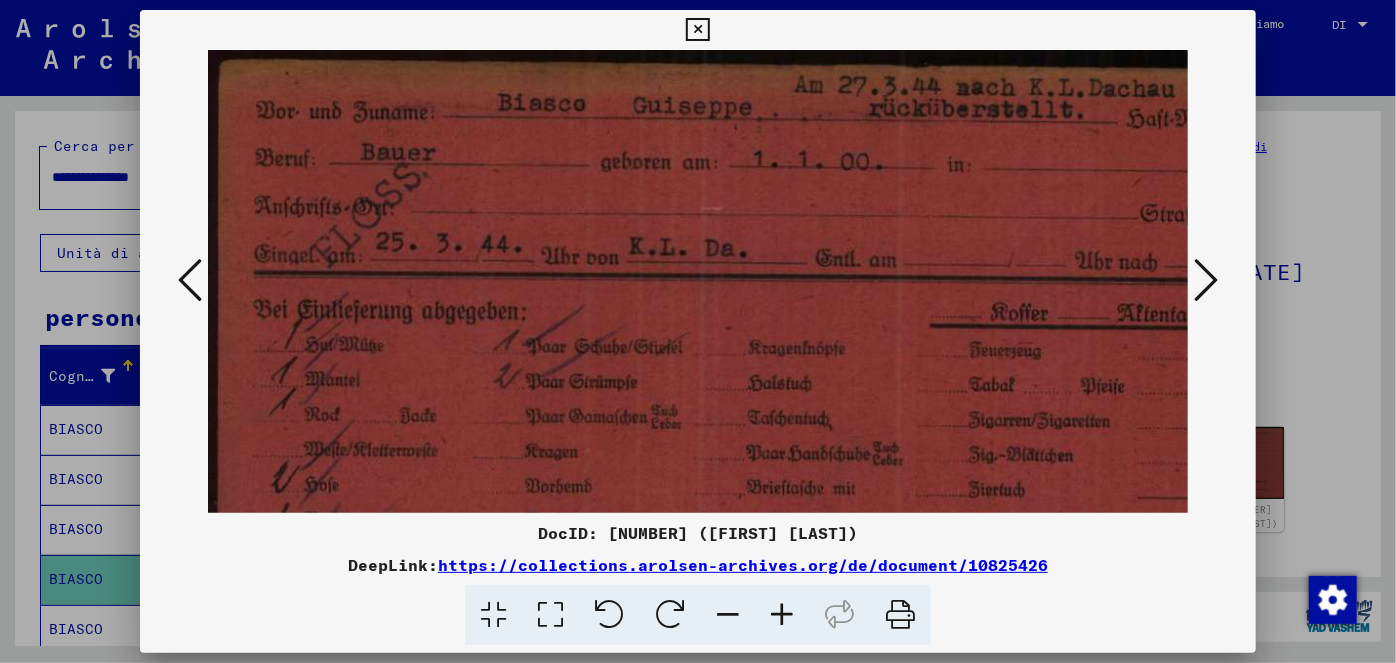 click at bounding box center [782, 615] 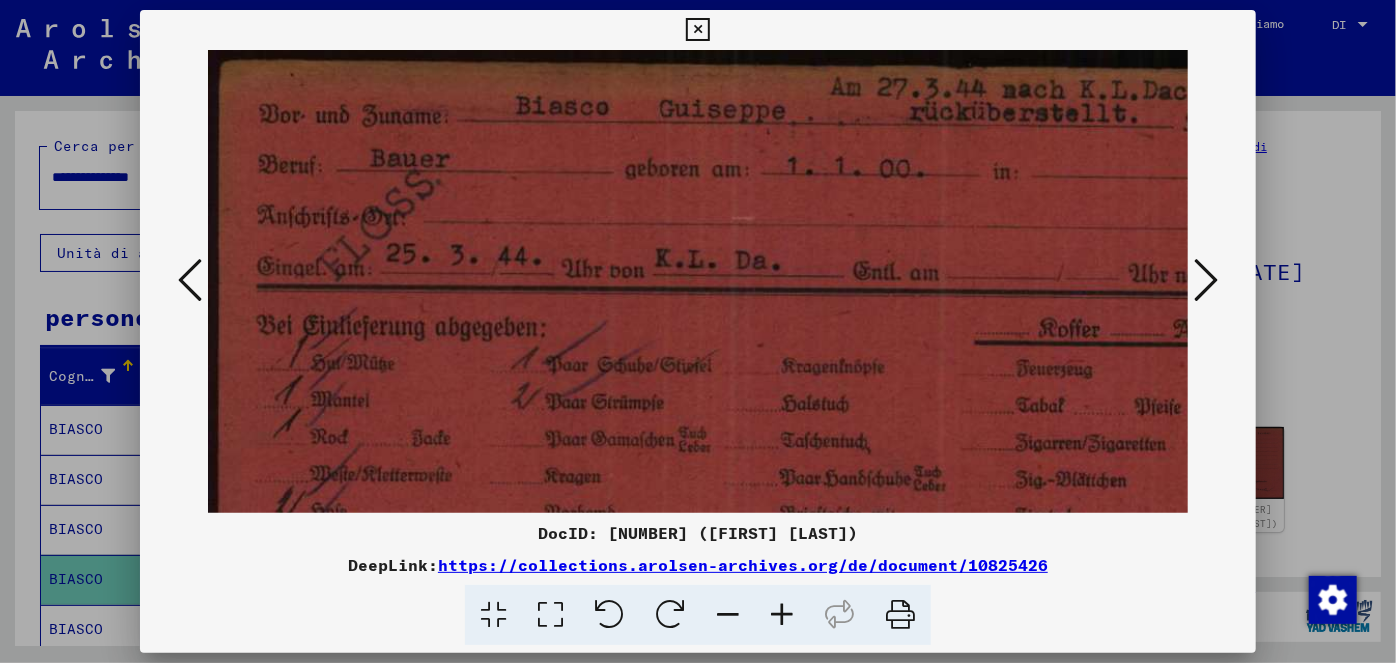 click at bounding box center (782, 615) 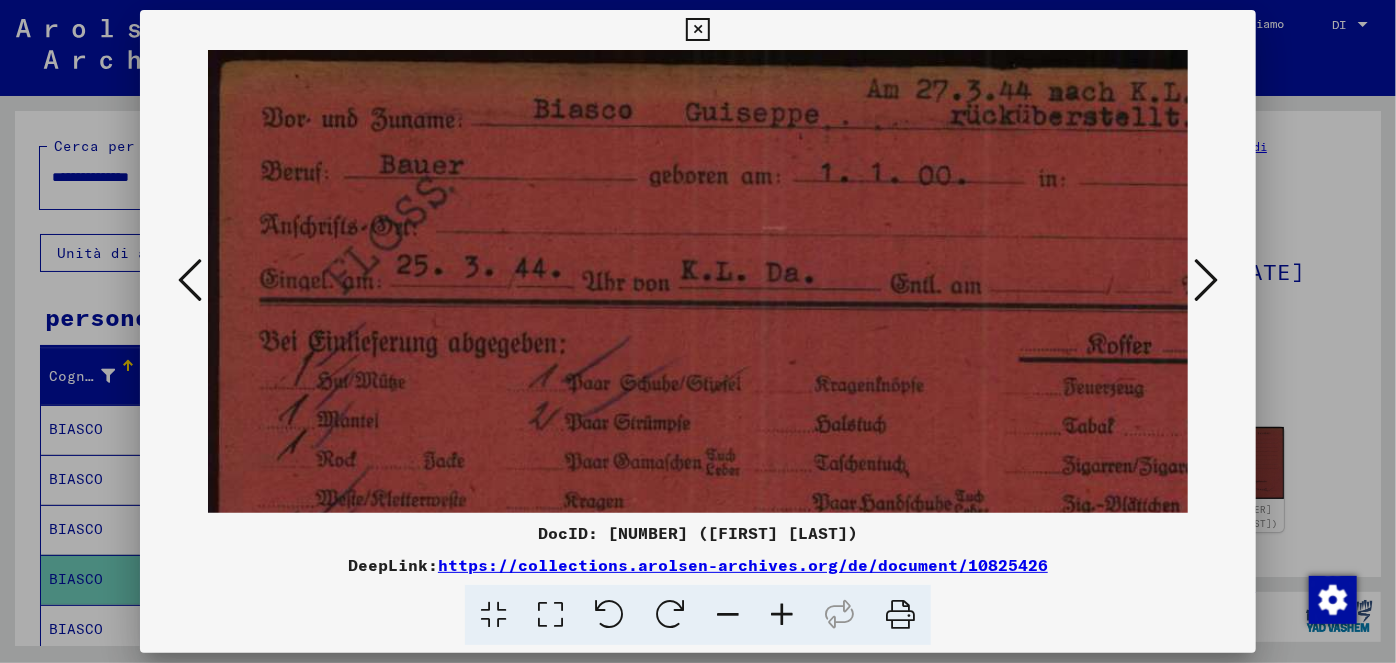 click at bounding box center [782, 615] 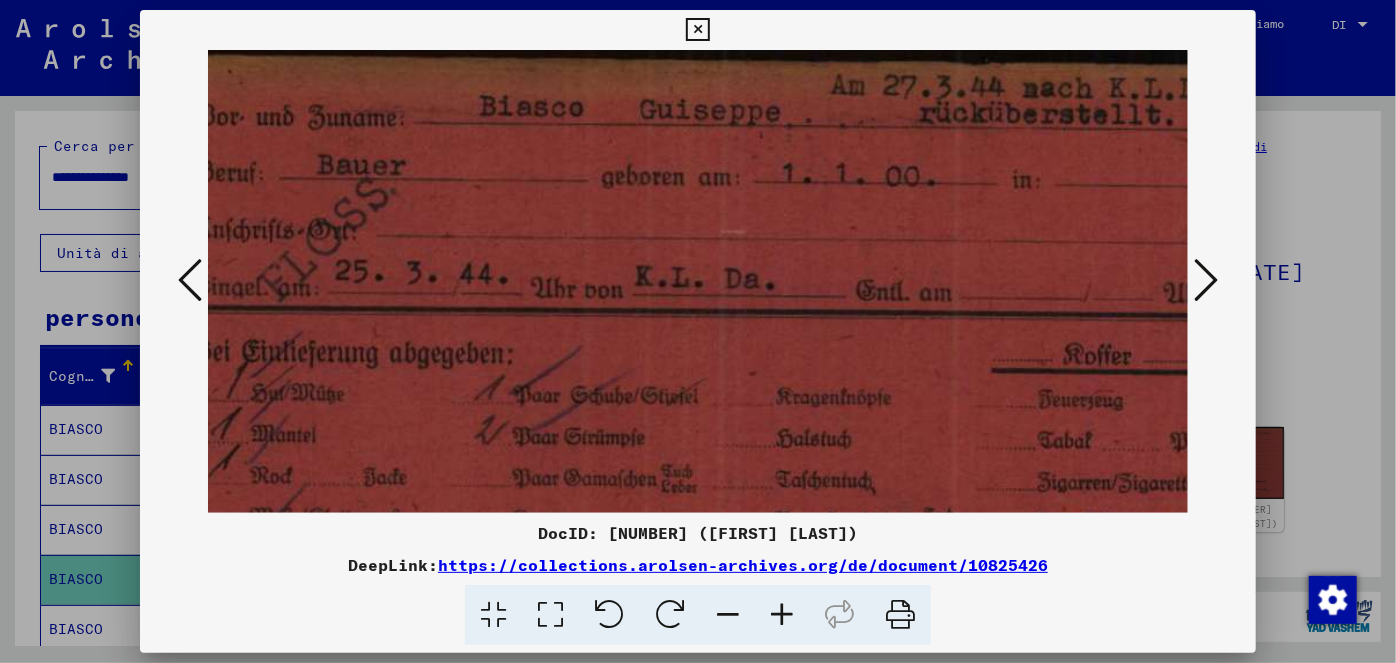 scroll, scrollTop: 7, scrollLeft: 49, axis: both 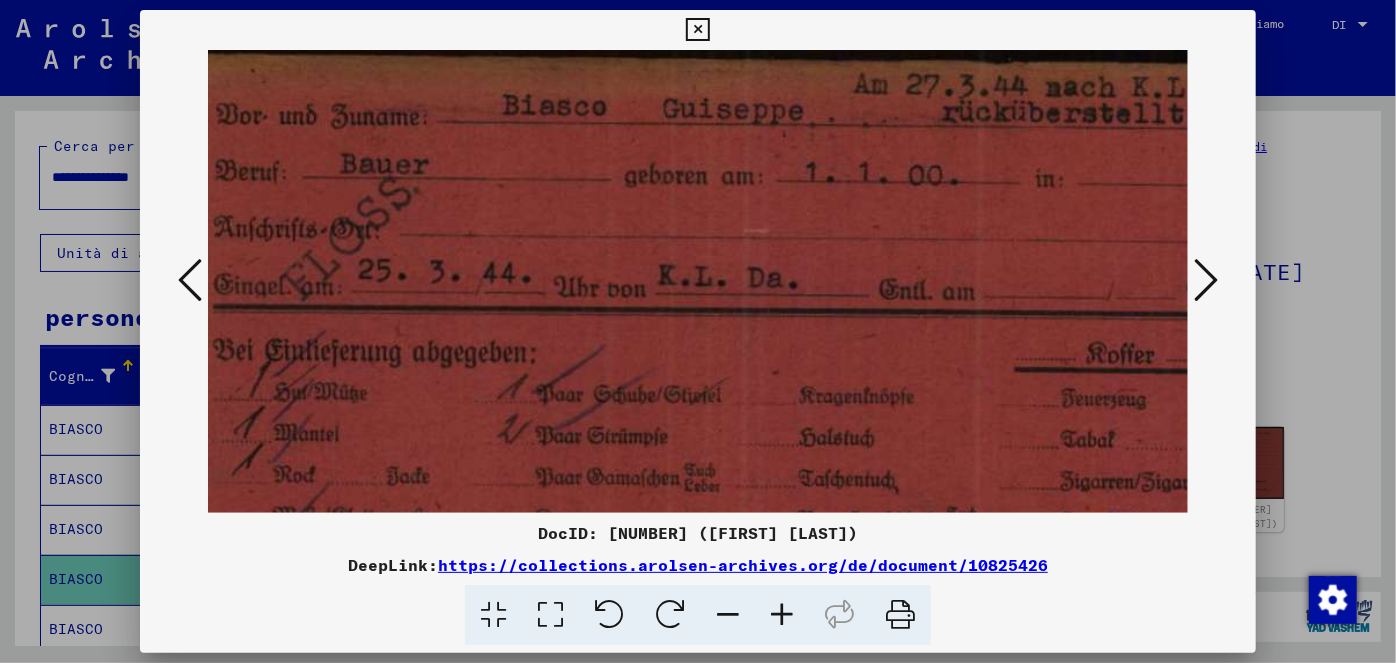 drag, startPoint x: 918, startPoint y: 274, endPoint x: 842, endPoint y: 302, distance: 80.99383 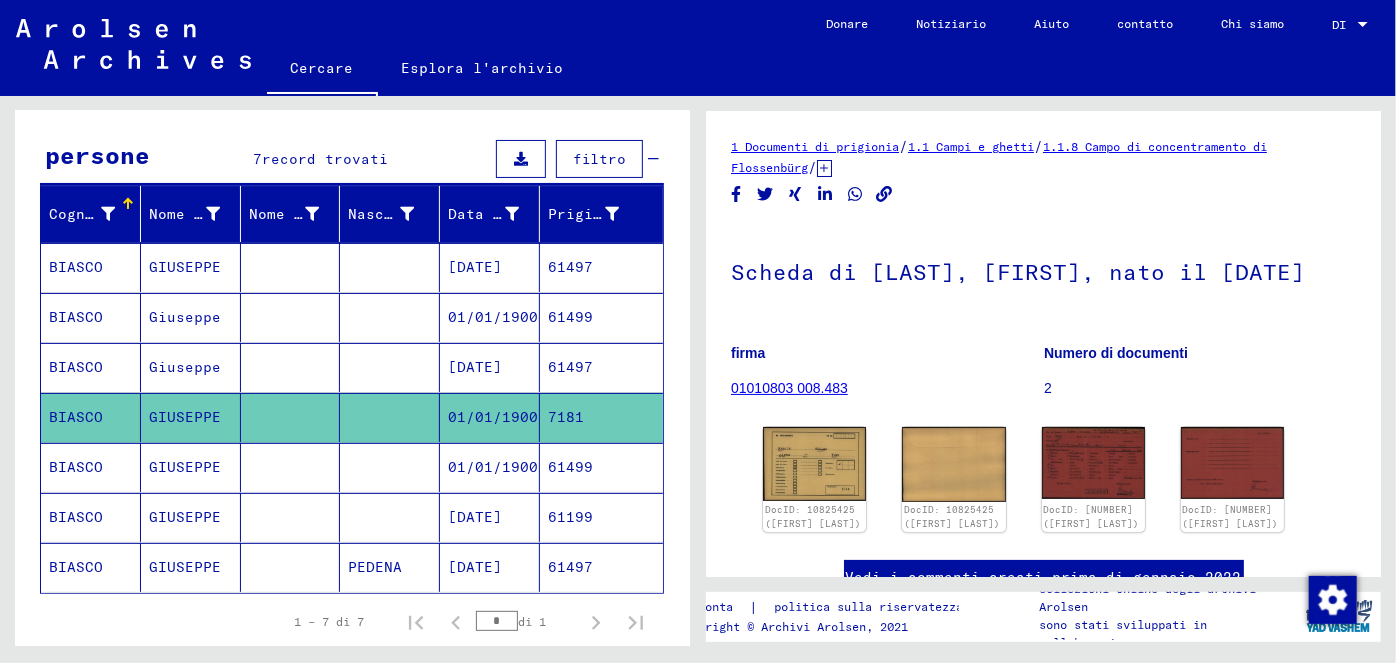 scroll, scrollTop: 178, scrollLeft: 0, axis: vertical 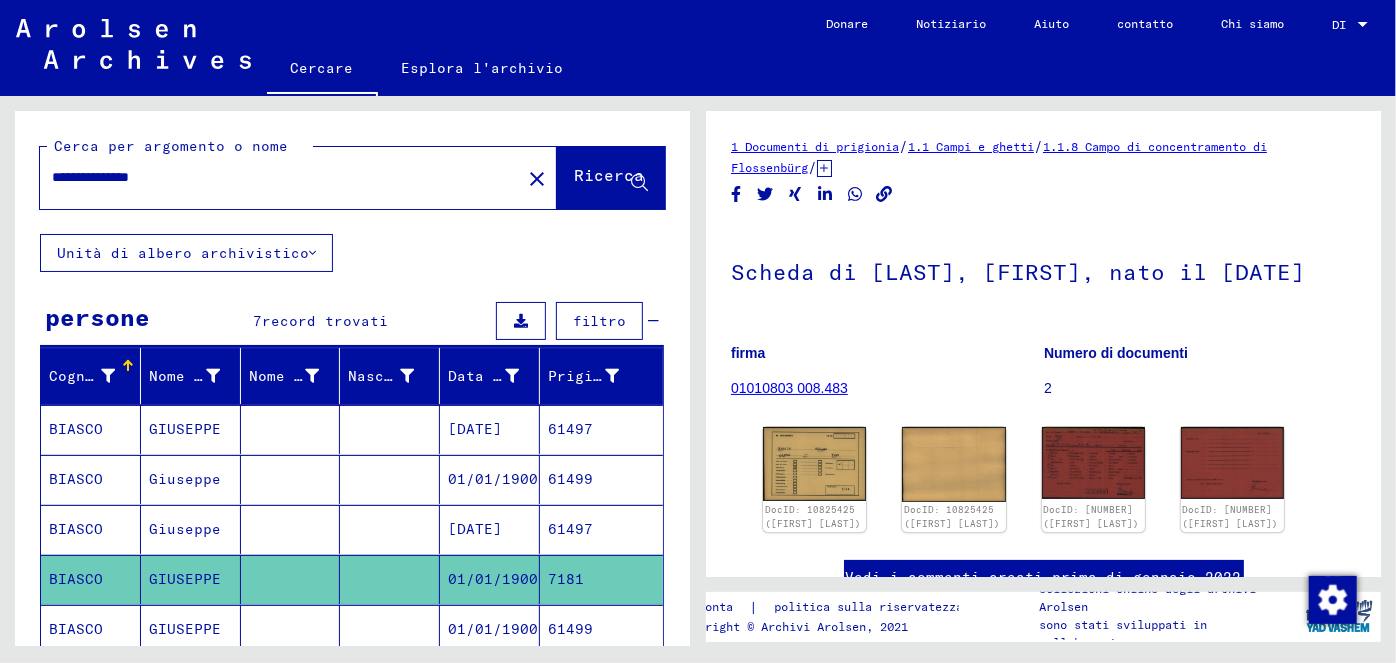 drag, startPoint x: 193, startPoint y: 124, endPoint x: 24, endPoint y: 97, distance: 171.14322 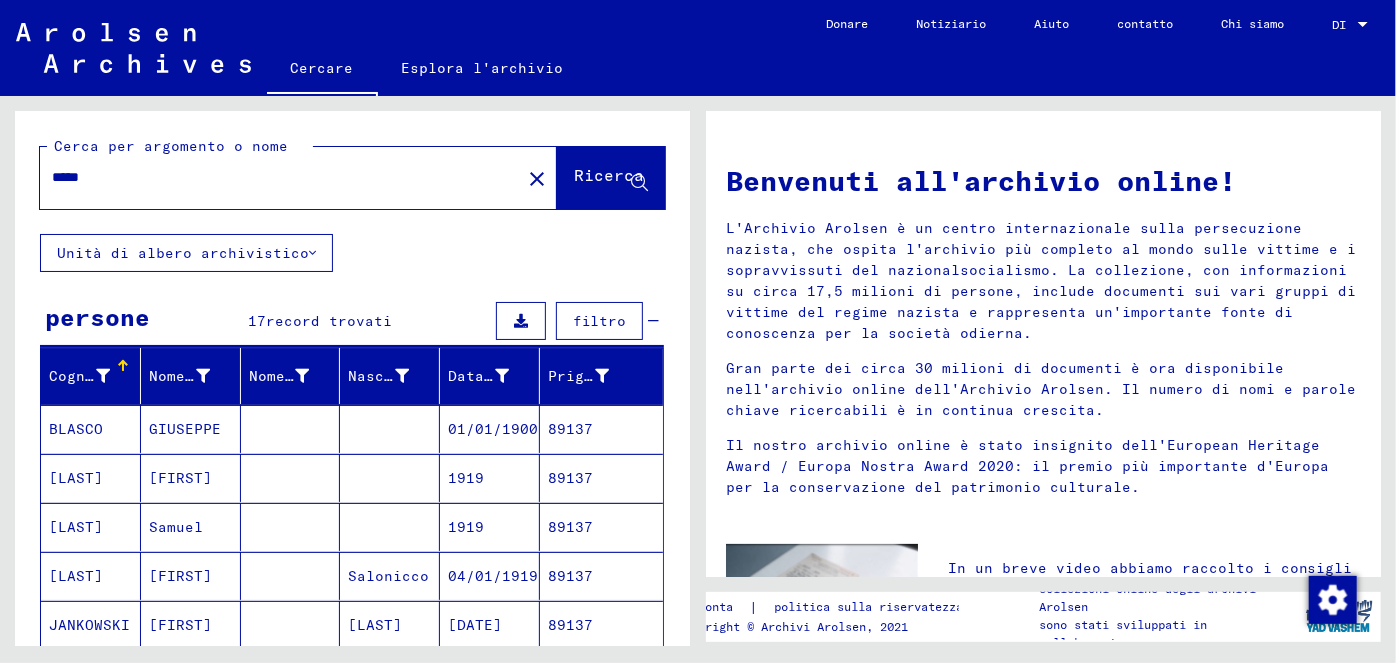 click on "01/01/1900" at bounding box center [466, 478] 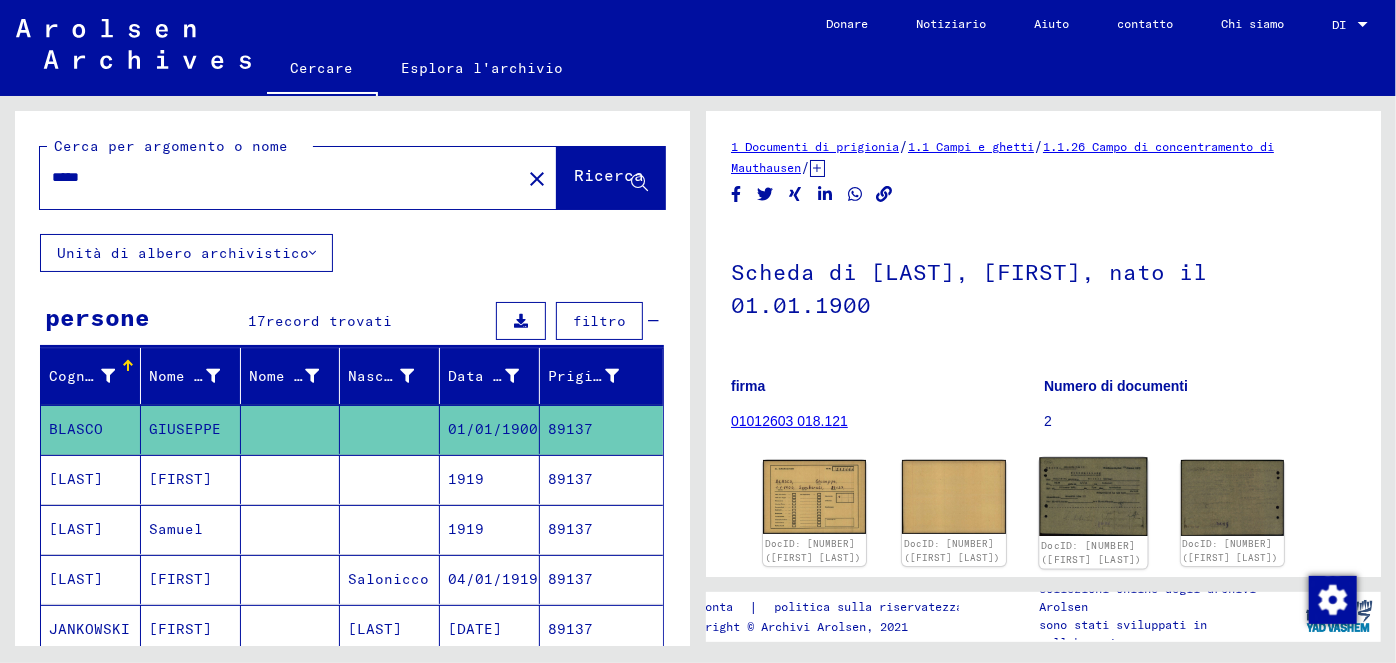 click 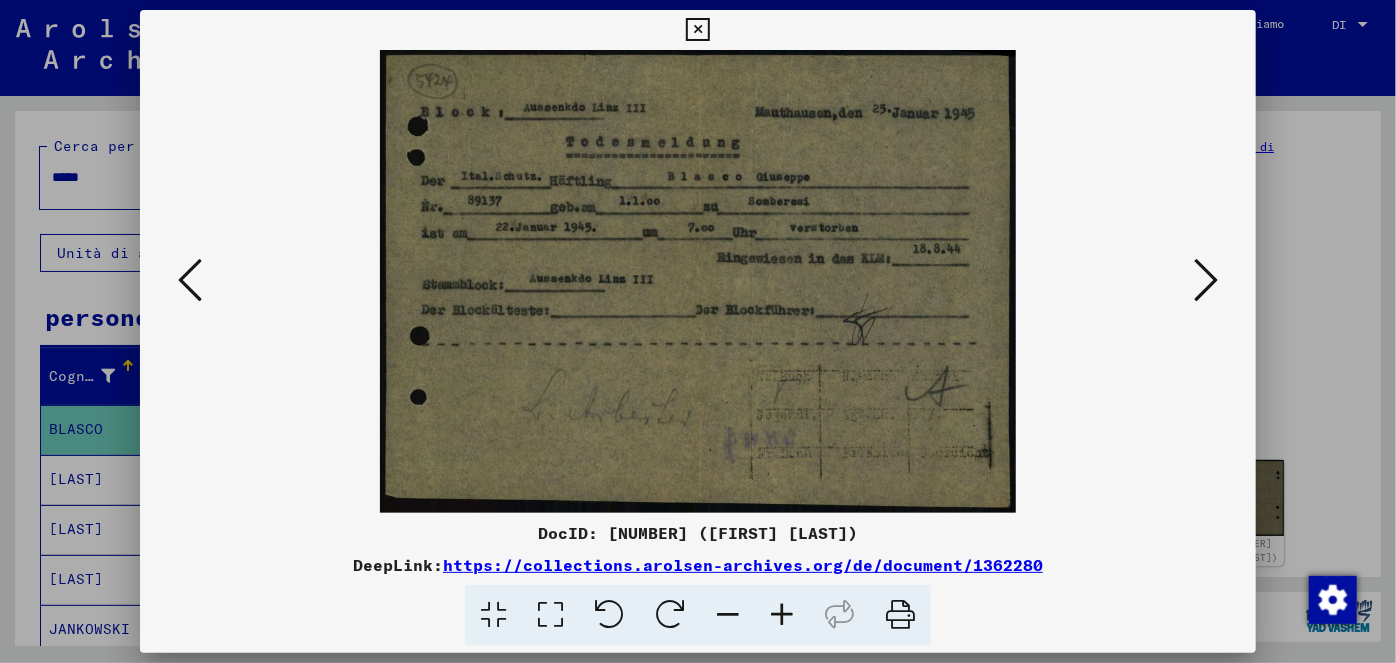 click at bounding box center (697, 30) 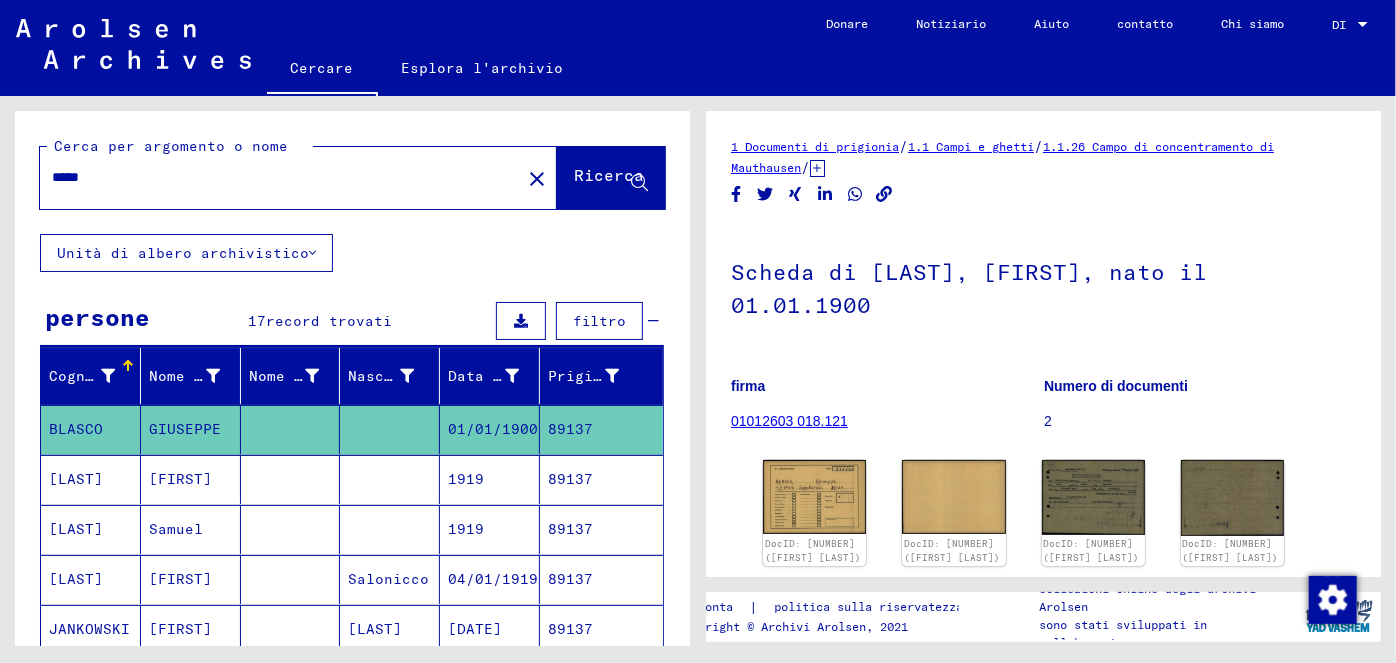 drag, startPoint x: 131, startPoint y: 171, endPoint x: 43, endPoint y: 183, distance: 88.814415 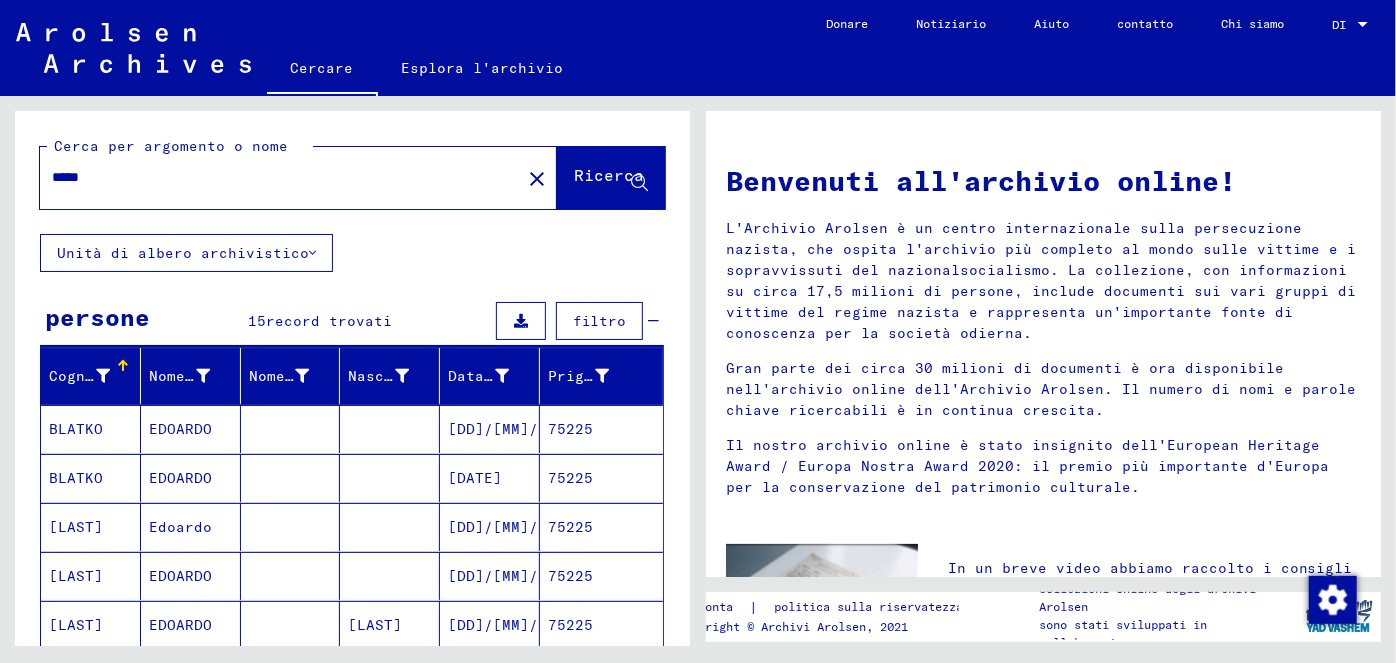 click on "75225" at bounding box center (570, 478) 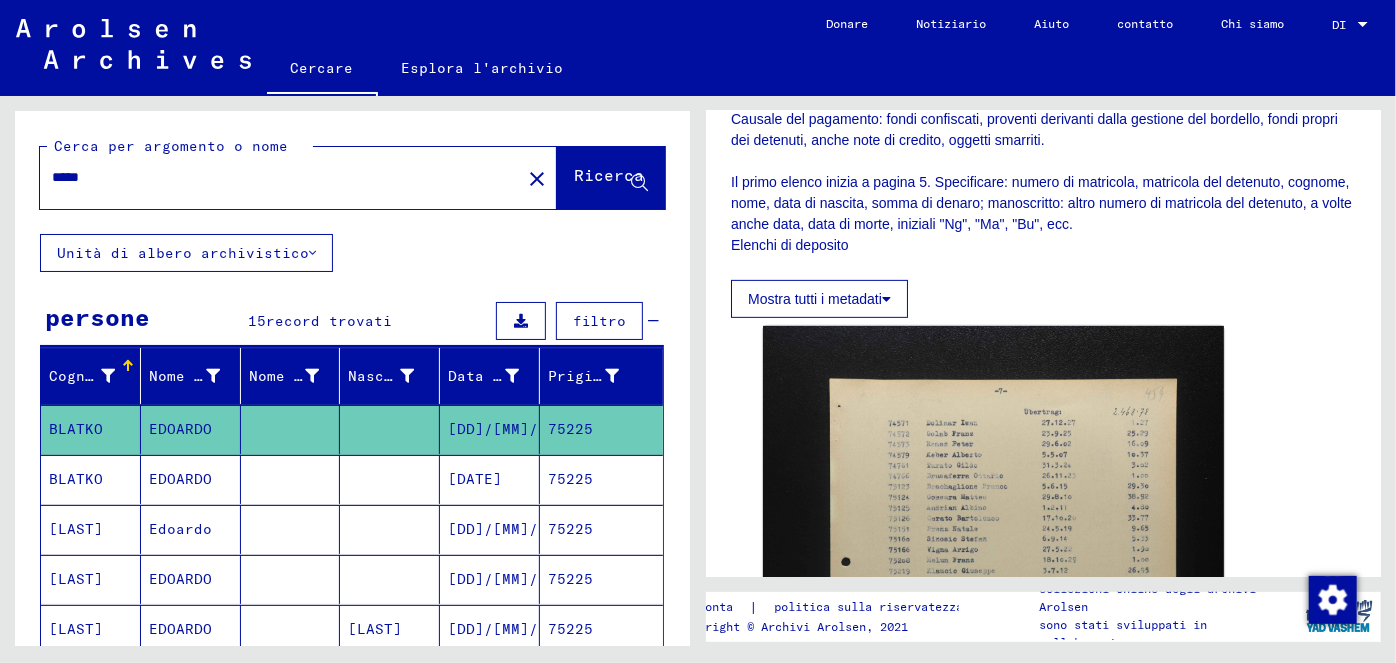 scroll, scrollTop: 353, scrollLeft: 0, axis: vertical 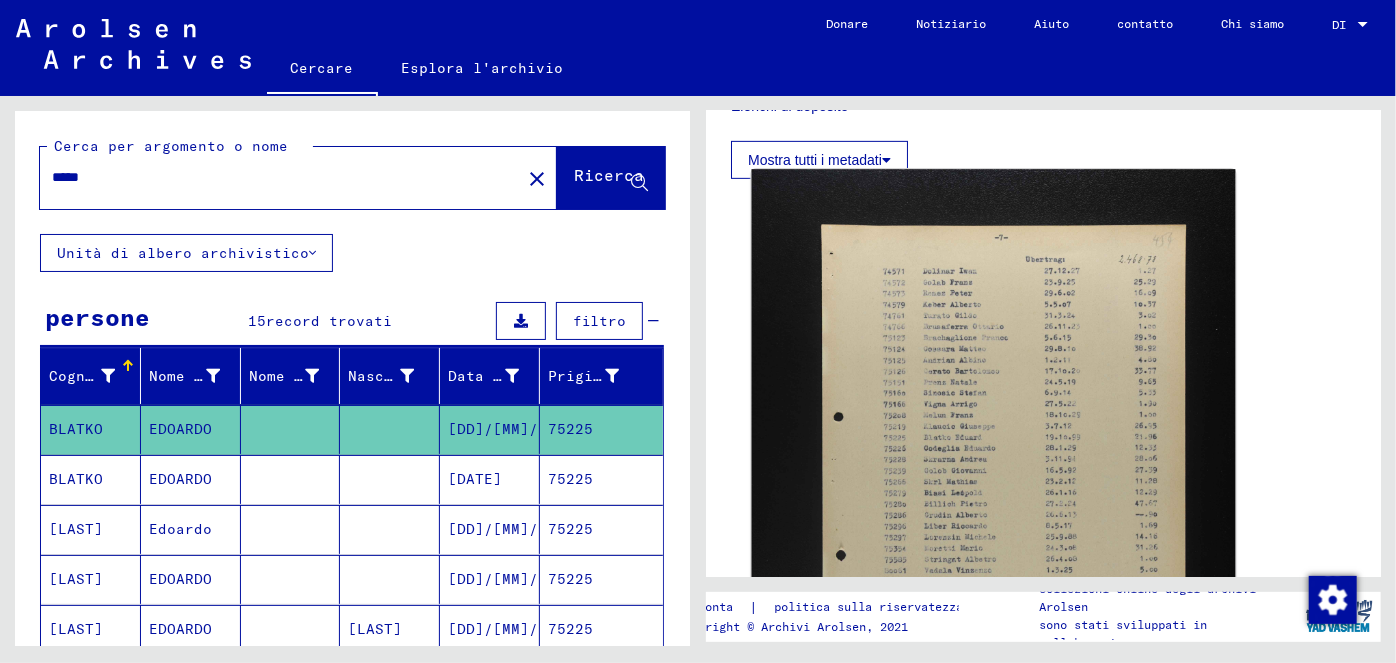 click 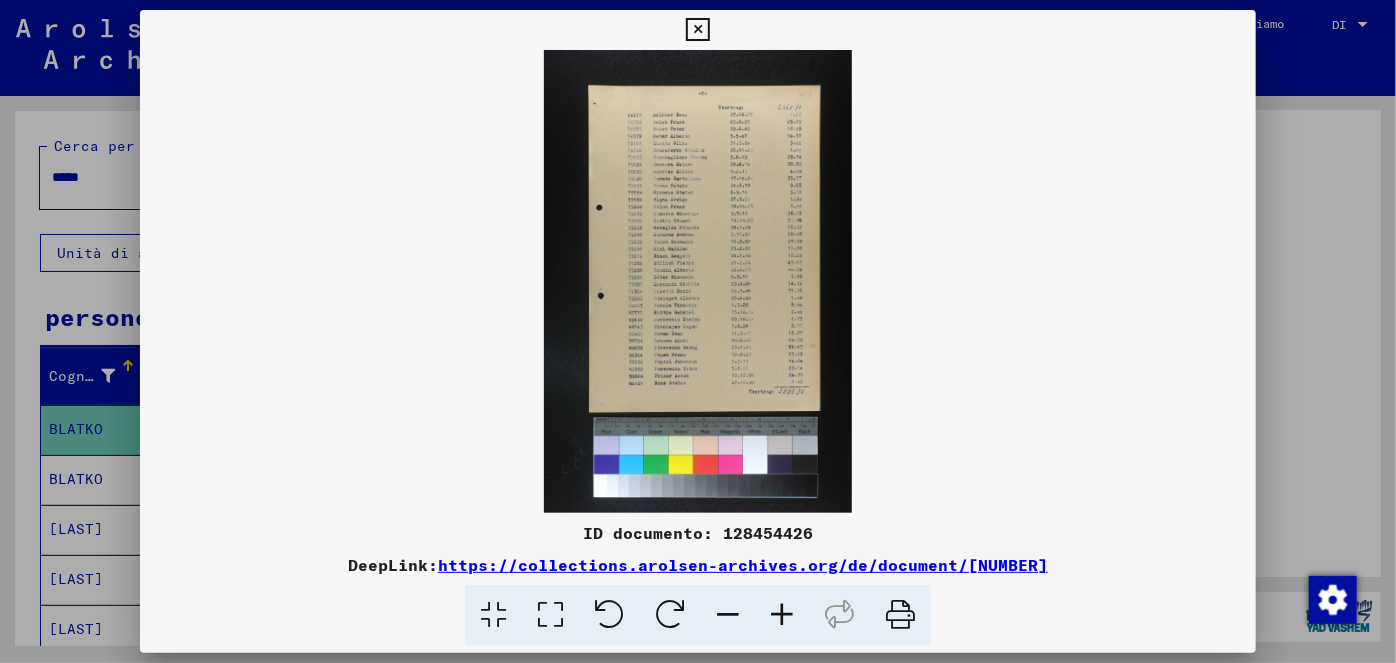 click at bounding box center [782, 615] 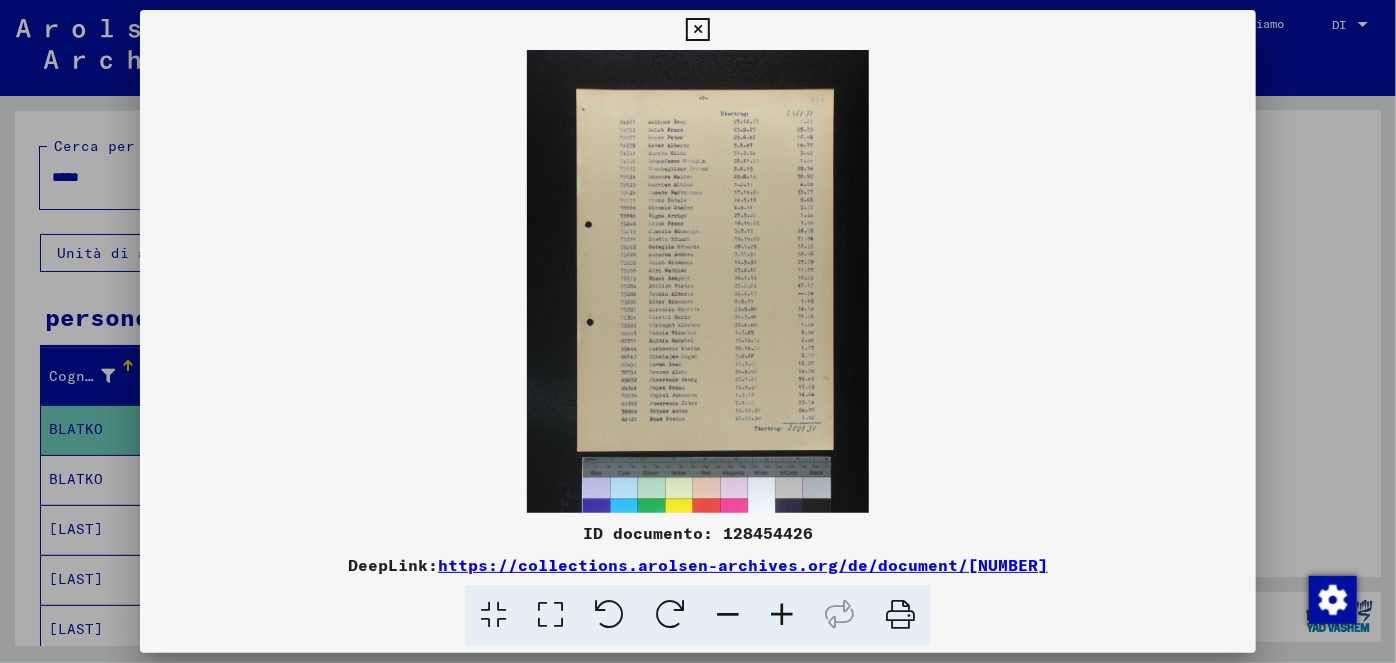 click at bounding box center (782, 615) 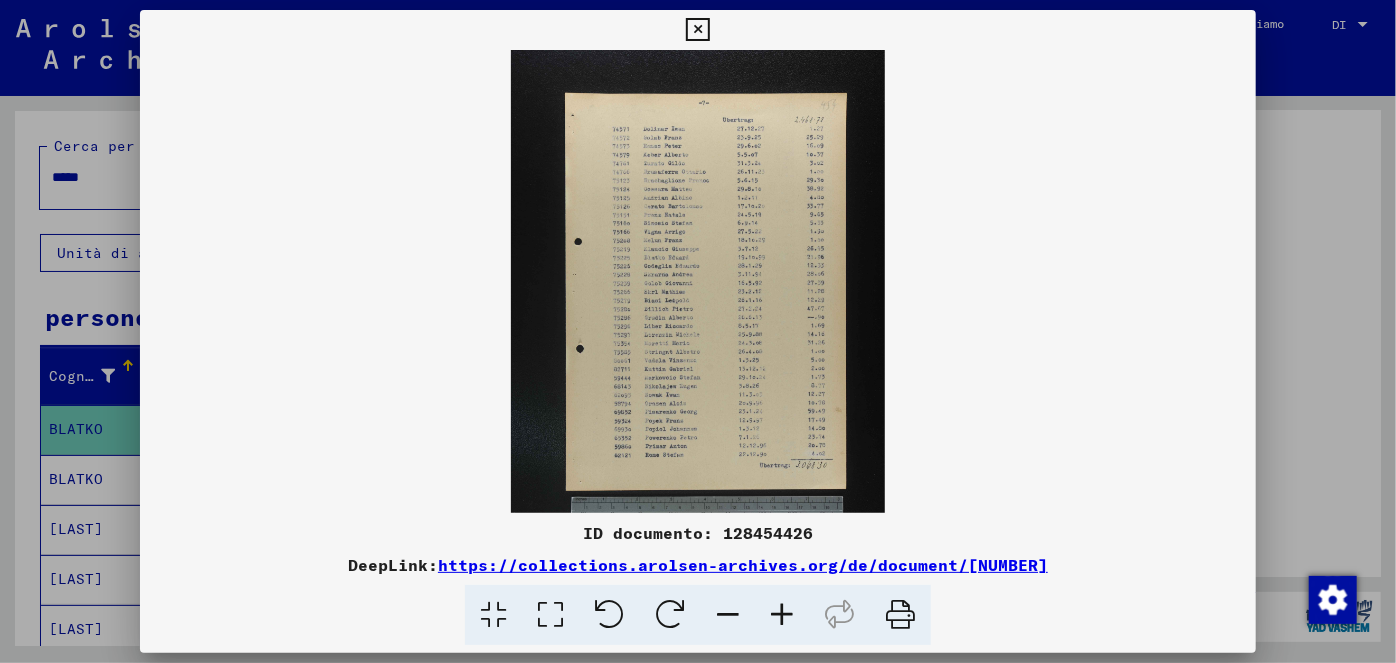 click at bounding box center [782, 615] 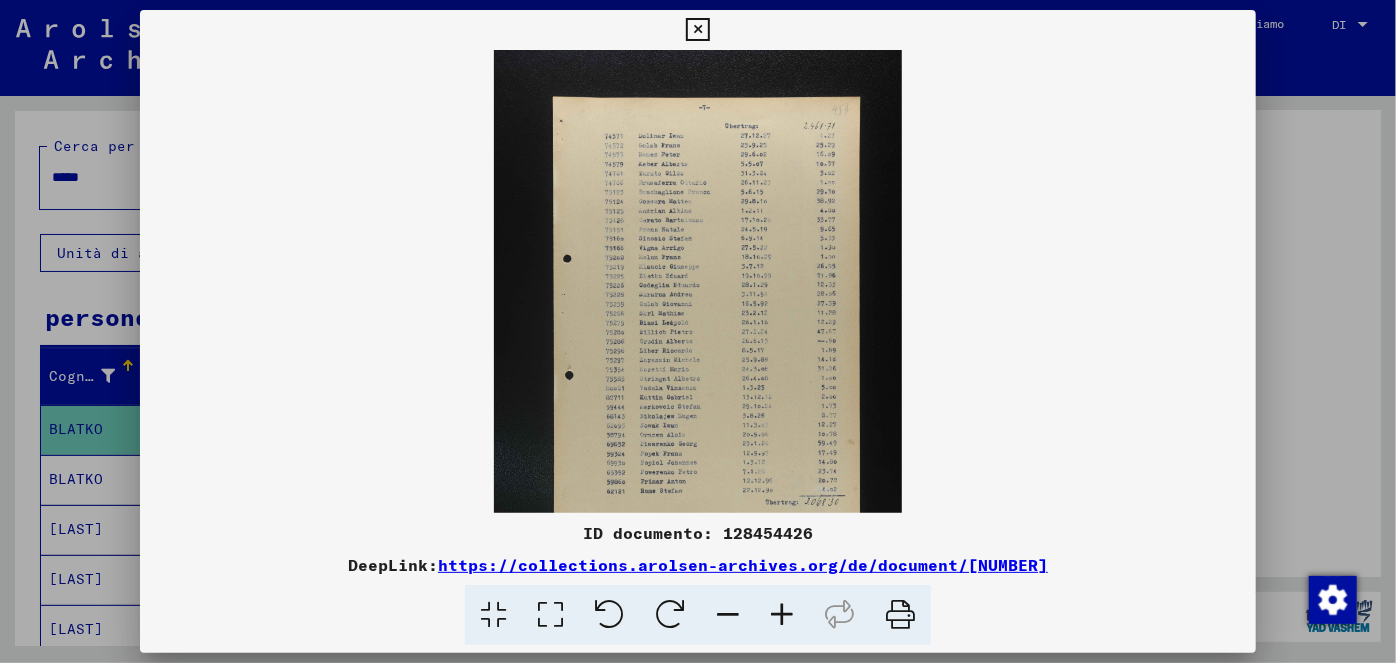 click at bounding box center [782, 615] 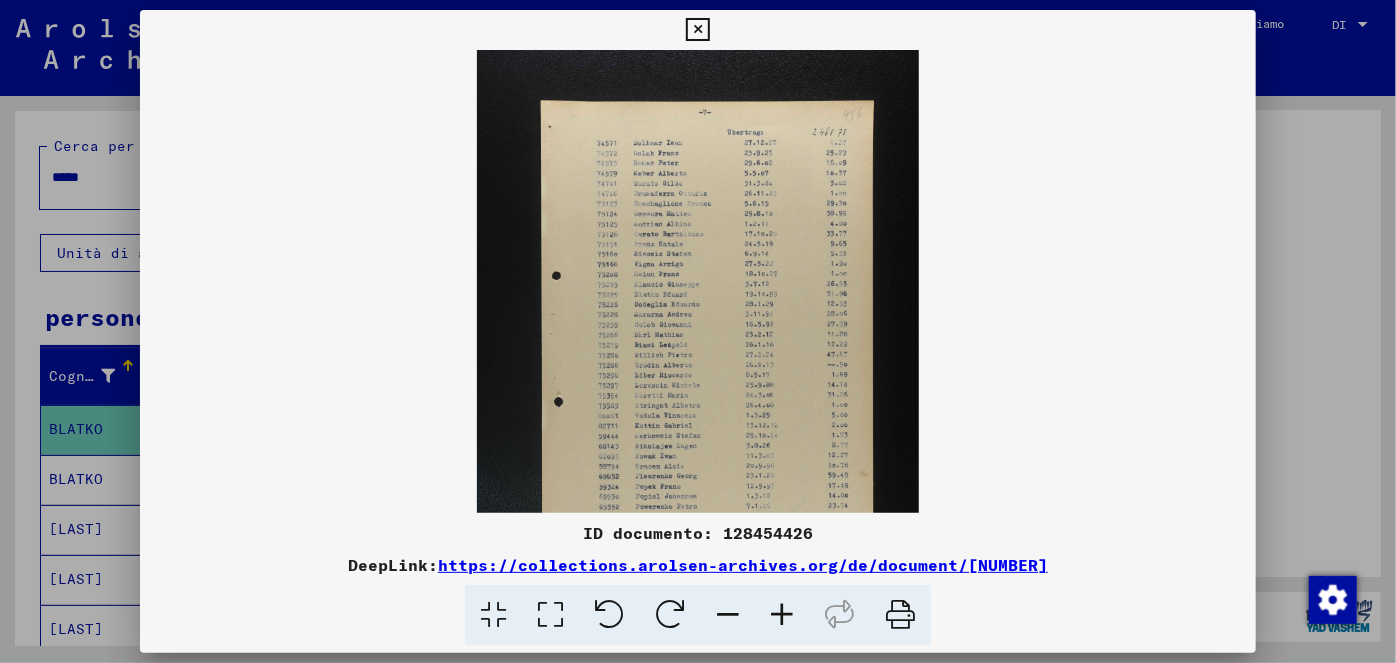 click at bounding box center [782, 615] 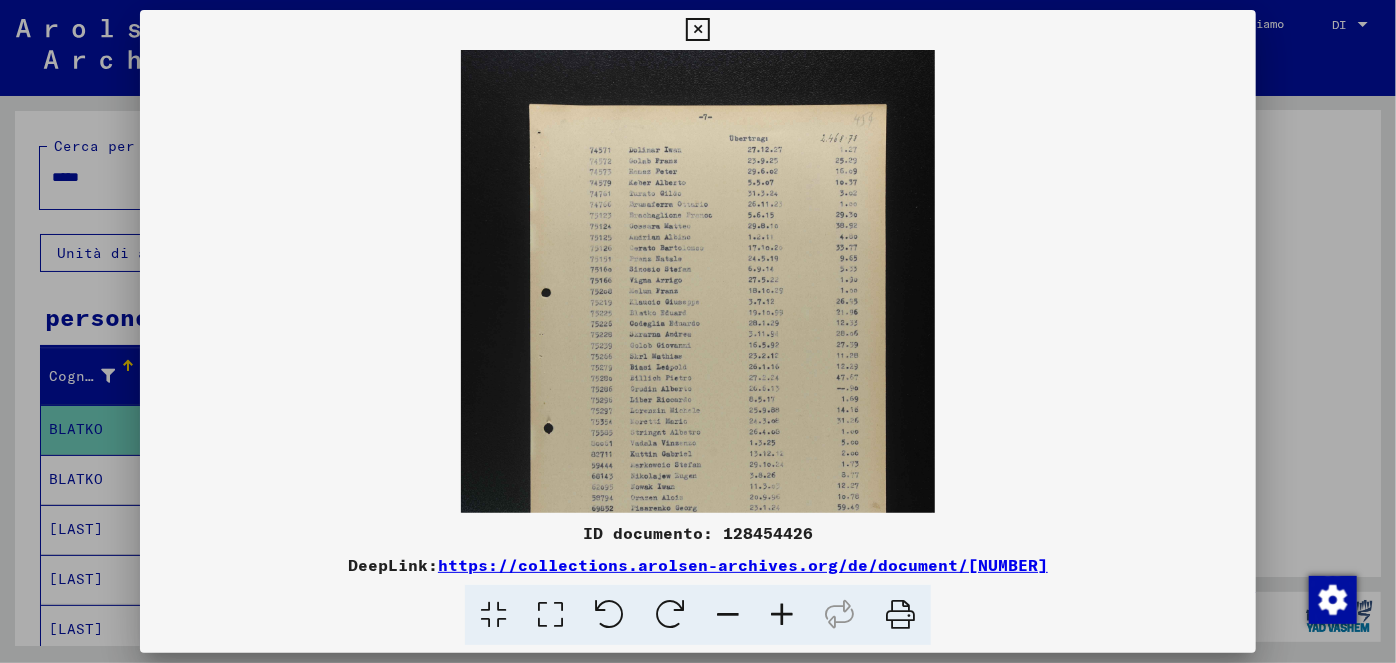 click at bounding box center (782, 615) 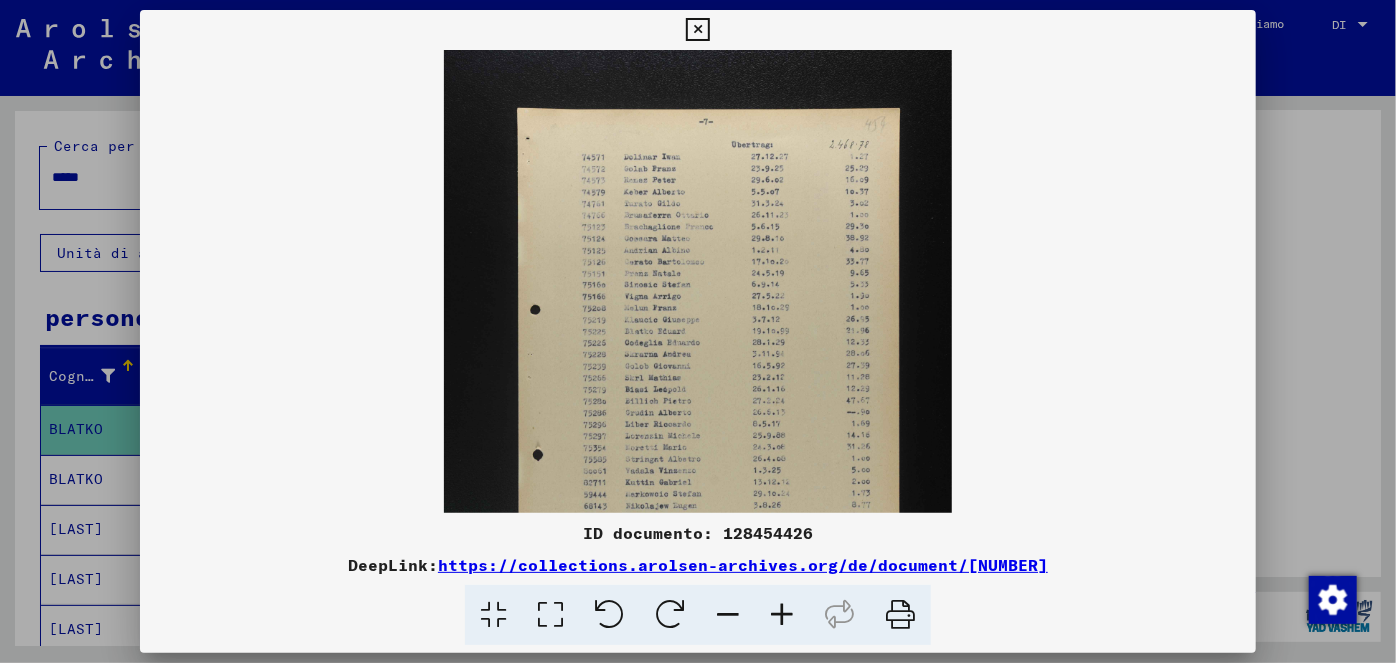 click at bounding box center [782, 615] 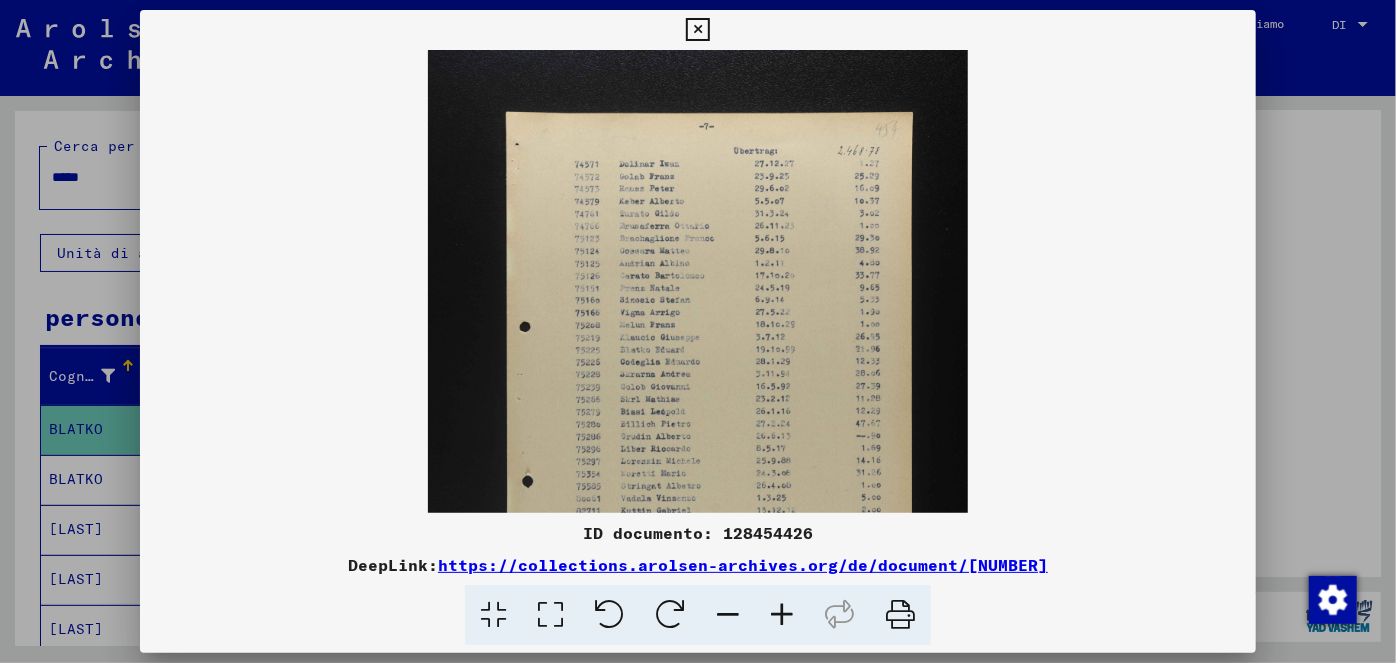click at bounding box center [782, 615] 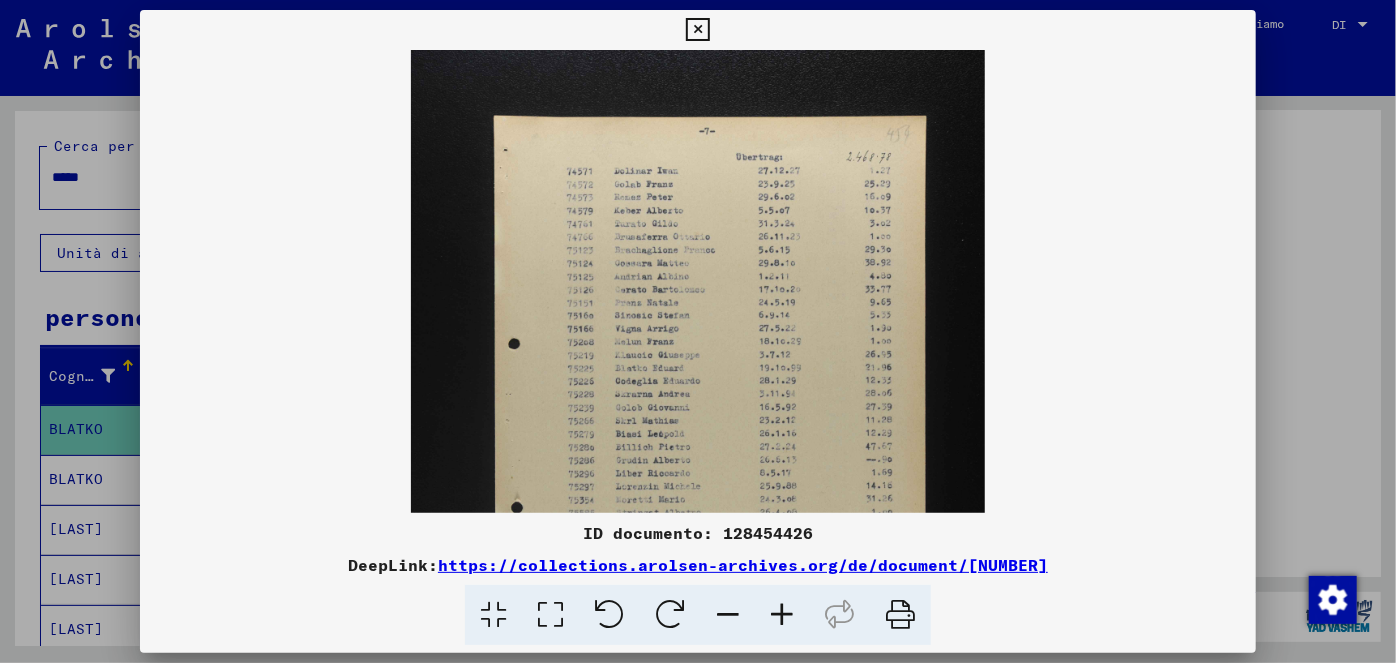 click at bounding box center (782, 615) 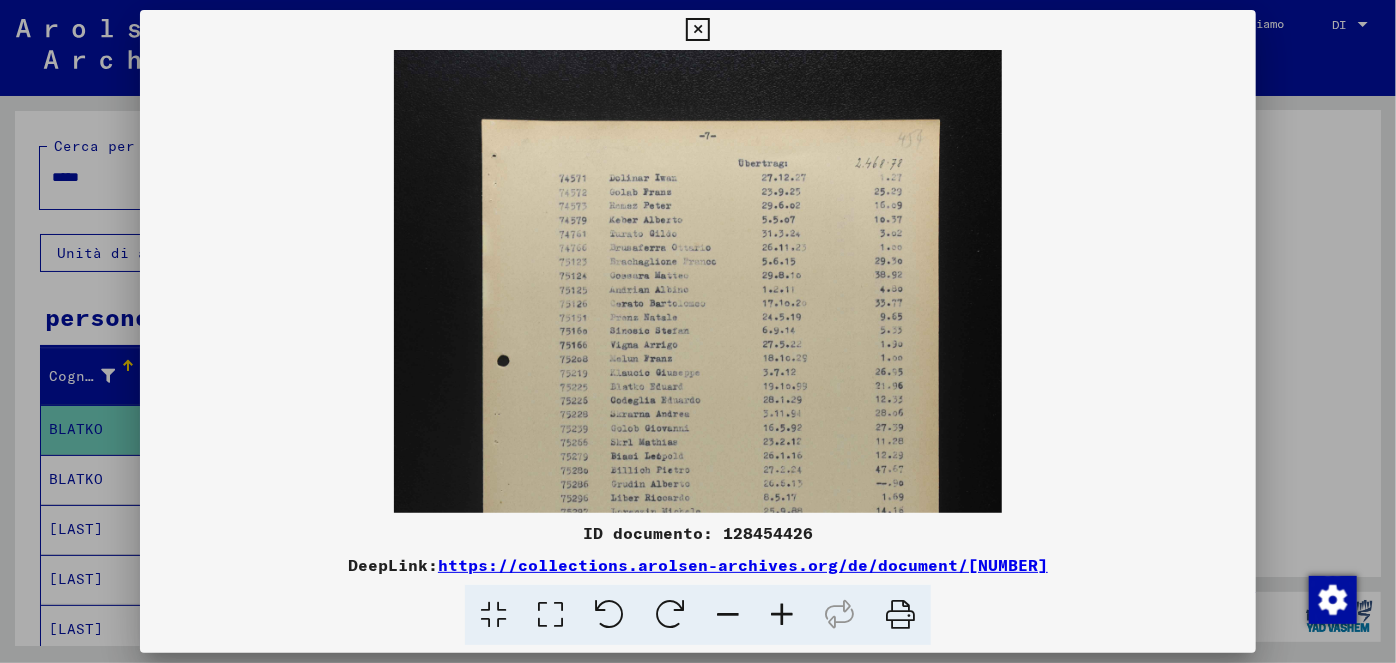 click at bounding box center [782, 615] 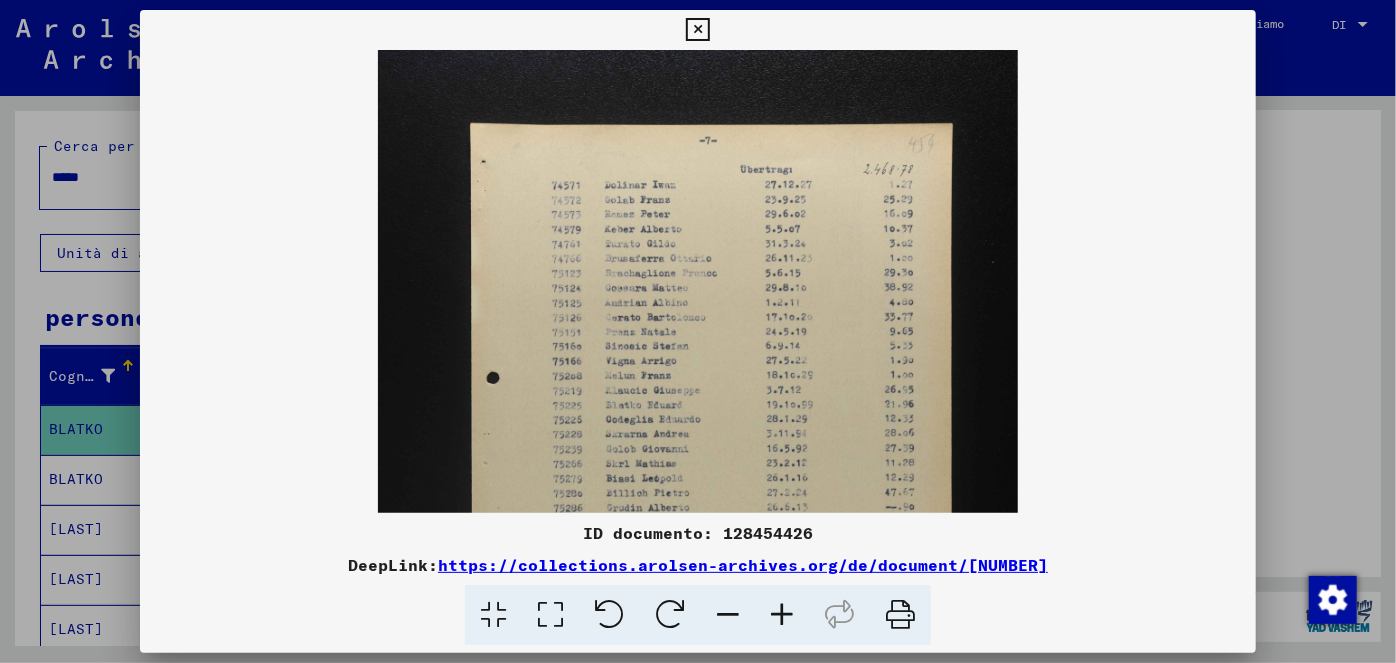 click at bounding box center (782, 615) 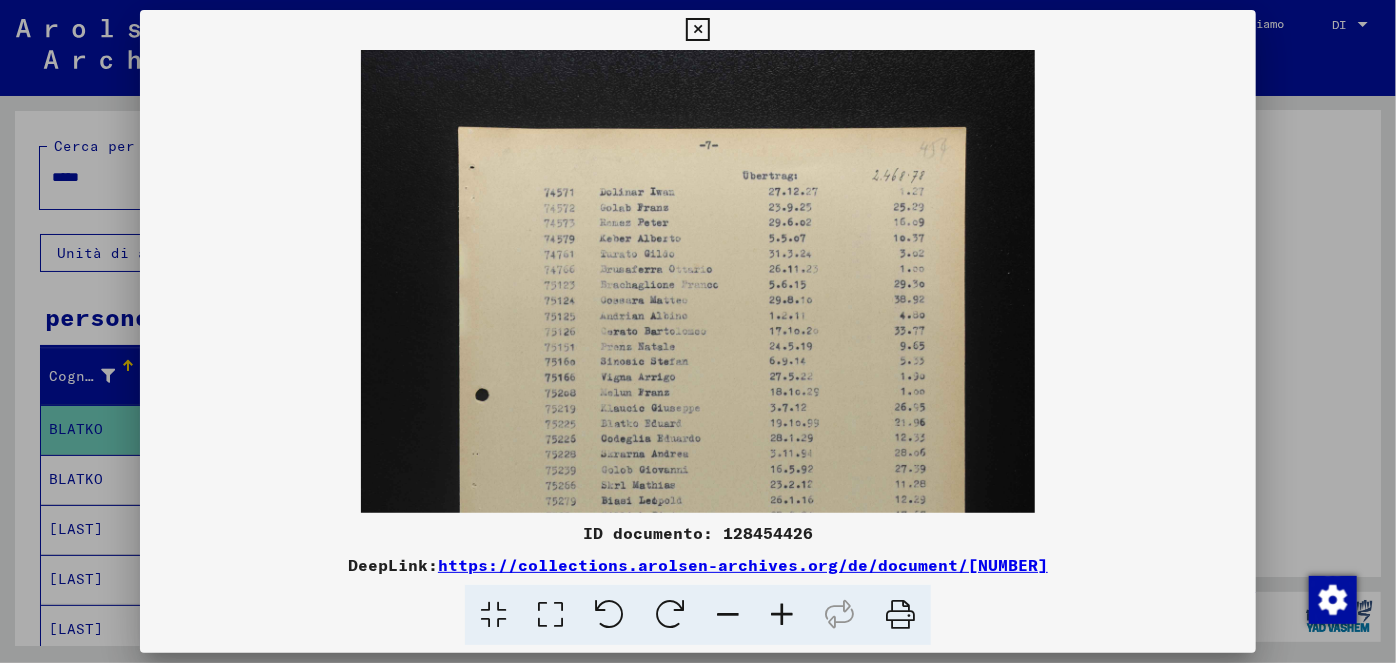click at bounding box center (782, 615) 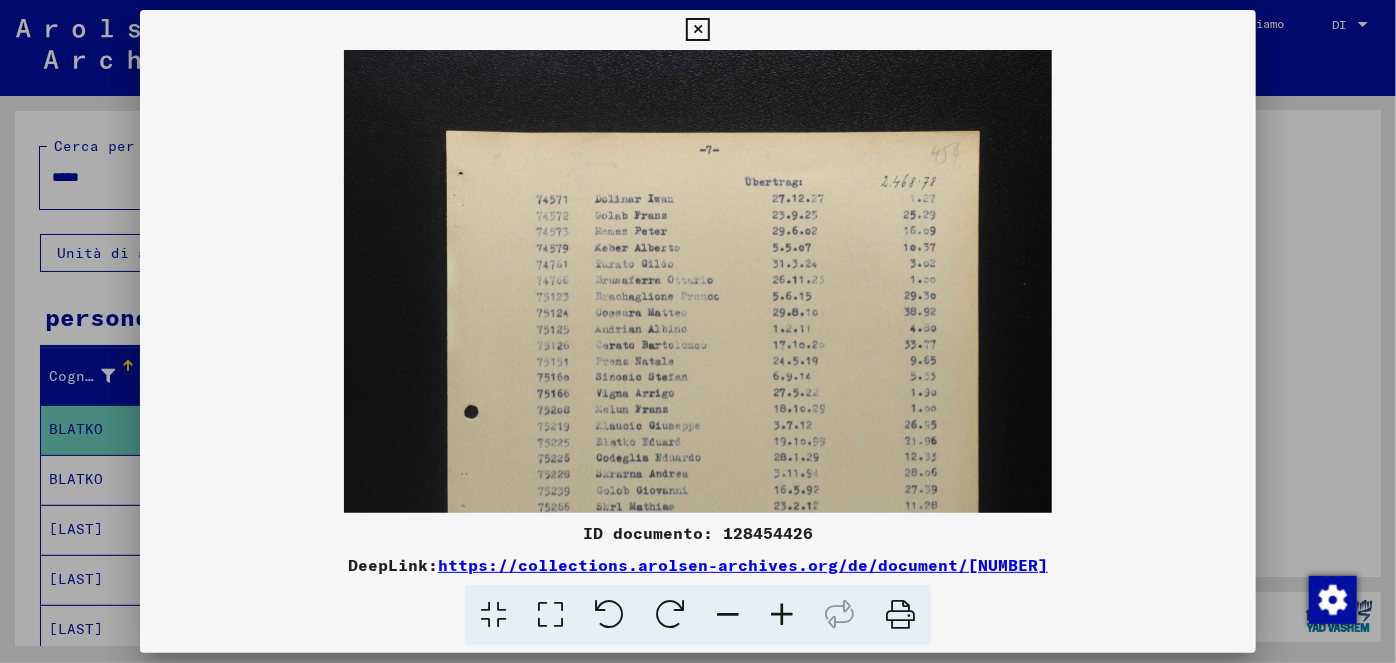 click at bounding box center [782, 615] 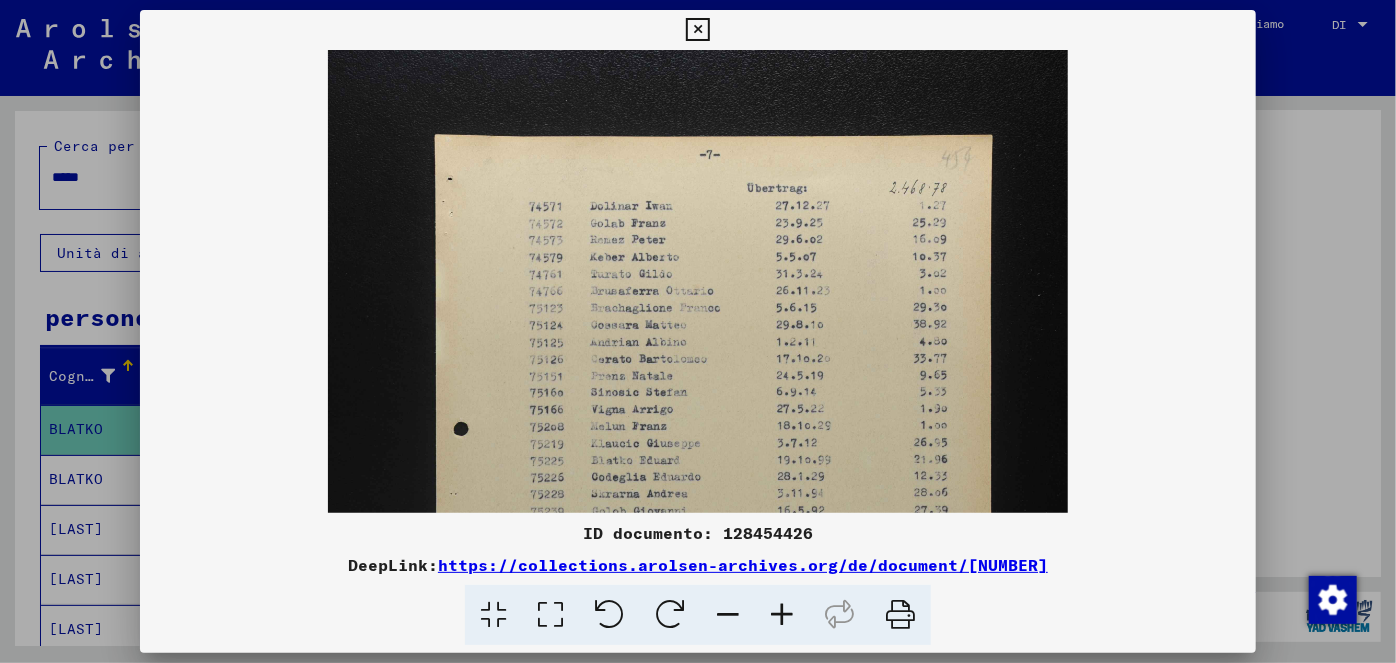 click at bounding box center [782, 615] 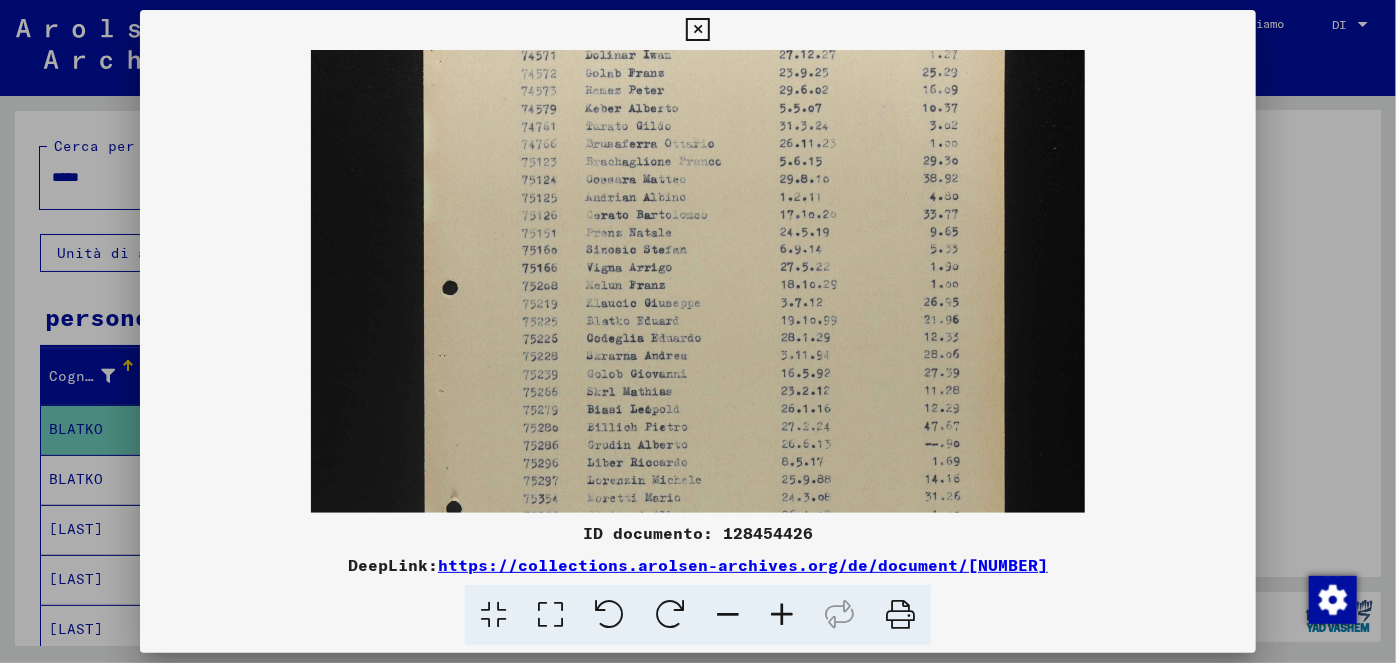 scroll, scrollTop: 175, scrollLeft: 0, axis: vertical 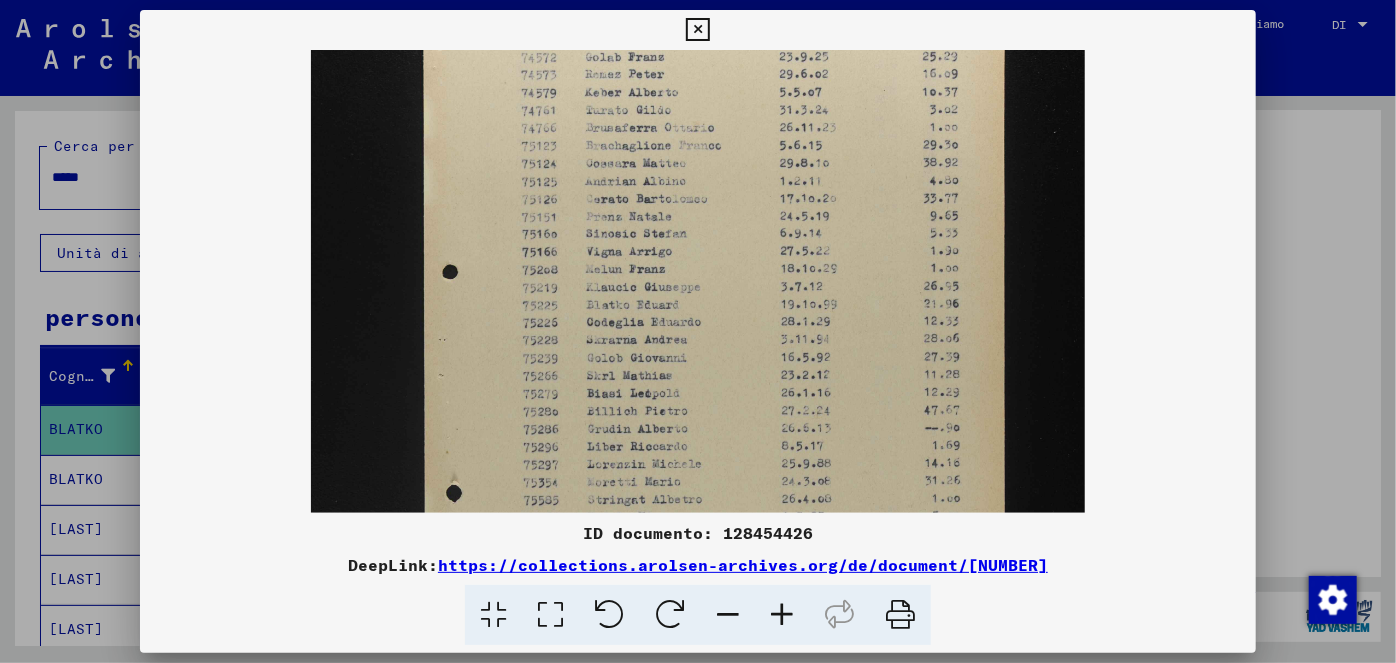 drag, startPoint x: 815, startPoint y: 407, endPoint x: 844, endPoint y: 235, distance: 174.42764 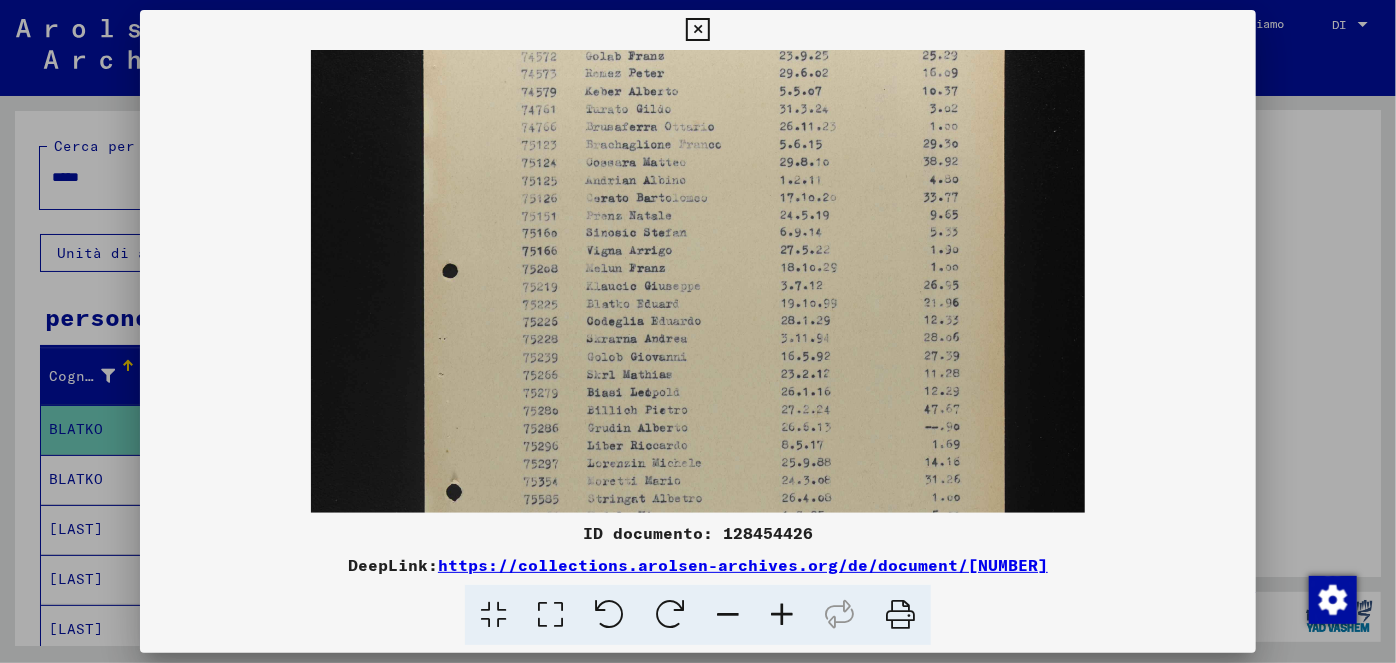 click at bounding box center [698, 456] 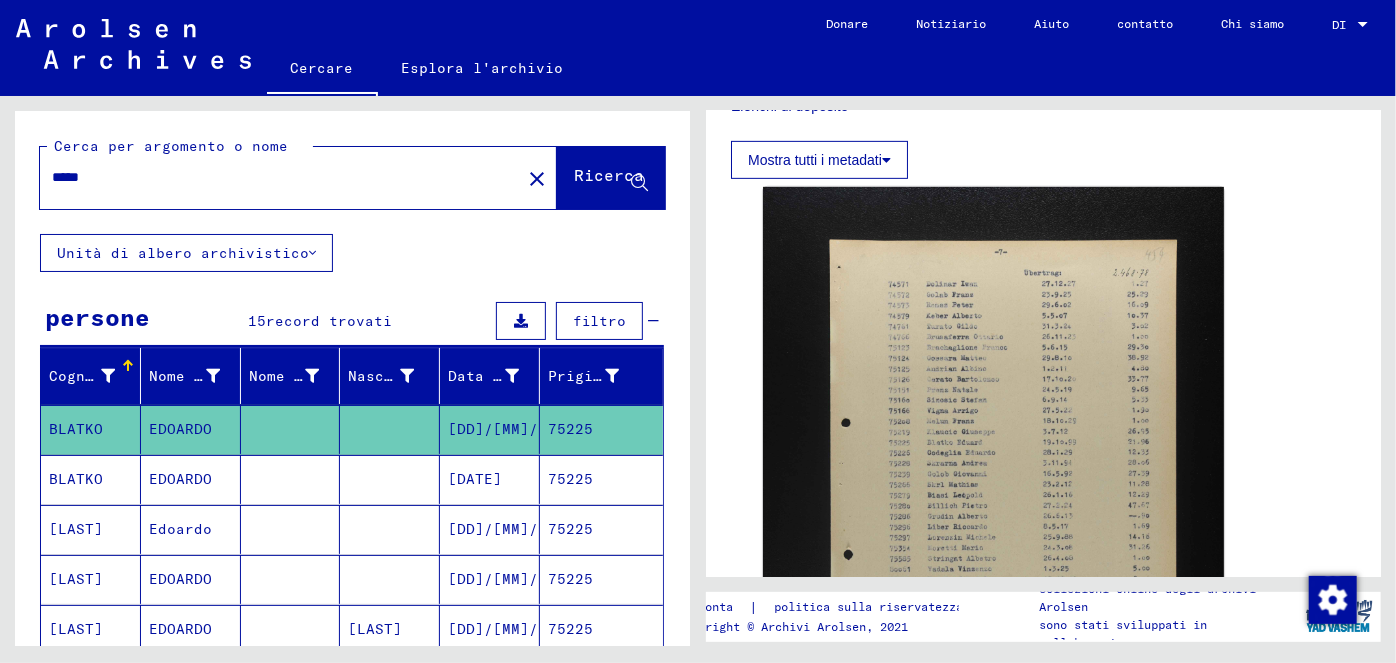 click on "[DATE]" at bounding box center [520, 529] 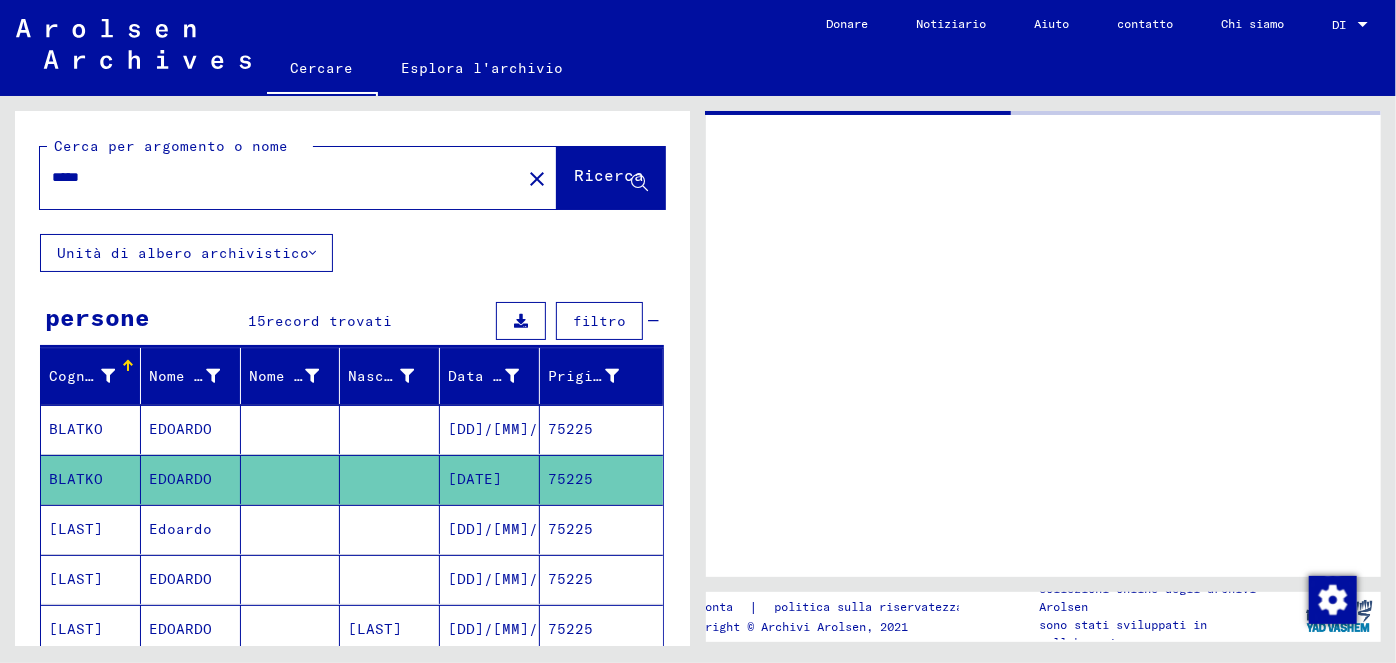 scroll, scrollTop: 0, scrollLeft: 0, axis: both 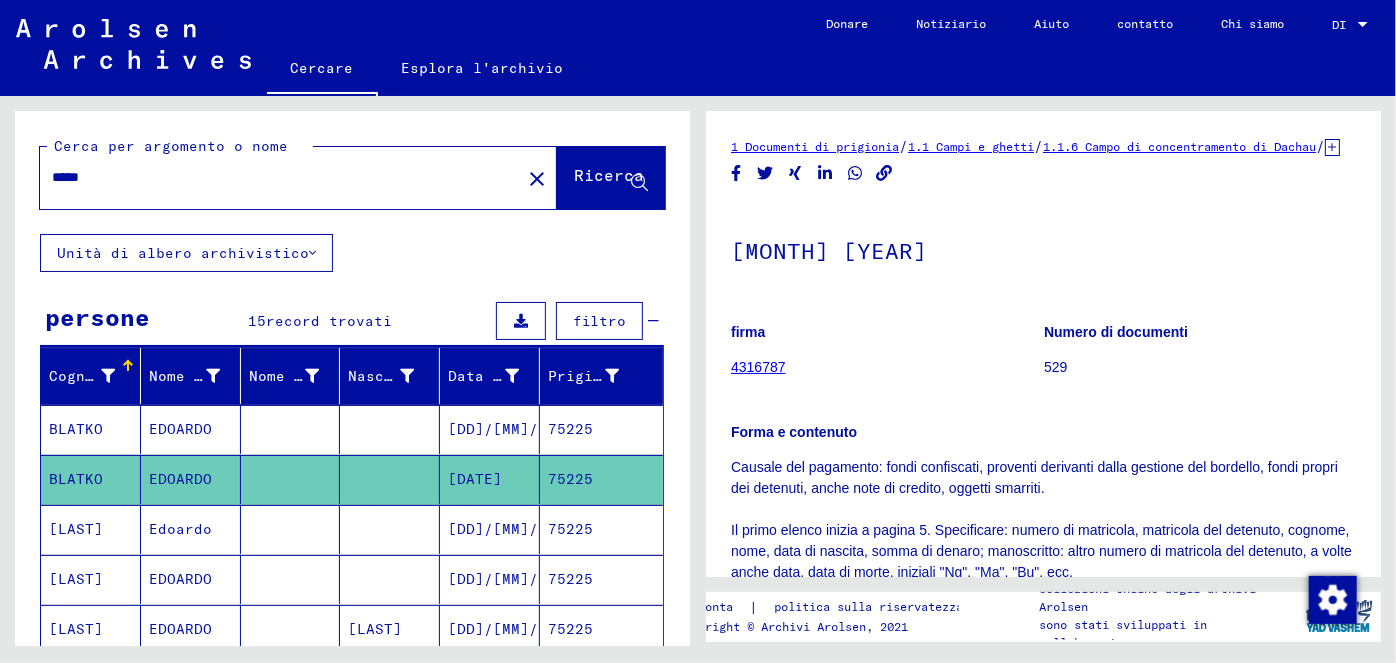 click on "[DD]/[MM]/[YYYY]" at bounding box center (520, 579) 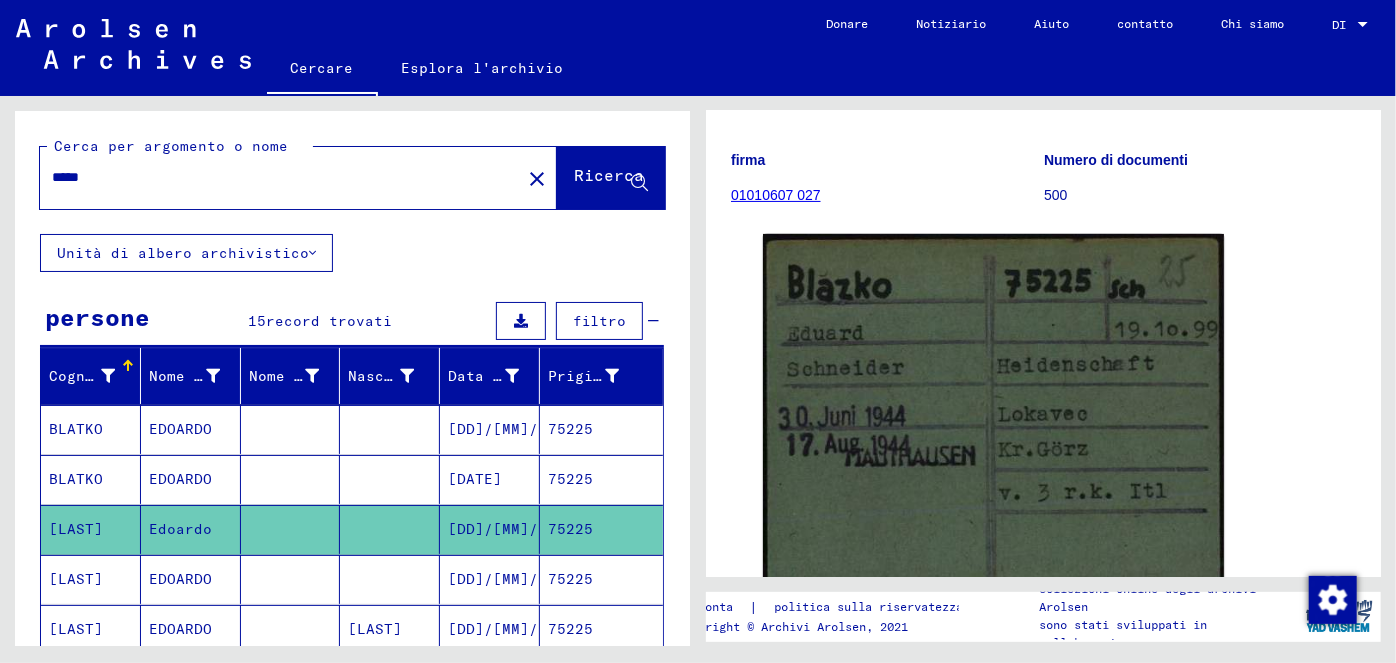 scroll, scrollTop: 240, scrollLeft: 0, axis: vertical 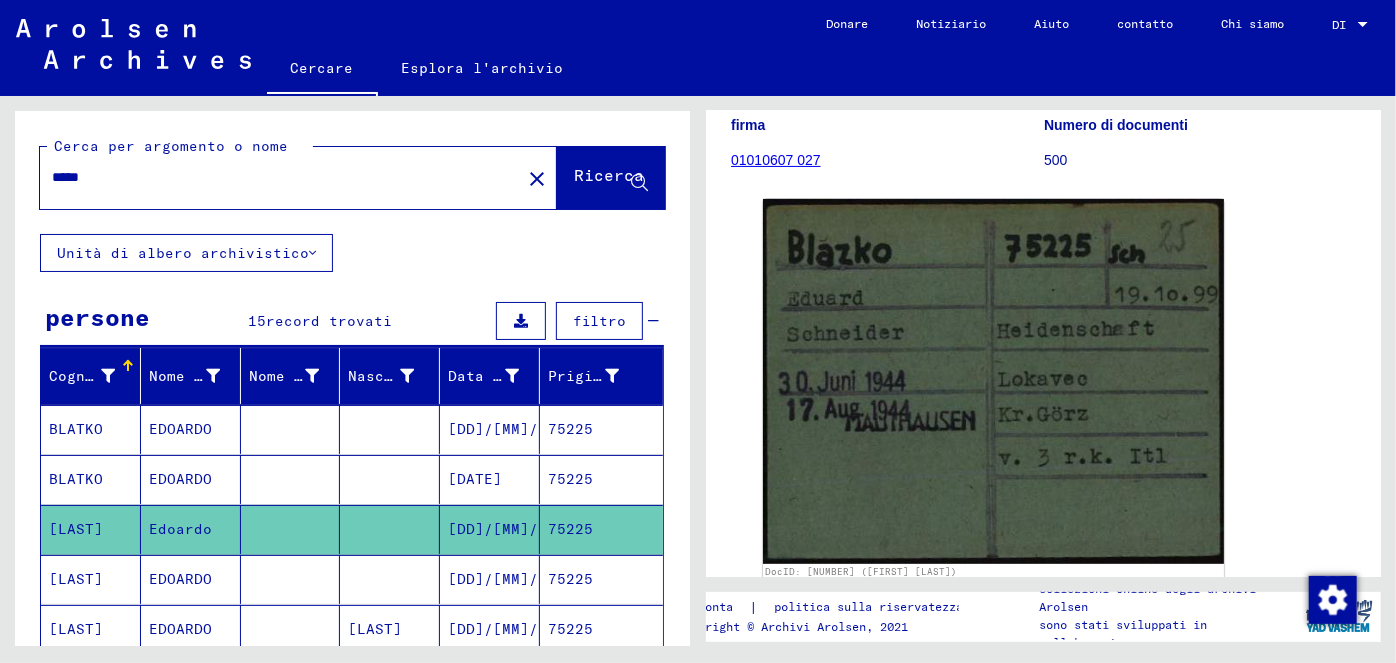 click on "[DD]/[MM]/[YYYY]" at bounding box center (520, 629) 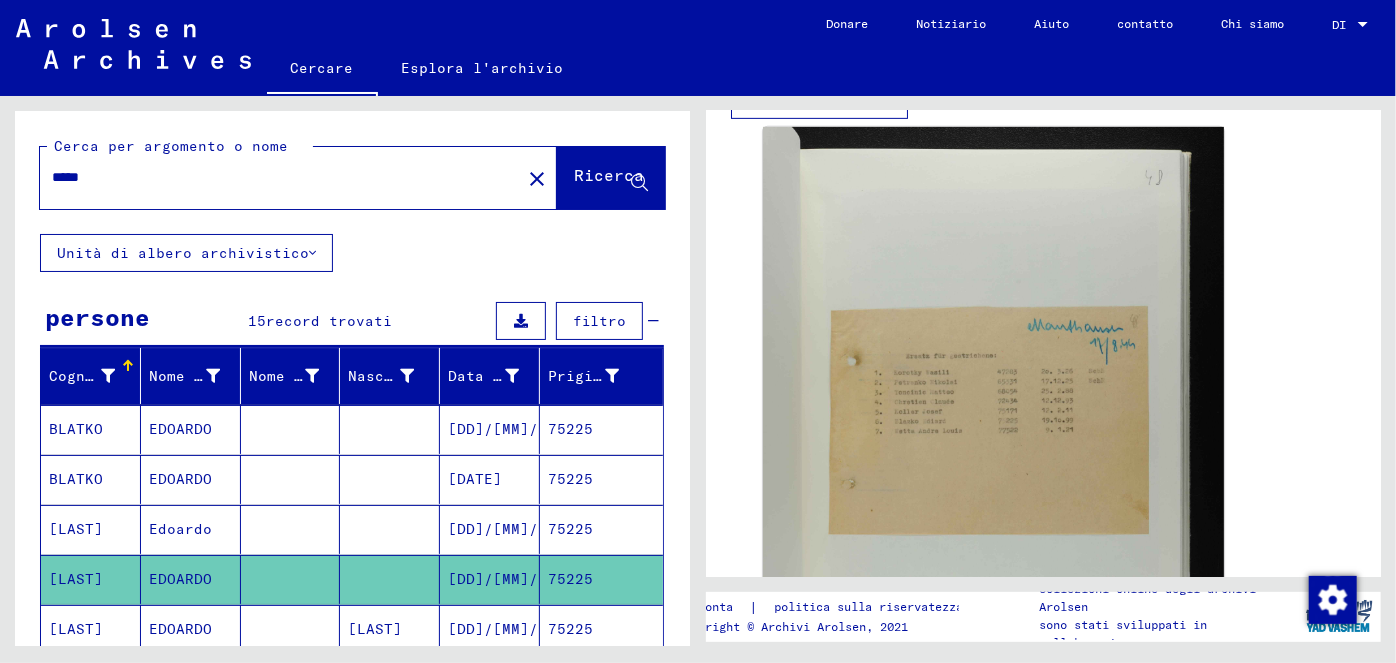 scroll, scrollTop: 501, scrollLeft: 0, axis: vertical 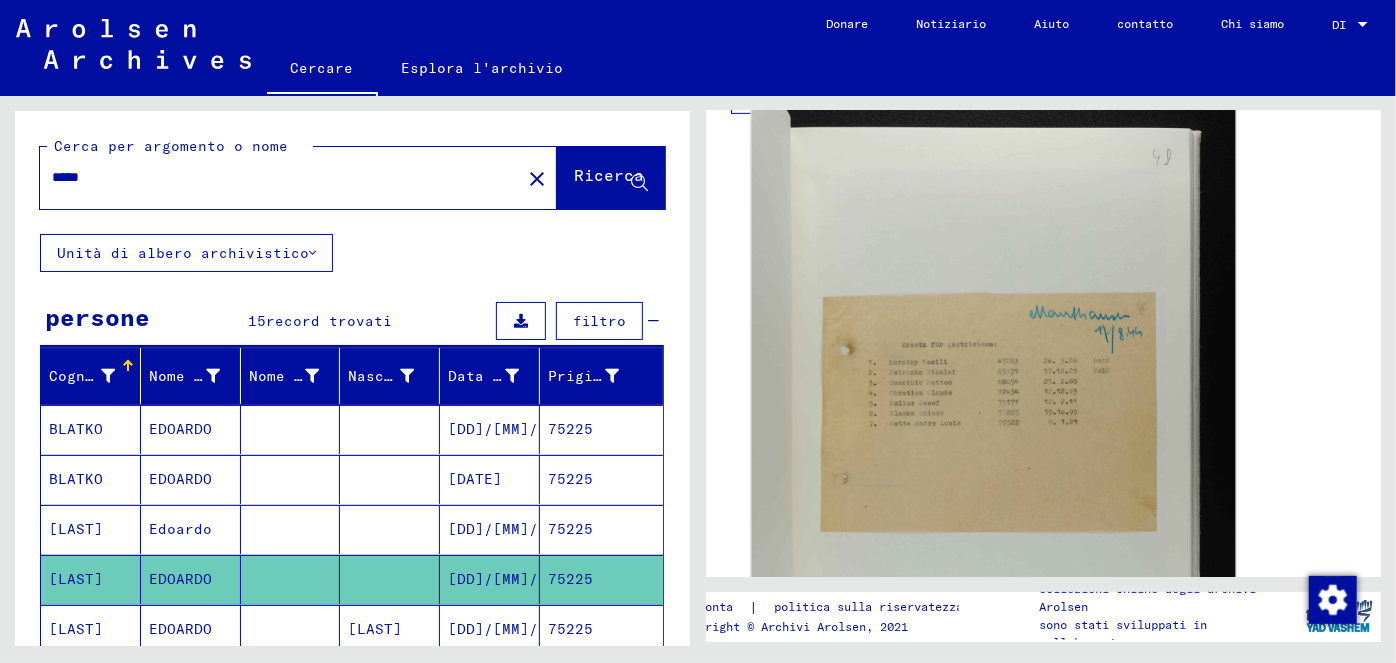click 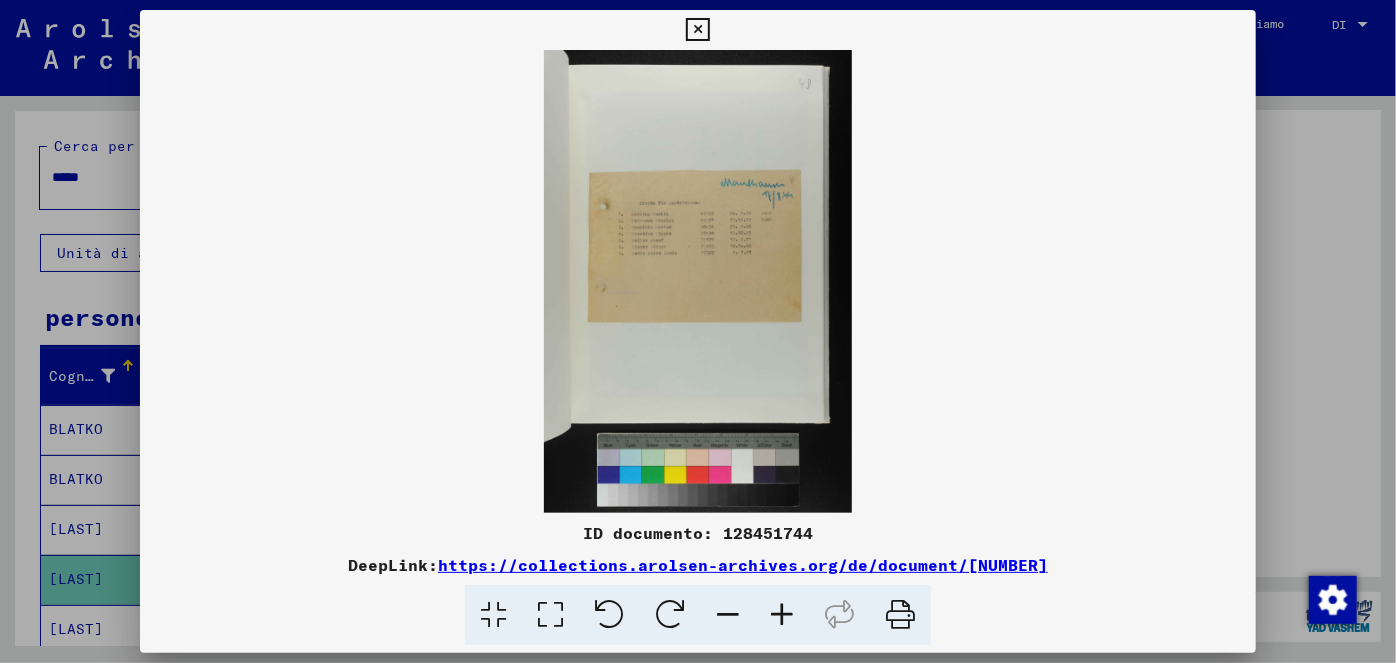 click at bounding box center [782, 615] 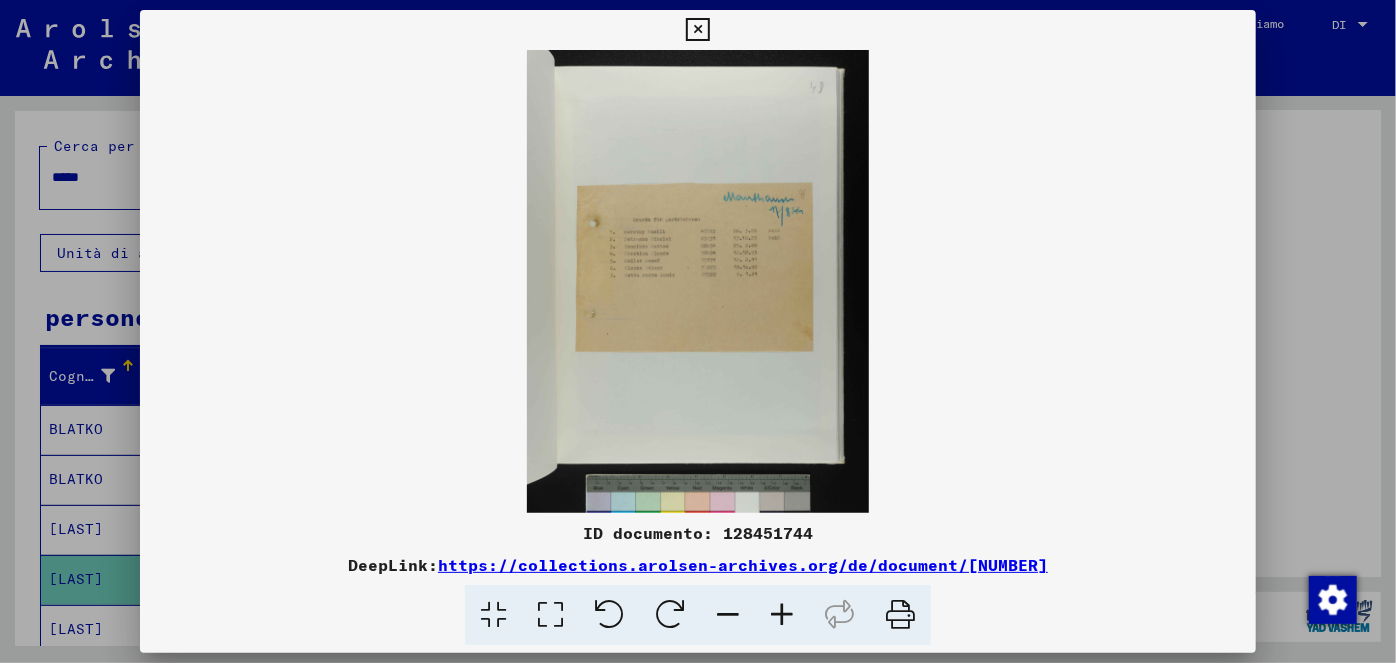 click at bounding box center (782, 615) 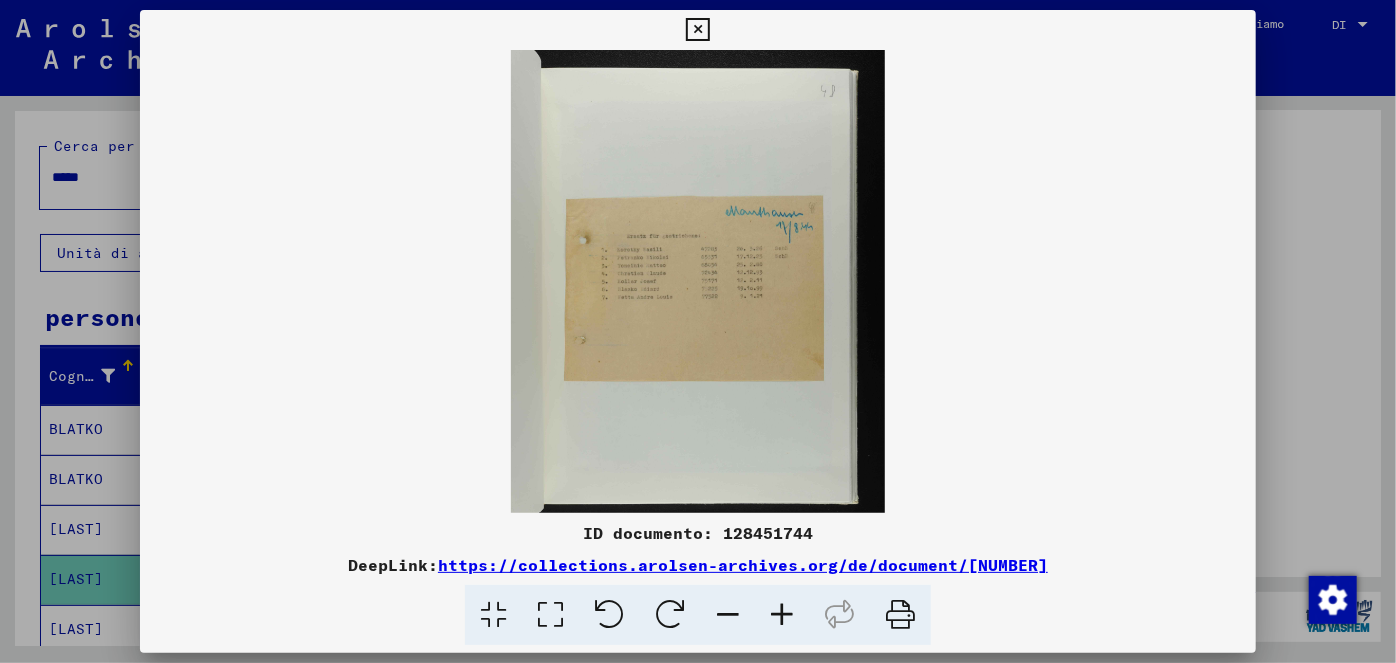 click at bounding box center (782, 615) 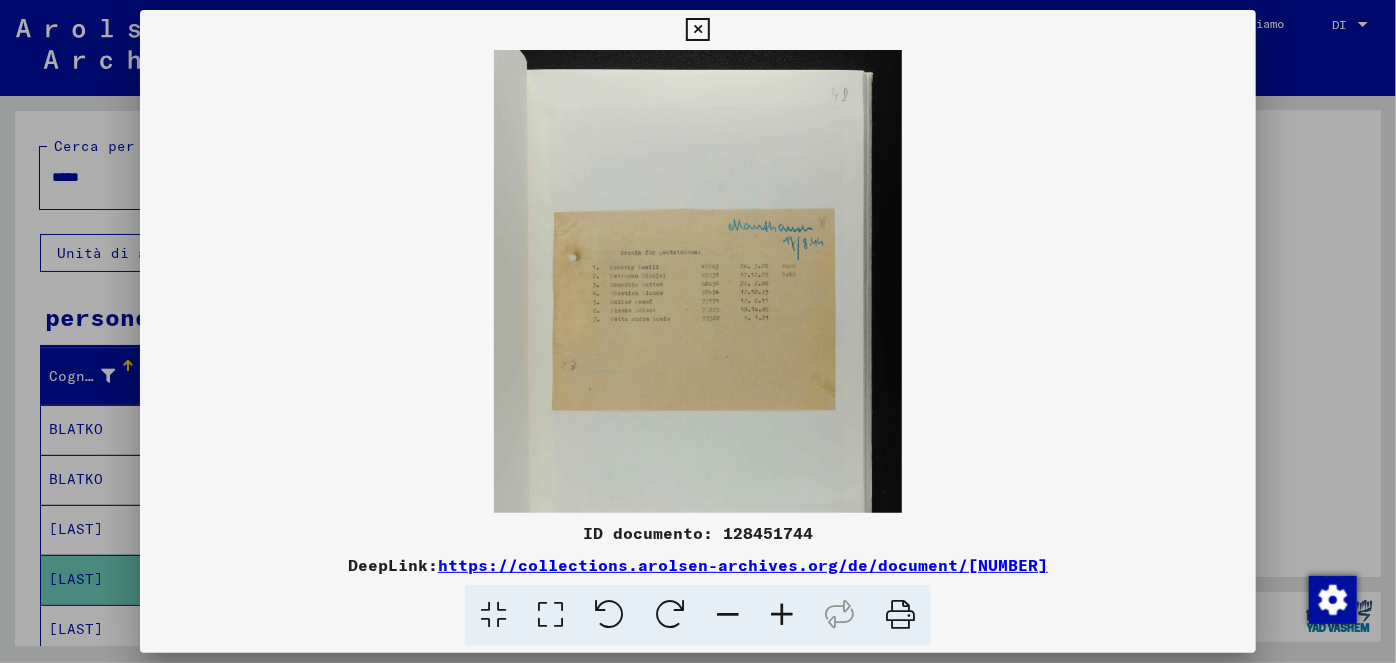 click at bounding box center [782, 615] 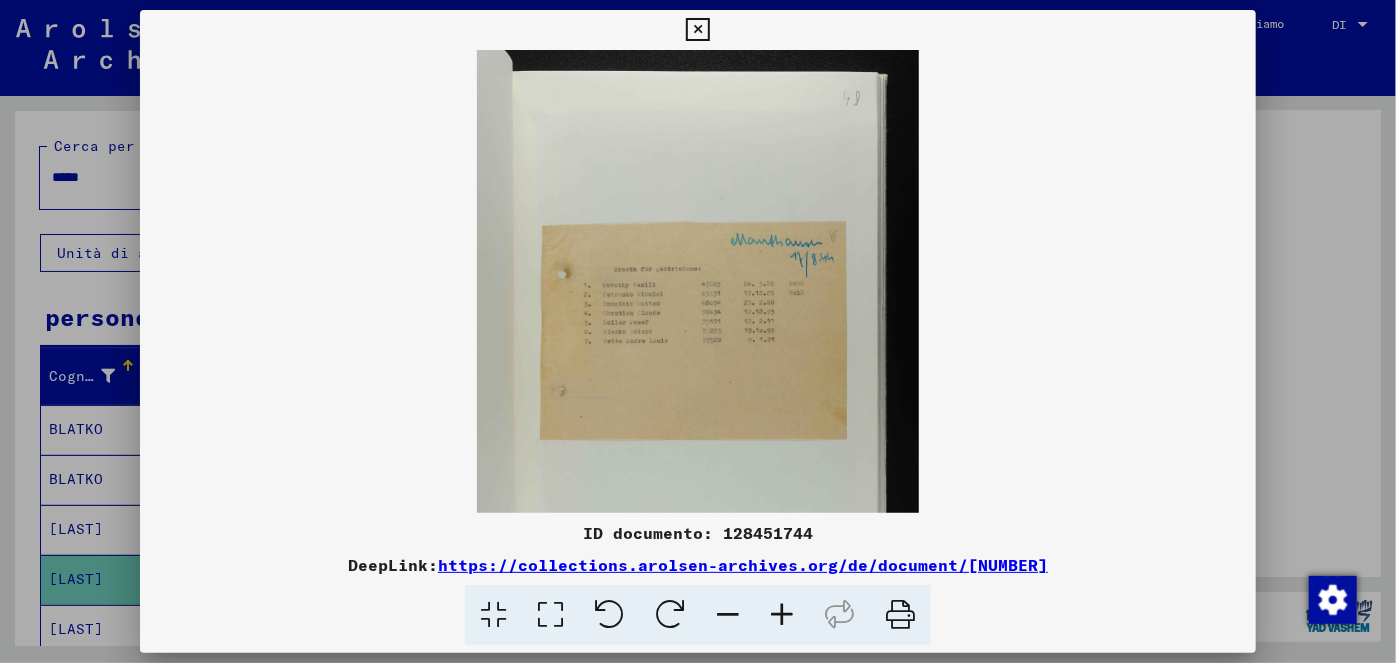 click at bounding box center (782, 615) 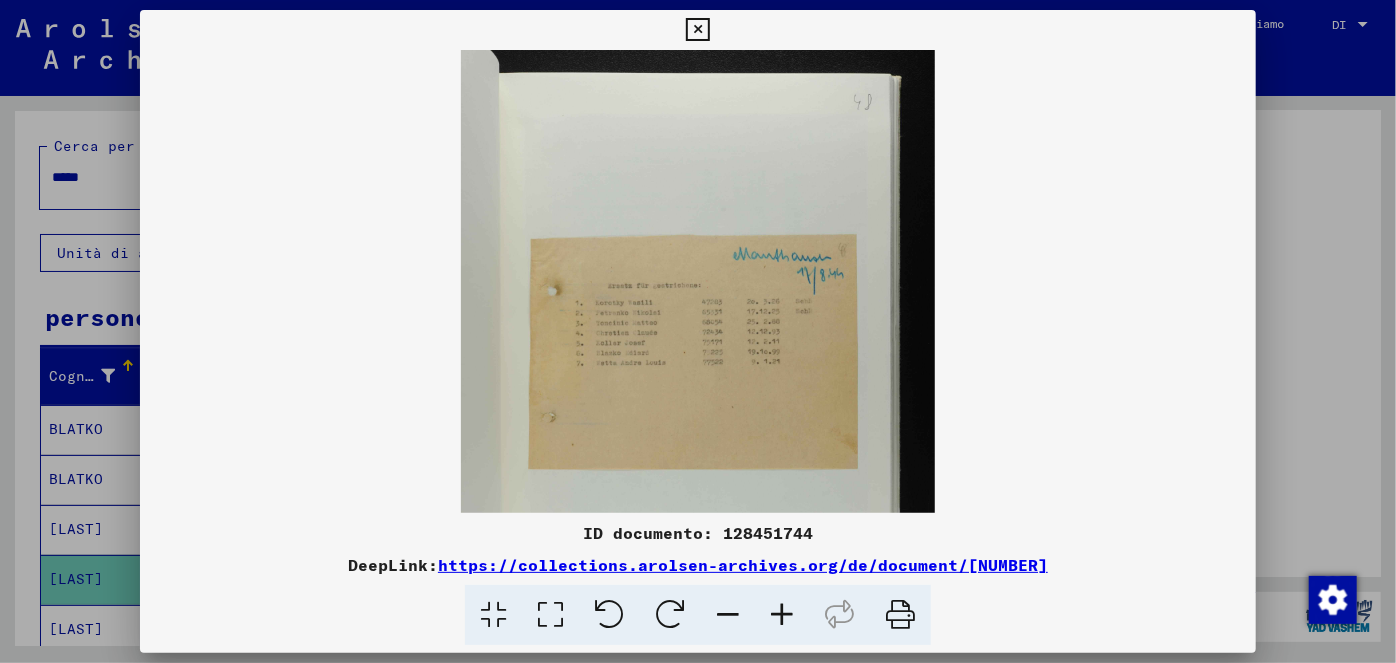 click at bounding box center [782, 615] 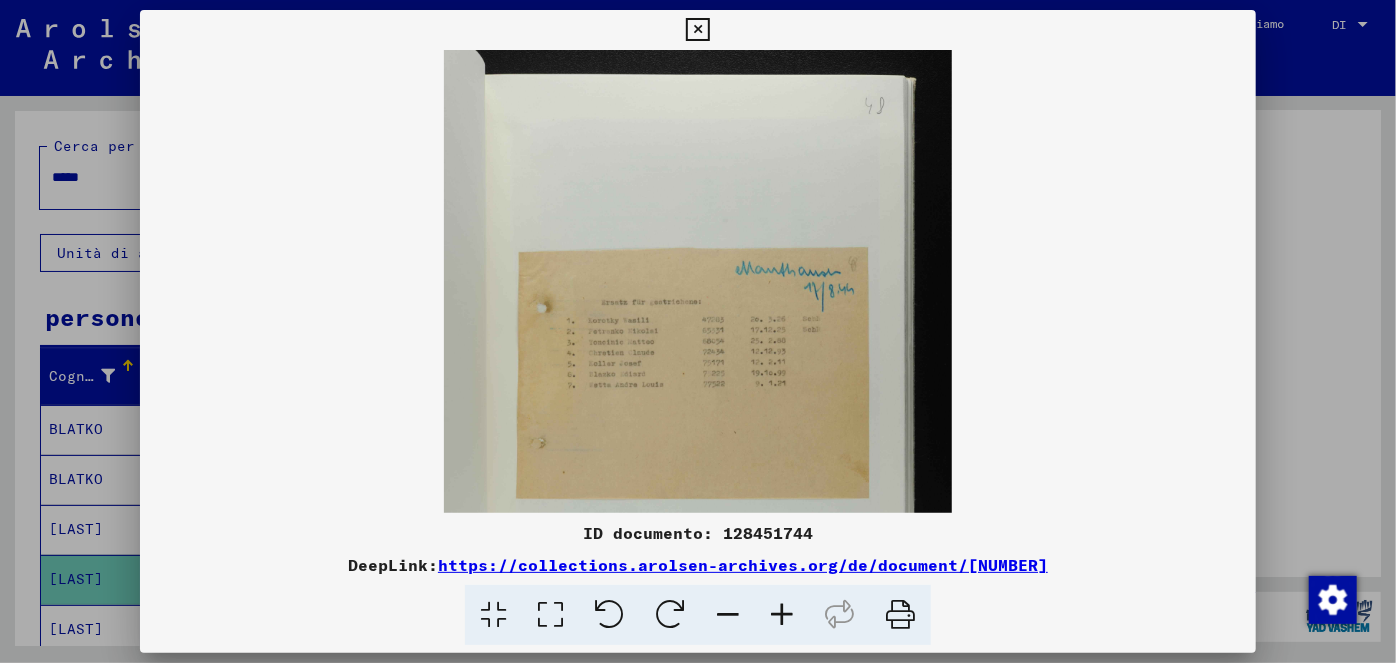 click at bounding box center [782, 615] 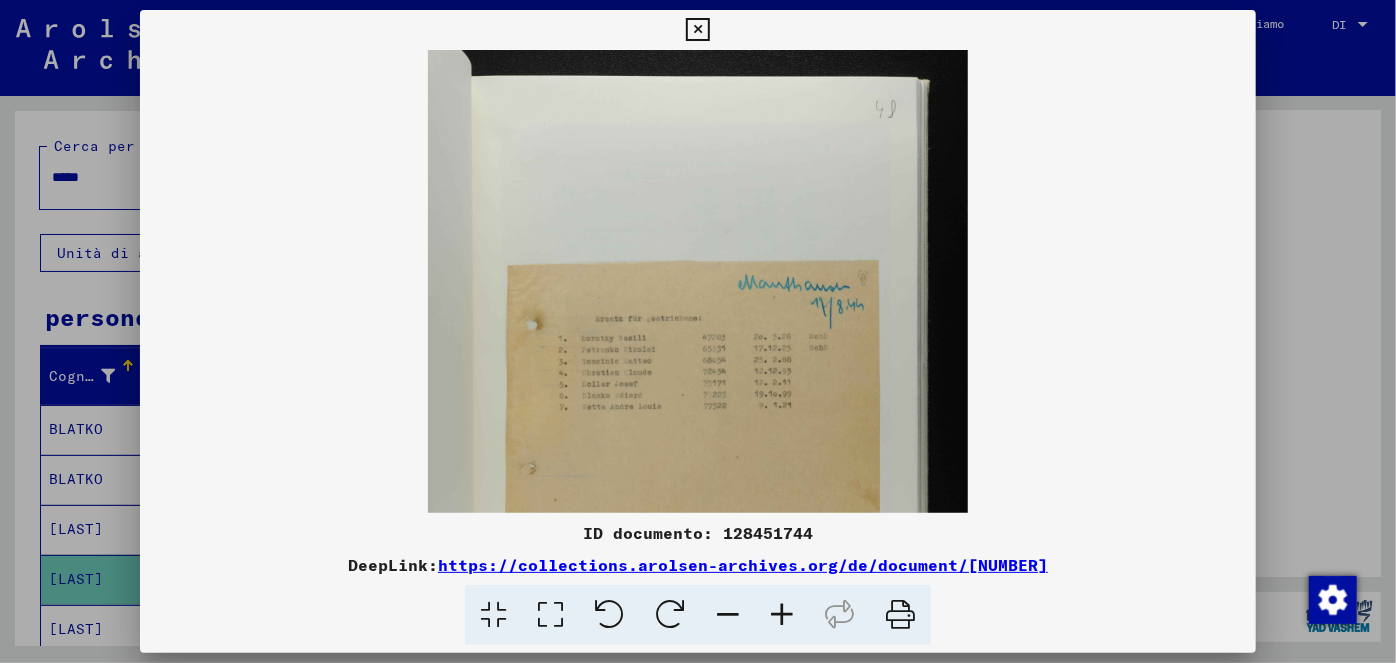 click at bounding box center [782, 615] 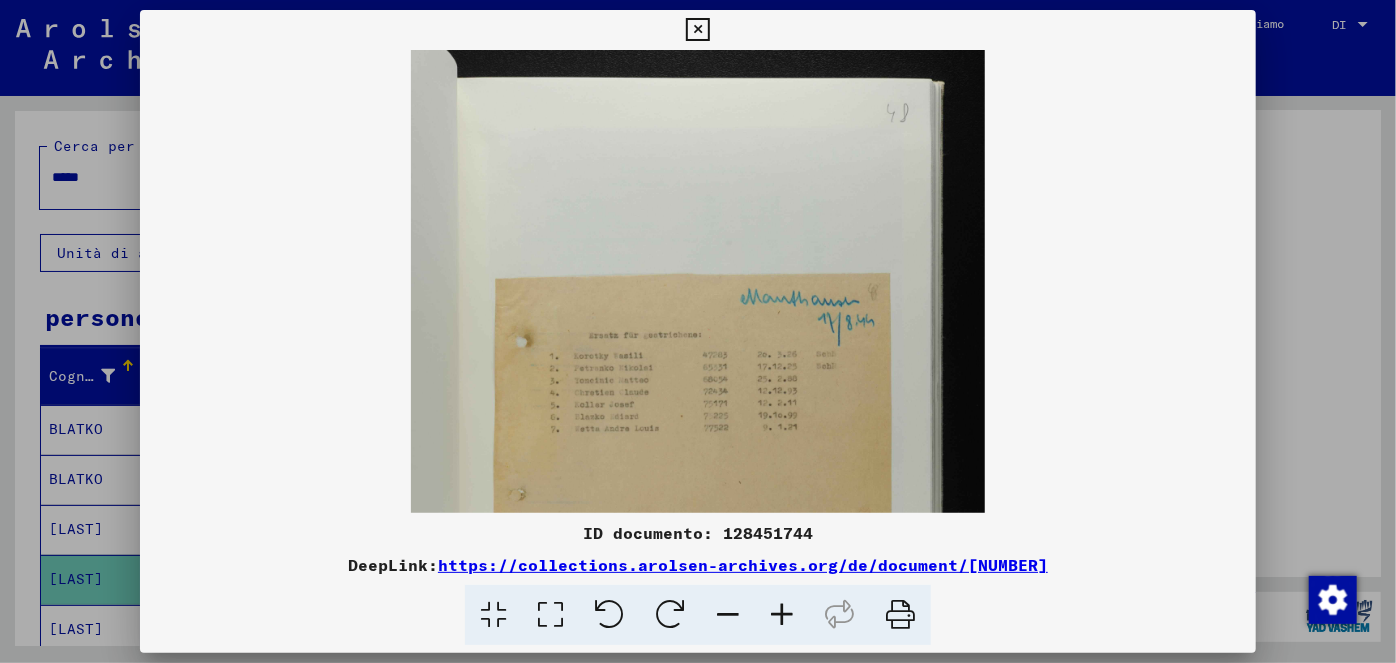 click at bounding box center (782, 615) 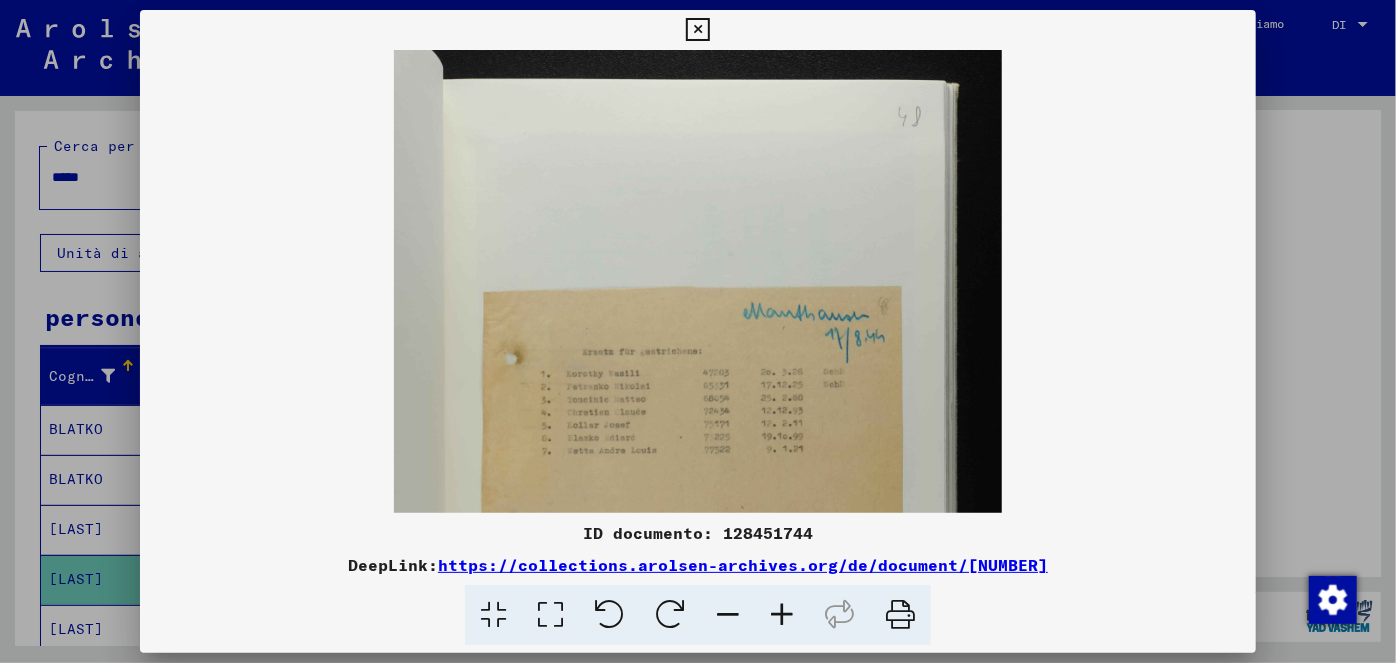 click at bounding box center [782, 615] 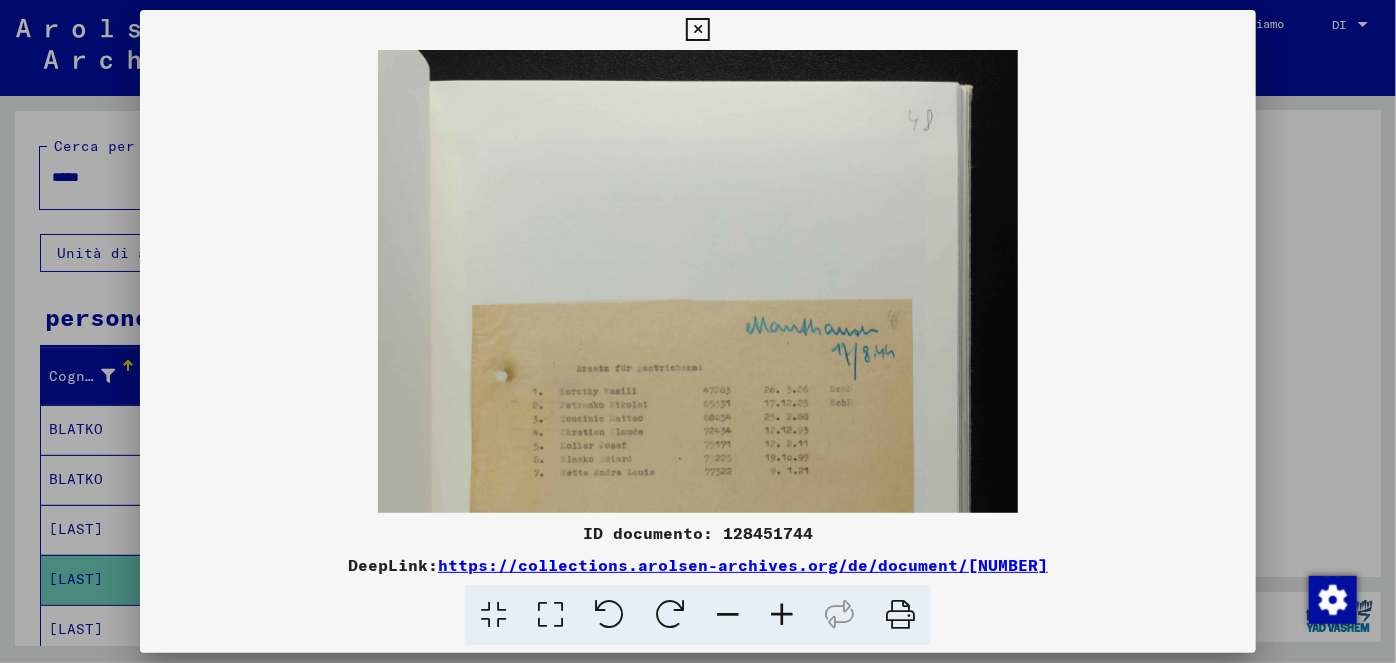 click at bounding box center [782, 615] 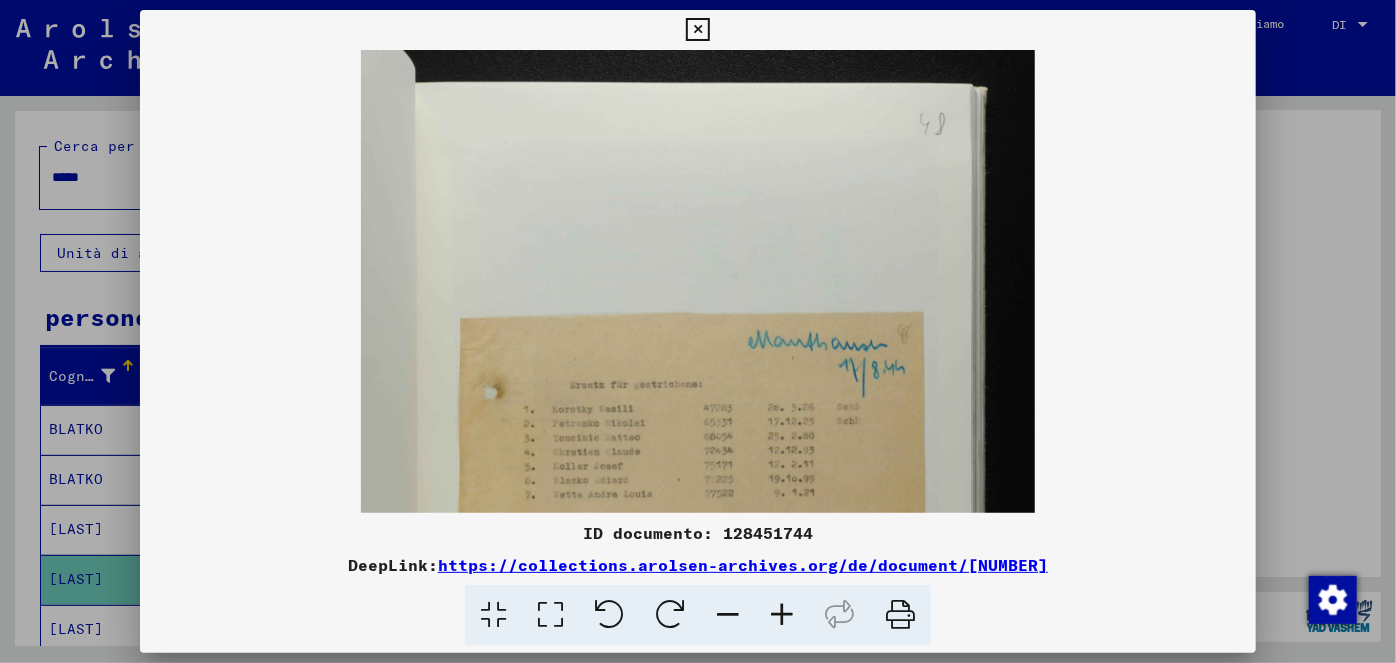 click at bounding box center (782, 615) 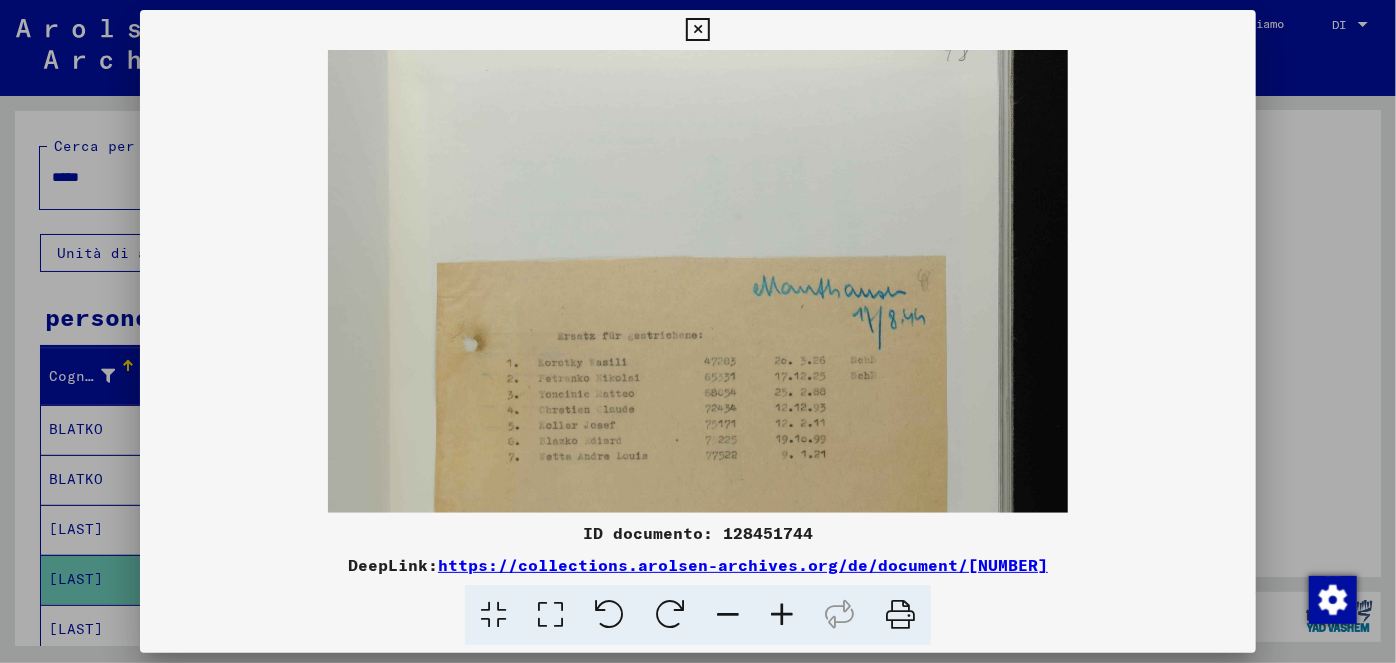 scroll, scrollTop: 90, scrollLeft: 0, axis: vertical 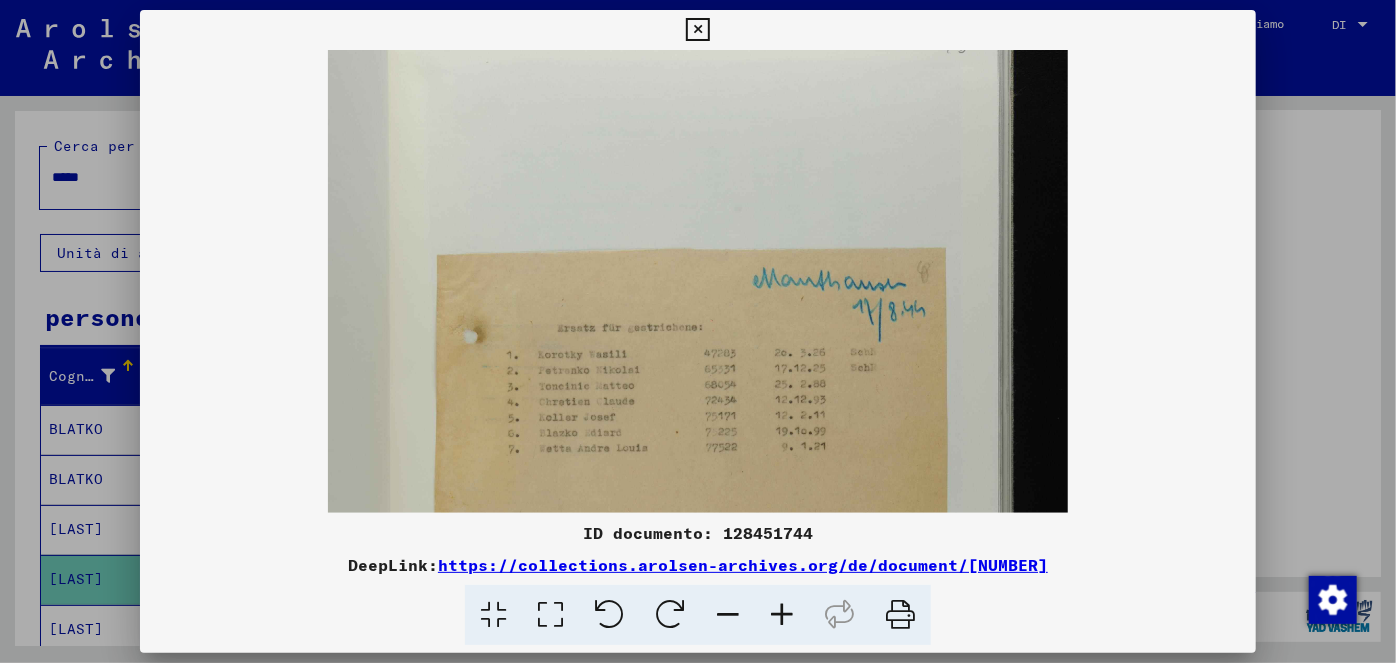 drag, startPoint x: 787, startPoint y: 379, endPoint x: 809, endPoint y: 291, distance: 90.70832 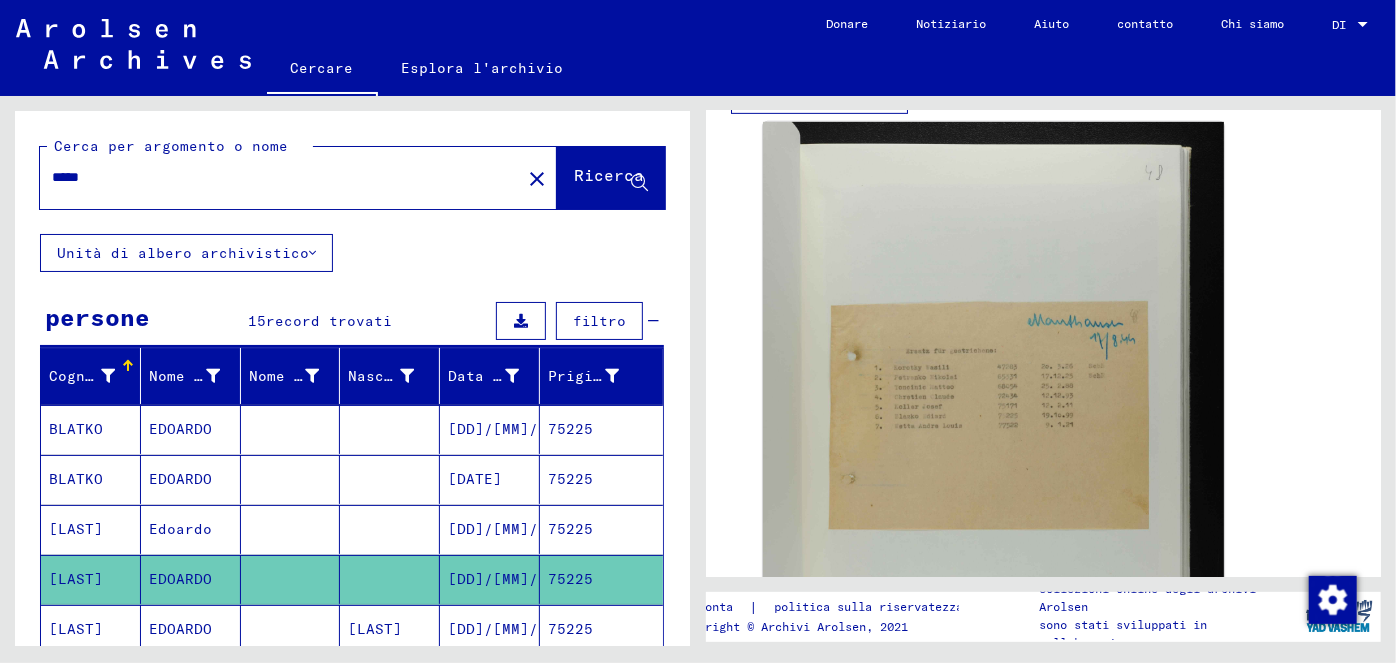 click on "[DD]/[MM]/[YYYY]" 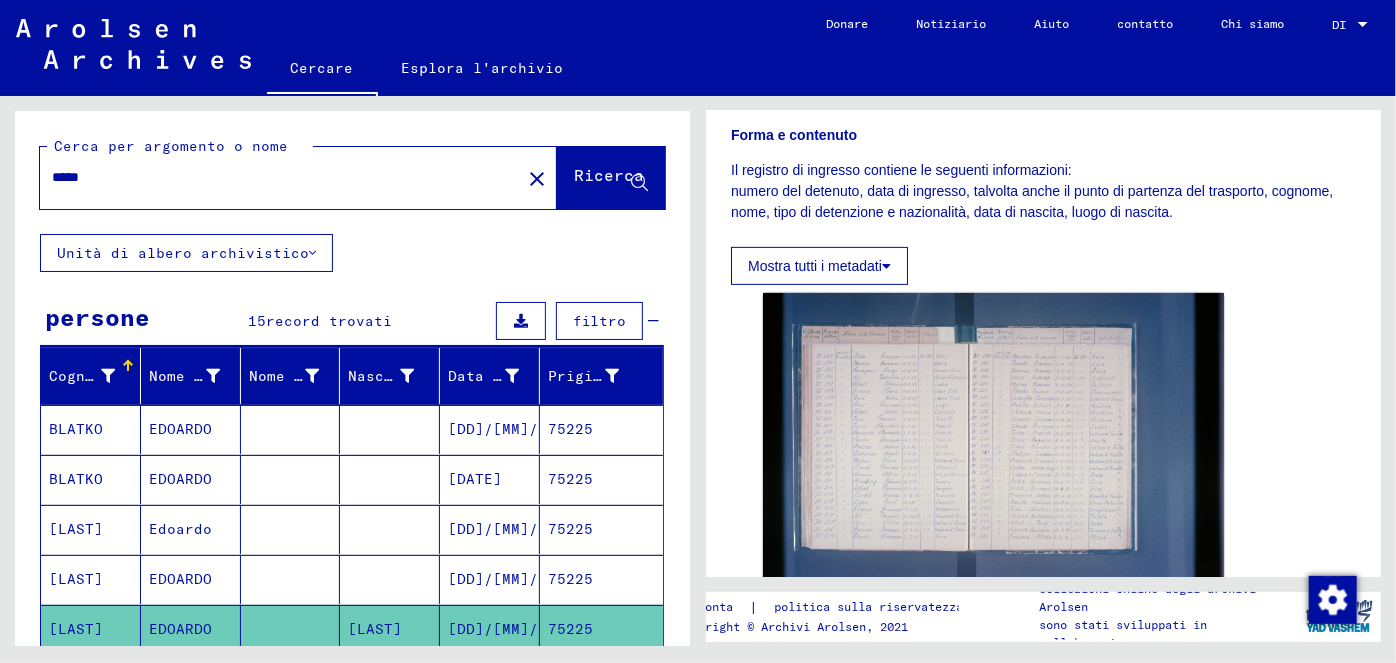 scroll, scrollTop: 381, scrollLeft: 0, axis: vertical 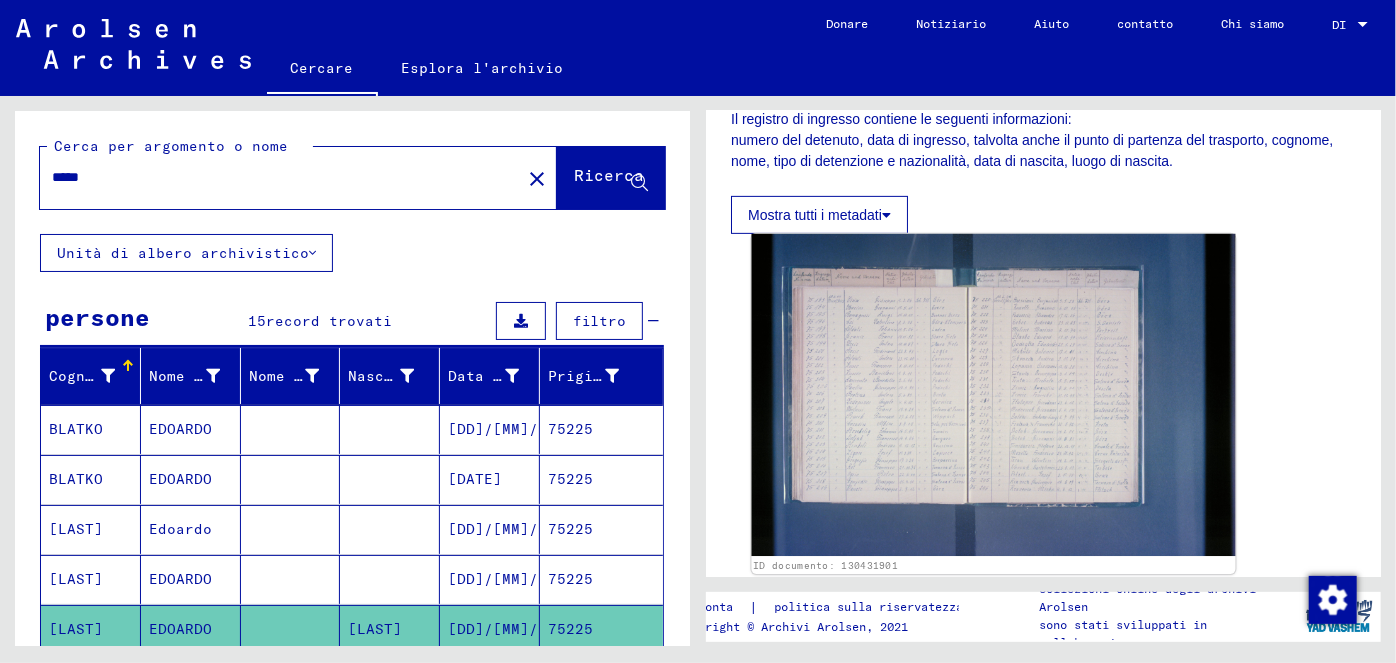 click 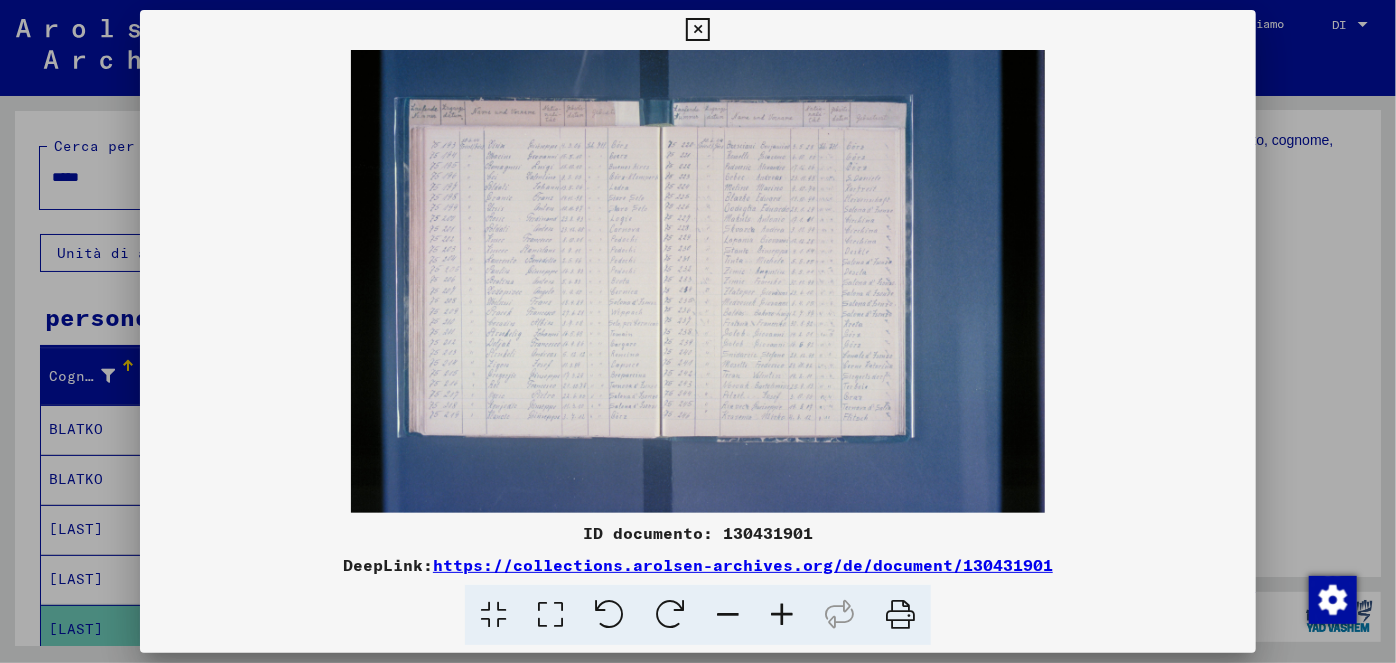 click at bounding box center (782, 615) 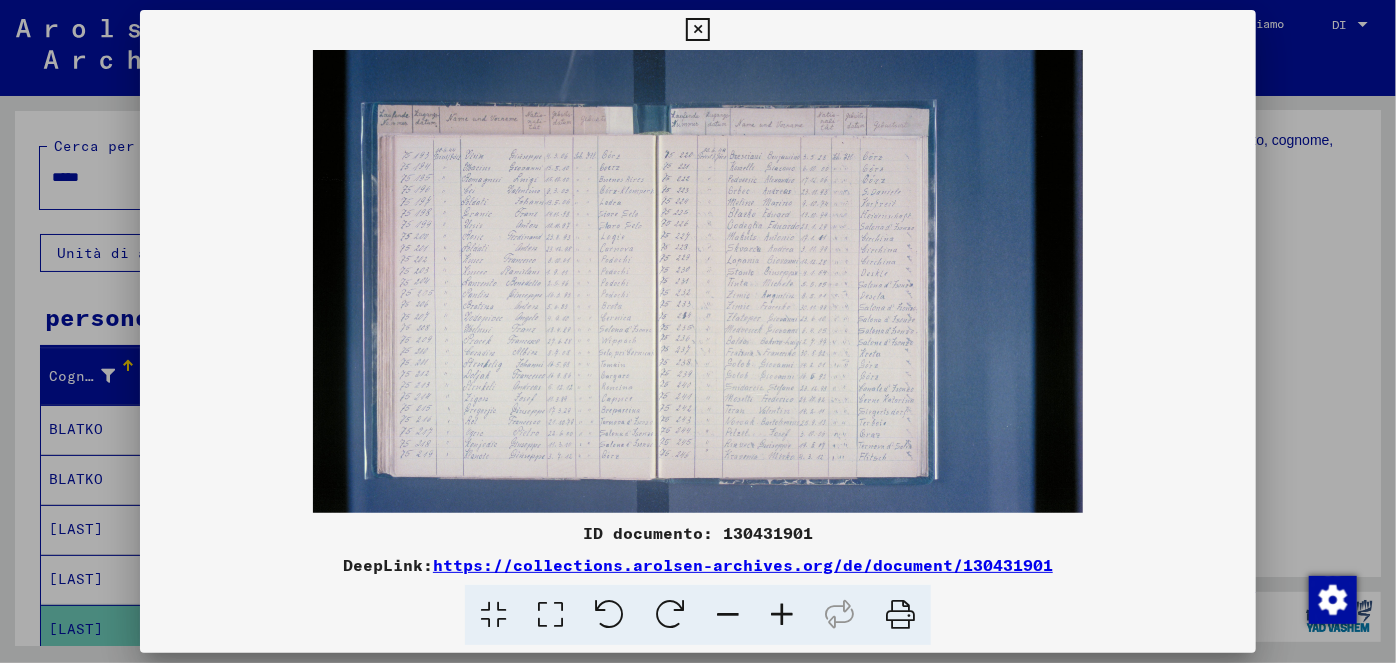 click at bounding box center [782, 615] 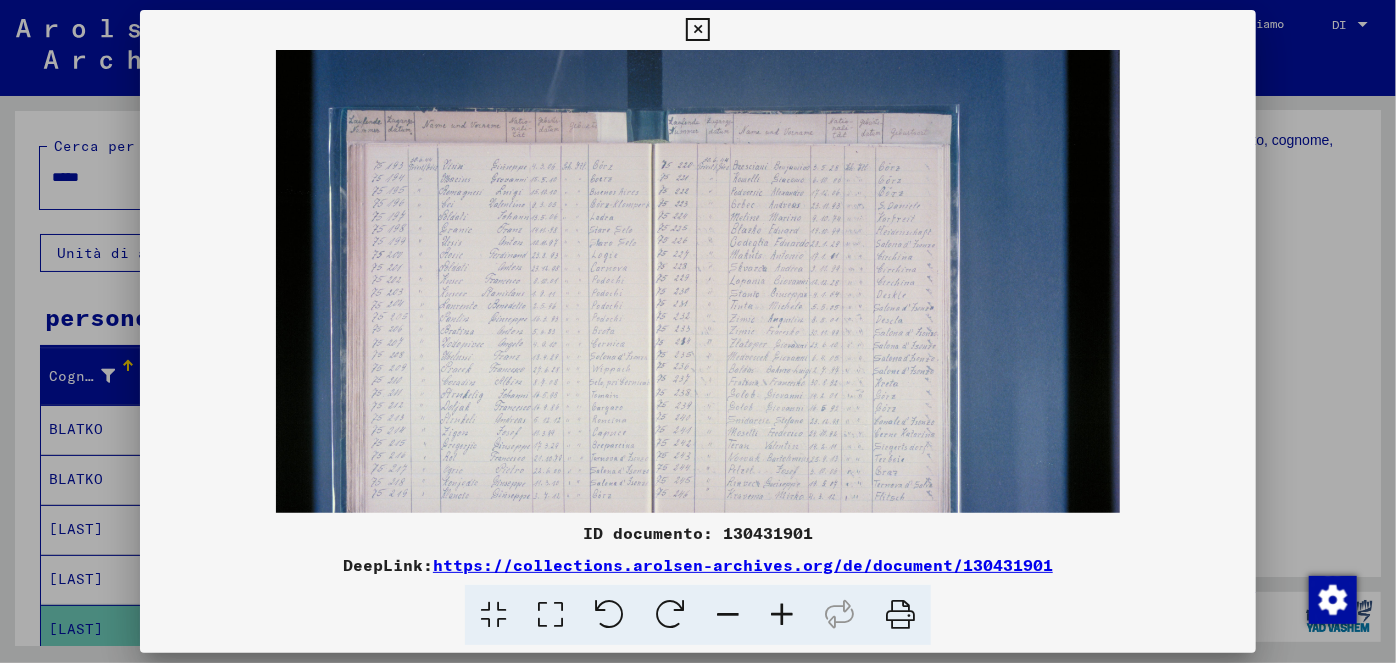 click at bounding box center [782, 615] 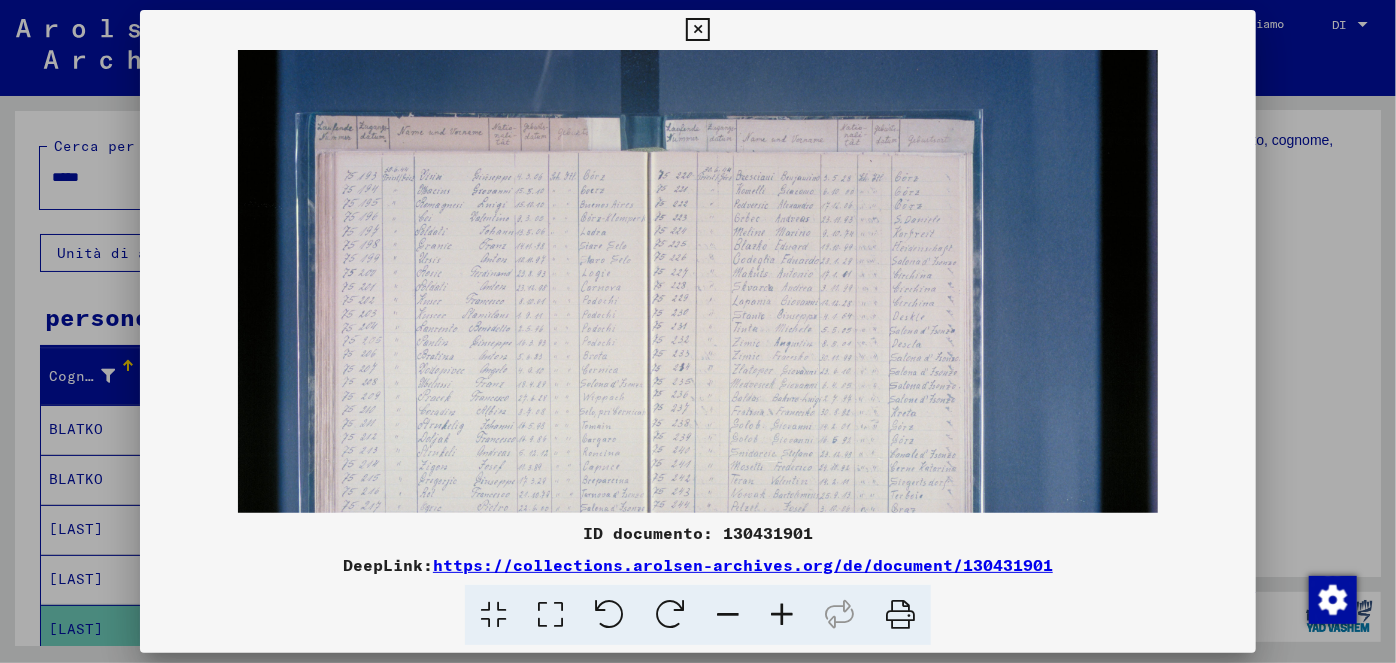 click at bounding box center [782, 615] 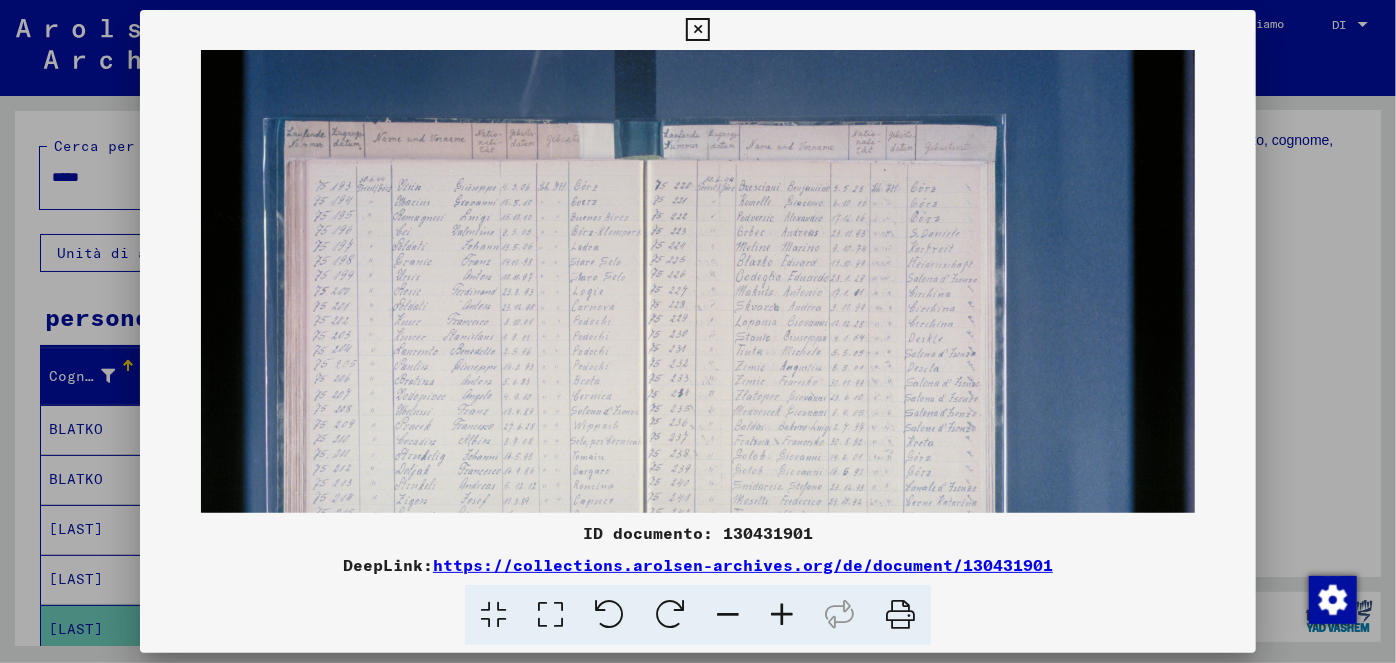 click at bounding box center [782, 615] 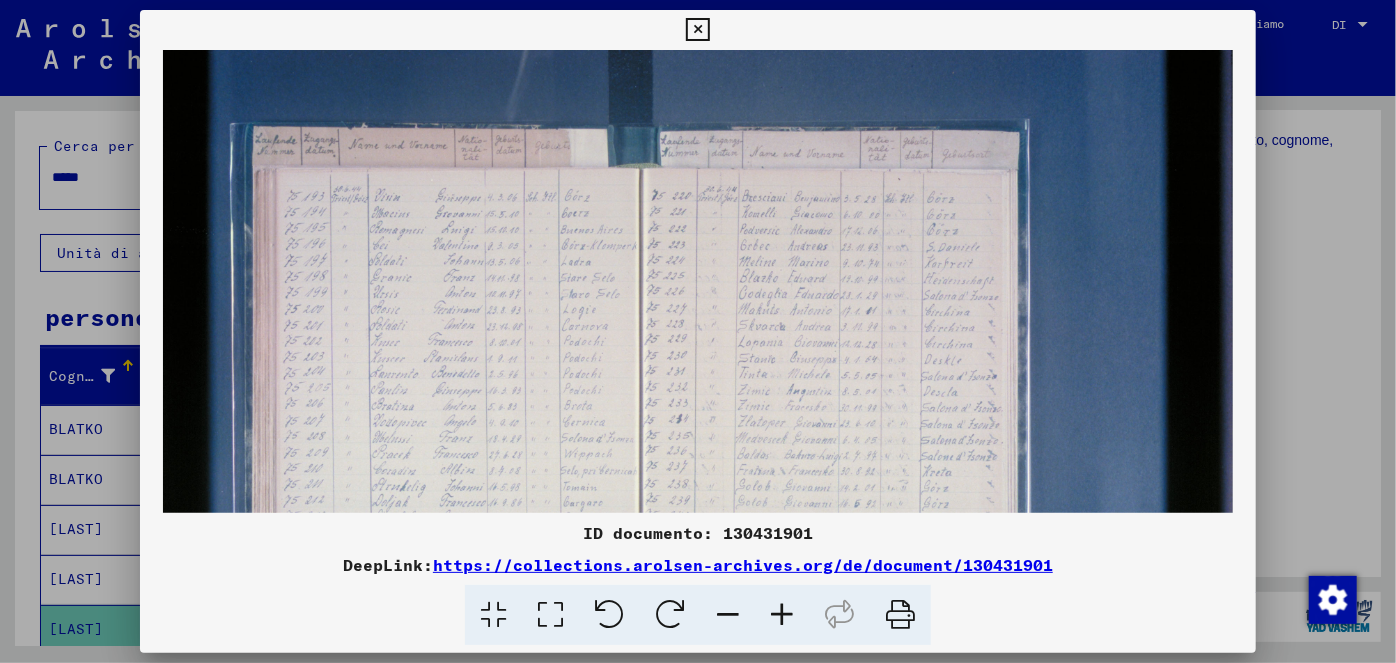 click at bounding box center [782, 615] 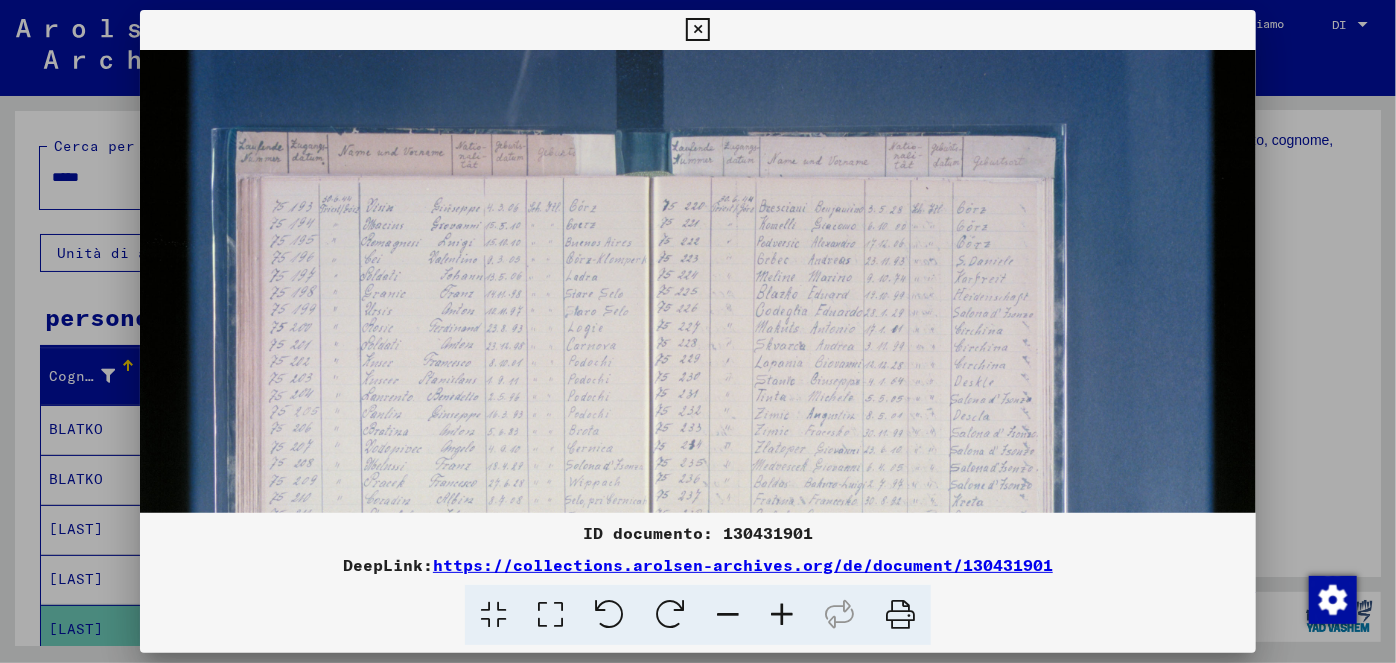 click at bounding box center [782, 615] 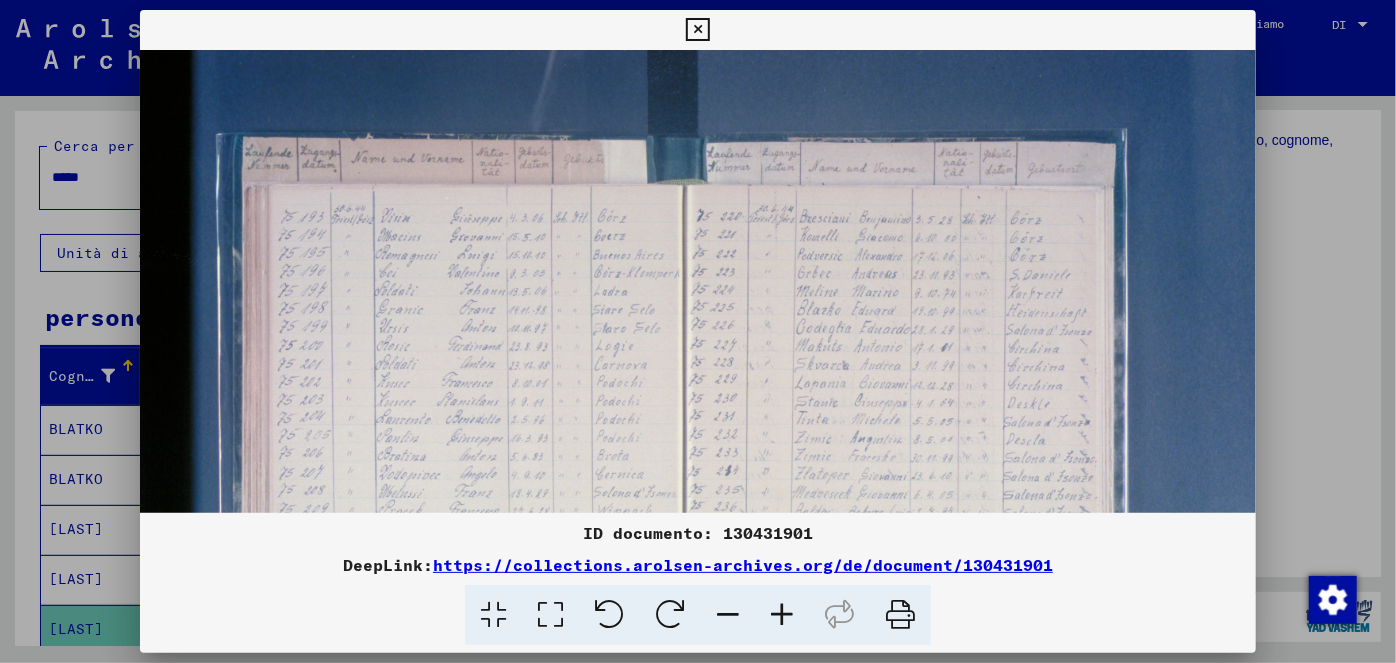 click at bounding box center [782, 615] 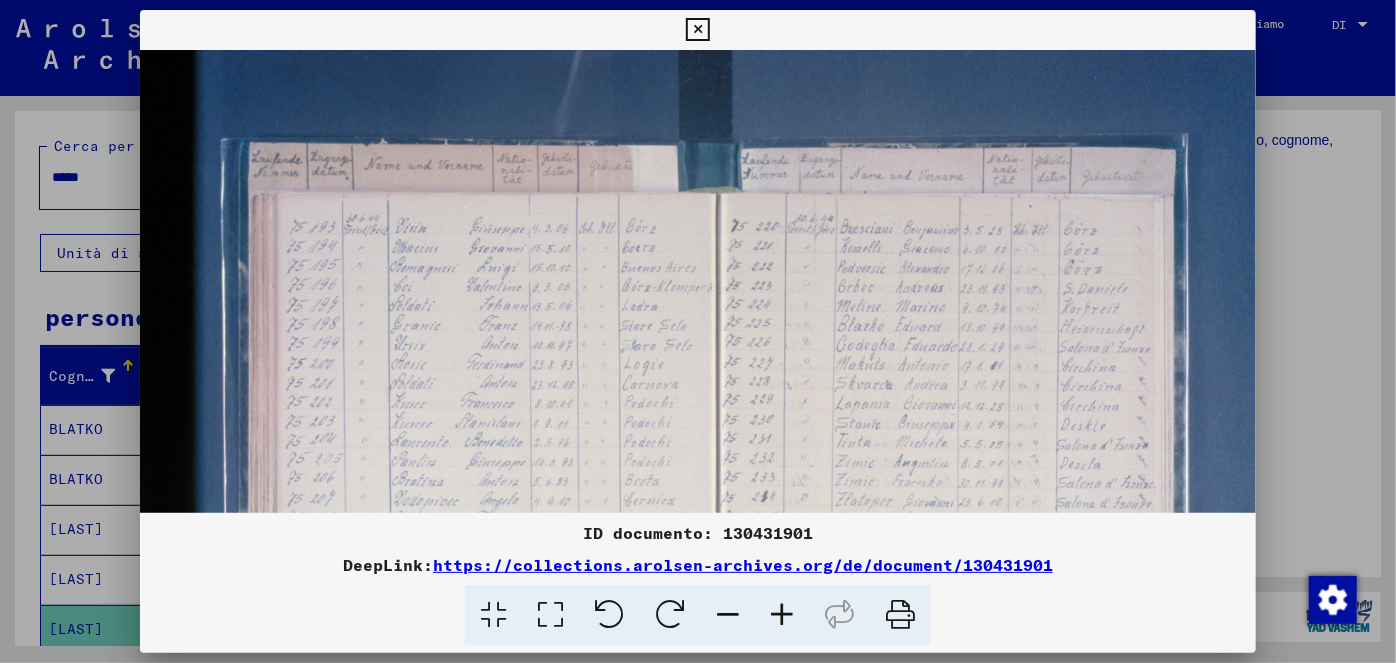 click at bounding box center (782, 615) 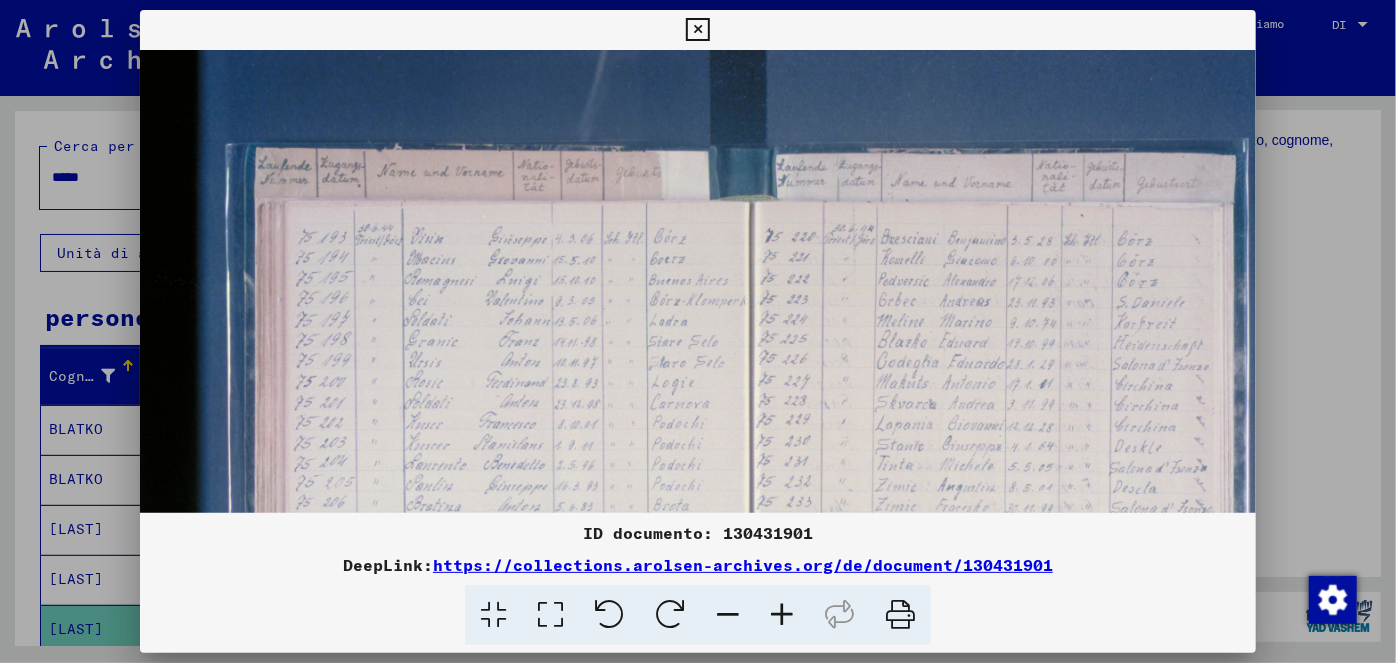 click at bounding box center [697, 30] 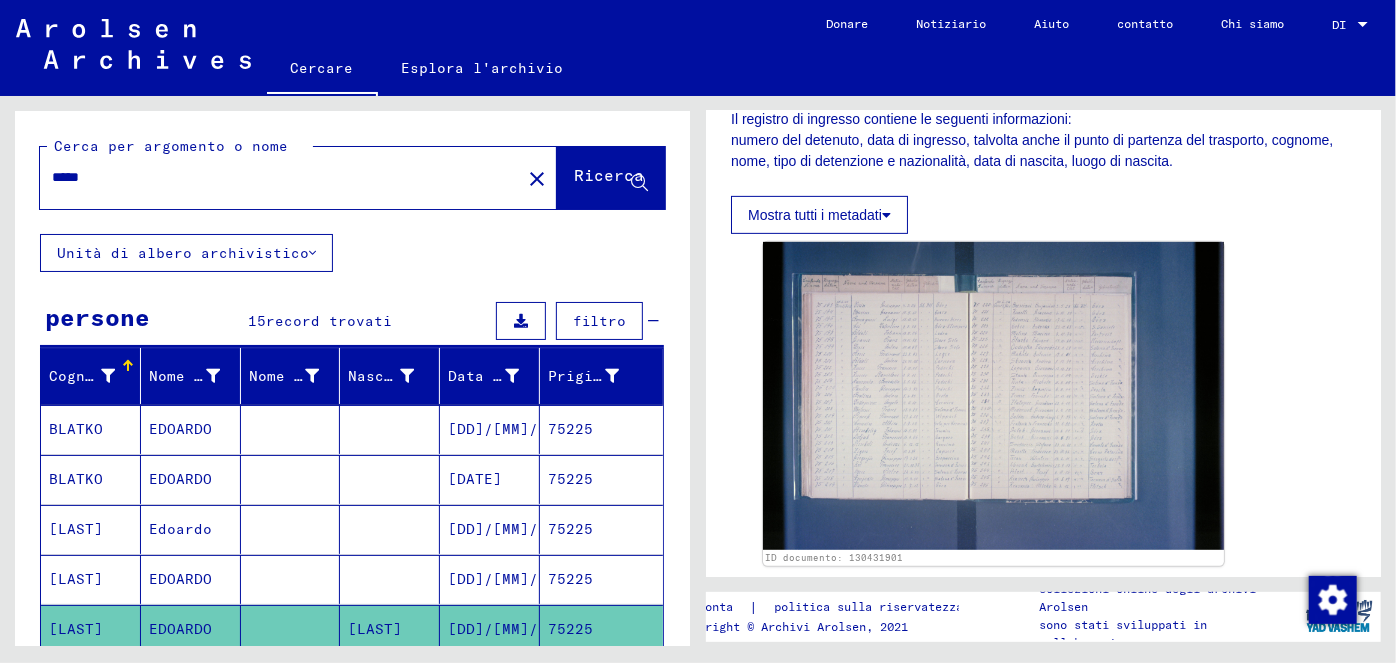 drag, startPoint x: 117, startPoint y: 172, endPoint x: 53, endPoint y: 160, distance: 65.11528 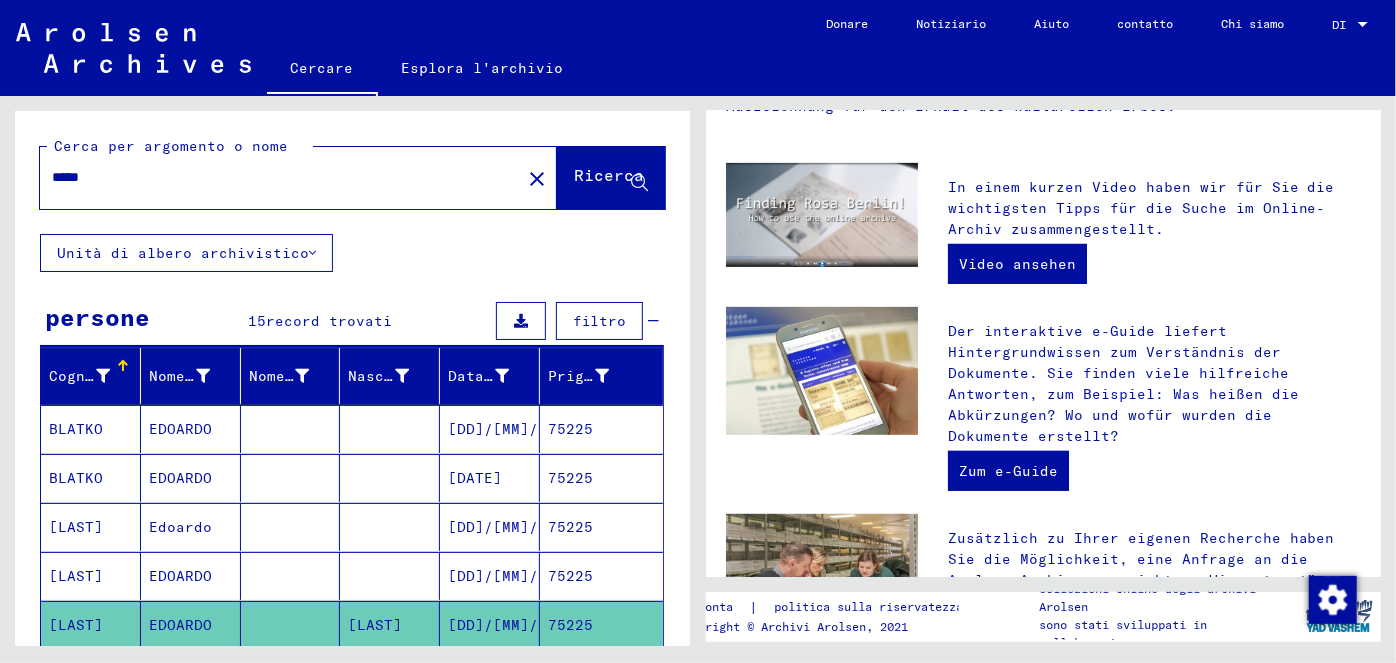 scroll, scrollTop: 0, scrollLeft: 0, axis: both 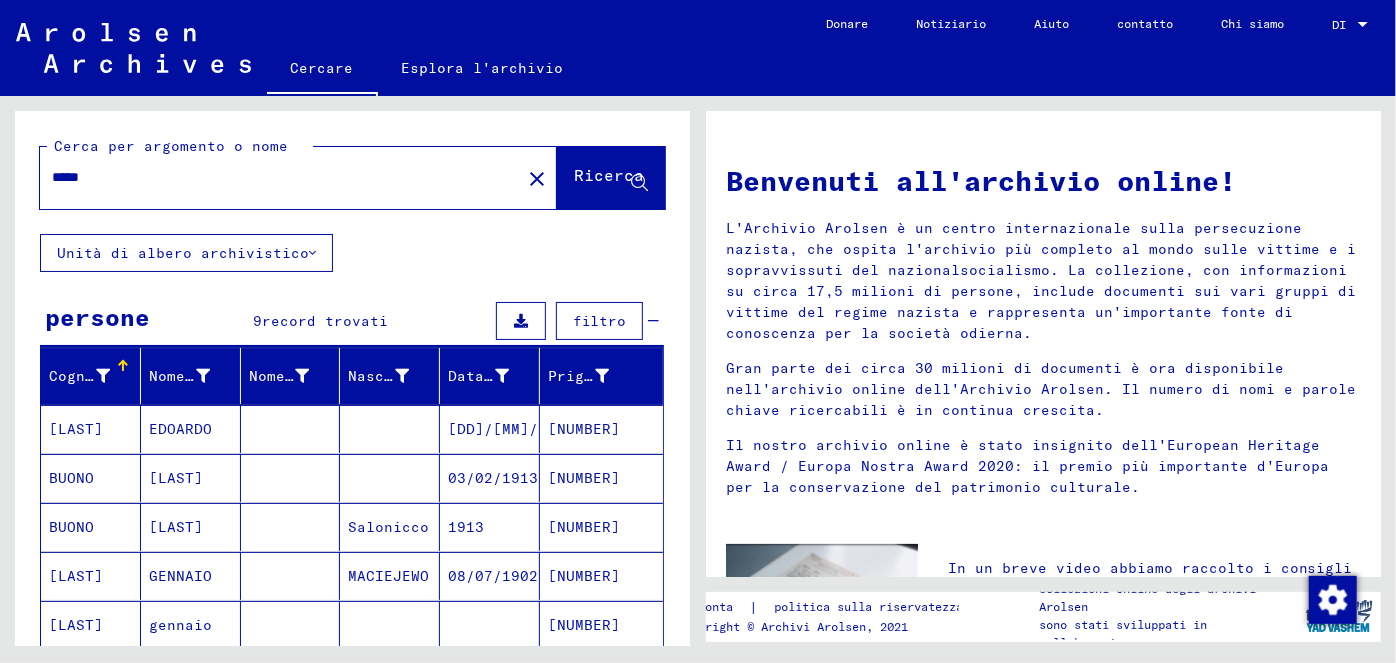 click on "[DD]/[MM]/[YYYY]" at bounding box center (493, 478) 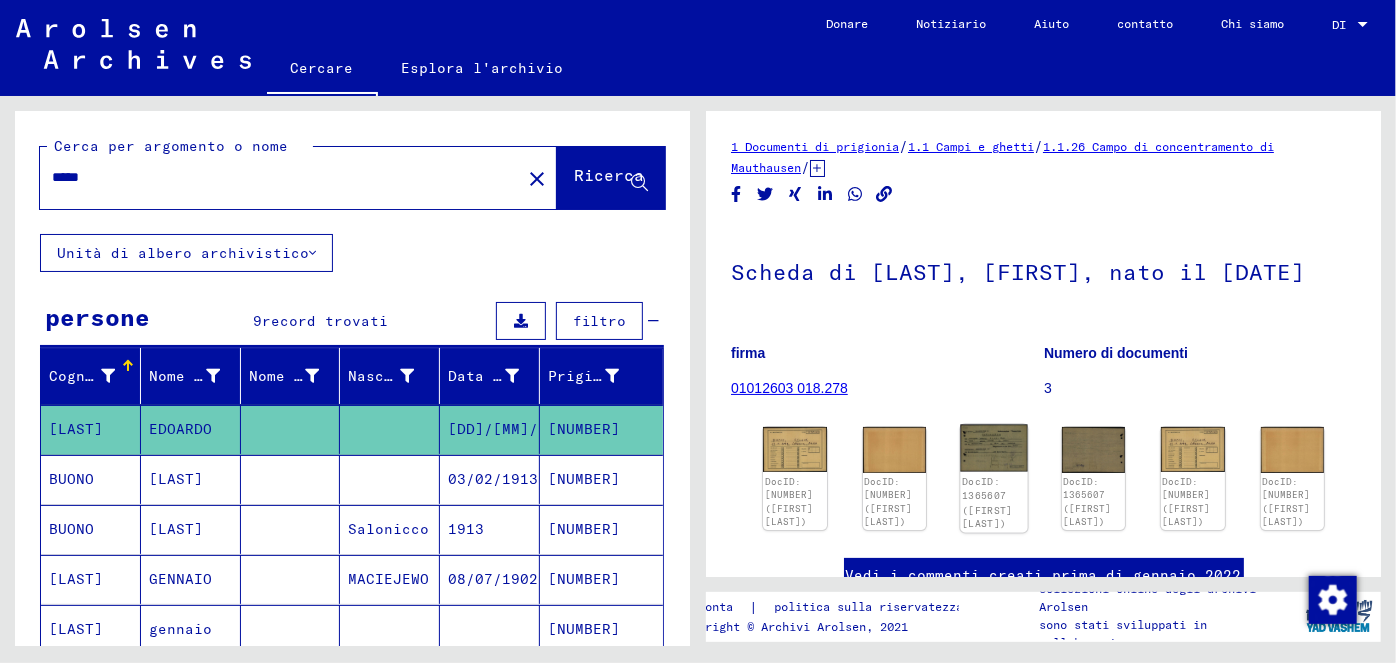click 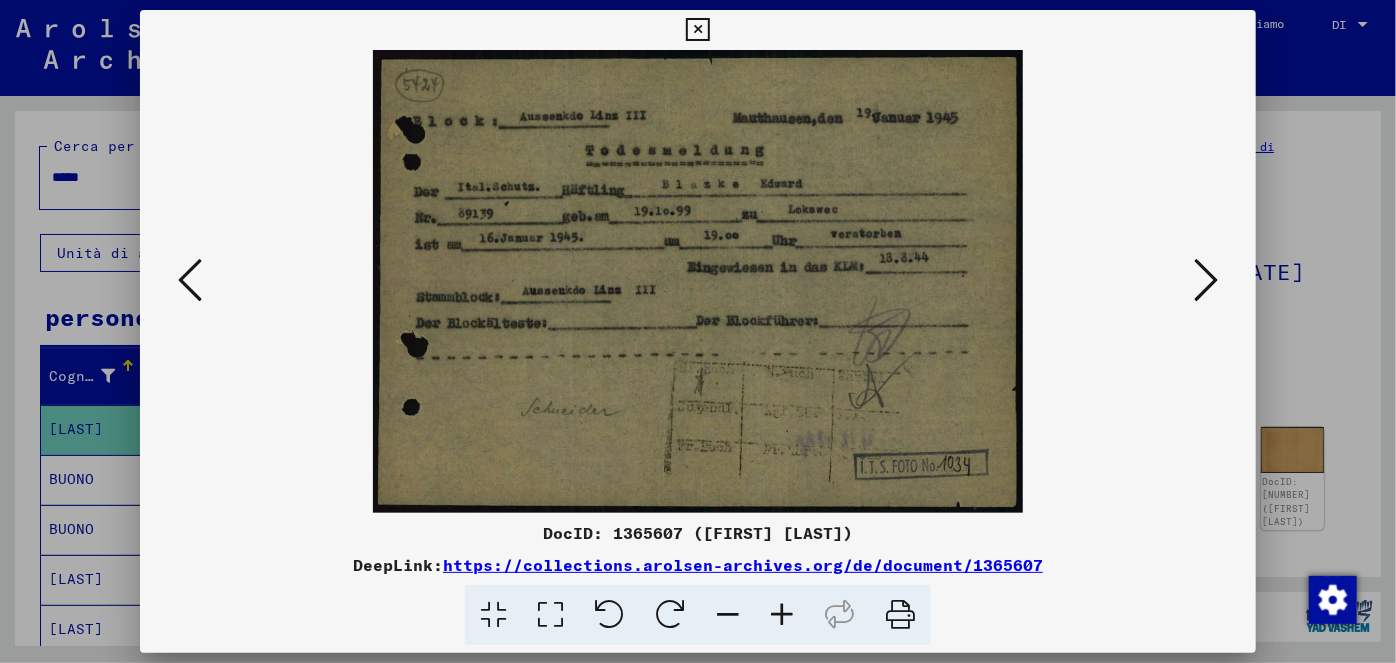 click at bounding box center [190, 280] 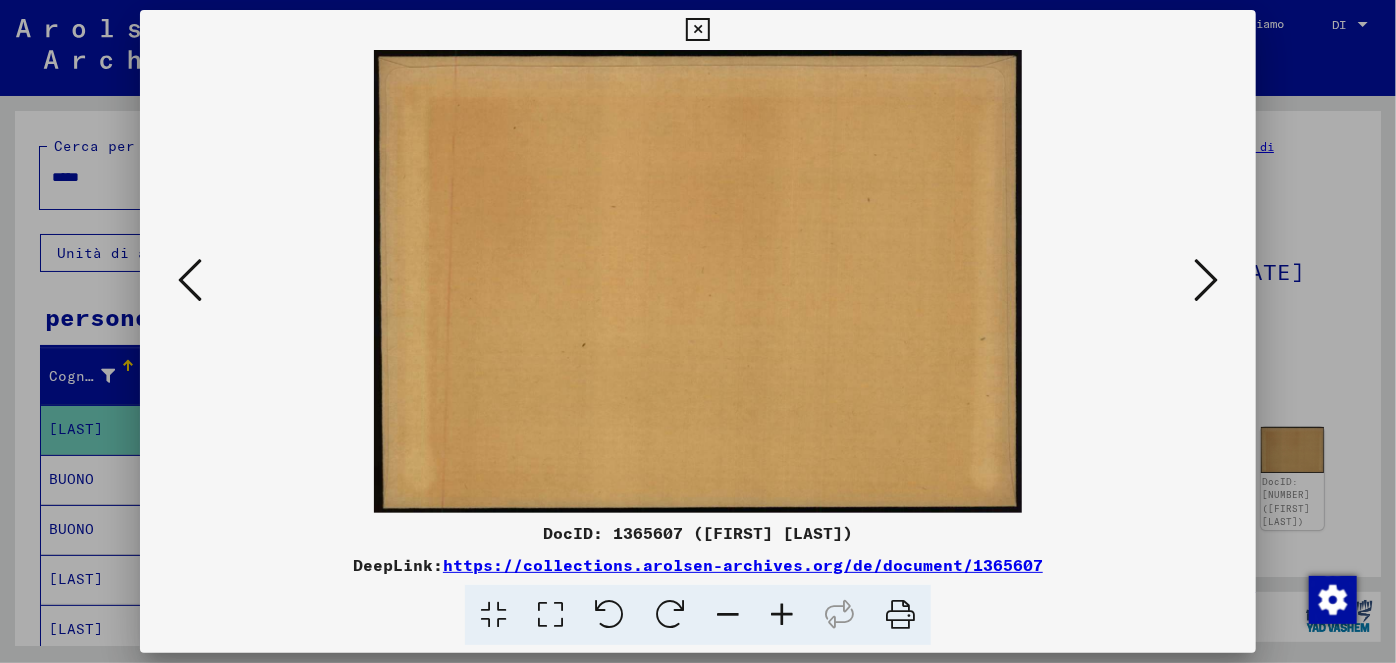click at bounding box center [190, 280] 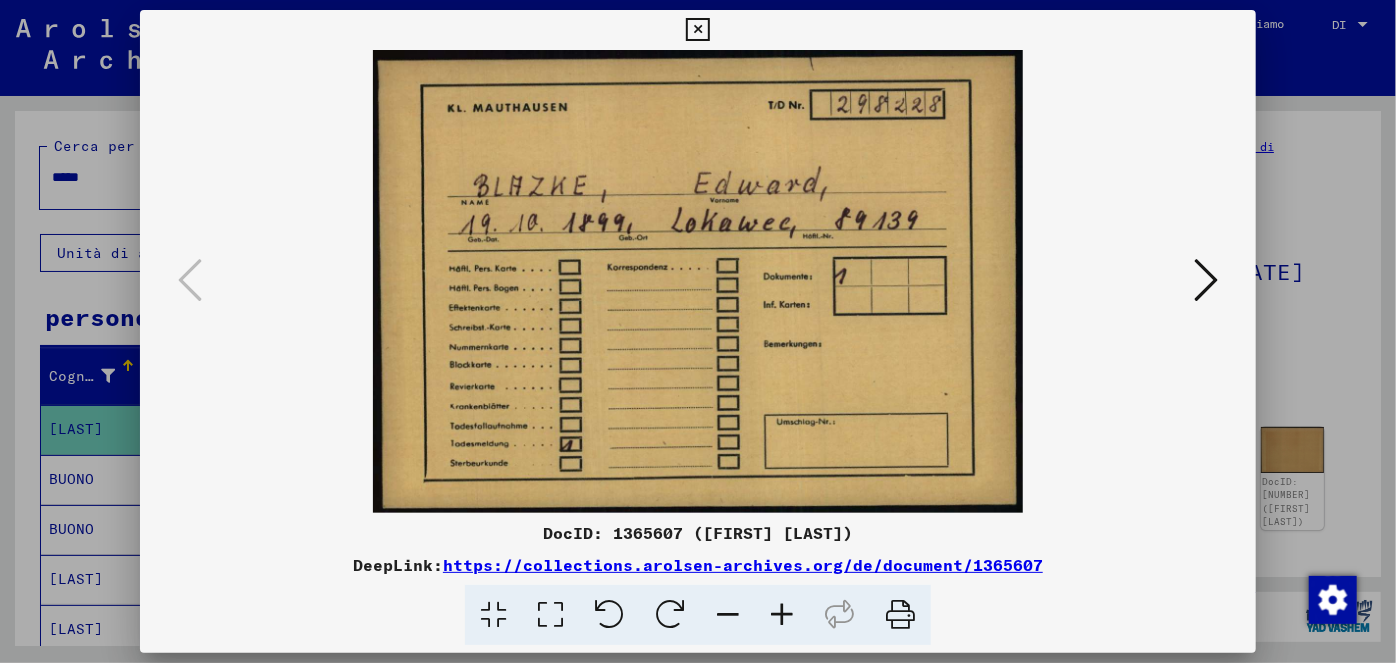 click at bounding box center [1206, 281] 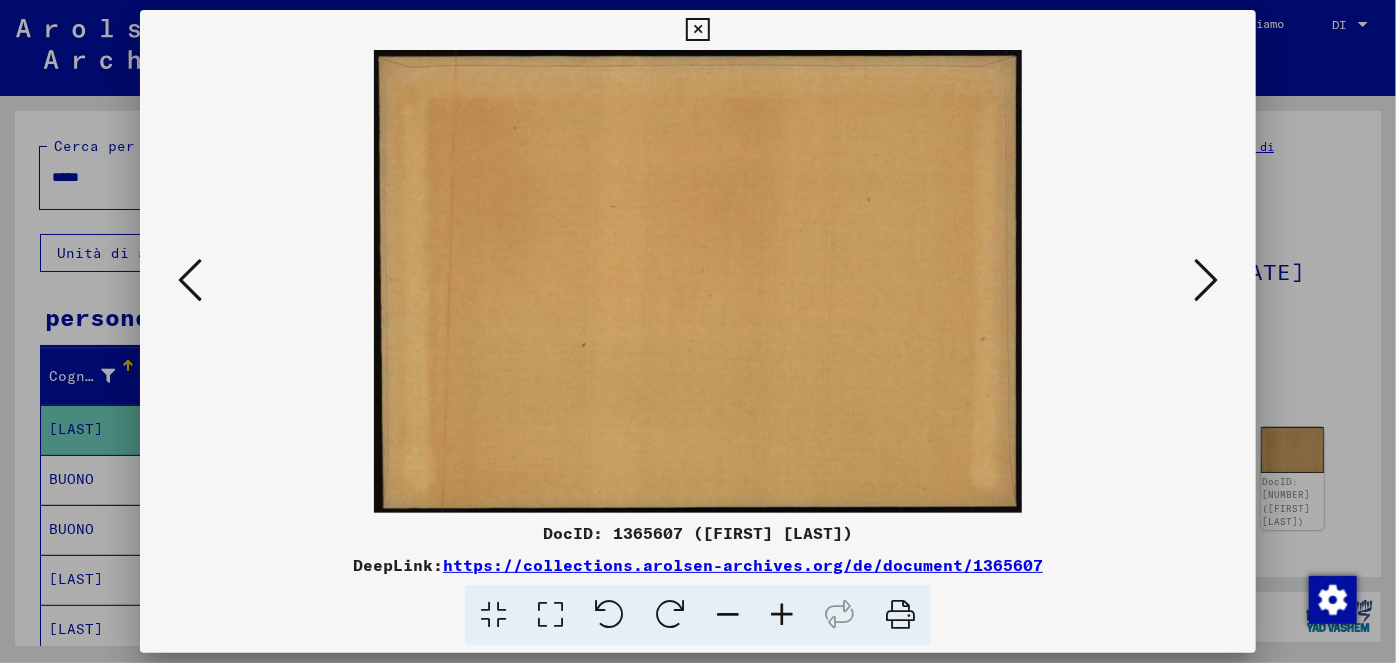 click at bounding box center [1206, 280] 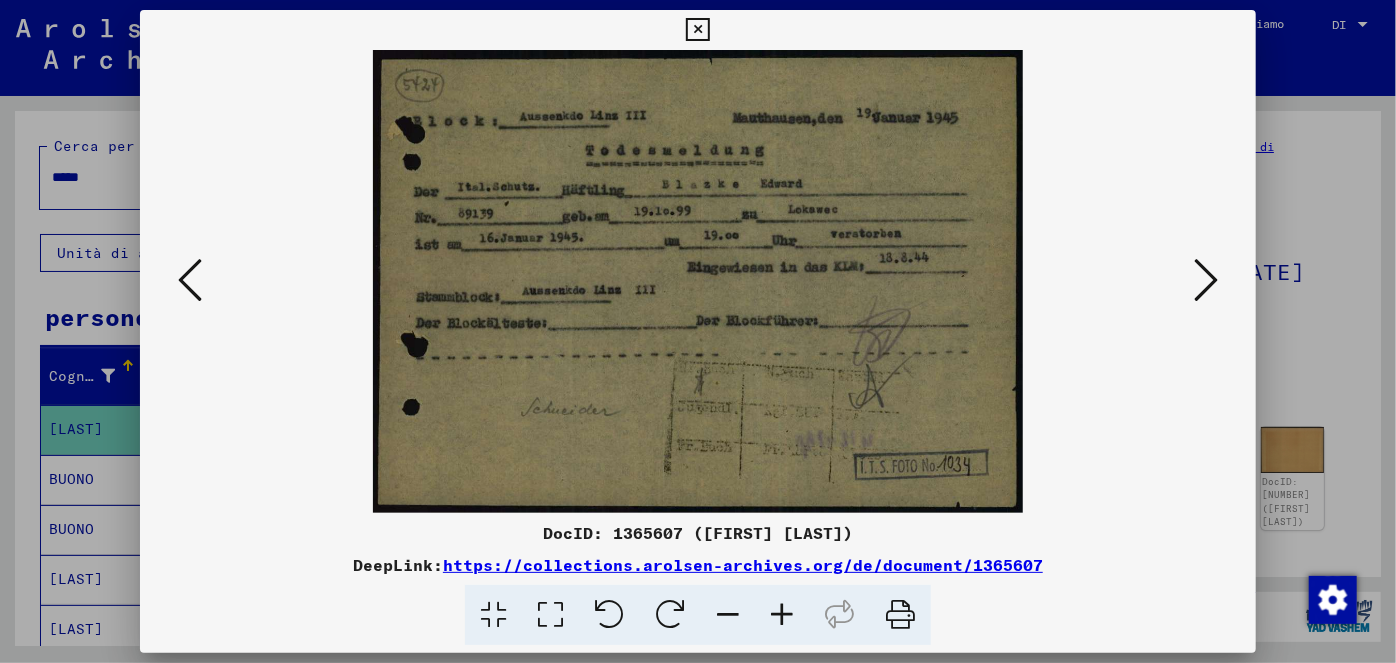 click at bounding box center [1206, 280] 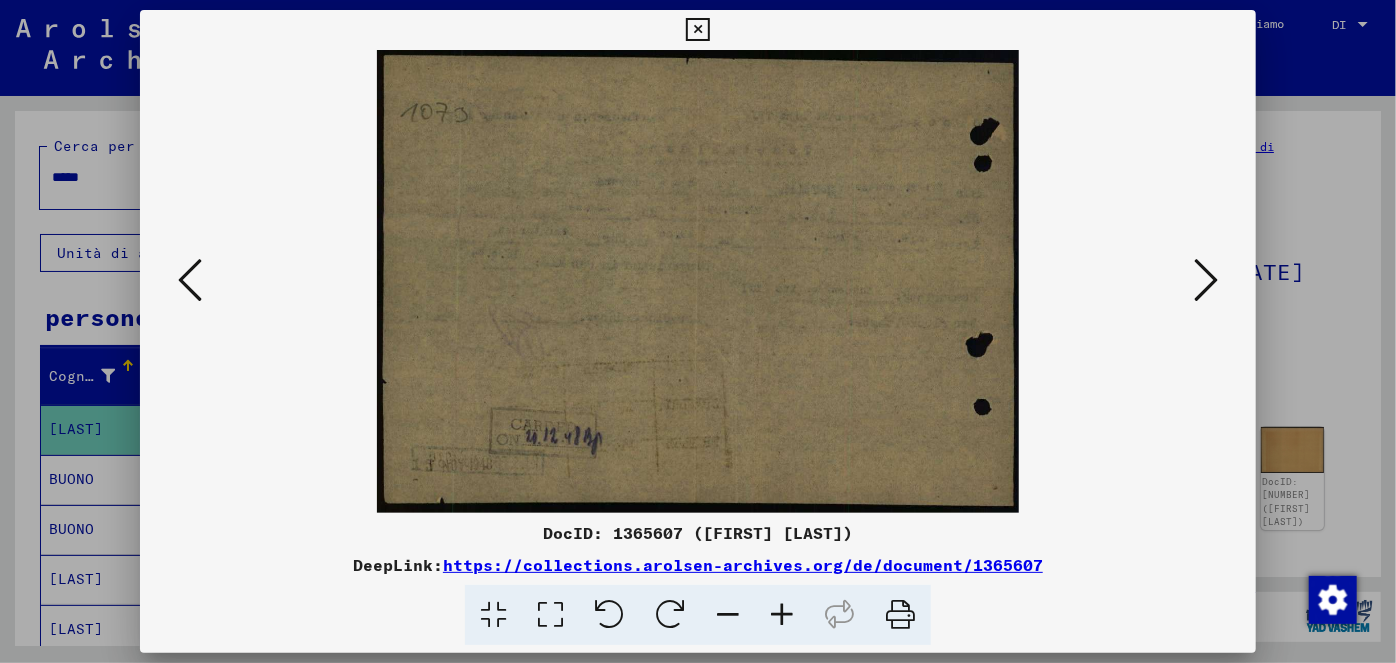 click at bounding box center [1206, 280] 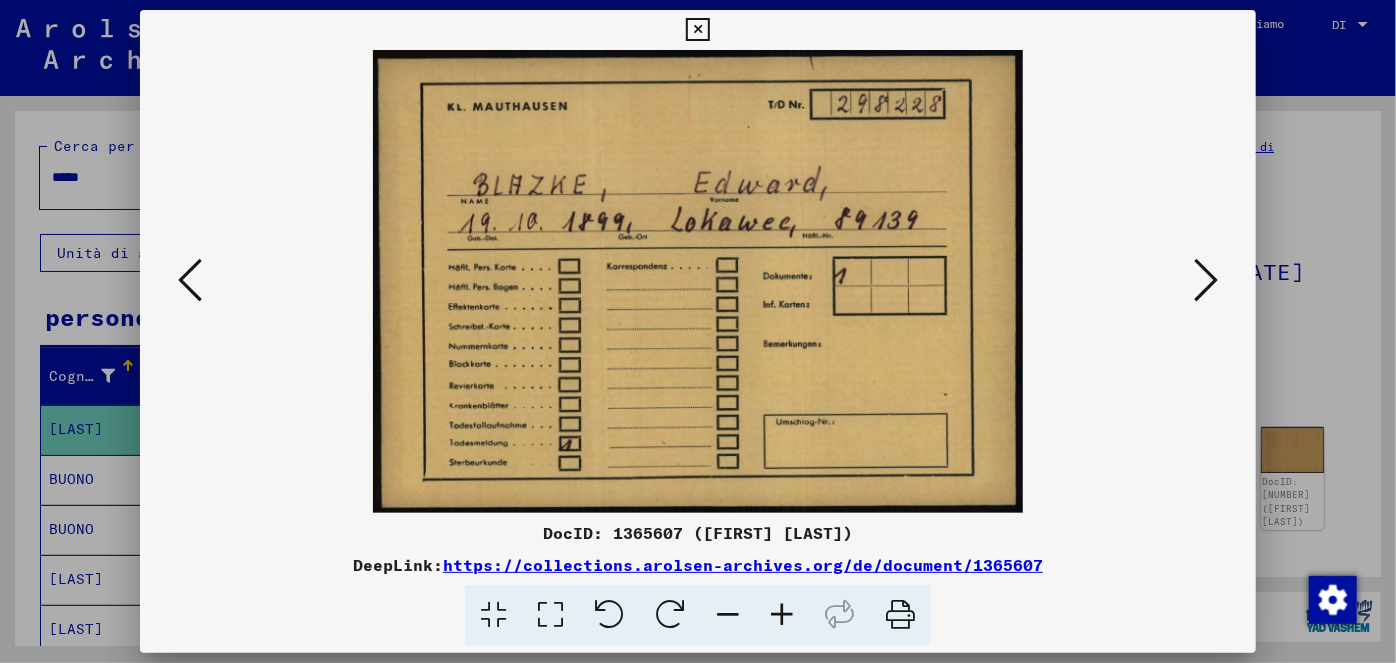 click at bounding box center [1206, 280] 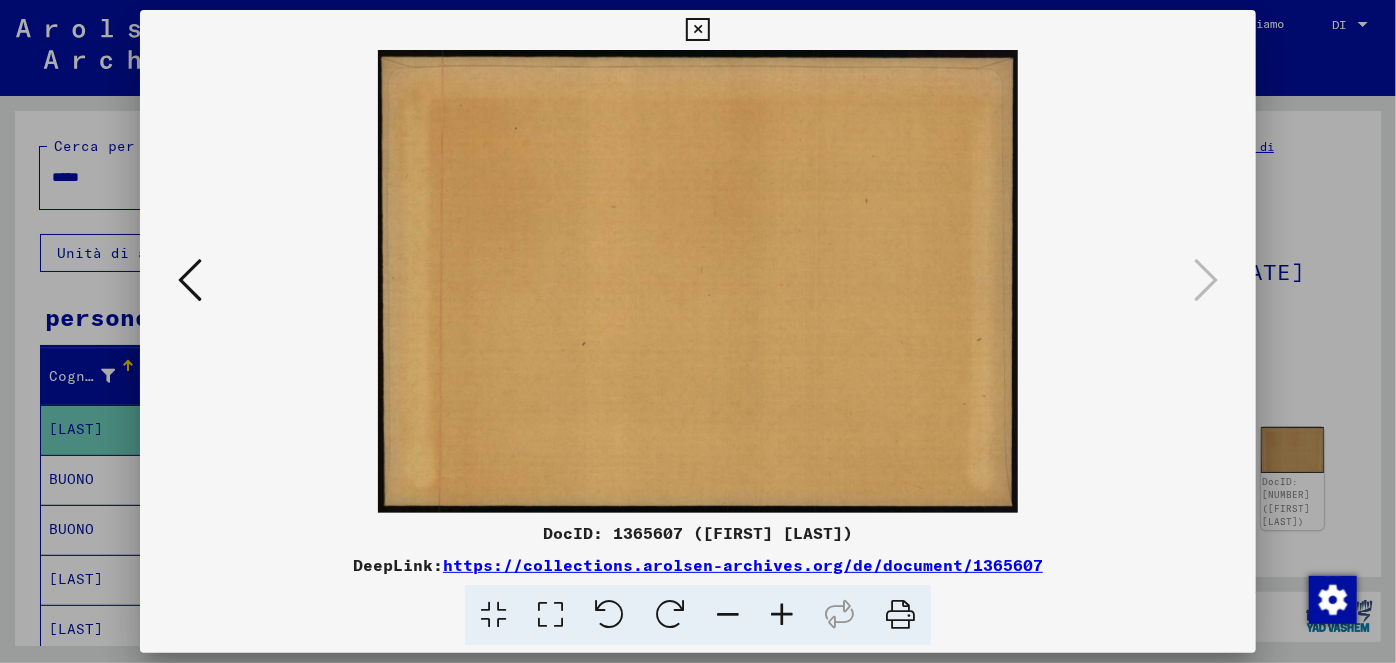 click at bounding box center (190, 280) 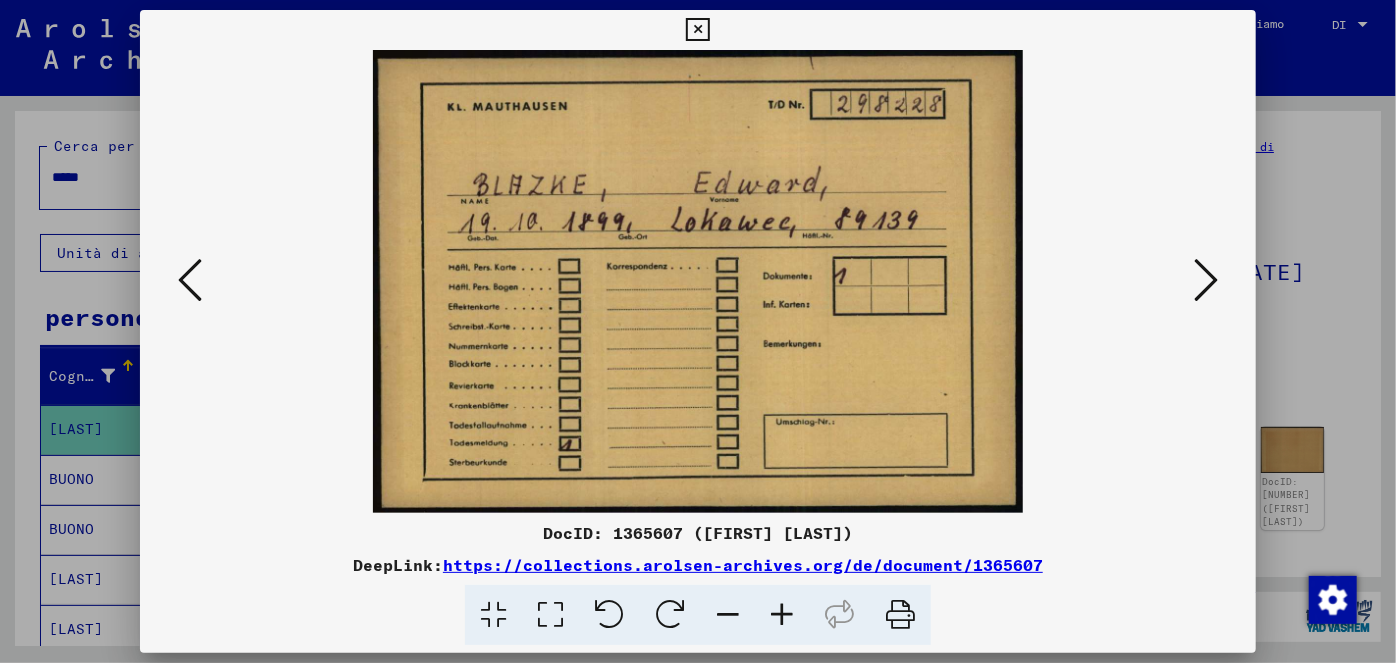 click at bounding box center [190, 280] 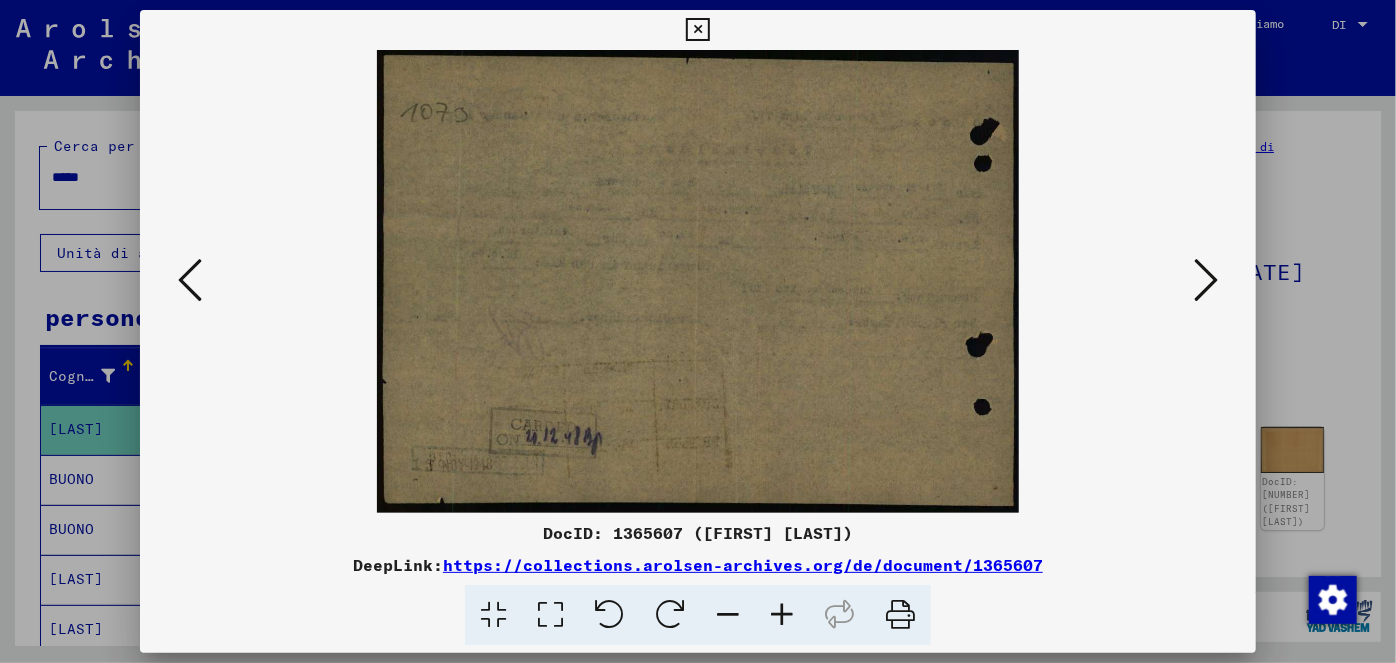 click at bounding box center (190, 280) 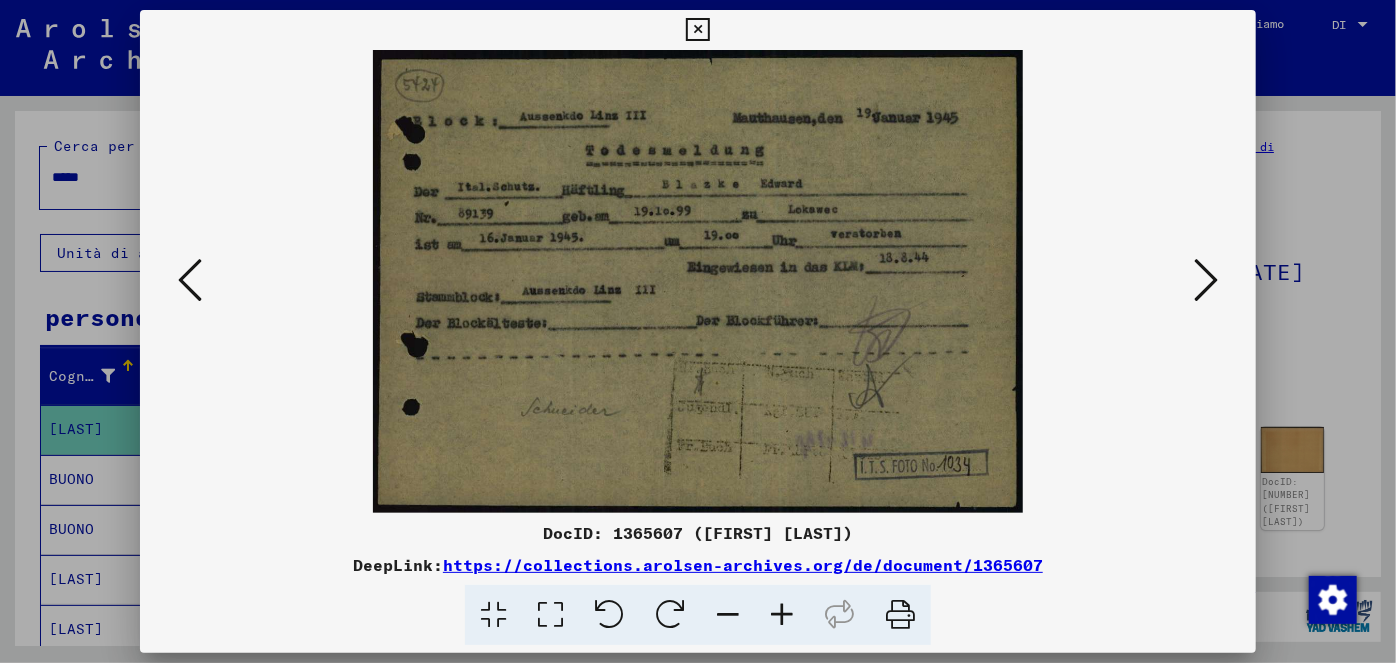 click at bounding box center [697, 30] 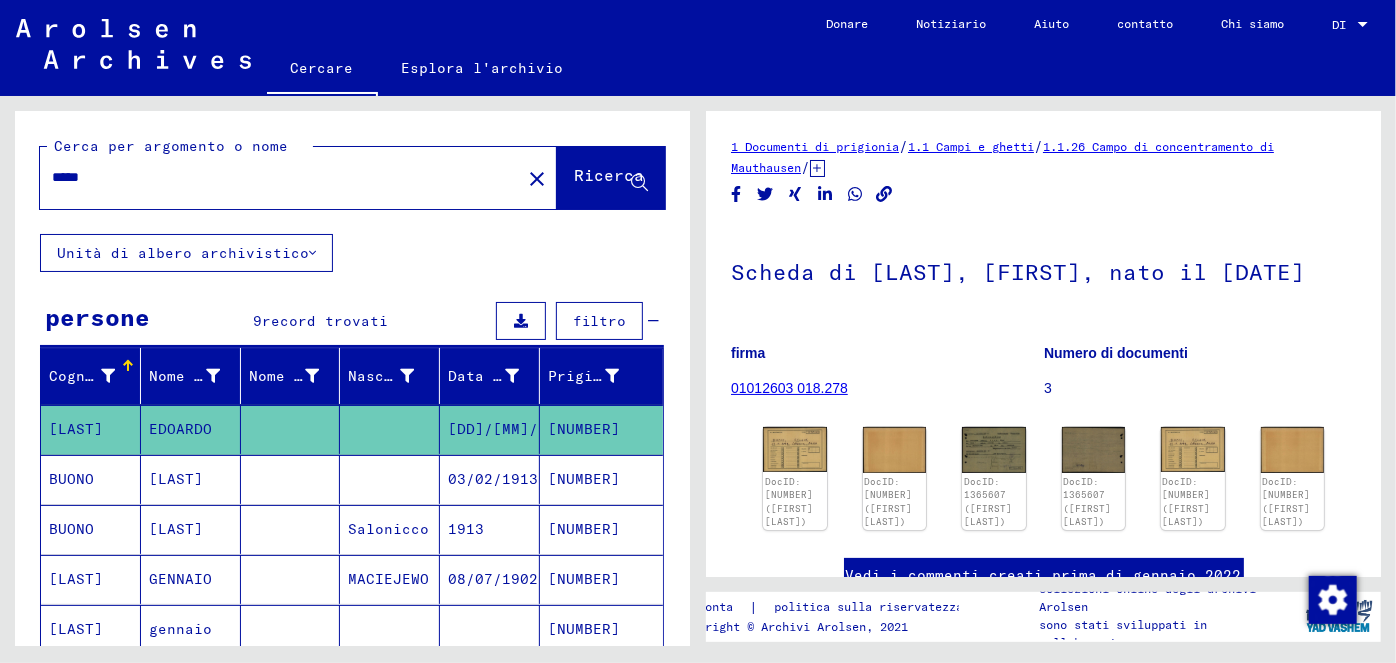 drag, startPoint x: 104, startPoint y: 176, endPoint x: 81, endPoint y: 170, distance: 23.769728 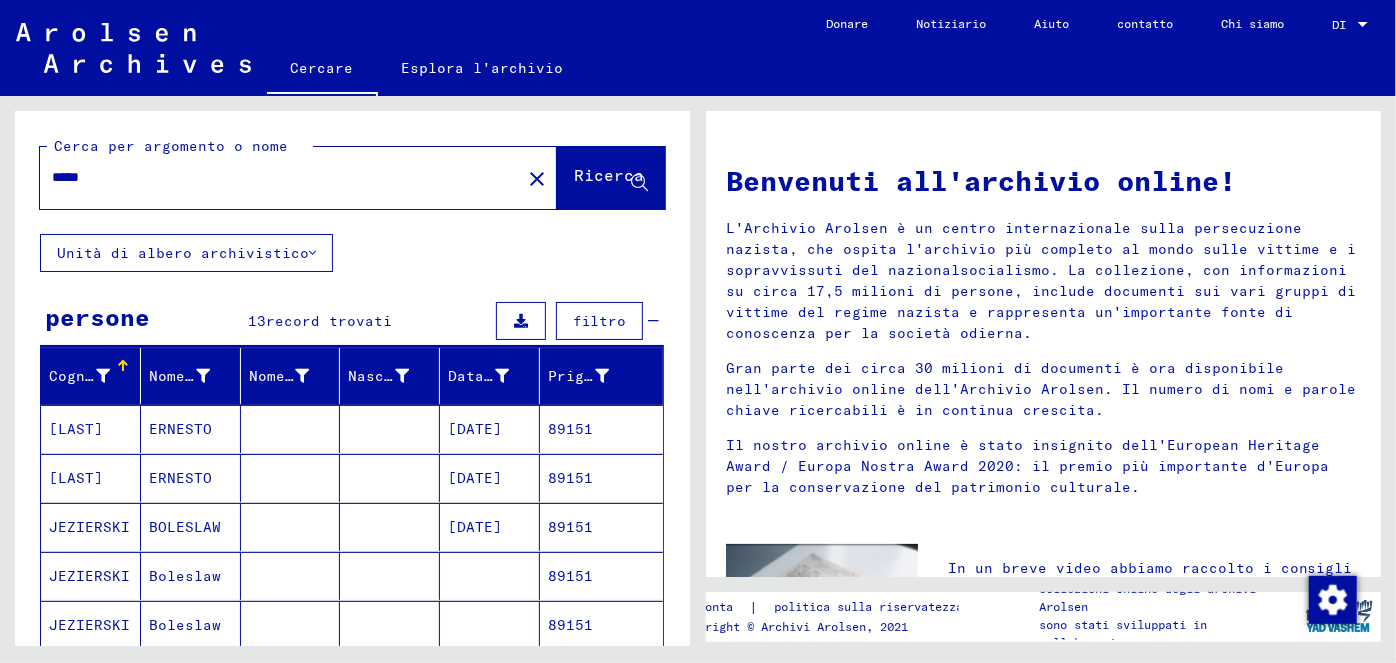 click on "[DATE]" at bounding box center [475, 478] 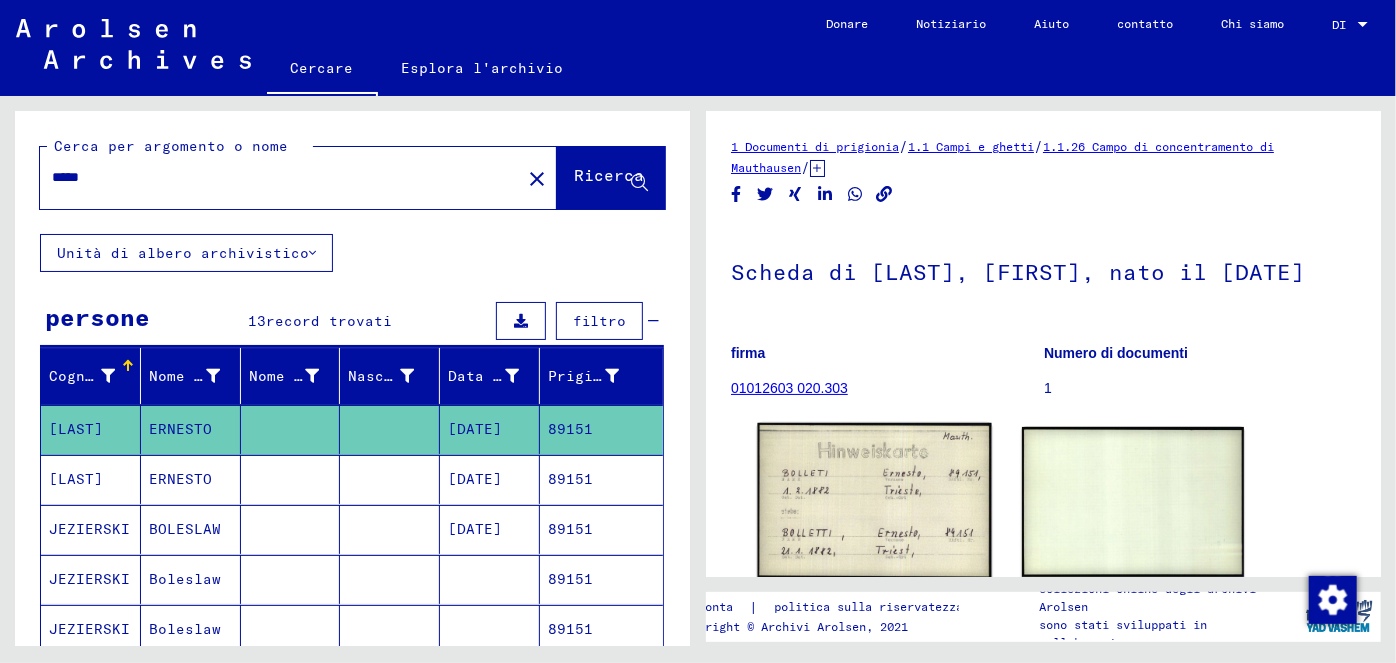 click 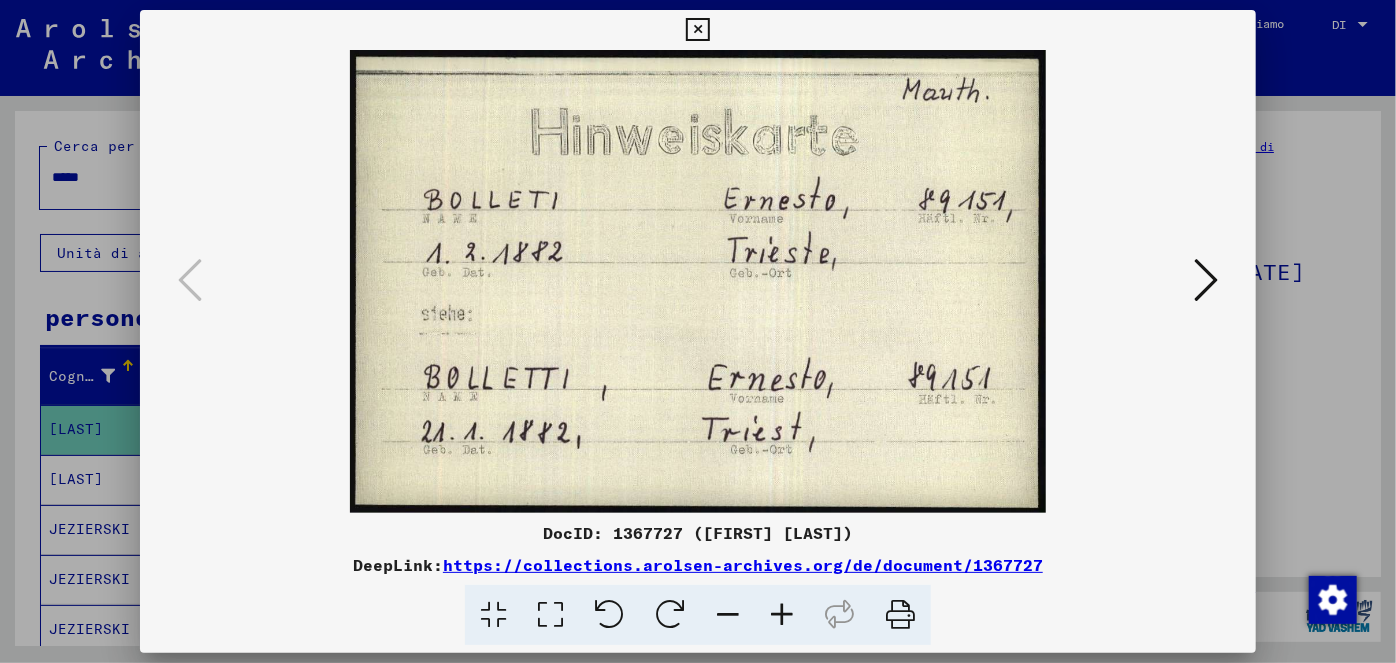 click at bounding box center [697, 30] 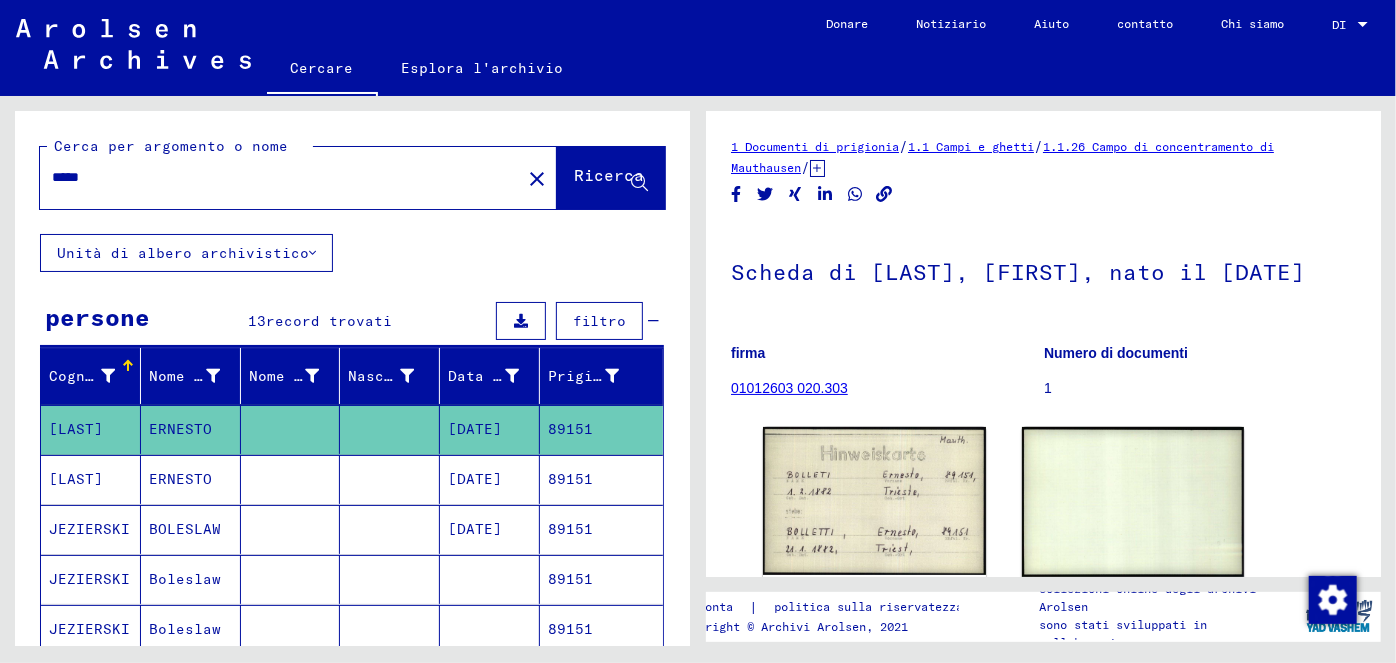 click on "[DATE]" at bounding box center [475, 529] 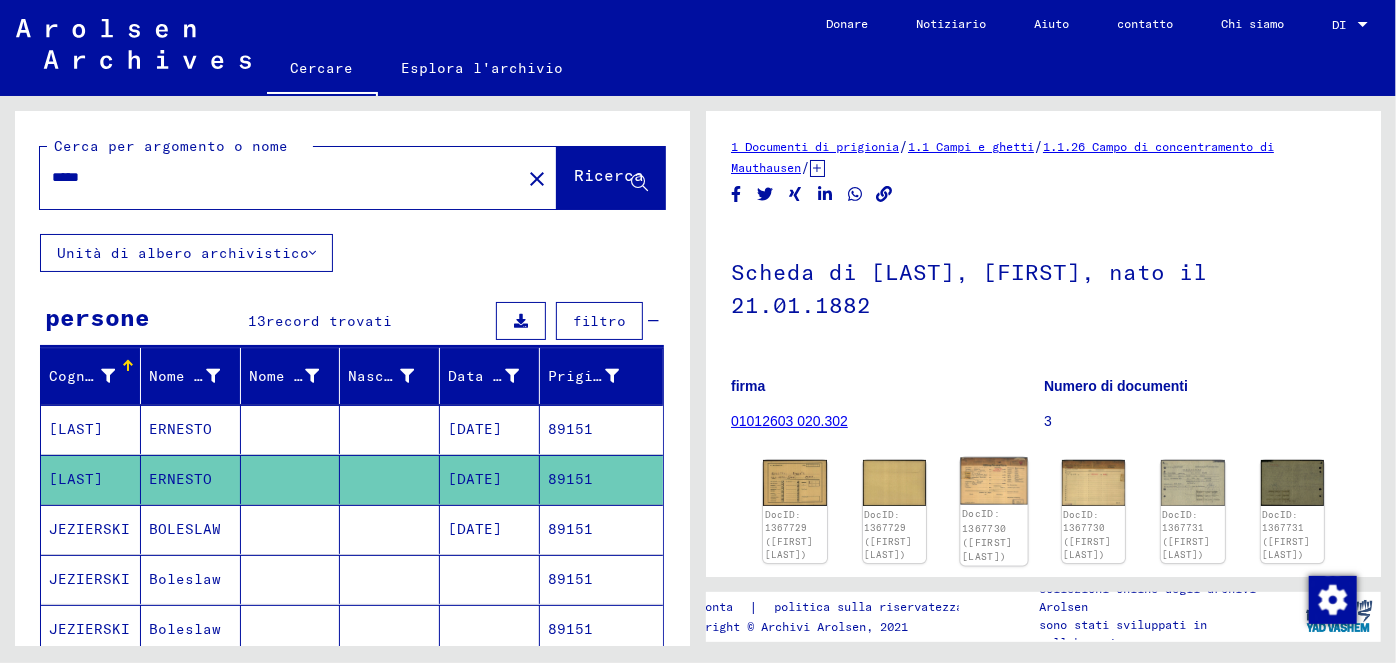 click 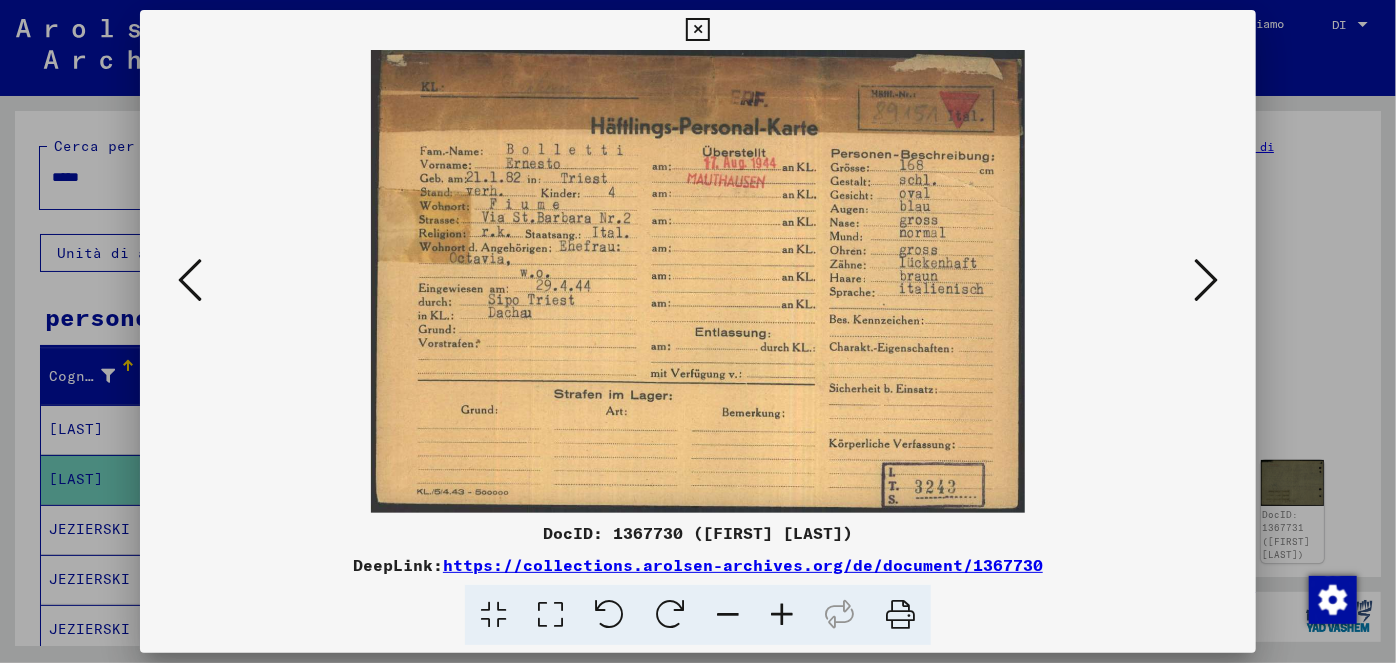 click at bounding box center [1206, 280] 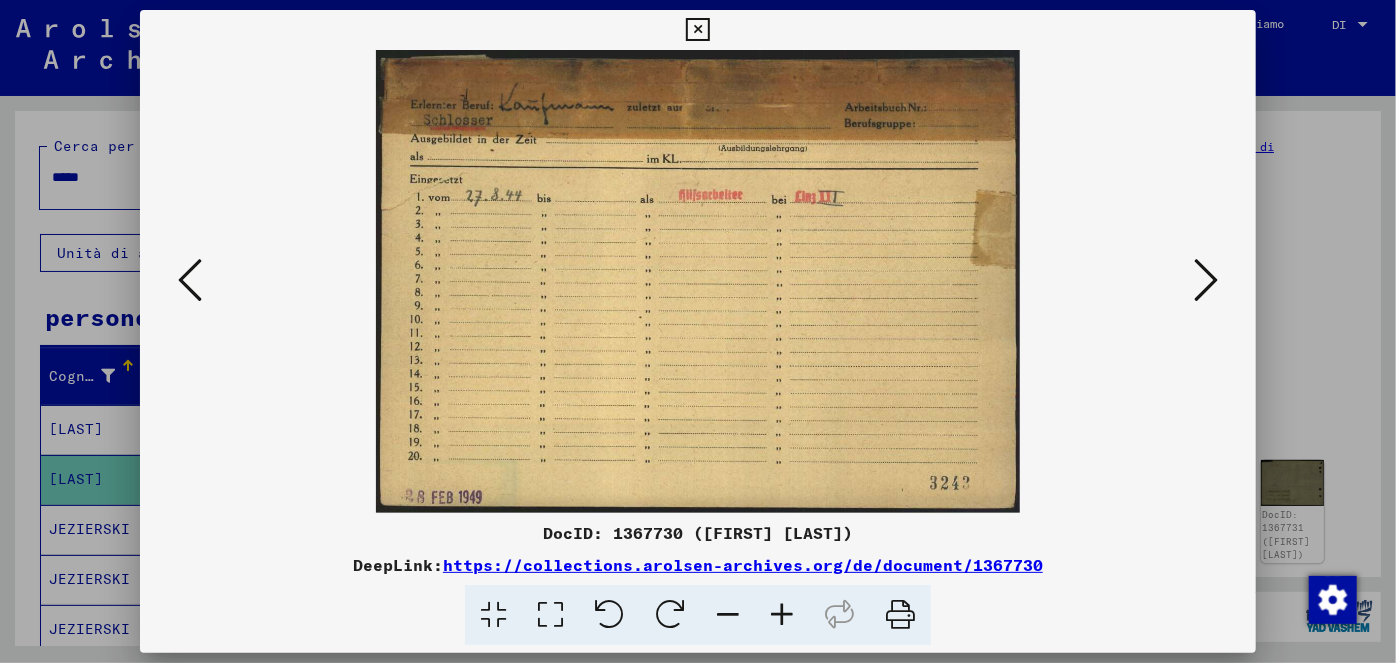 click at bounding box center [1206, 280] 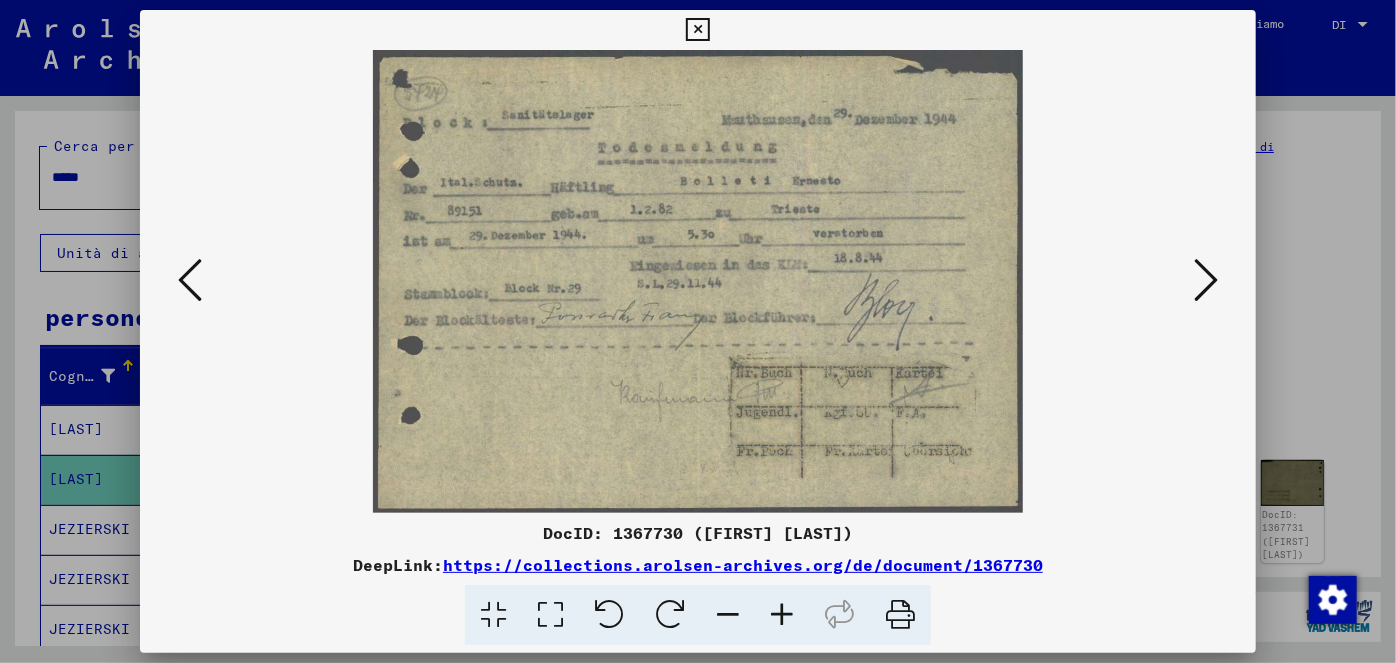click at bounding box center (697, 30) 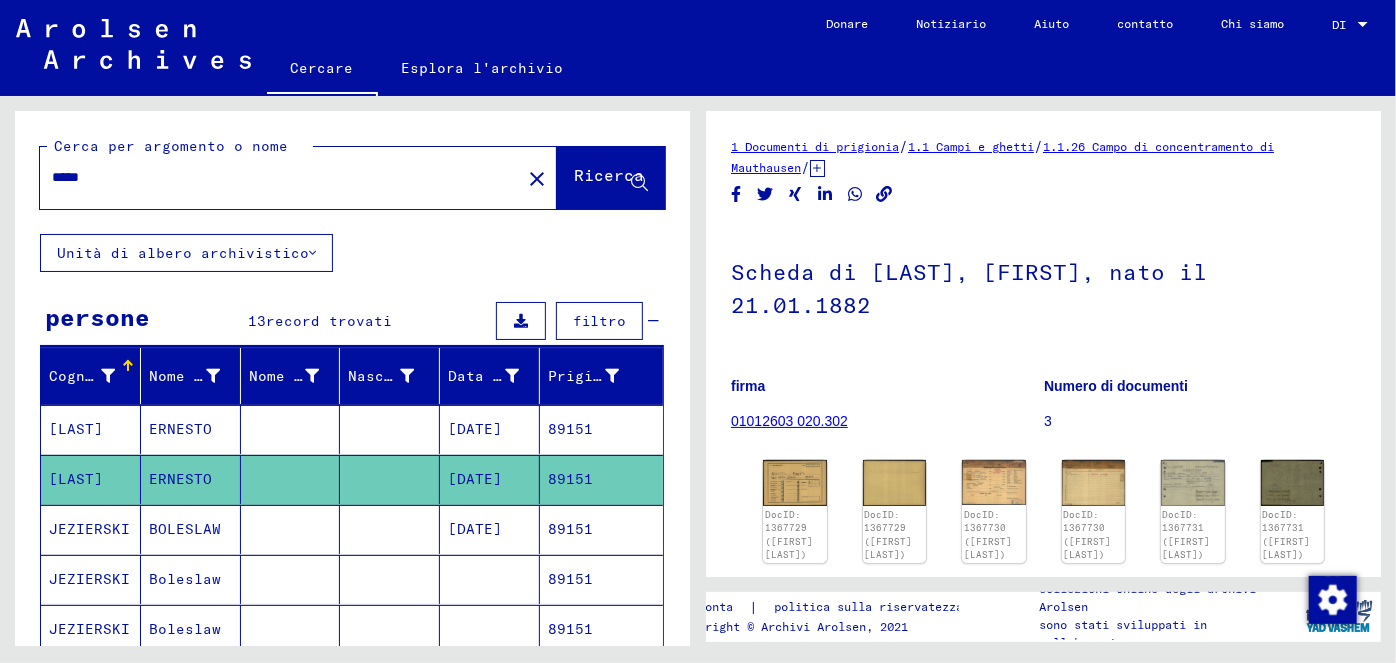 click on "*****" at bounding box center (280, 177) 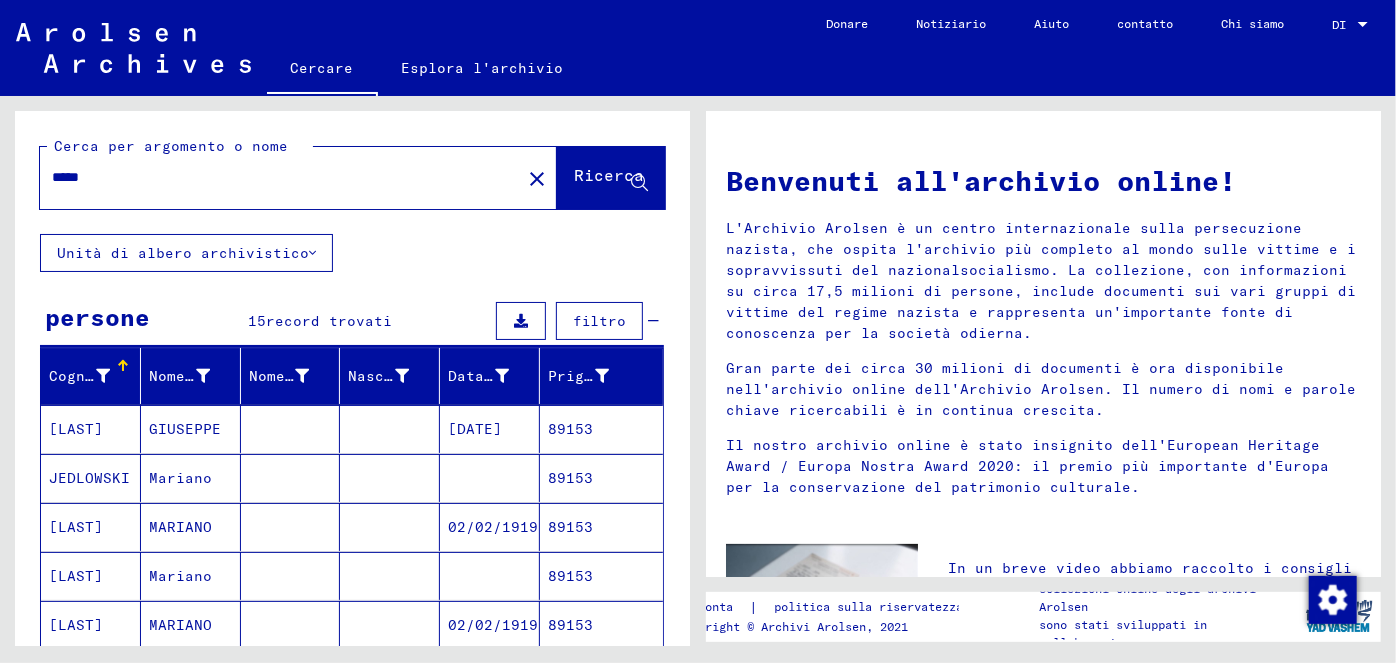 click on "[DATE]" 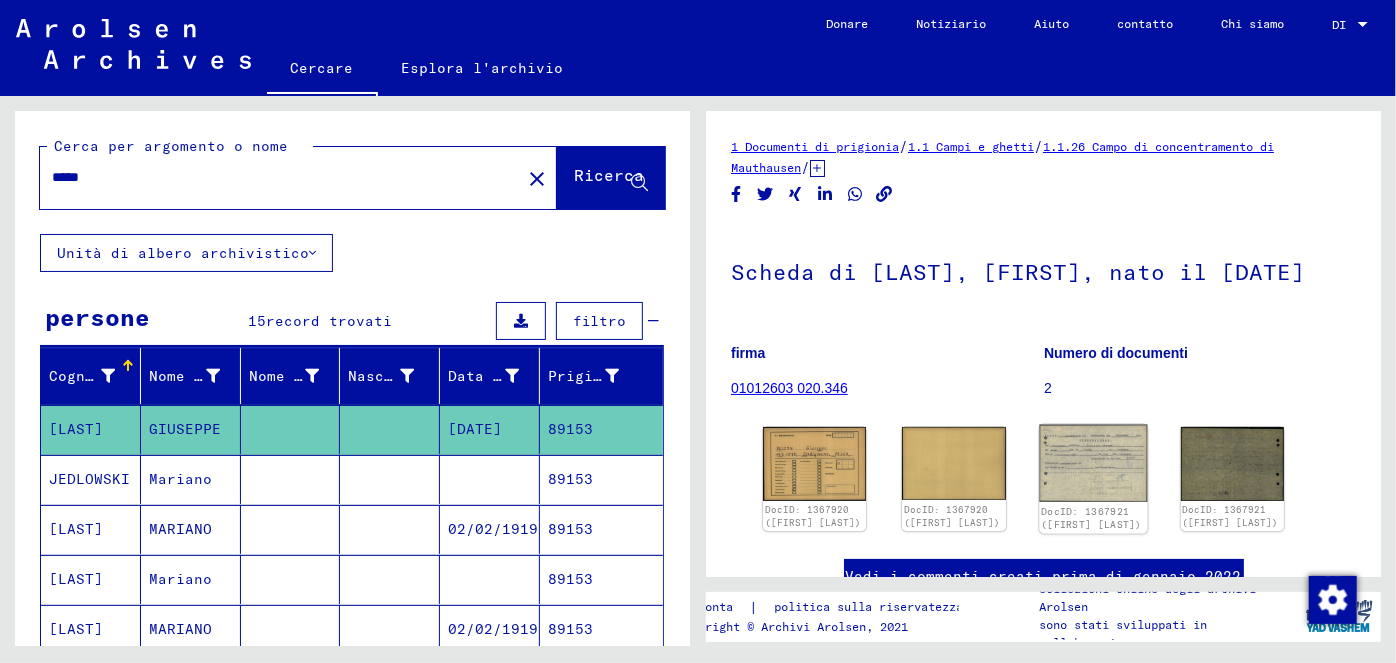 click 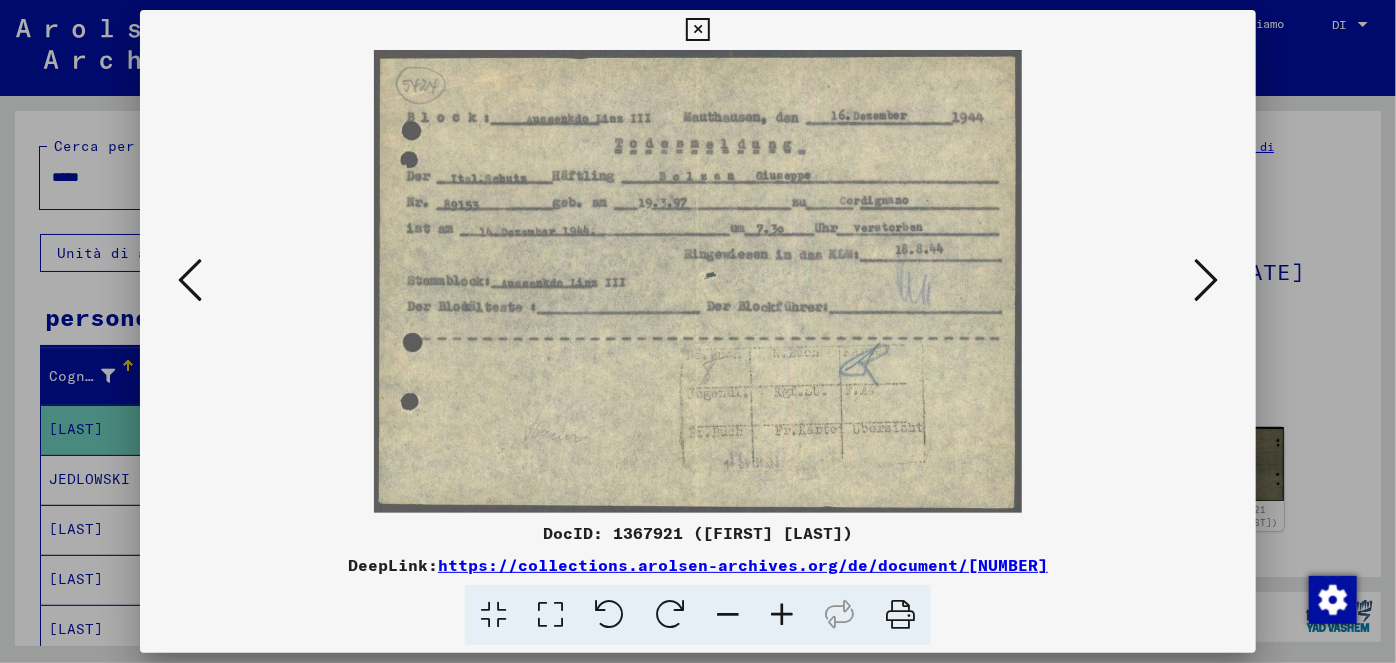 click at bounding box center [782, 615] 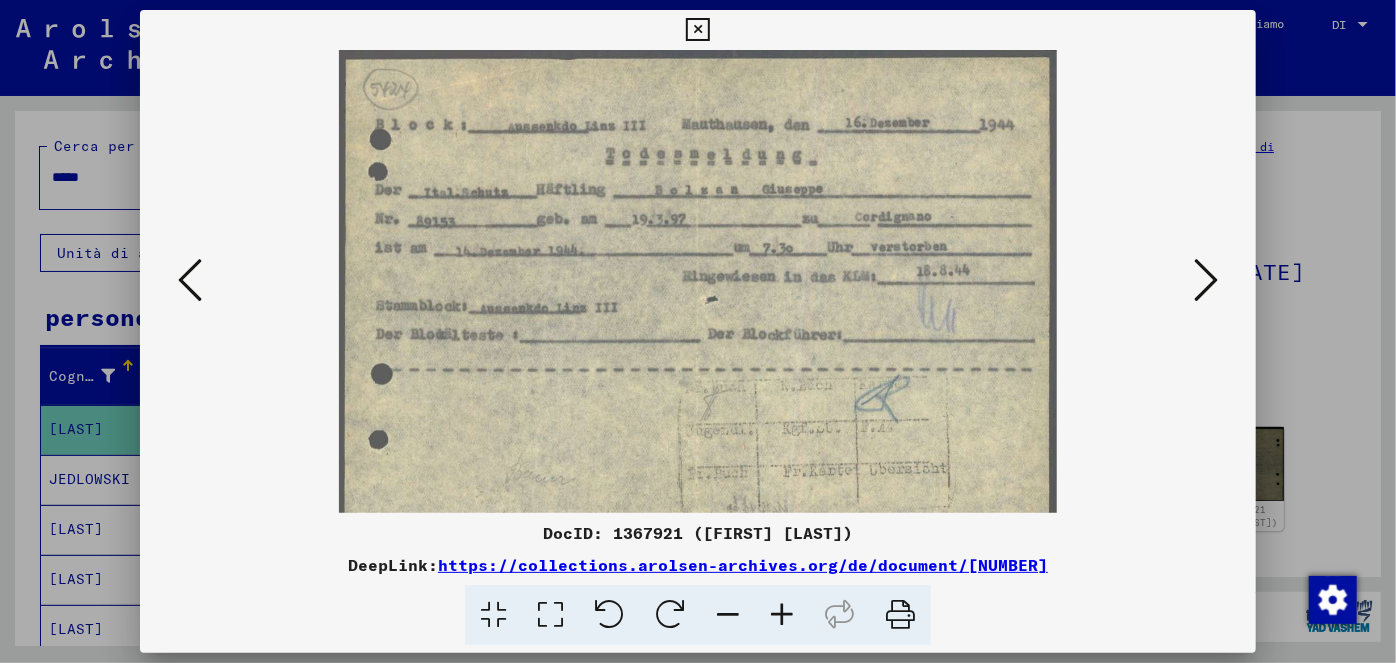 click at bounding box center [782, 615] 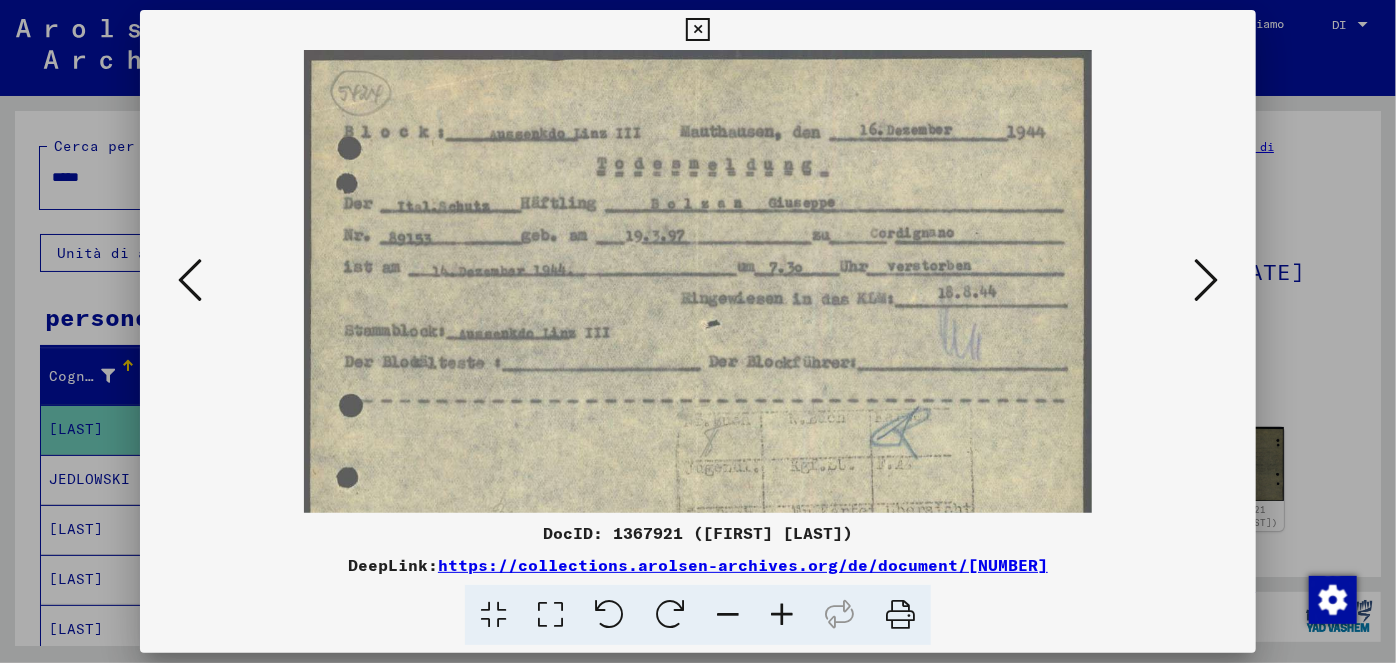 click at bounding box center [782, 615] 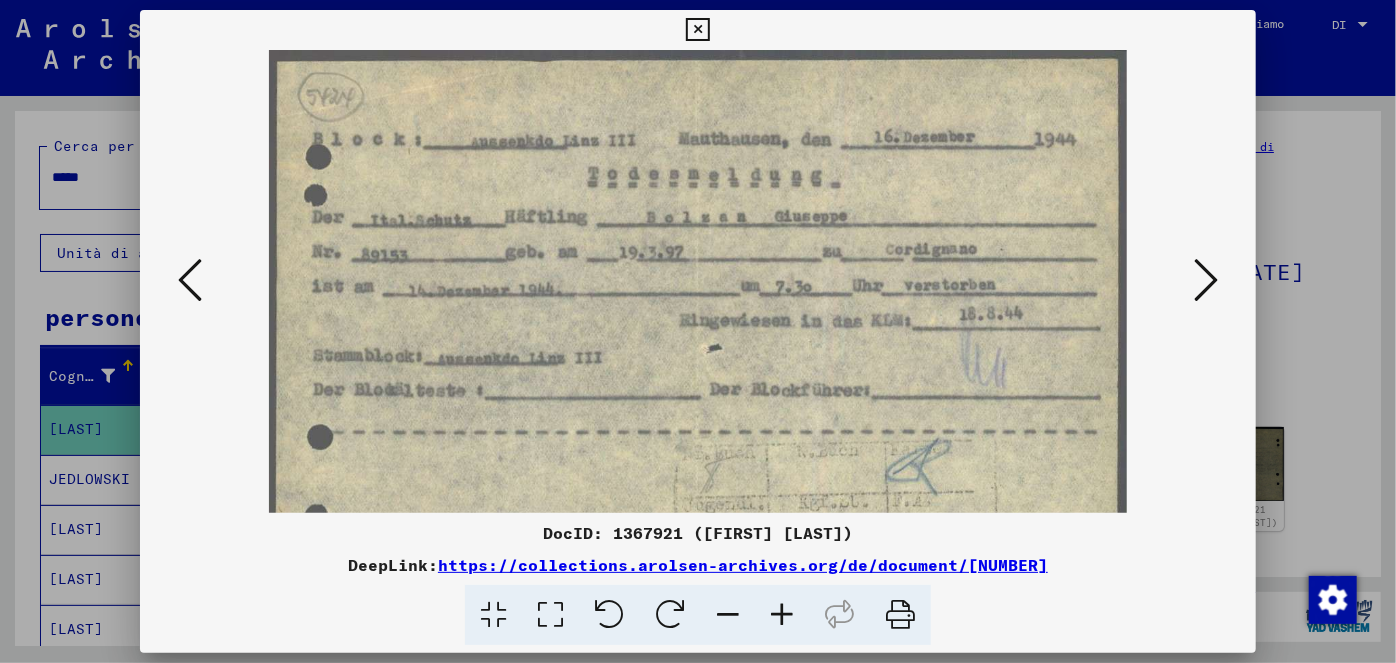 click at bounding box center (782, 615) 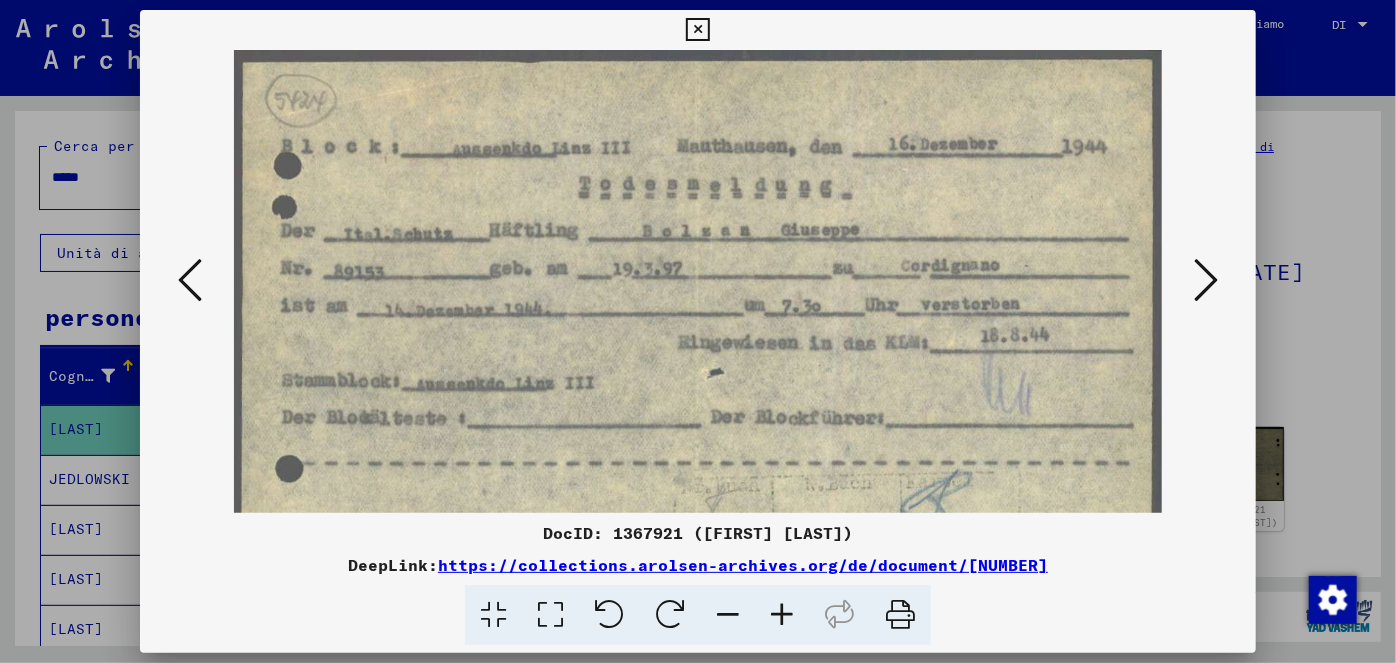click at bounding box center (782, 615) 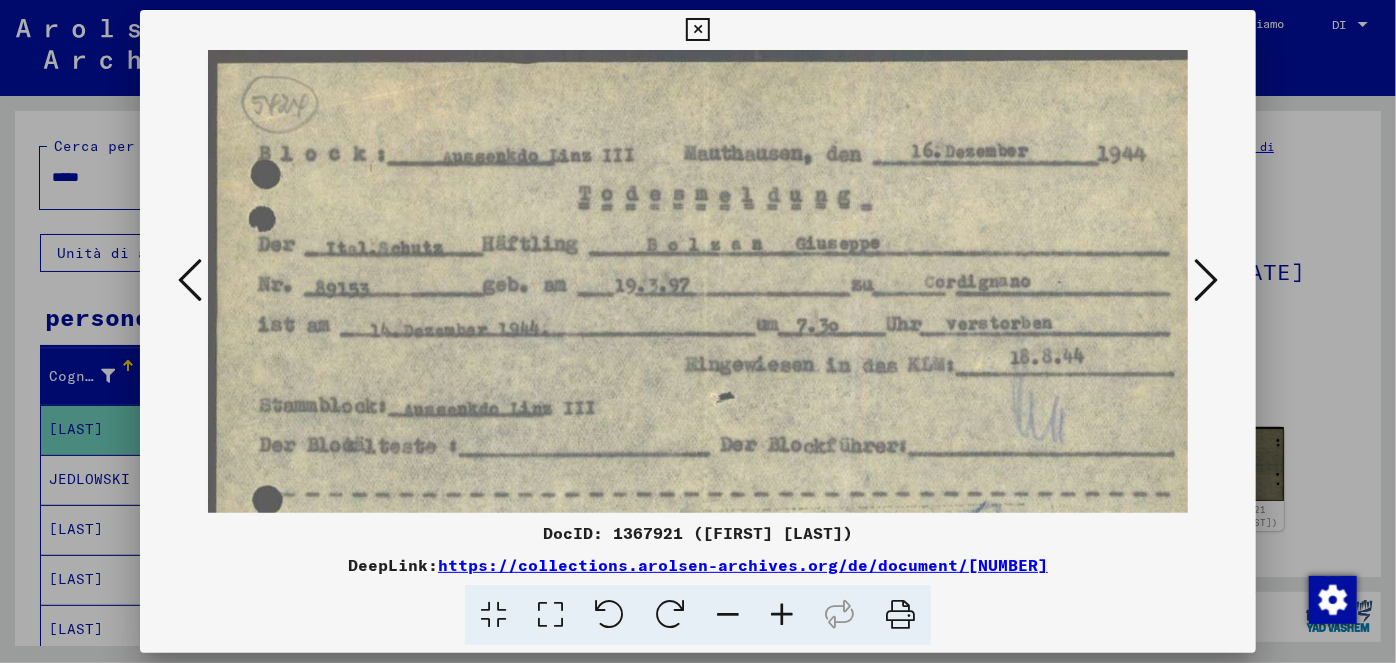 click at bounding box center [782, 615] 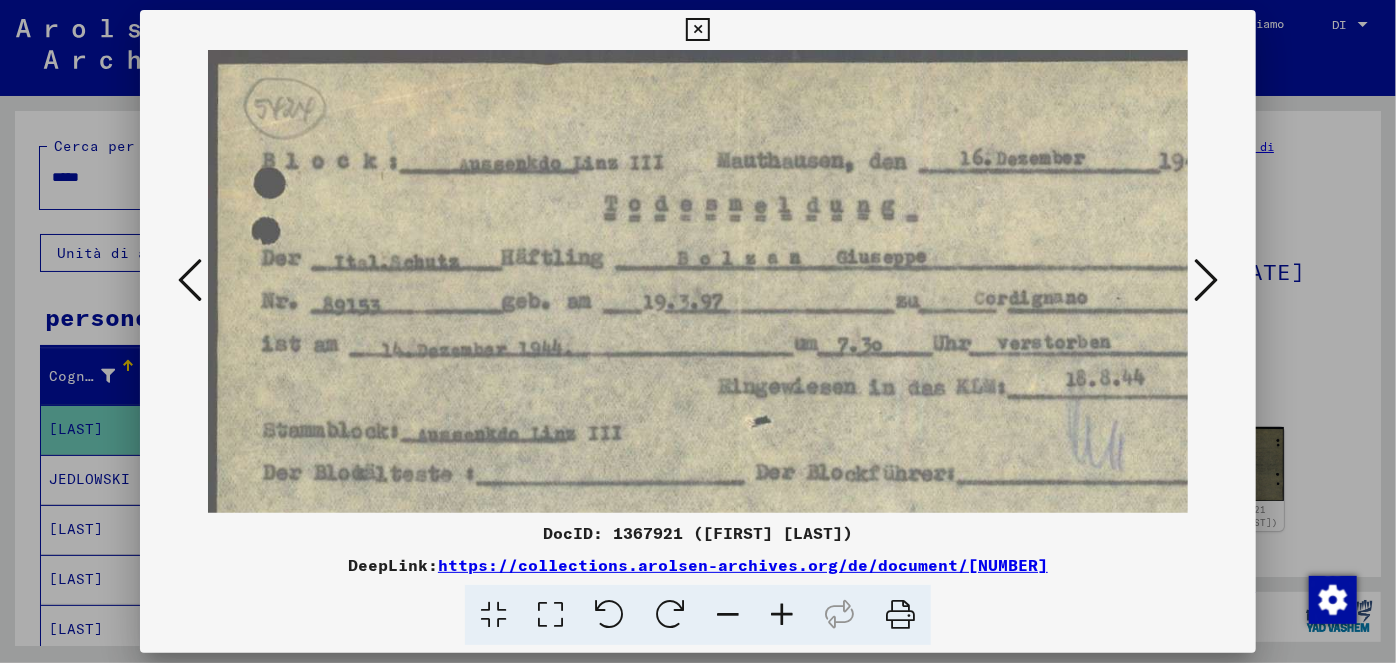 click at bounding box center [697, 30] 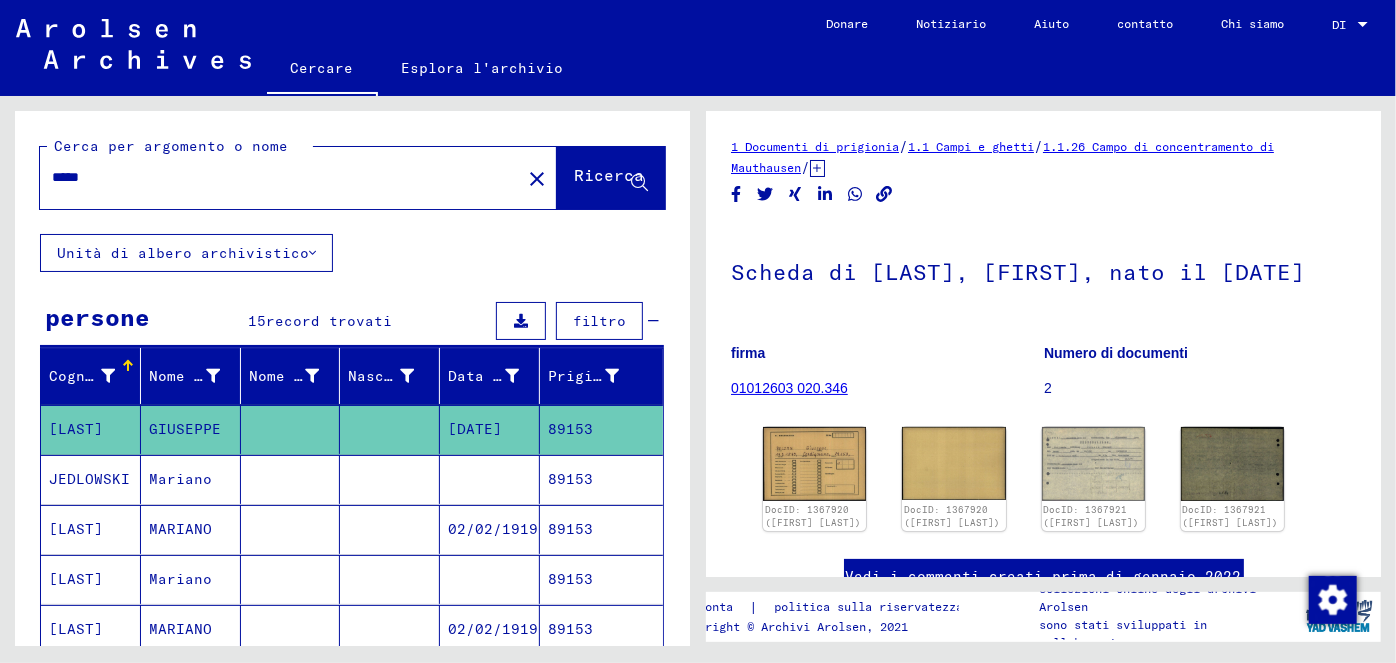 click on "*****" at bounding box center [280, 177] 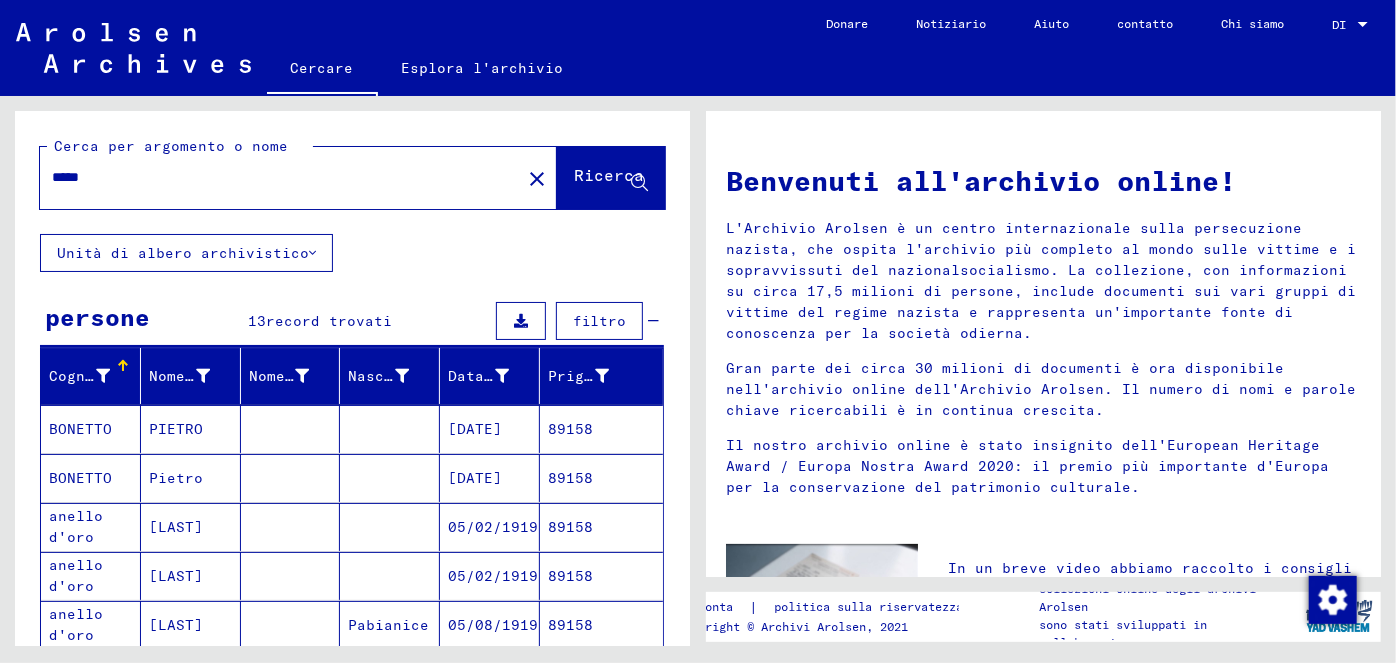 click on "[DATE]" at bounding box center [475, 478] 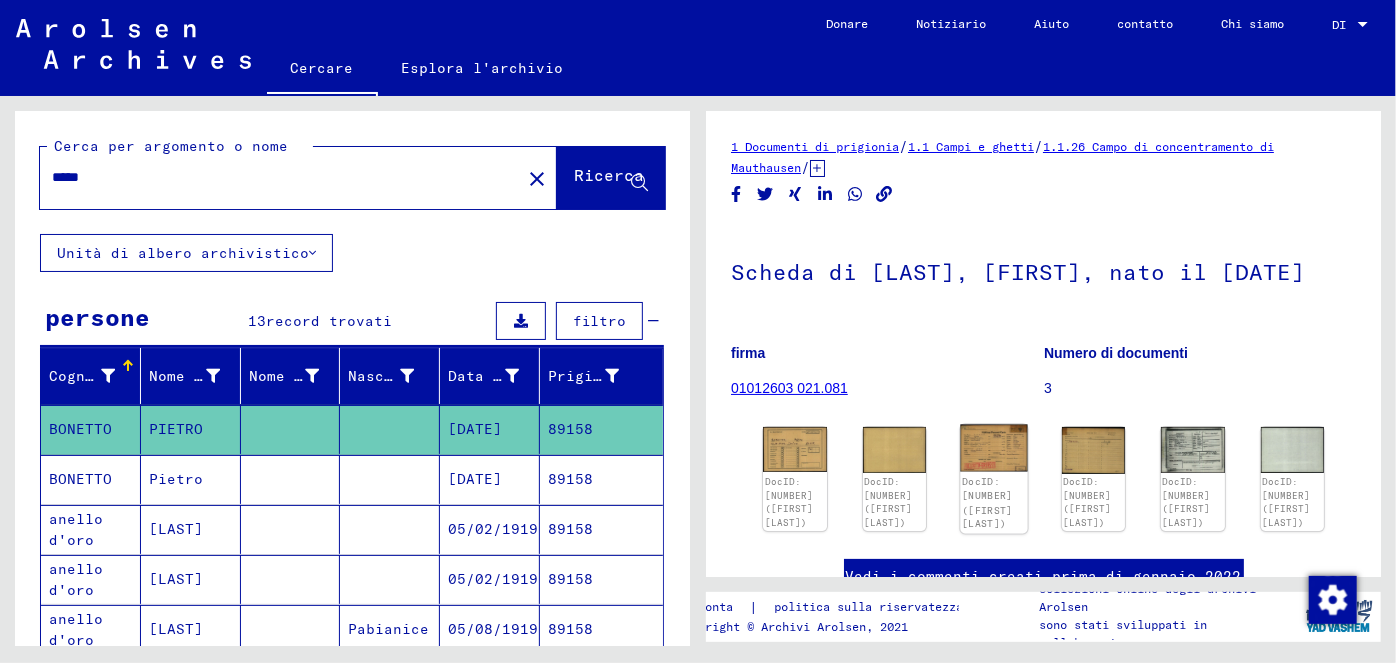 click 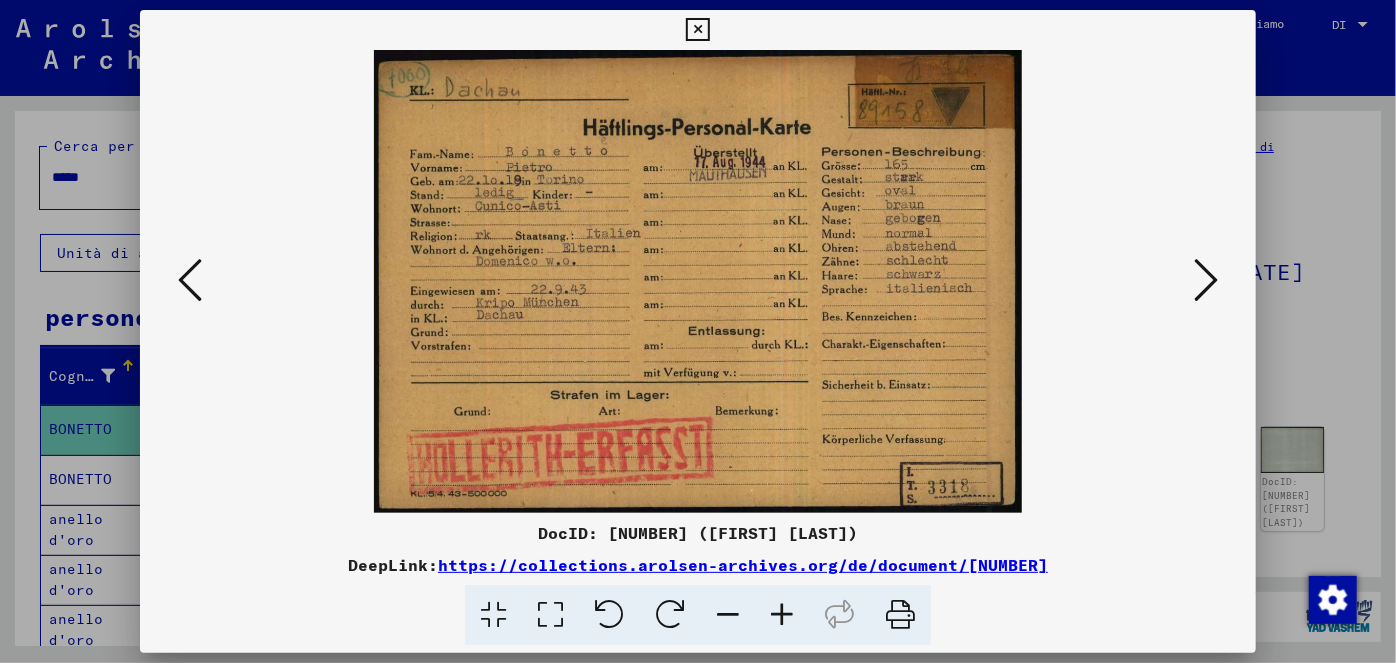 drag, startPoint x: 889, startPoint y: 539, endPoint x: 907, endPoint y: 566, distance: 32.449963 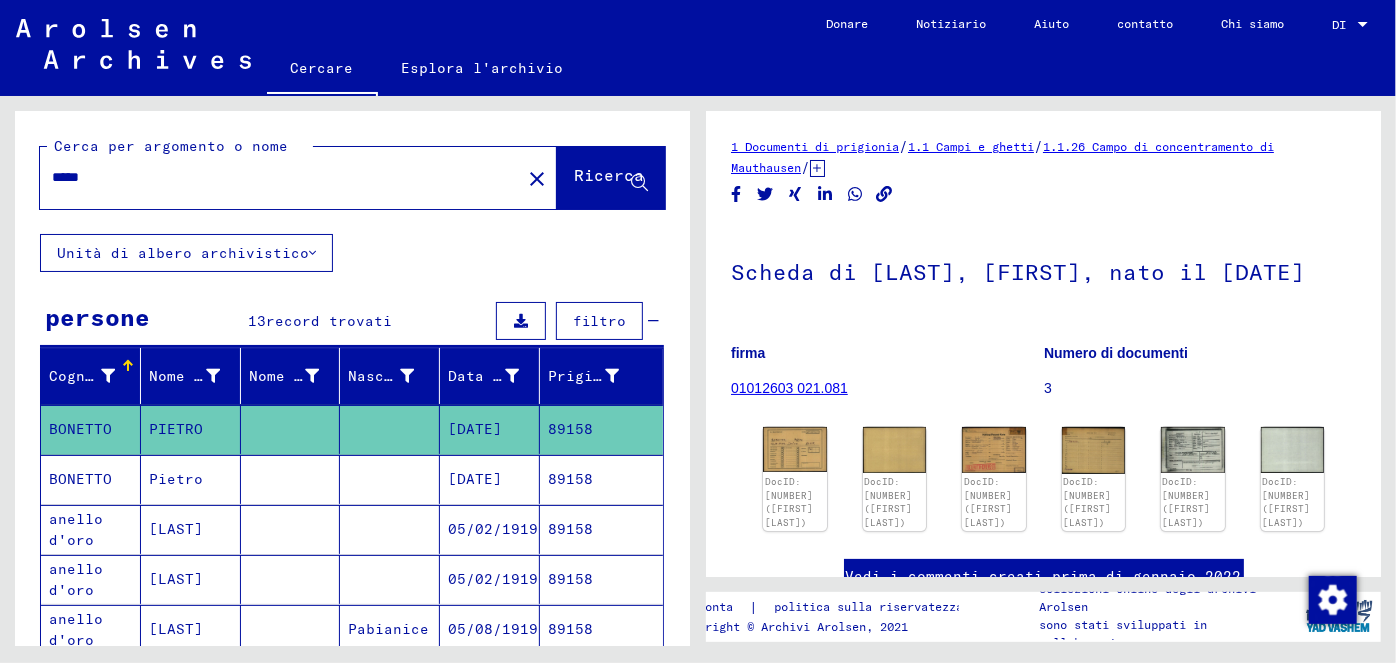 click on "*****" at bounding box center [280, 177] 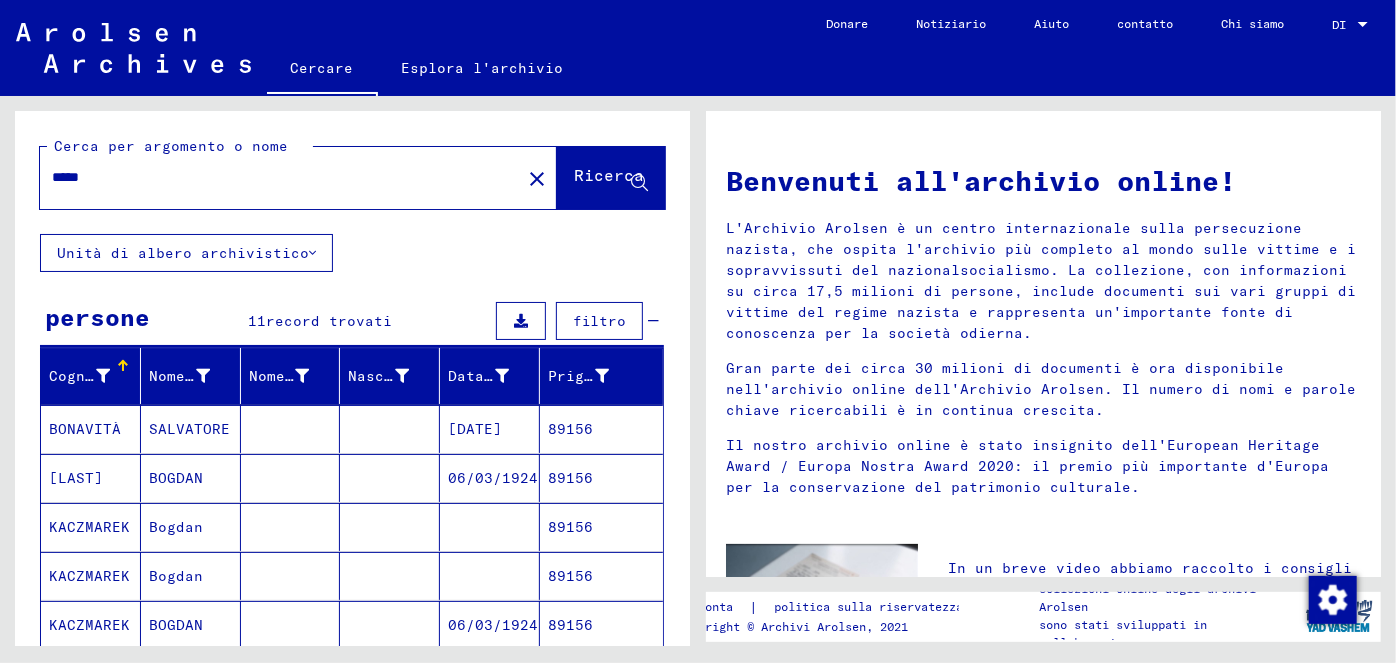 click on "[DATE]" at bounding box center [493, 478] 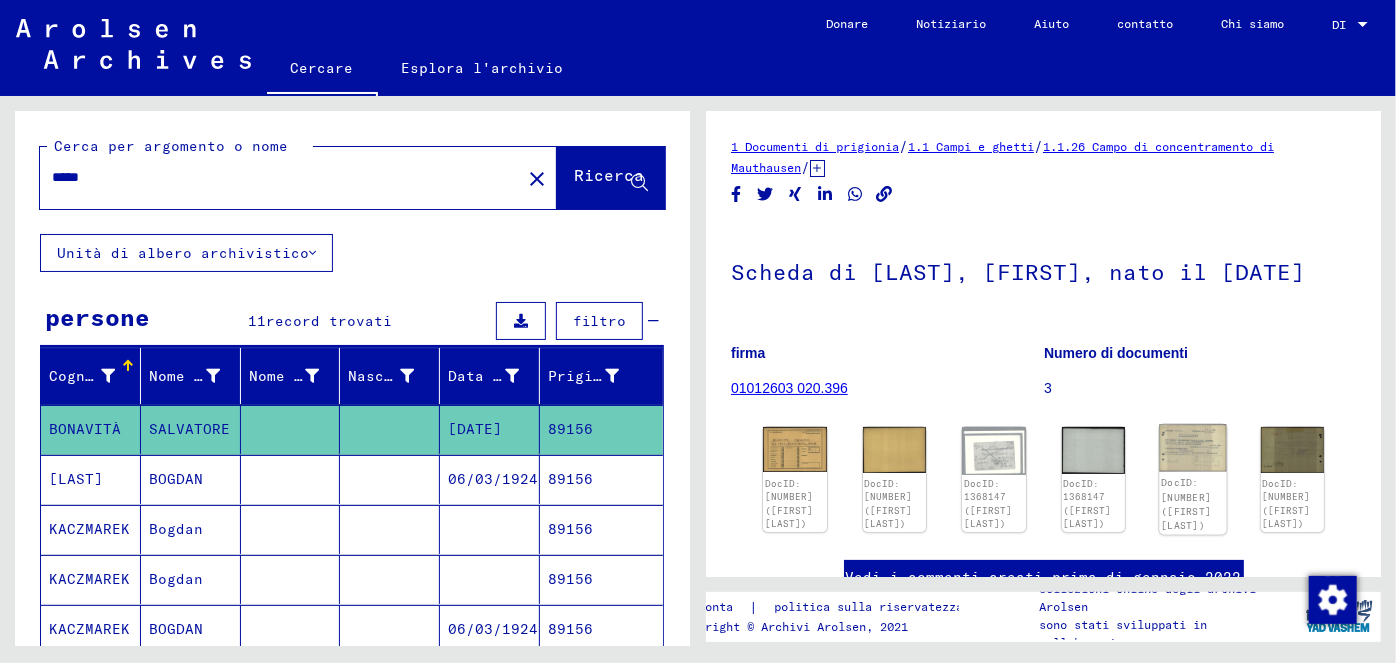 click 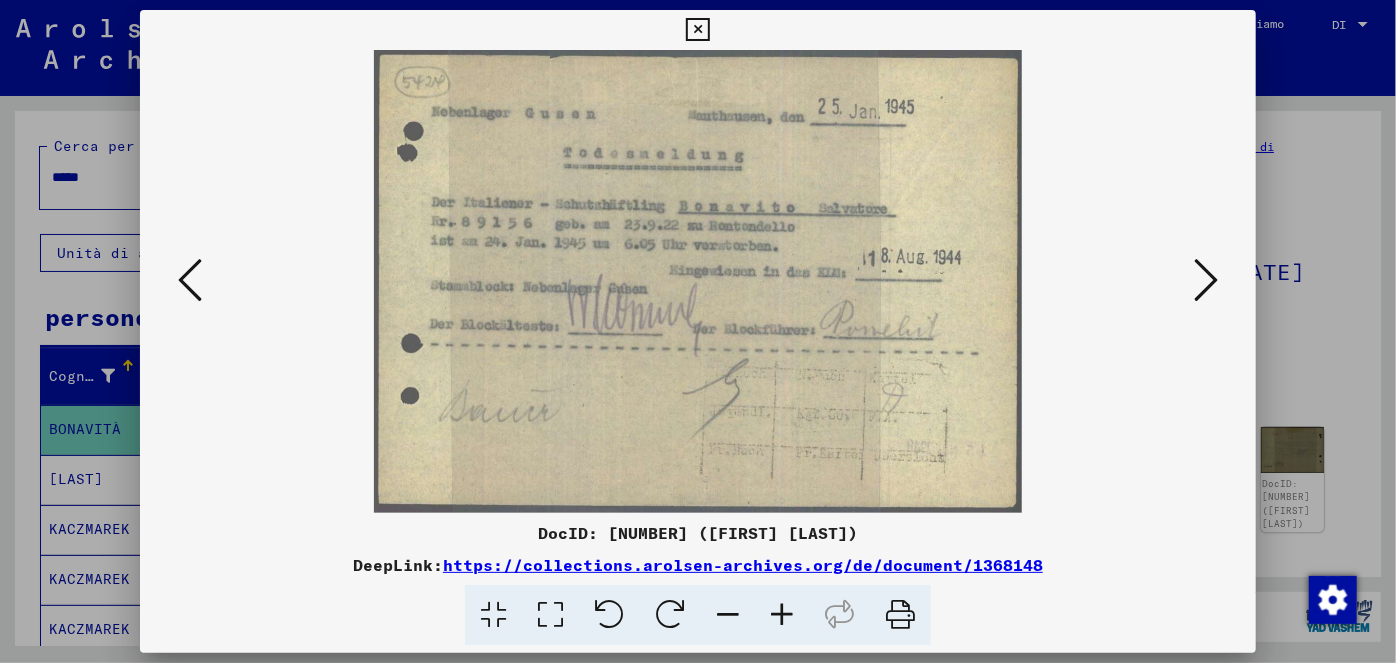 click at bounding box center (697, 30) 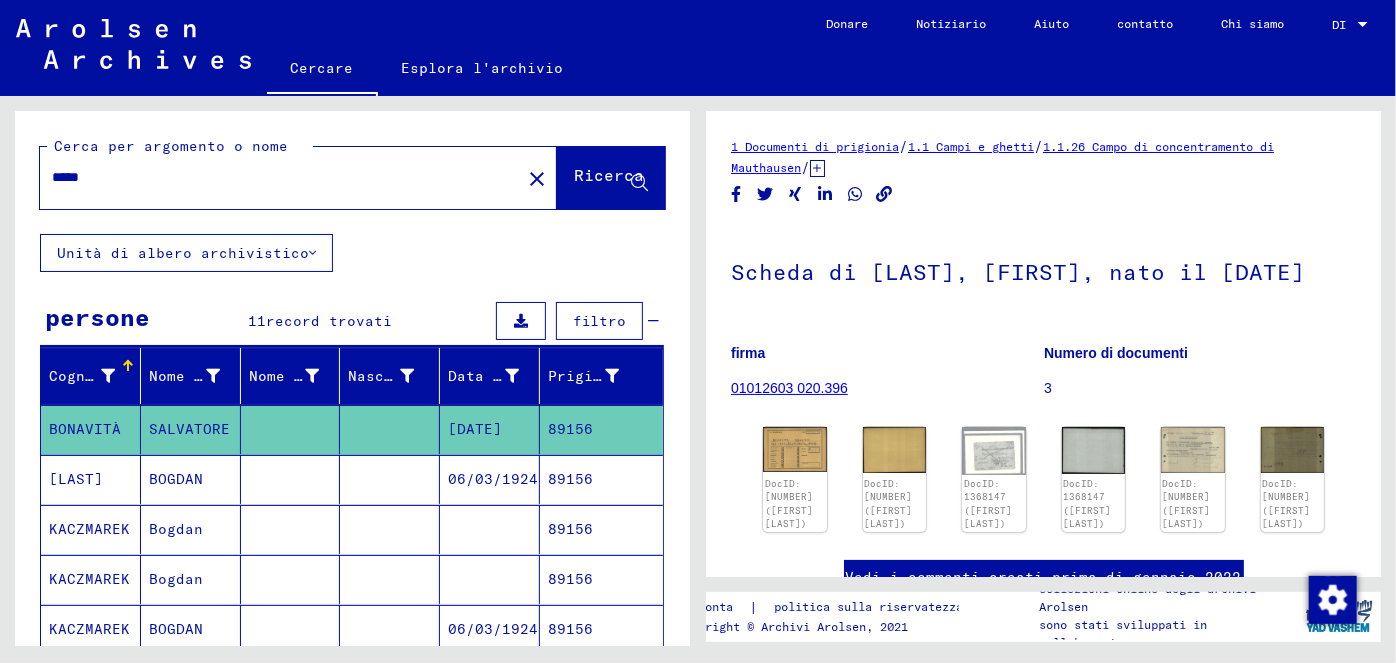 drag, startPoint x: 96, startPoint y: 177, endPoint x: 51, endPoint y: 179, distance: 45.044422 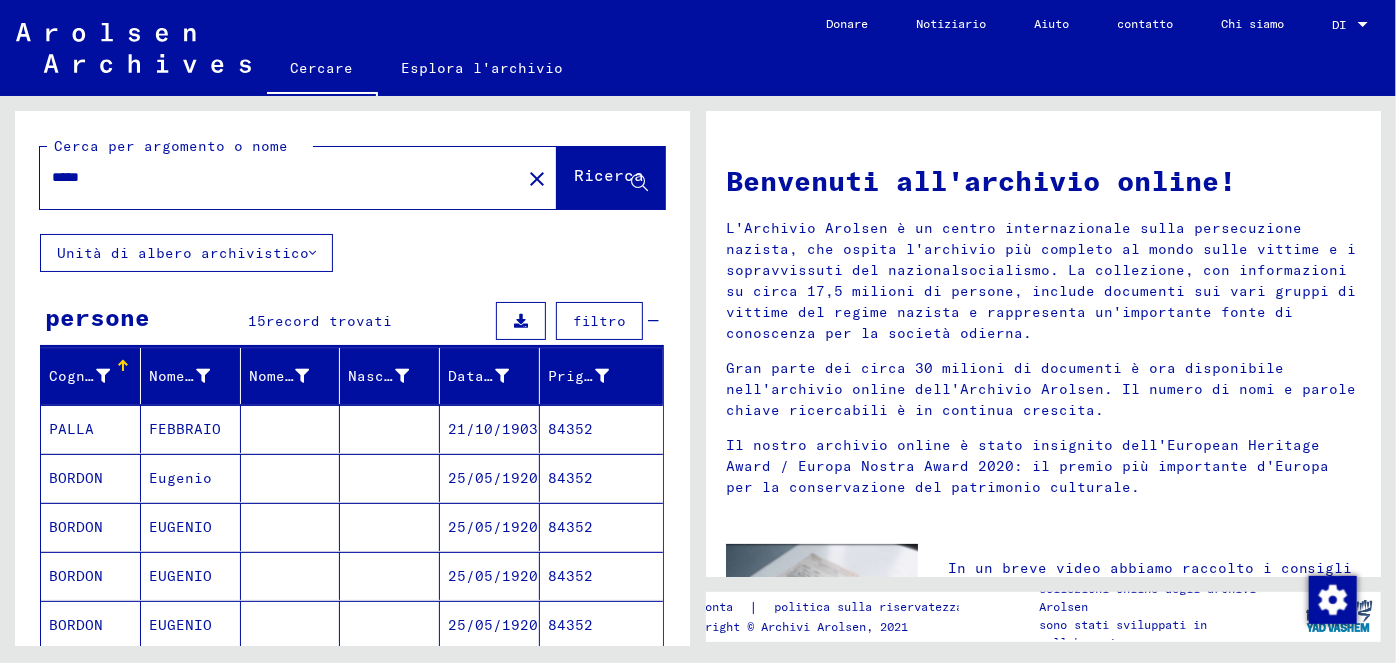 click on "25/05/1920" at bounding box center (493, 527) 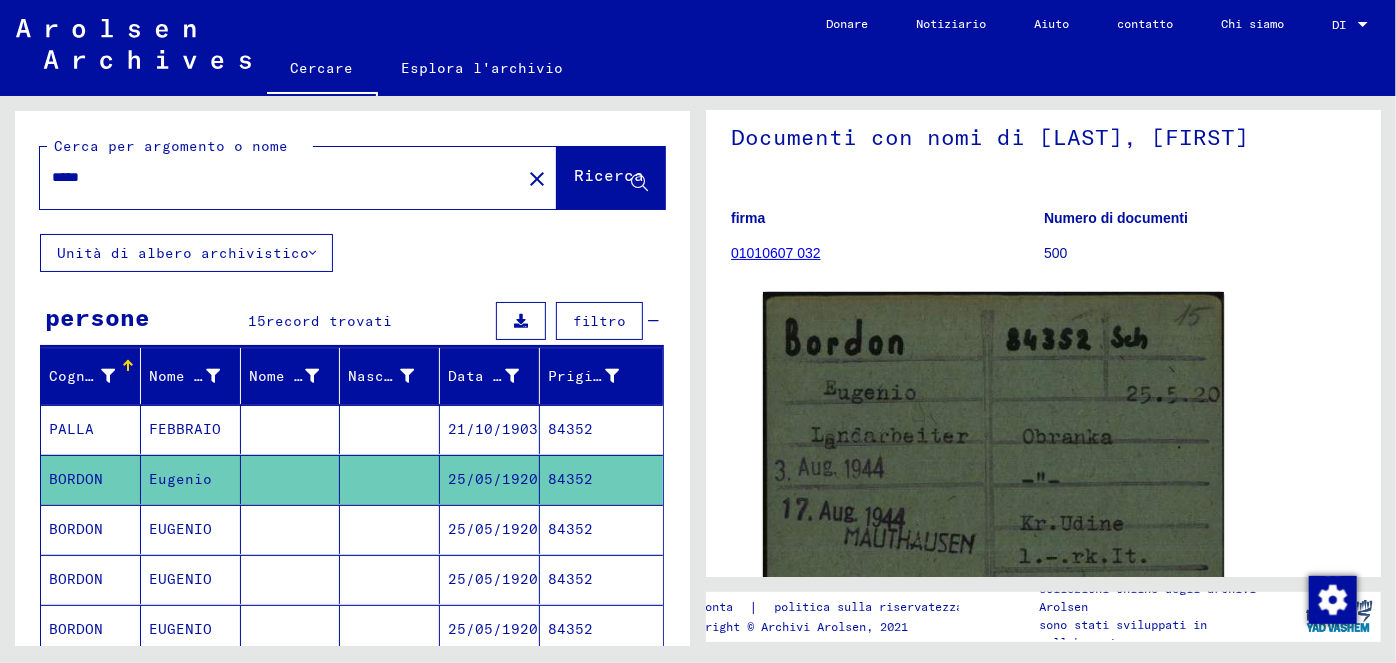 scroll, scrollTop: 118, scrollLeft: 0, axis: vertical 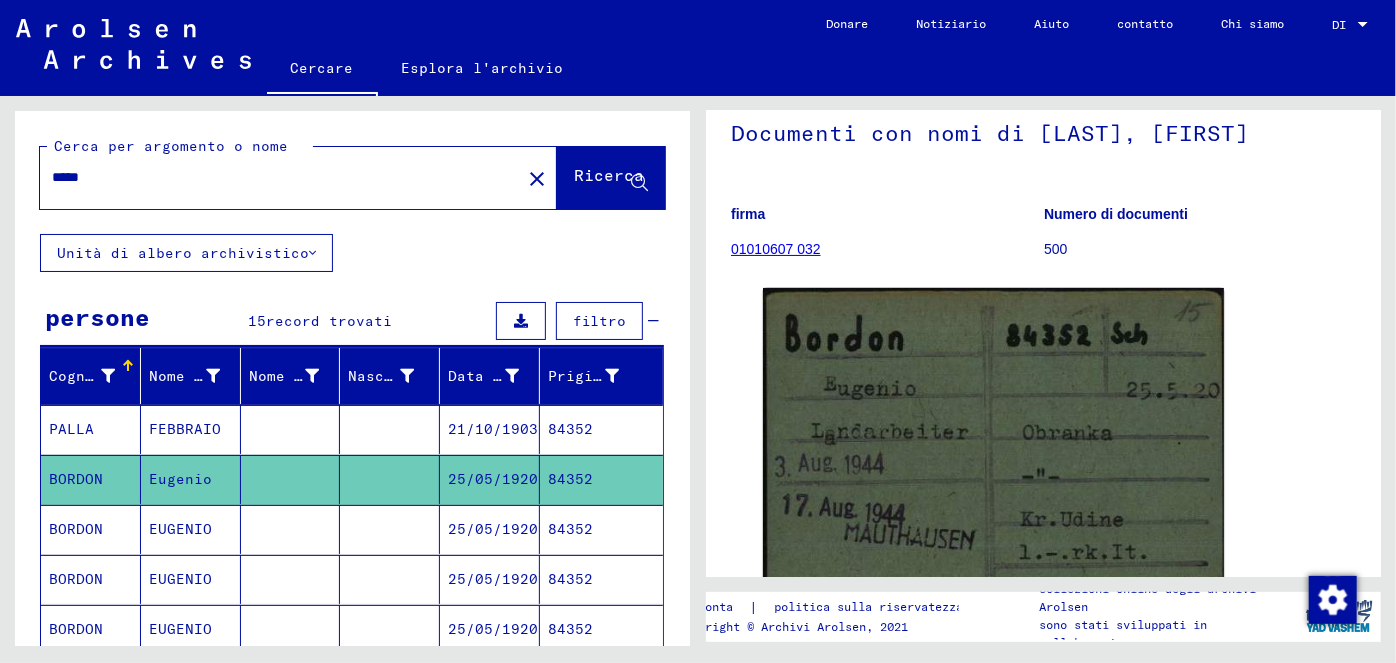 drag, startPoint x: 122, startPoint y: 172, endPoint x: 61, endPoint y: 176, distance: 61.13101 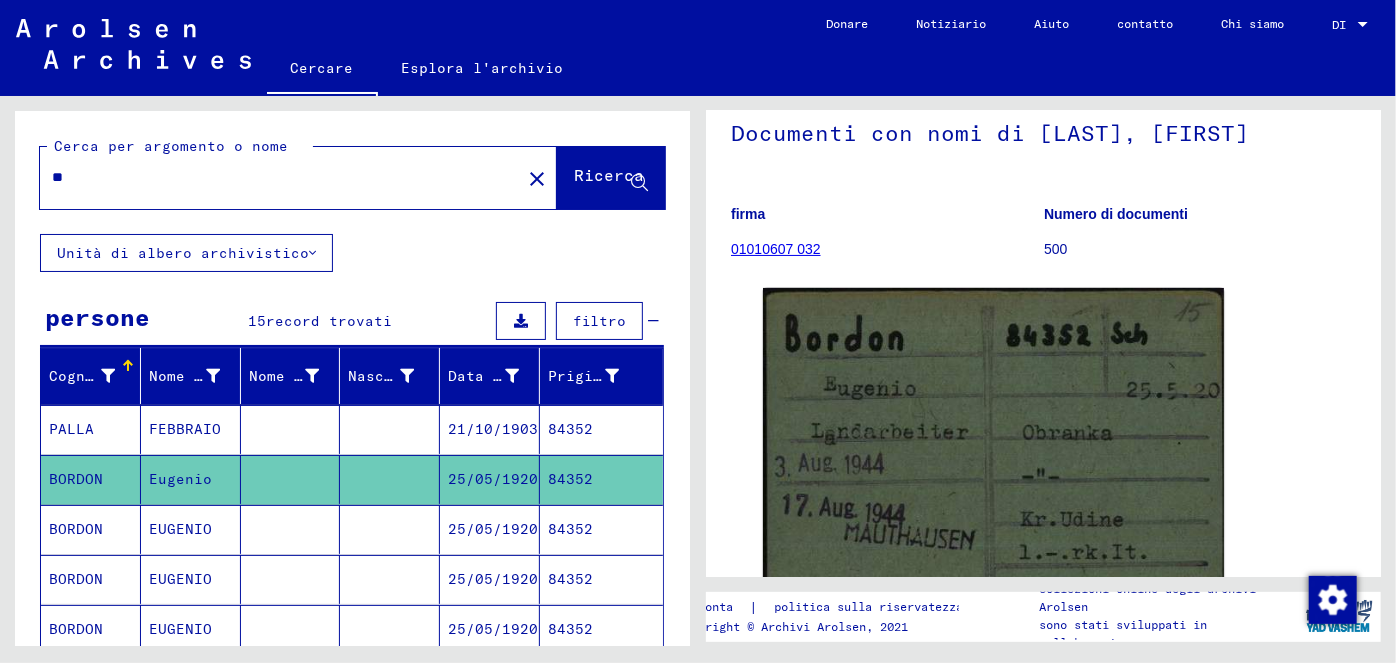 click on "**" at bounding box center (280, 177) 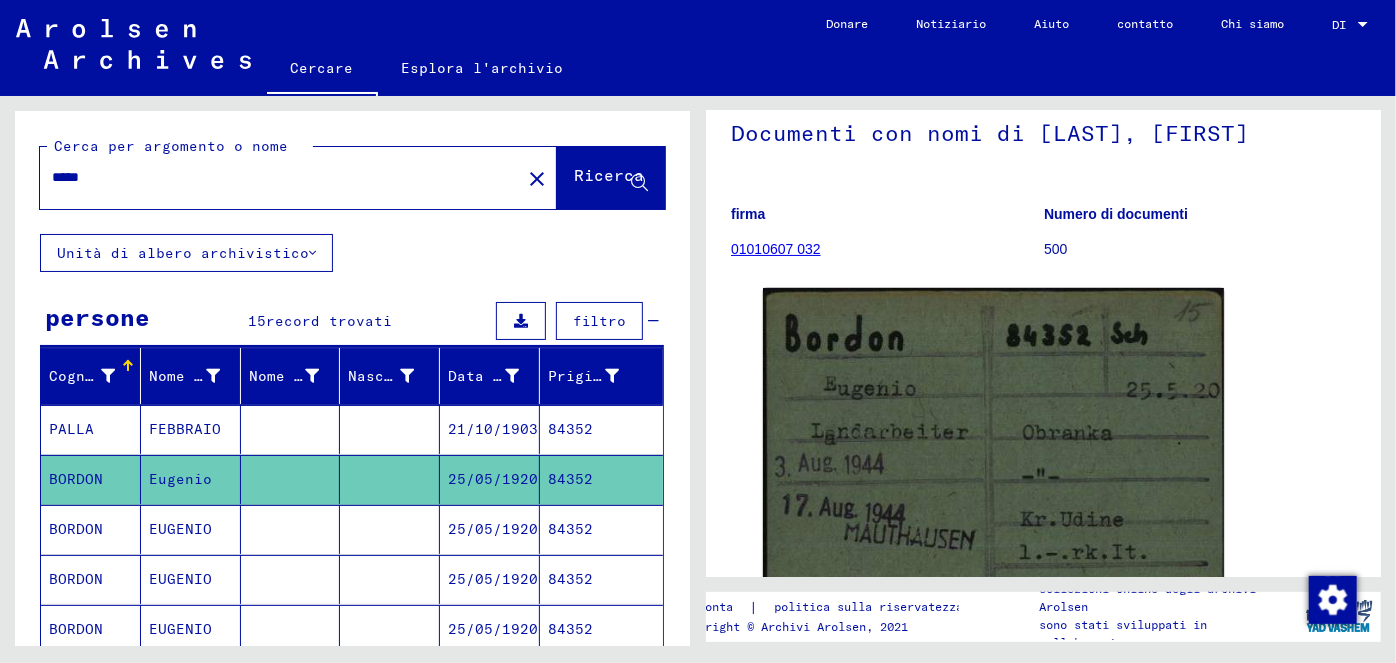 scroll, scrollTop: 0, scrollLeft: 0, axis: both 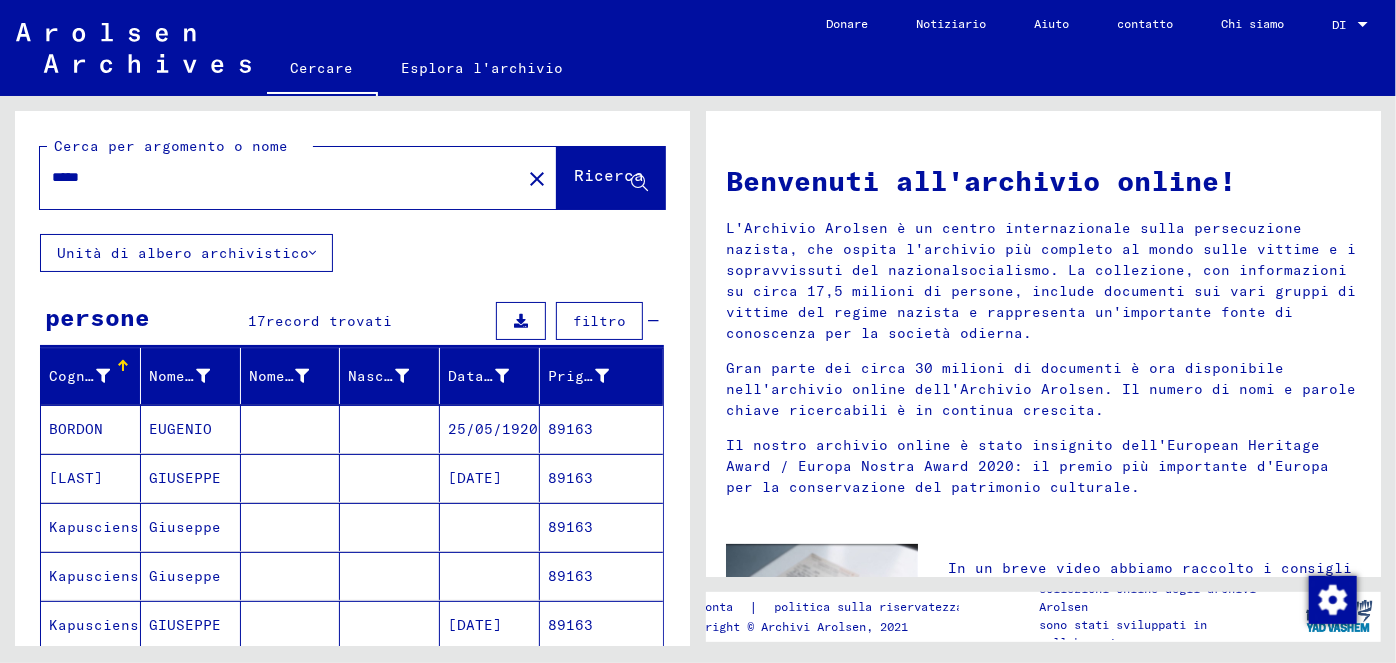 click on "25/05/1920" at bounding box center (475, 478) 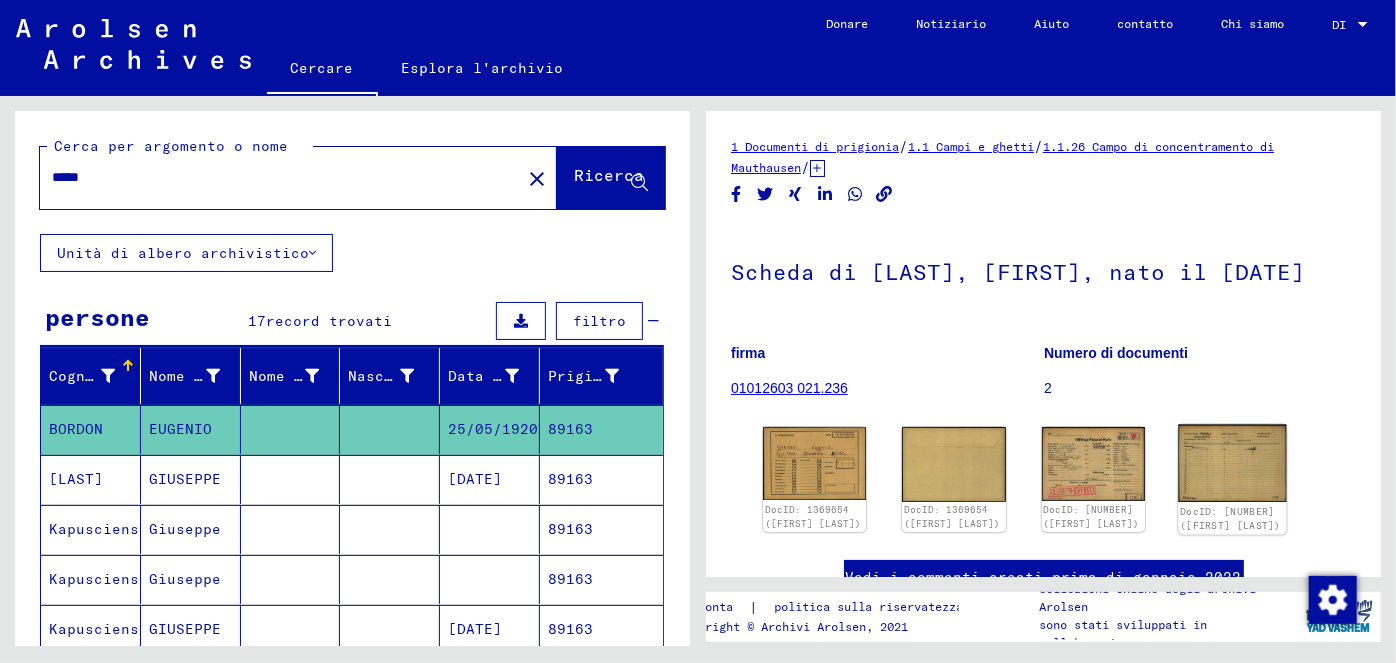 click 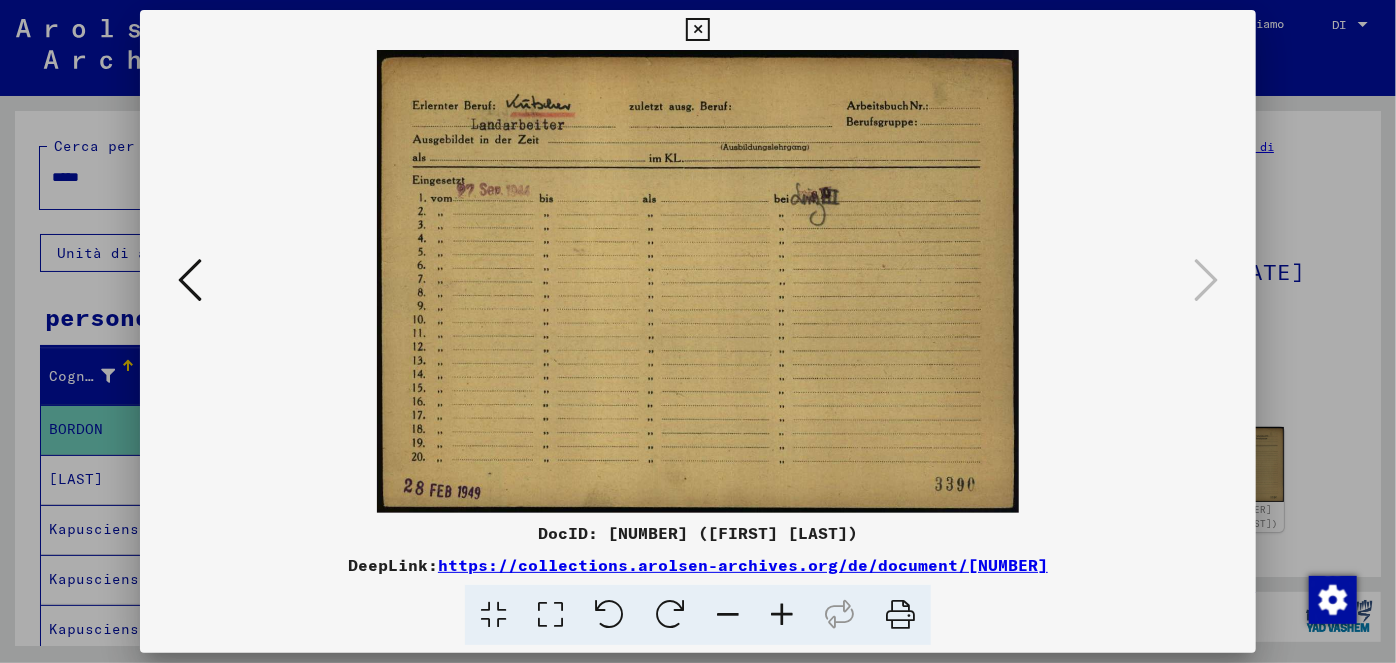 click at bounding box center (697, 30) 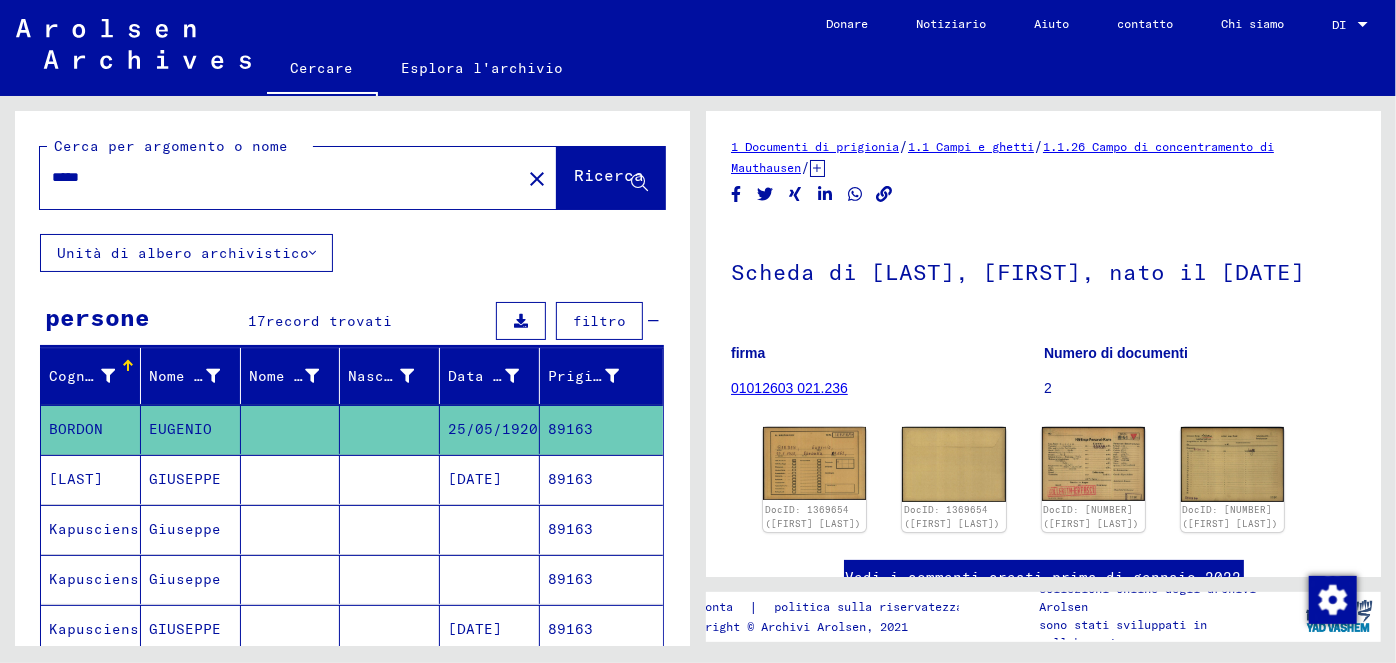 click on "*****" at bounding box center [280, 177] 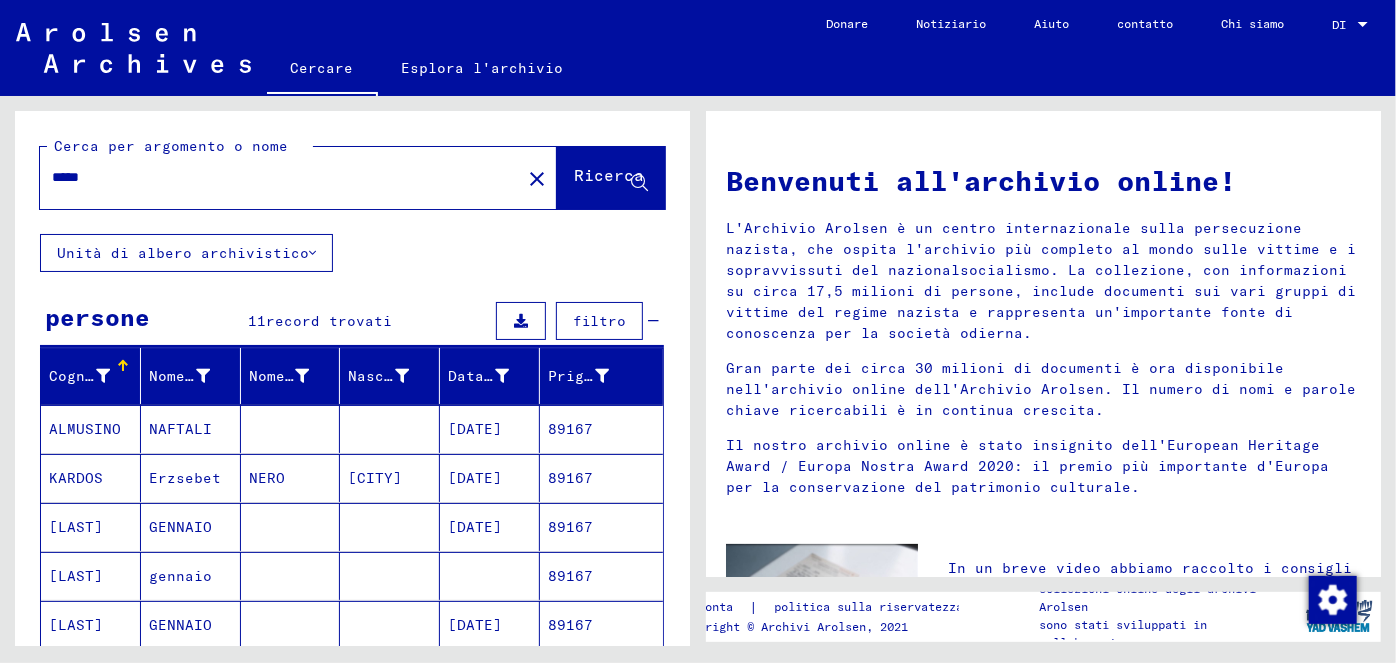 drag, startPoint x: 675, startPoint y: 248, endPoint x: 678, endPoint y: 298, distance: 50.08992 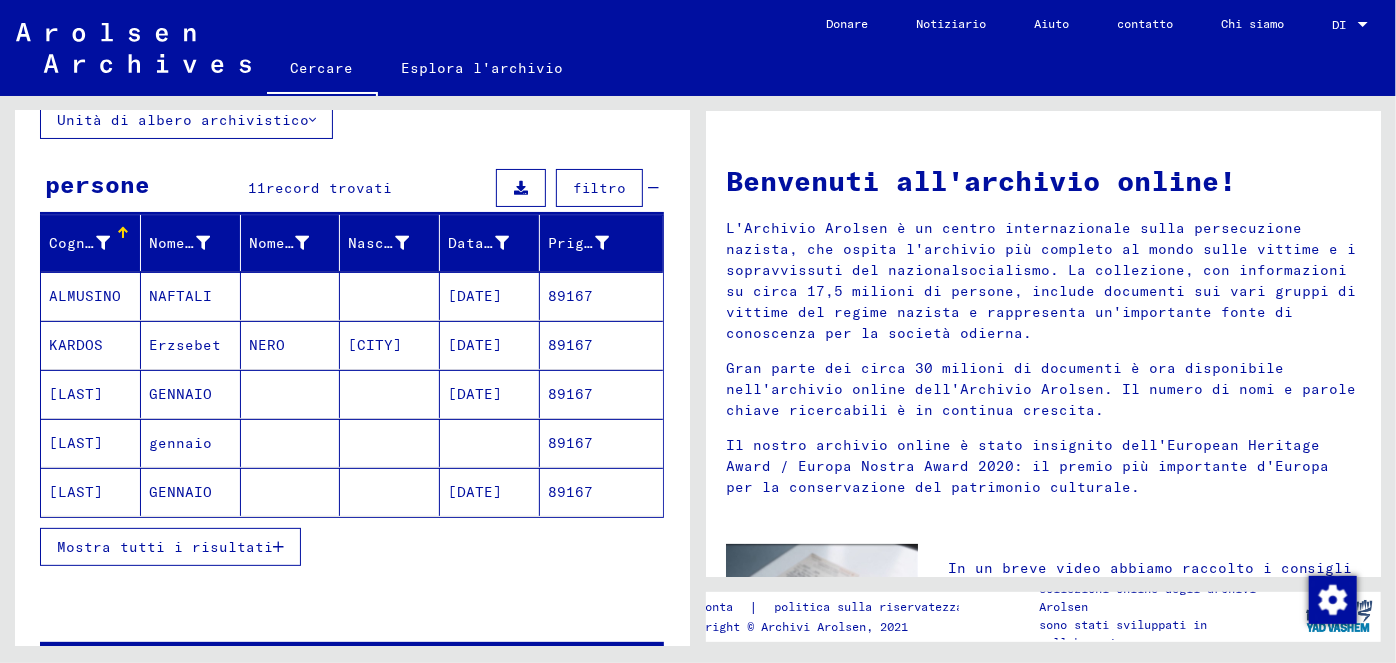 scroll, scrollTop: 136, scrollLeft: 0, axis: vertical 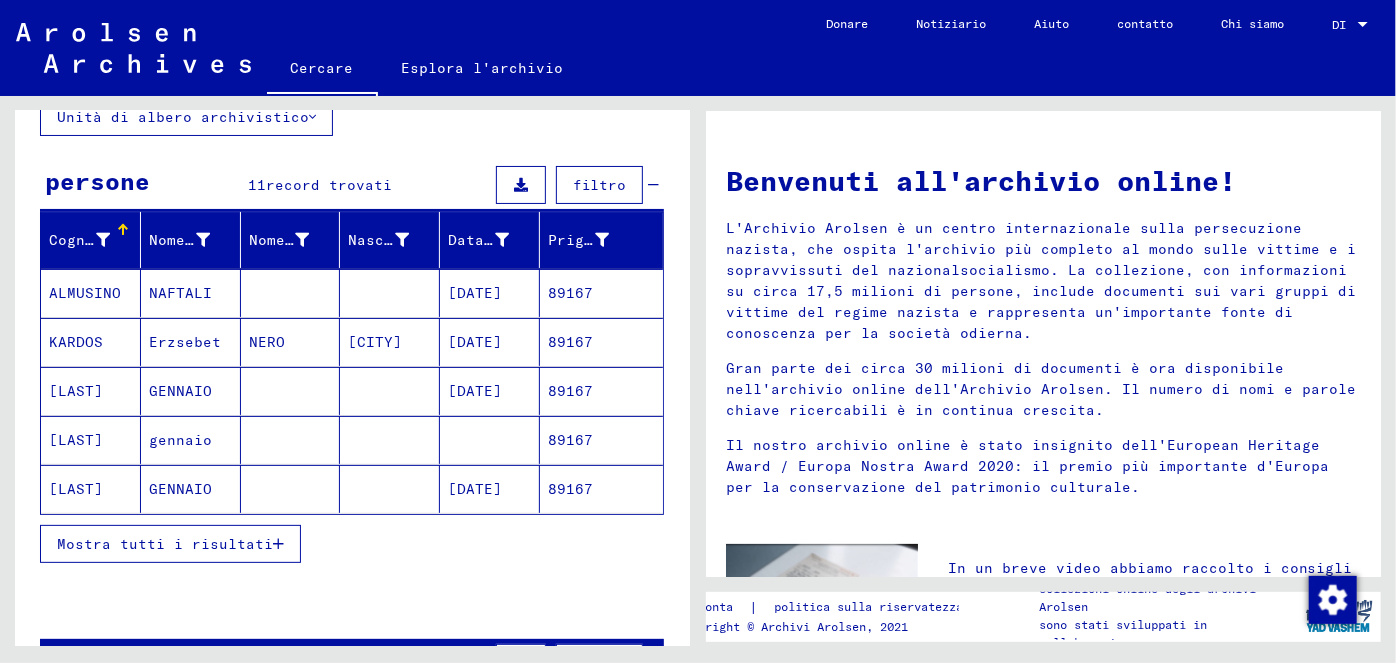 click at bounding box center [278, 544] 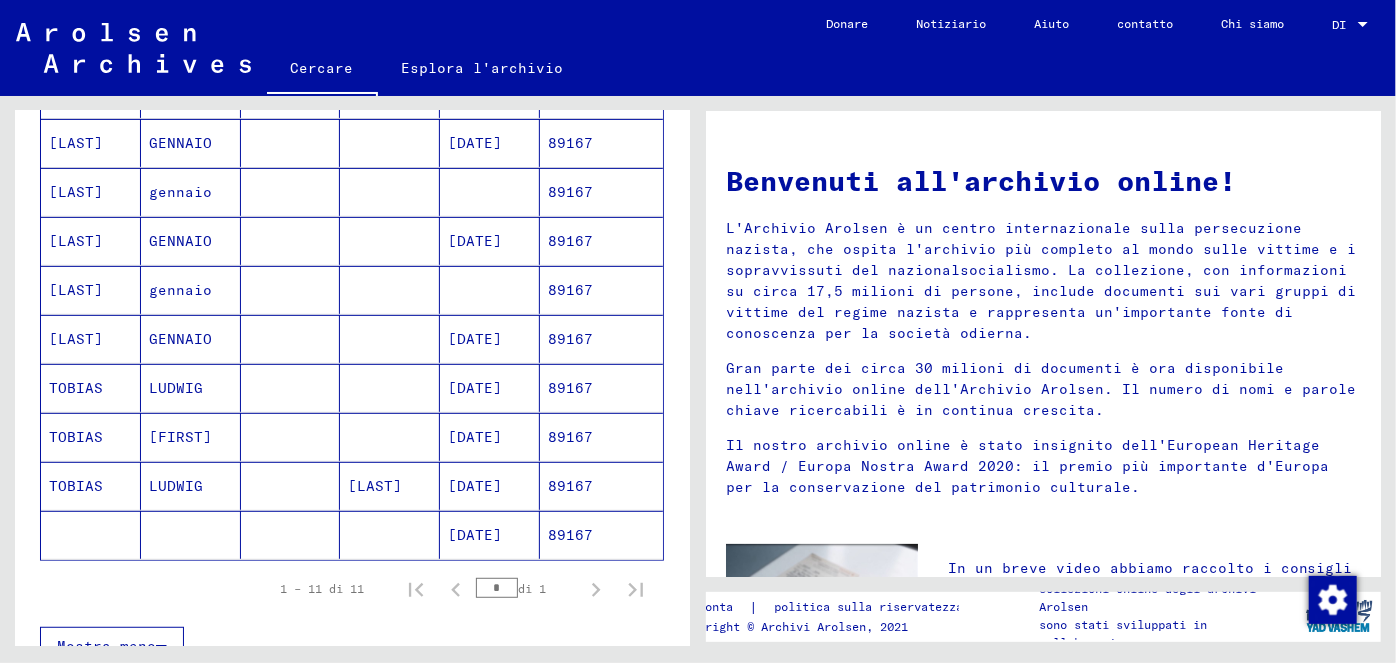 scroll, scrollTop: 387, scrollLeft: 0, axis: vertical 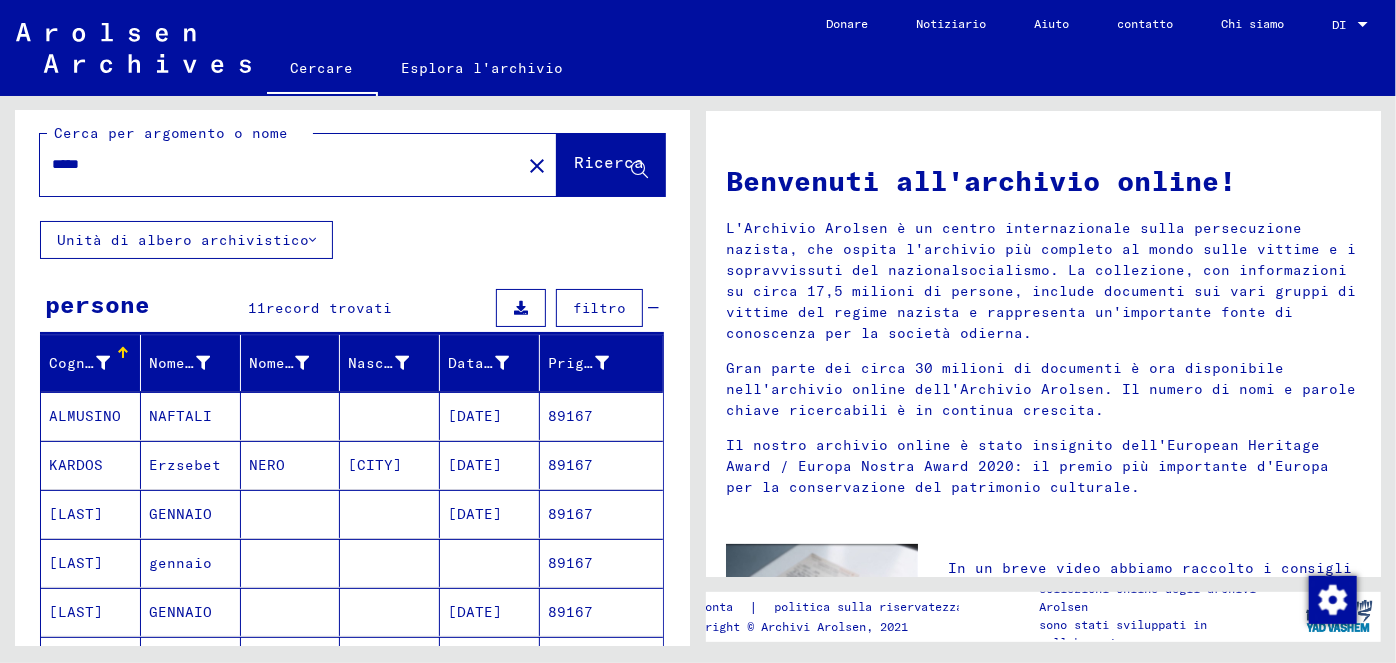 click on "*****" at bounding box center [274, 164] 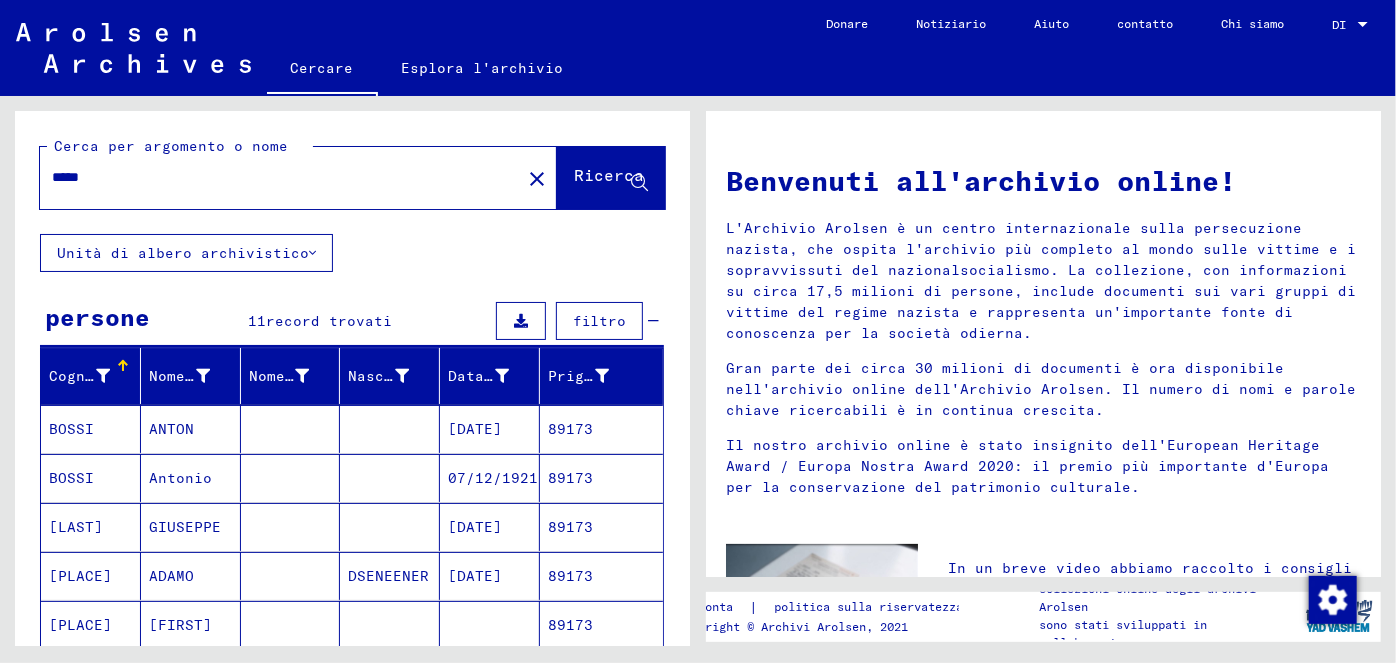 click on "[DATE]" at bounding box center [493, 478] 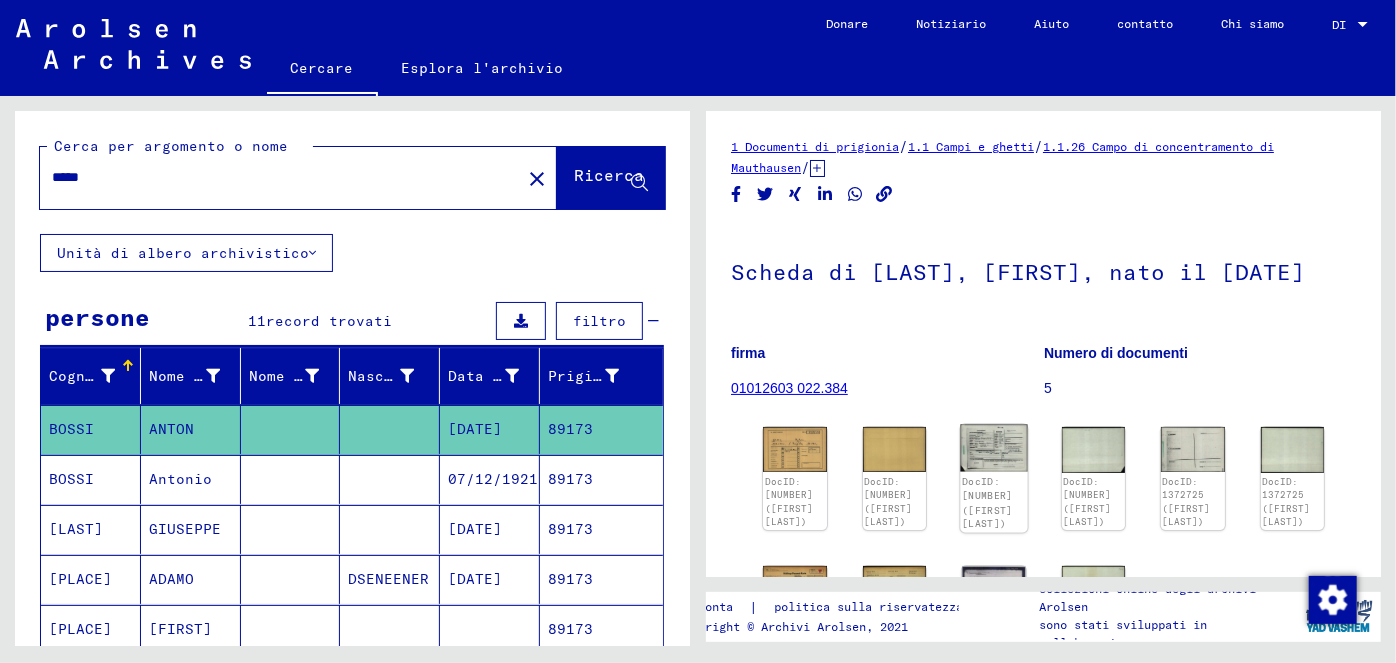 click 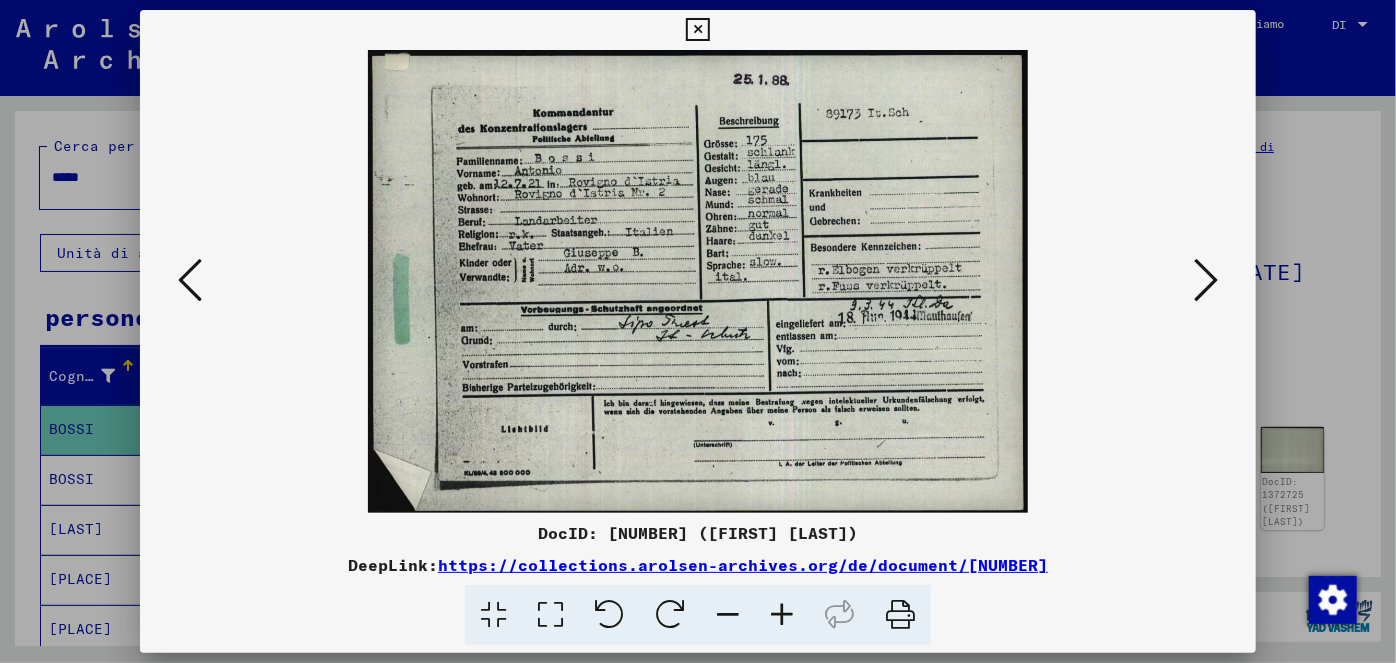 click at bounding box center [1206, 280] 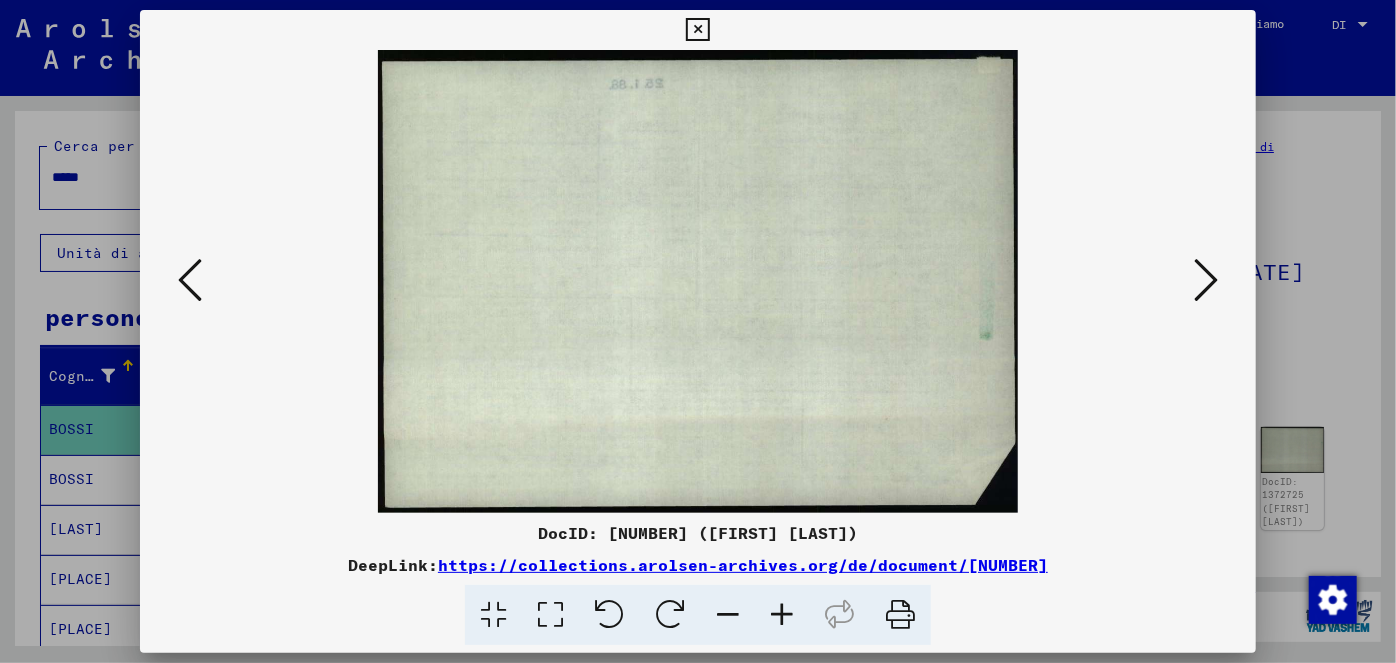 click at bounding box center [1206, 280] 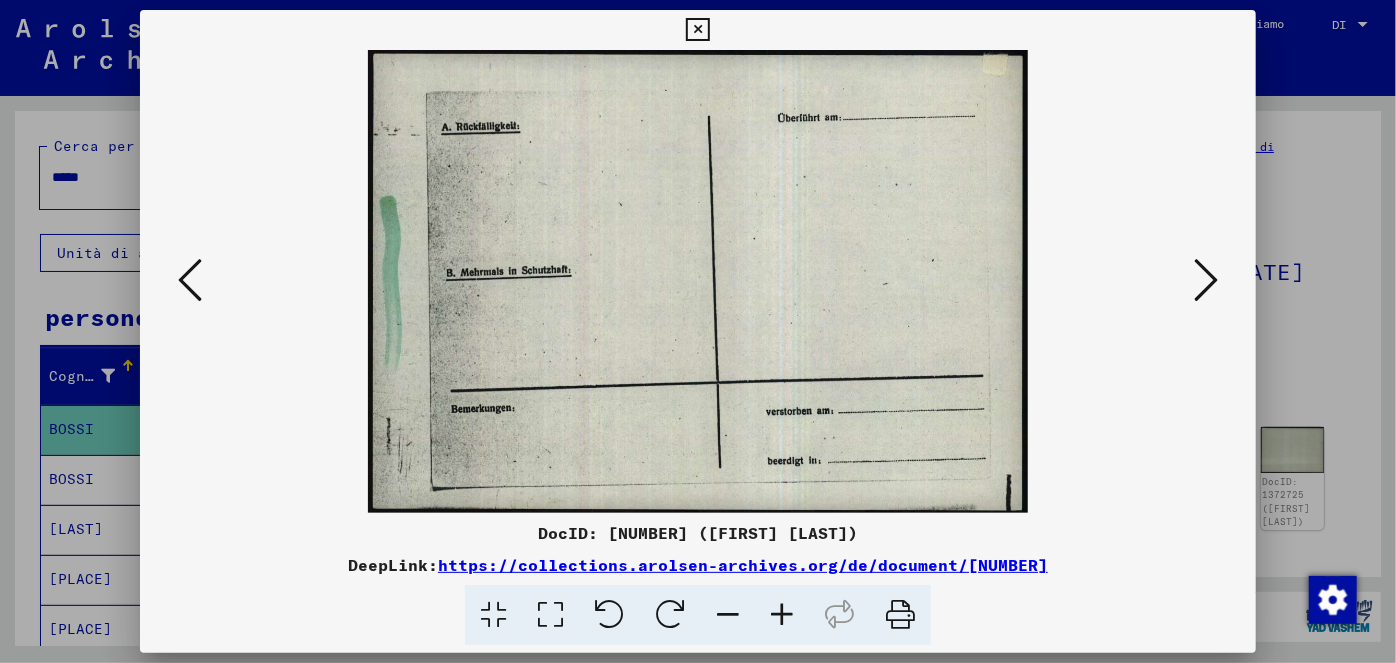 click at bounding box center [1206, 280] 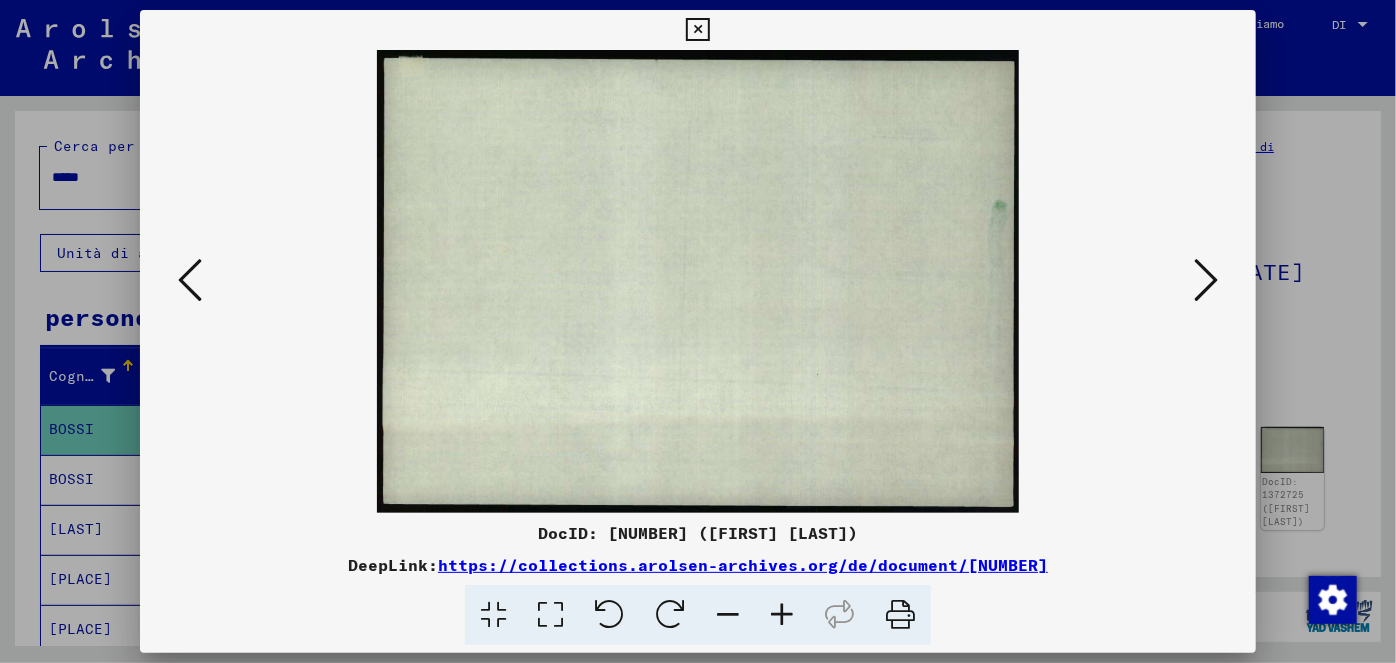 click at bounding box center [1206, 280] 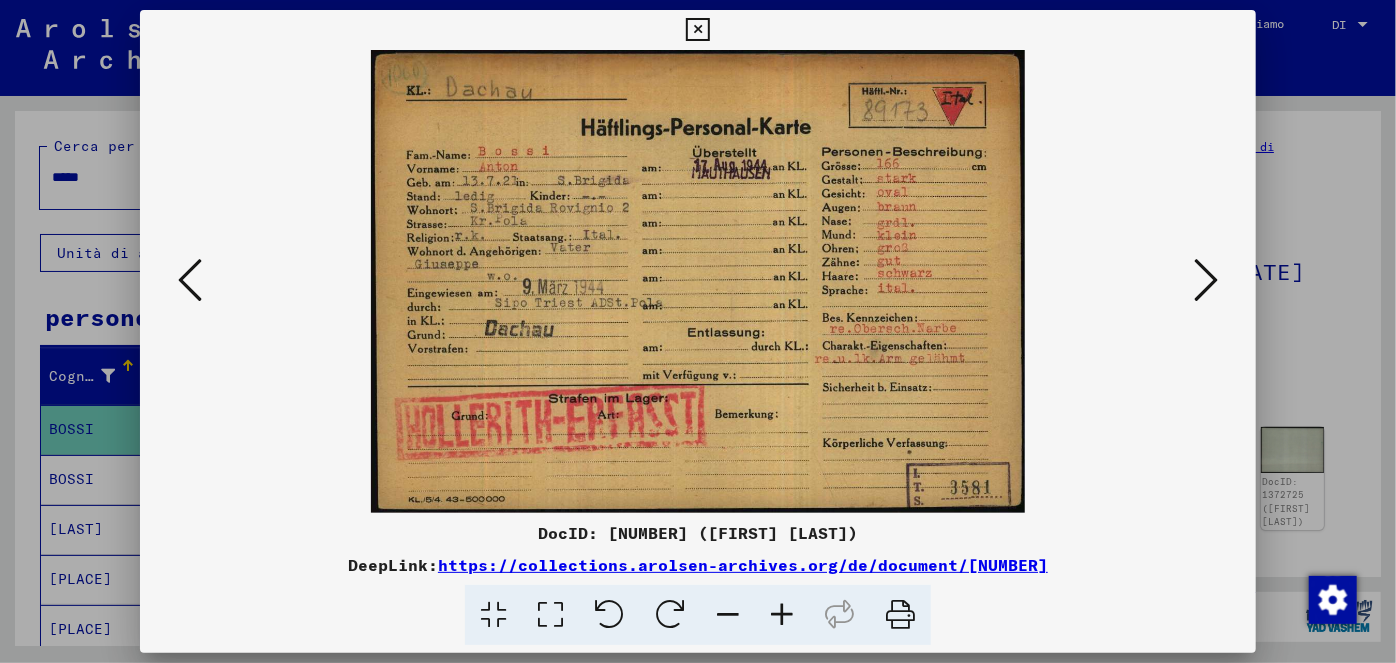 click at bounding box center [1206, 280] 